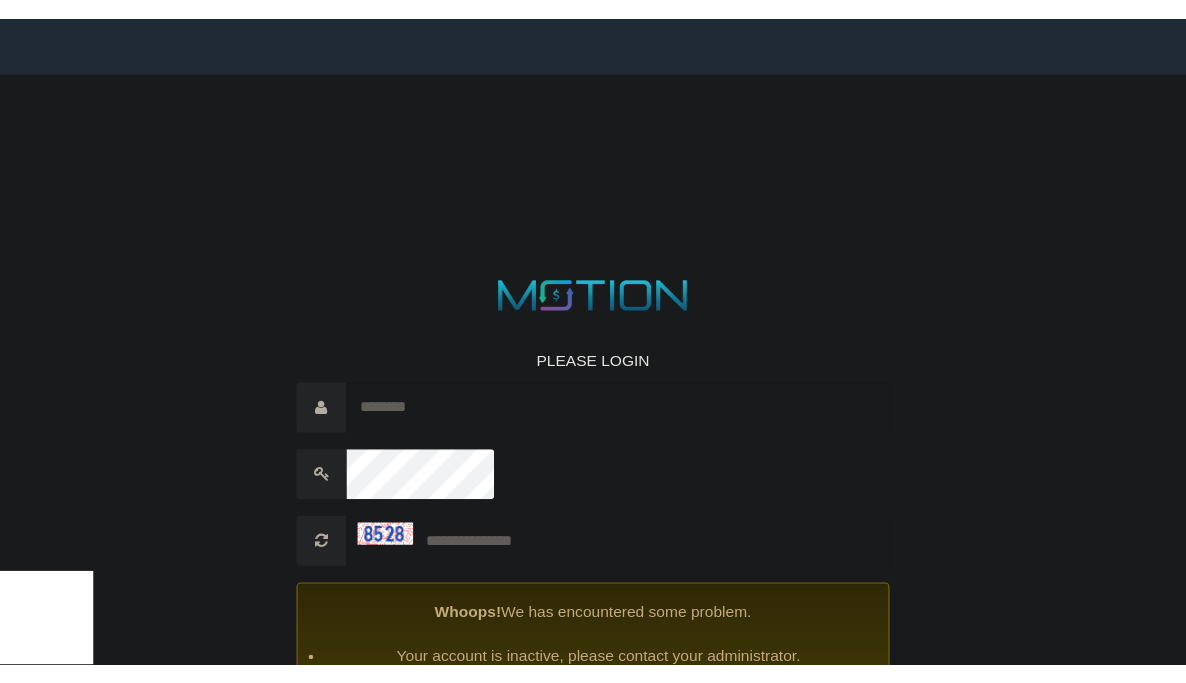 scroll, scrollTop: 0, scrollLeft: 0, axis: both 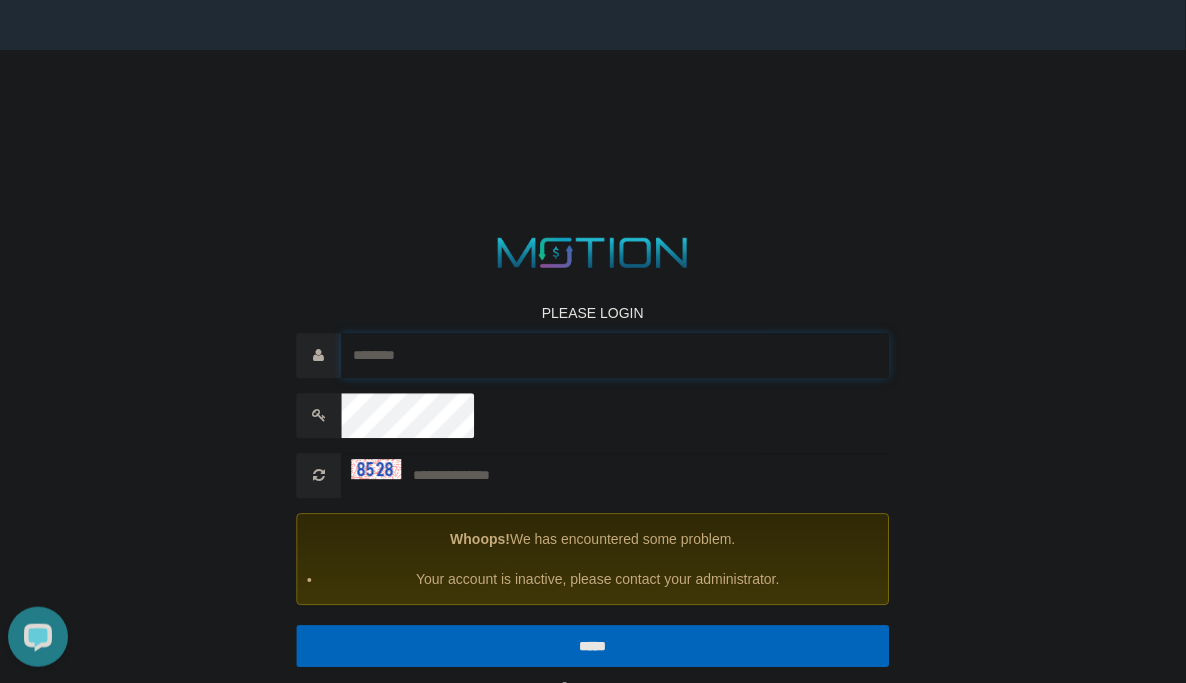 type on "******" 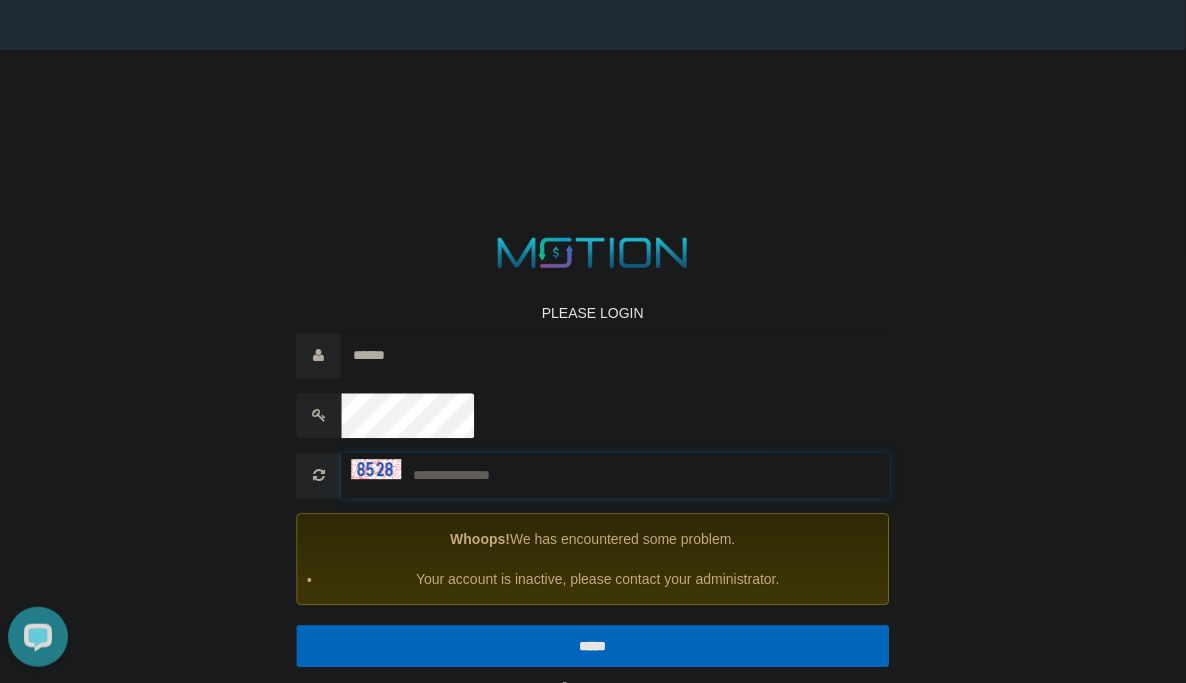 click at bounding box center [616, 475] 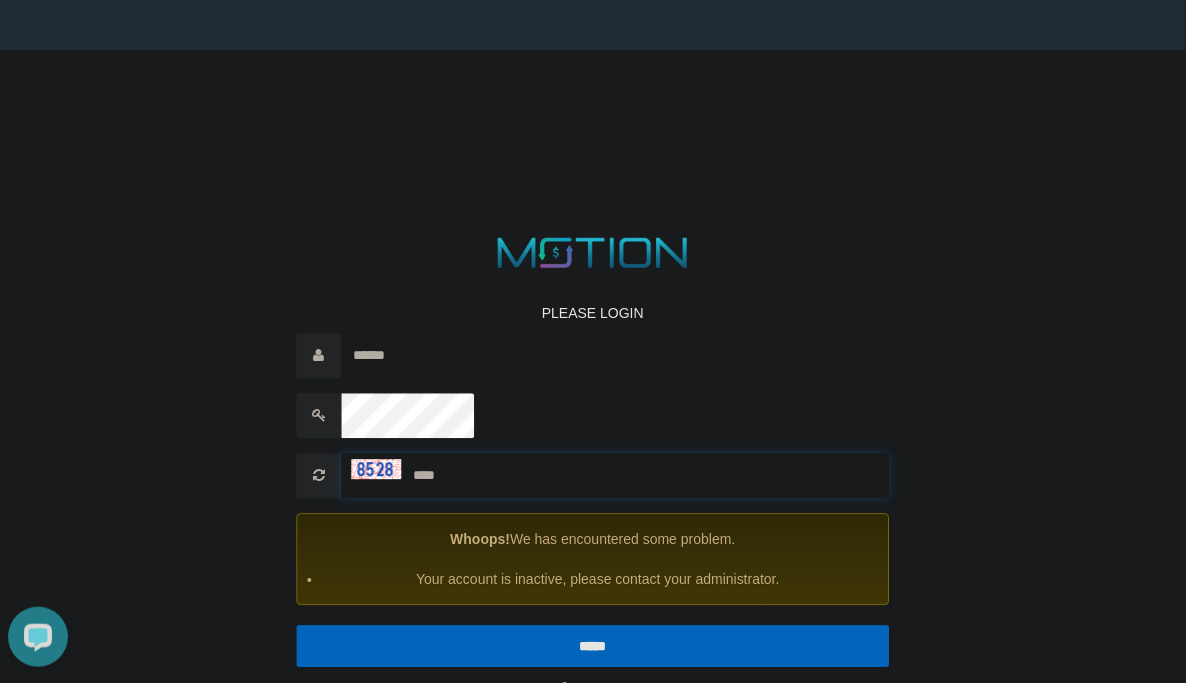 type on "****" 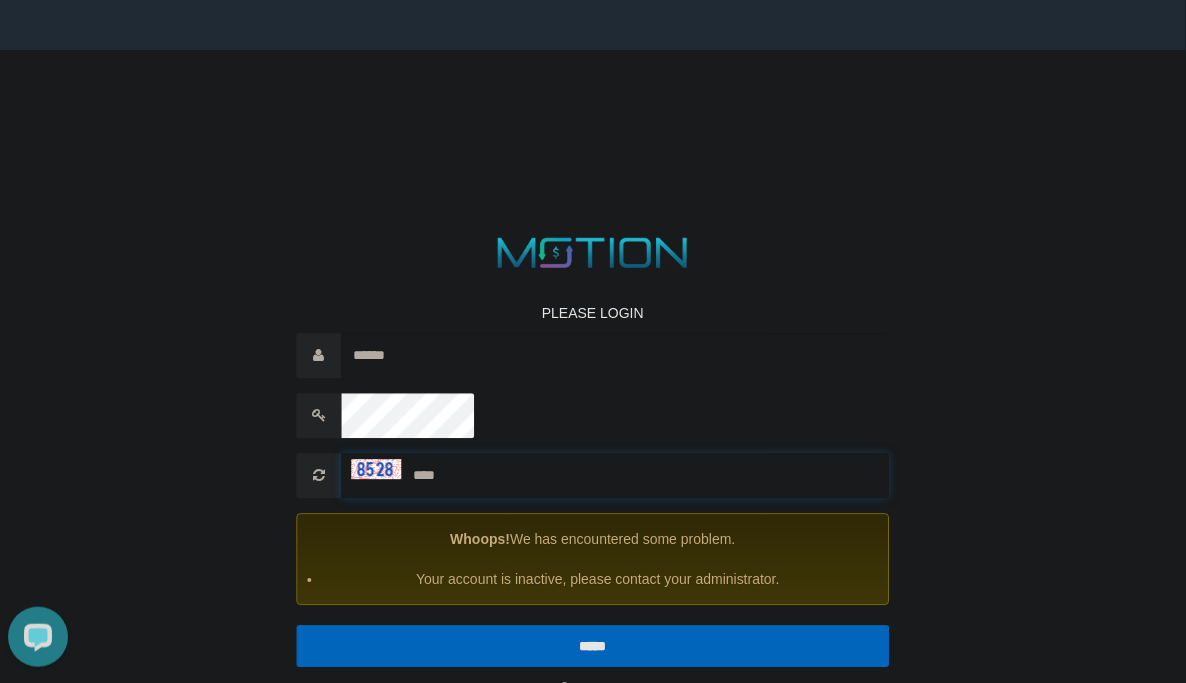 click on "*****" at bounding box center [593, 646] 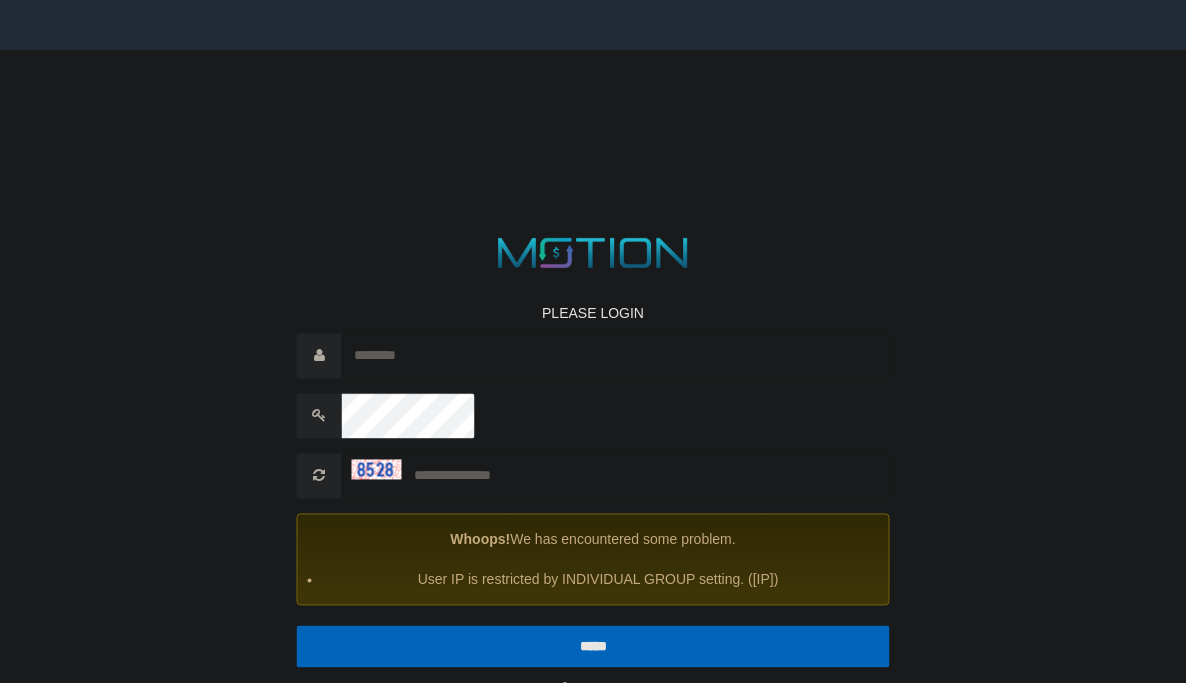 scroll, scrollTop: 0, scrollLeft: 0, axis: both 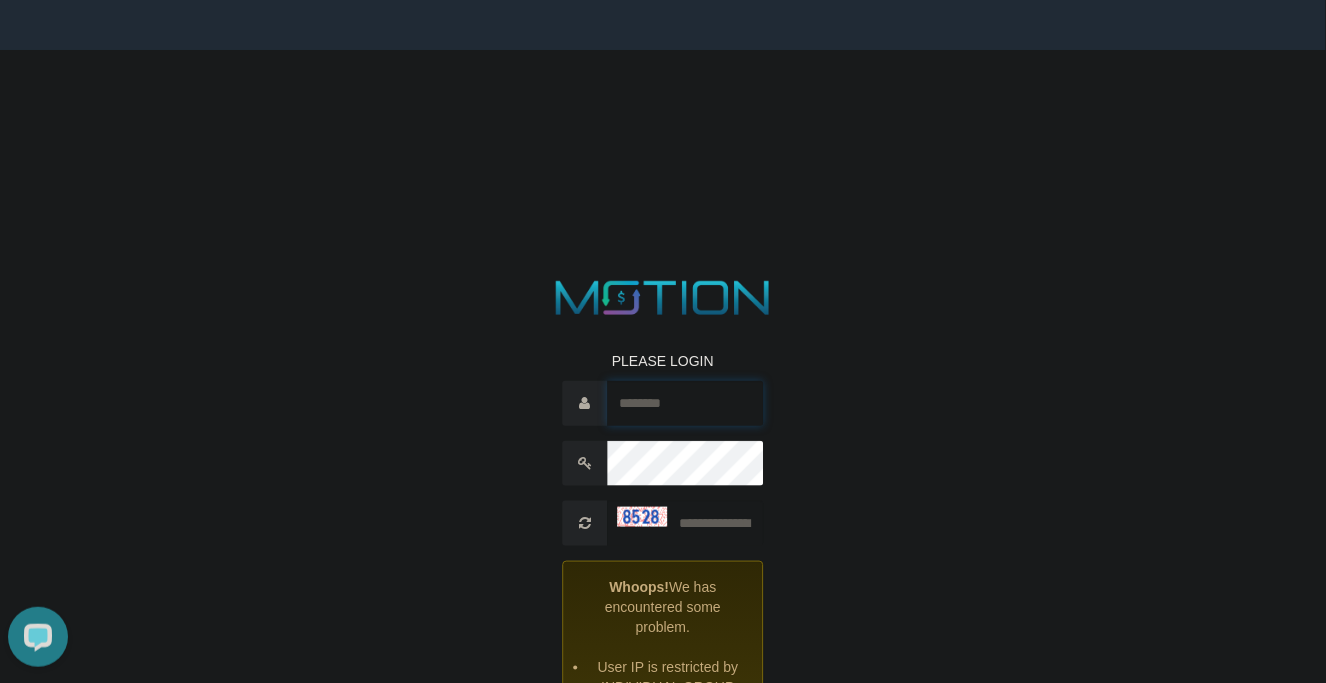 type on "******" 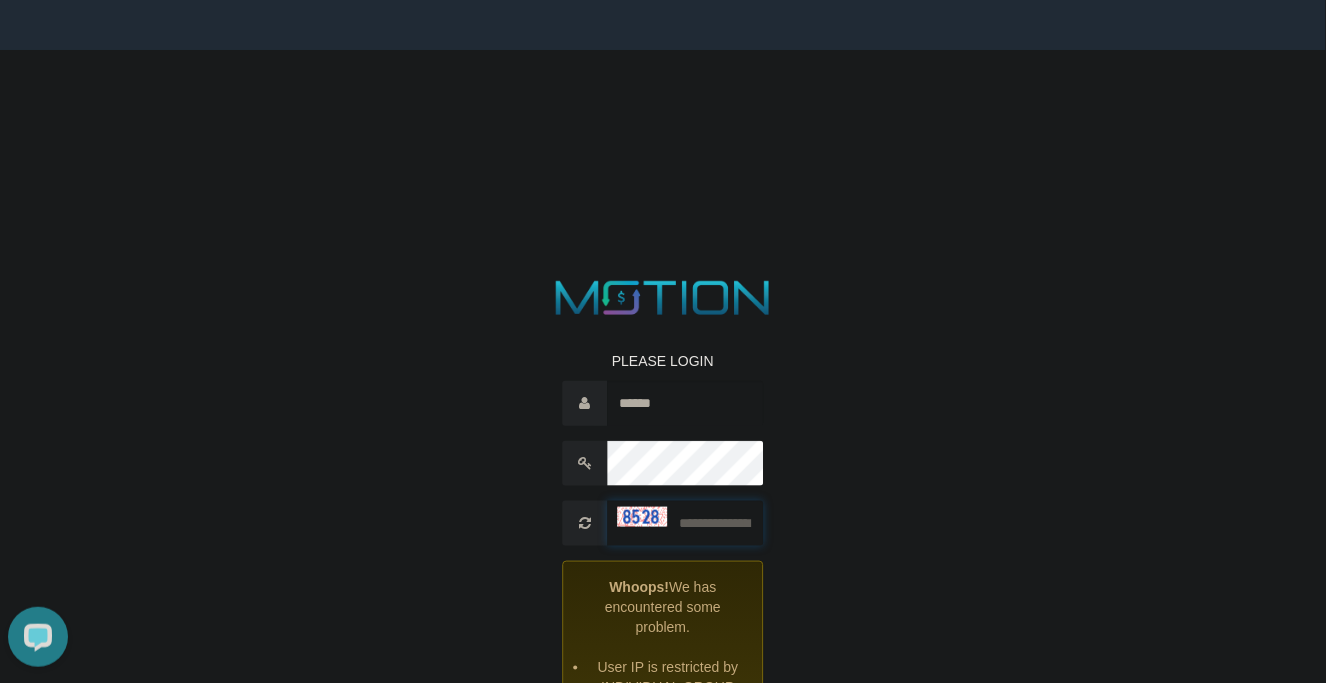click at bounding box center [686, 523] 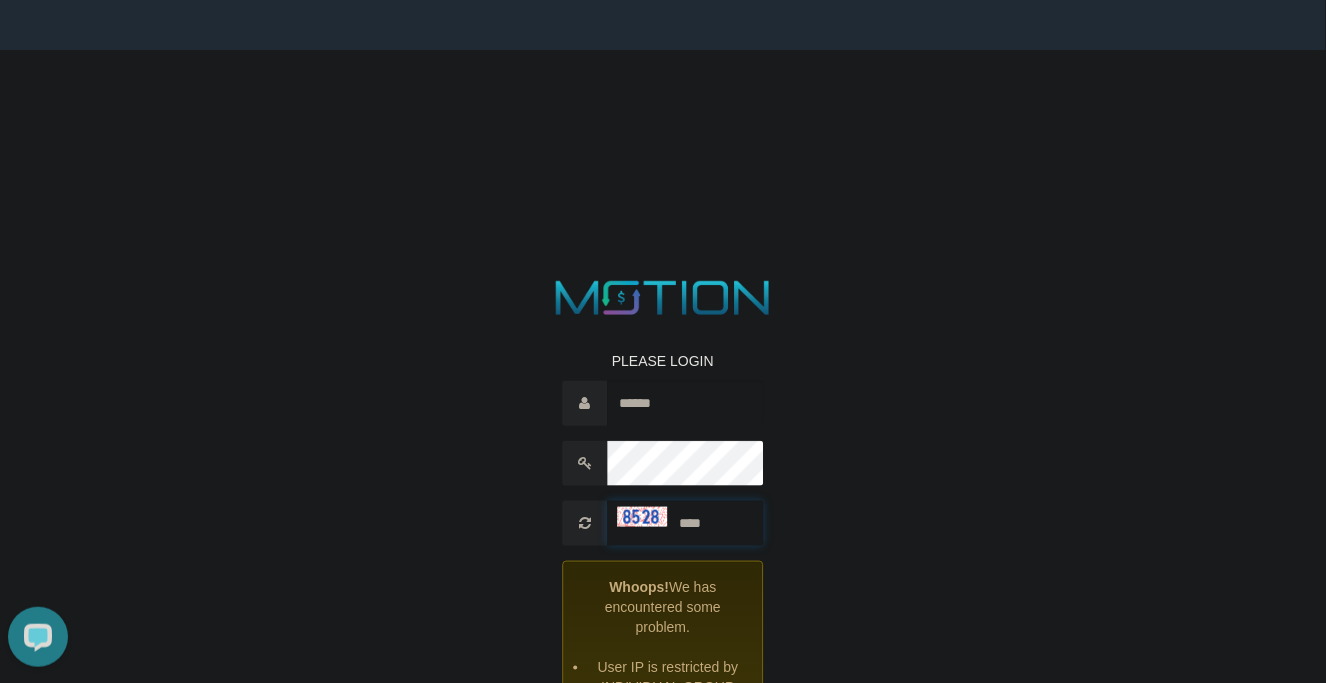 type on "****" 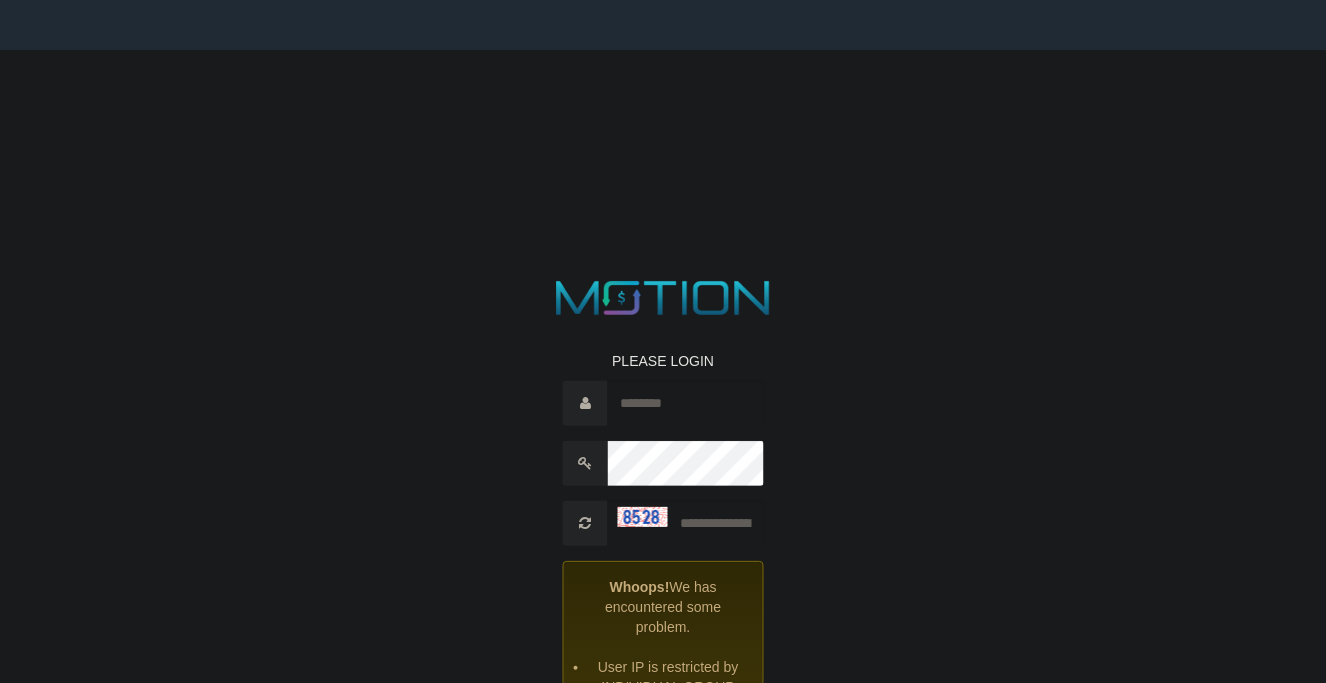 scroll, scrollTop: 0, scrollLeft: 0, axis: both 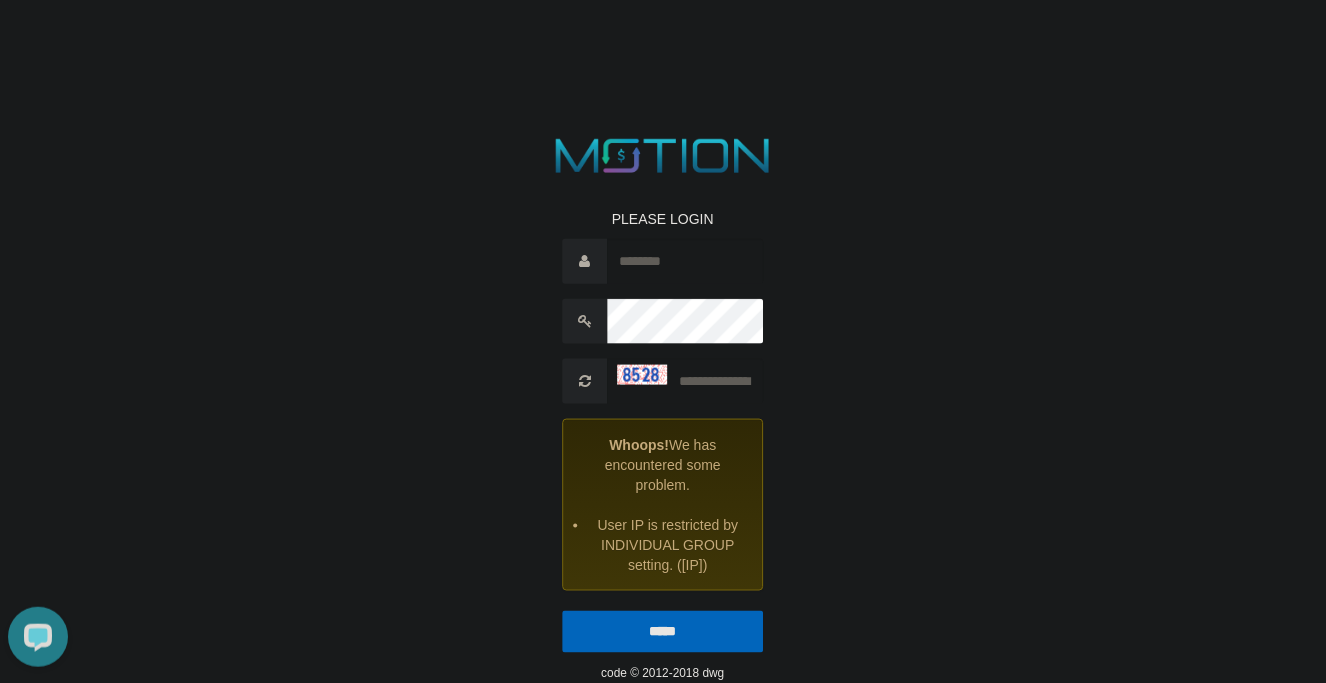 type on "******" 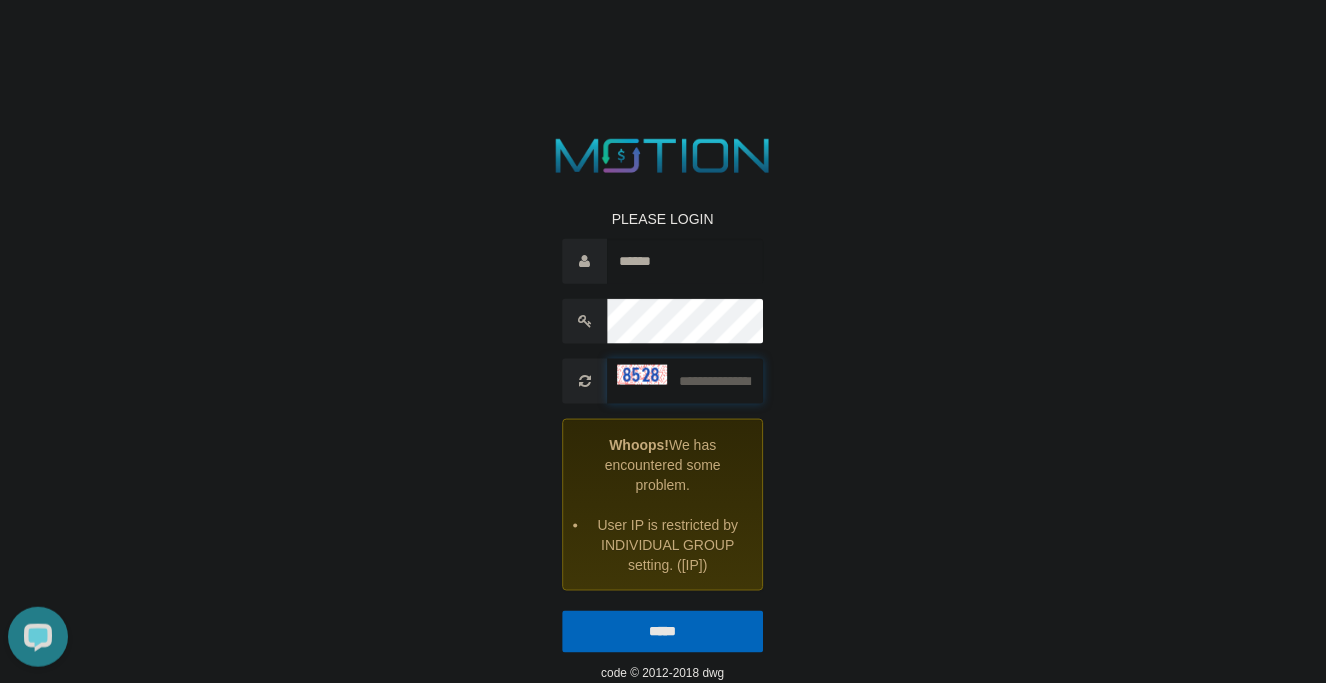 click at bounding box center [686, 381] 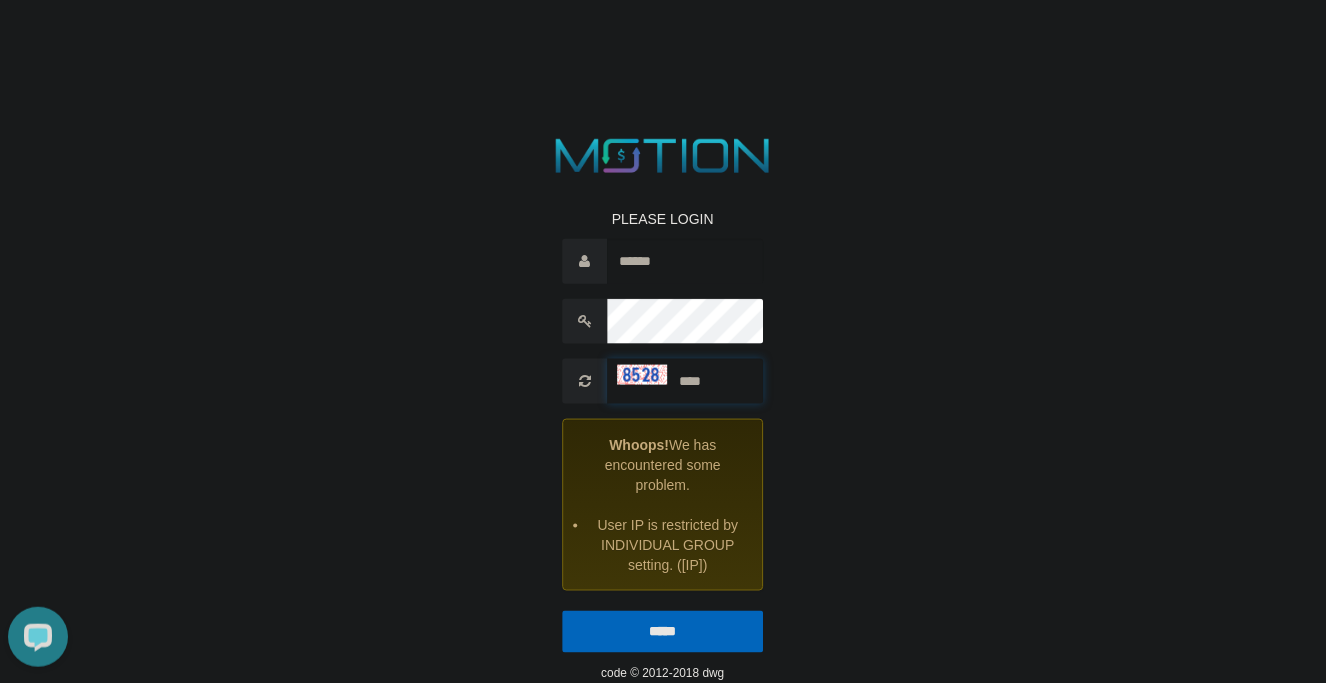 type on "****" 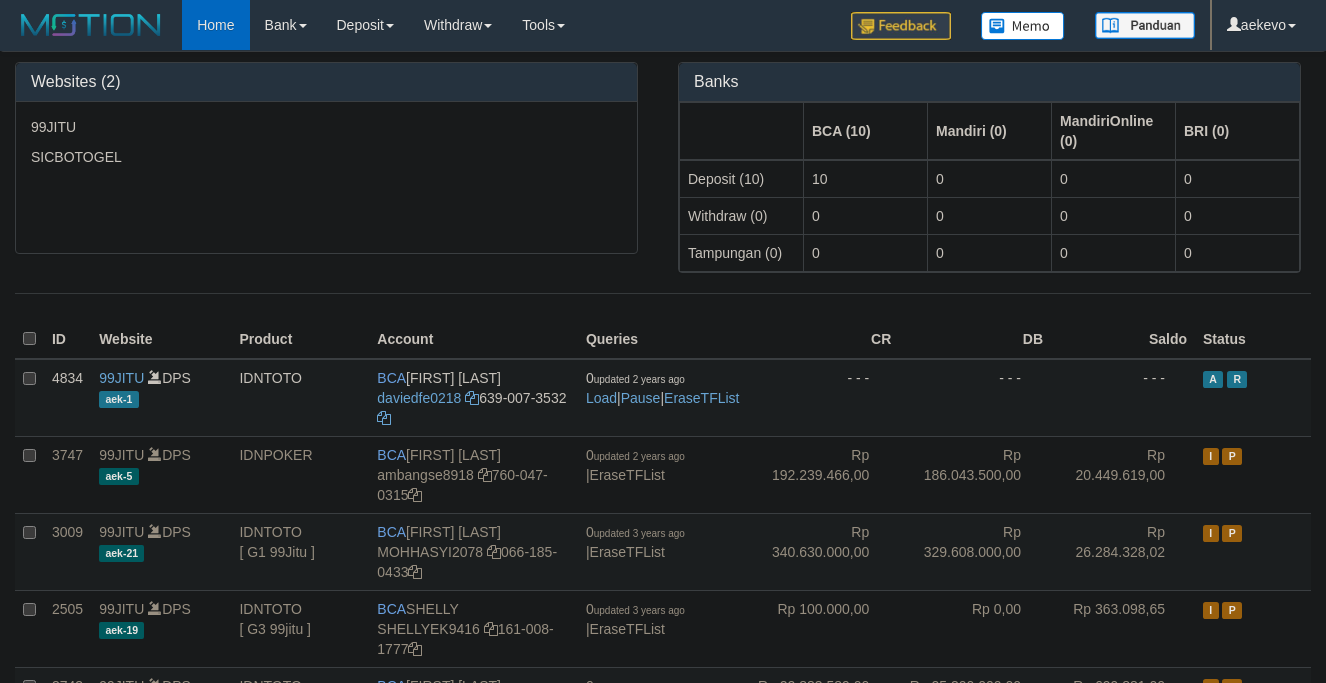 scroll, scrollTop: 0, scrollLeft: 0, axis: both 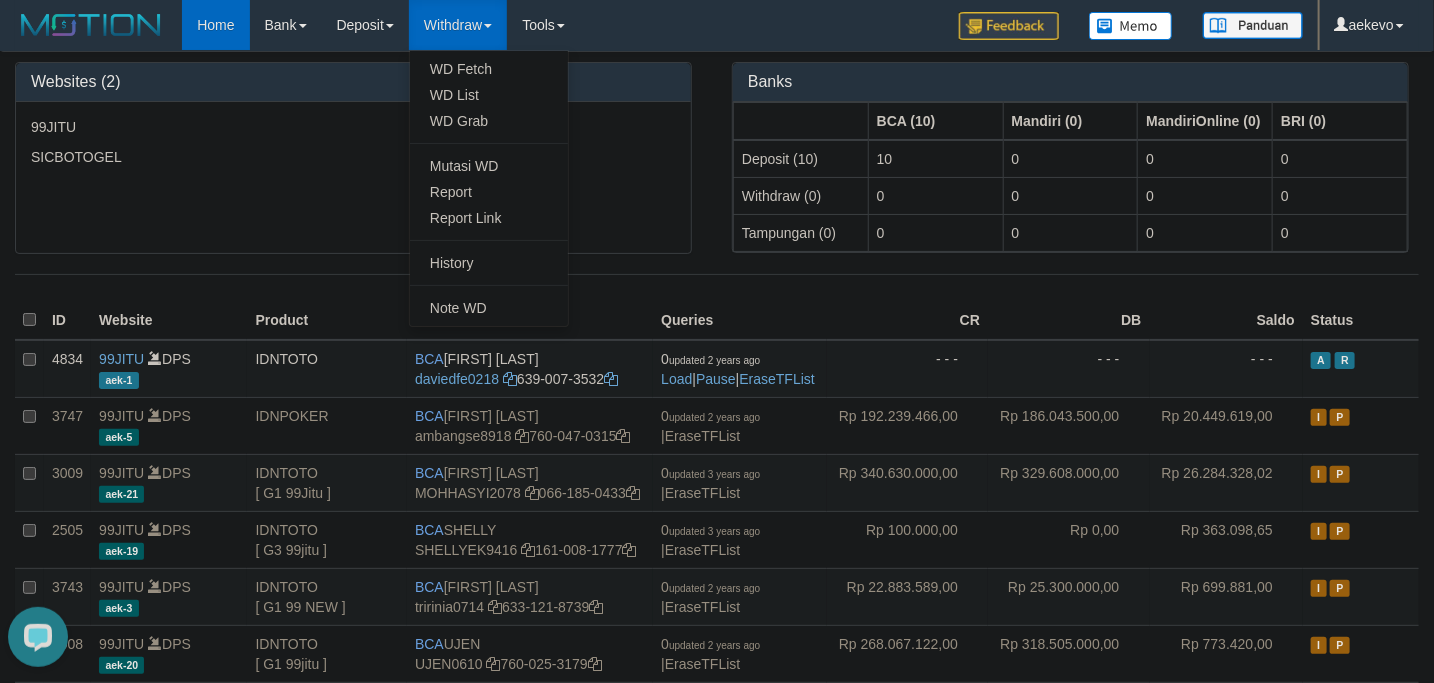 click on "Withdraw" at bounding box center [458, 25] 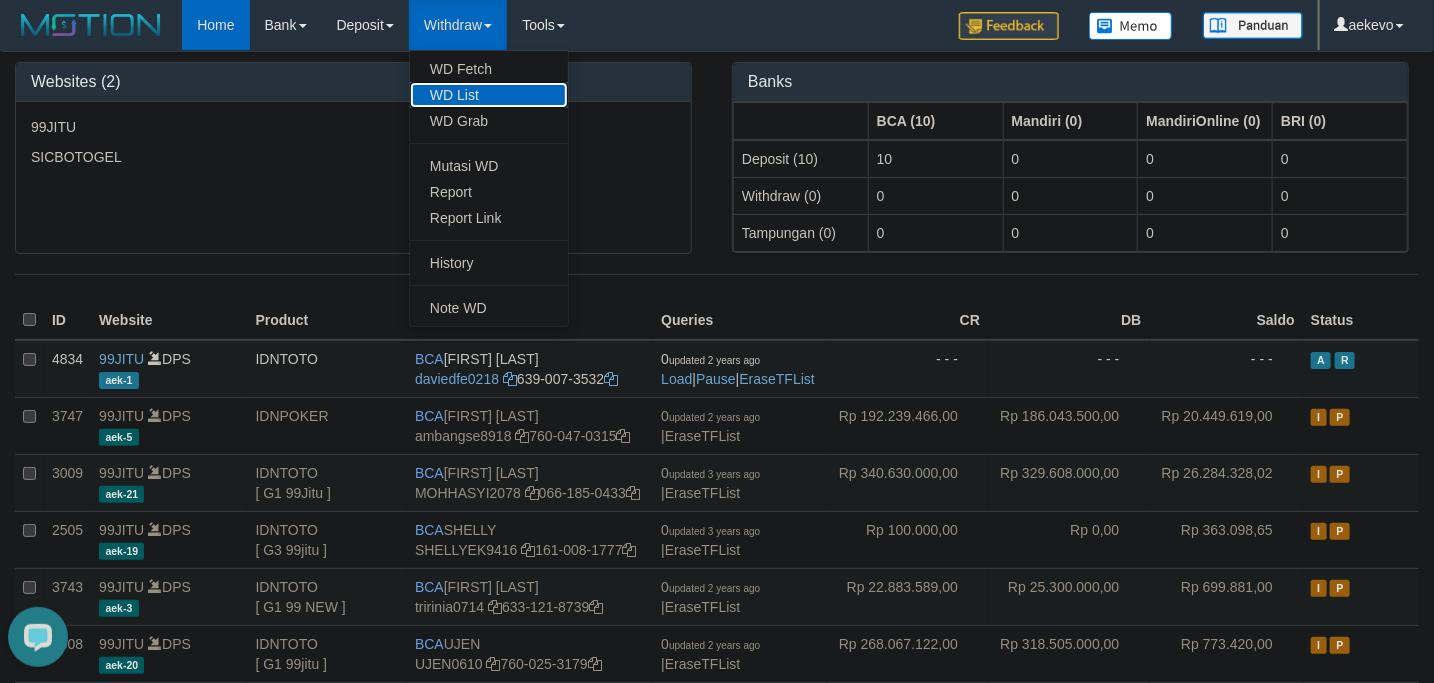 click on "WD List" at bounding box center [489, 95] 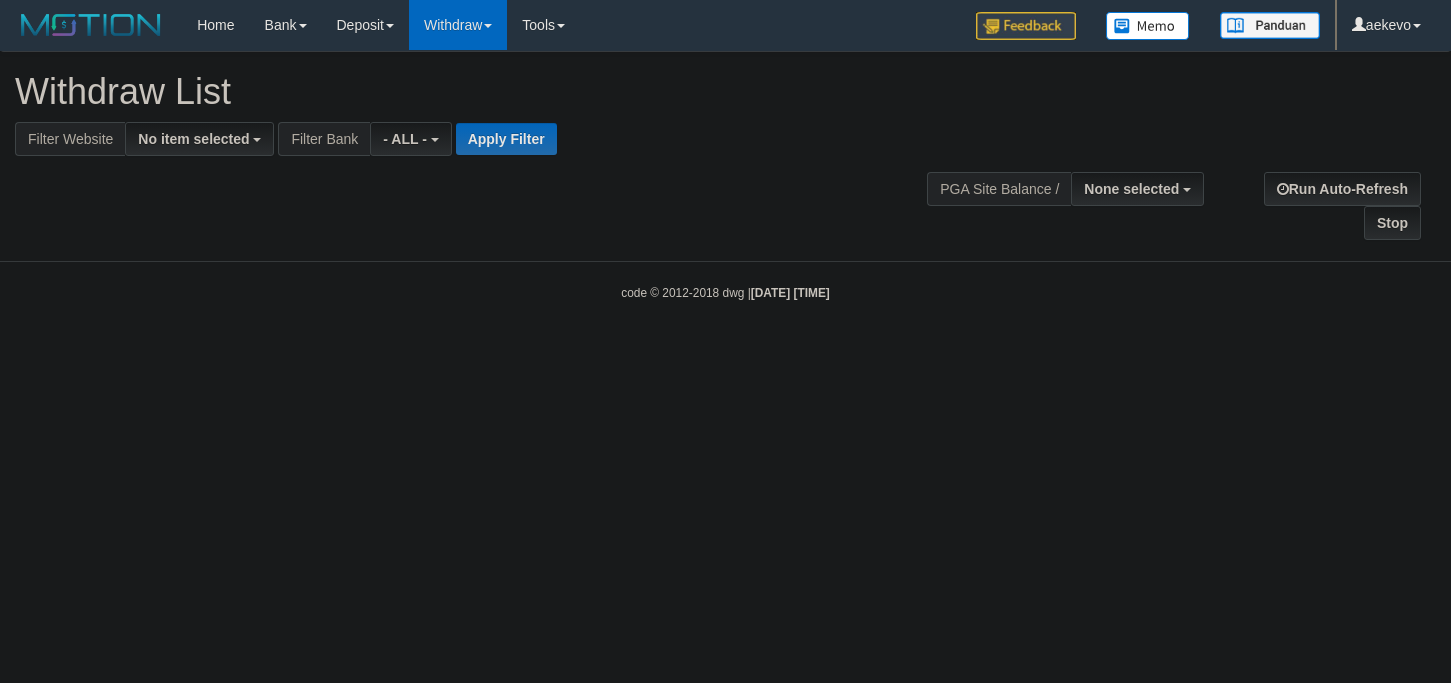 select 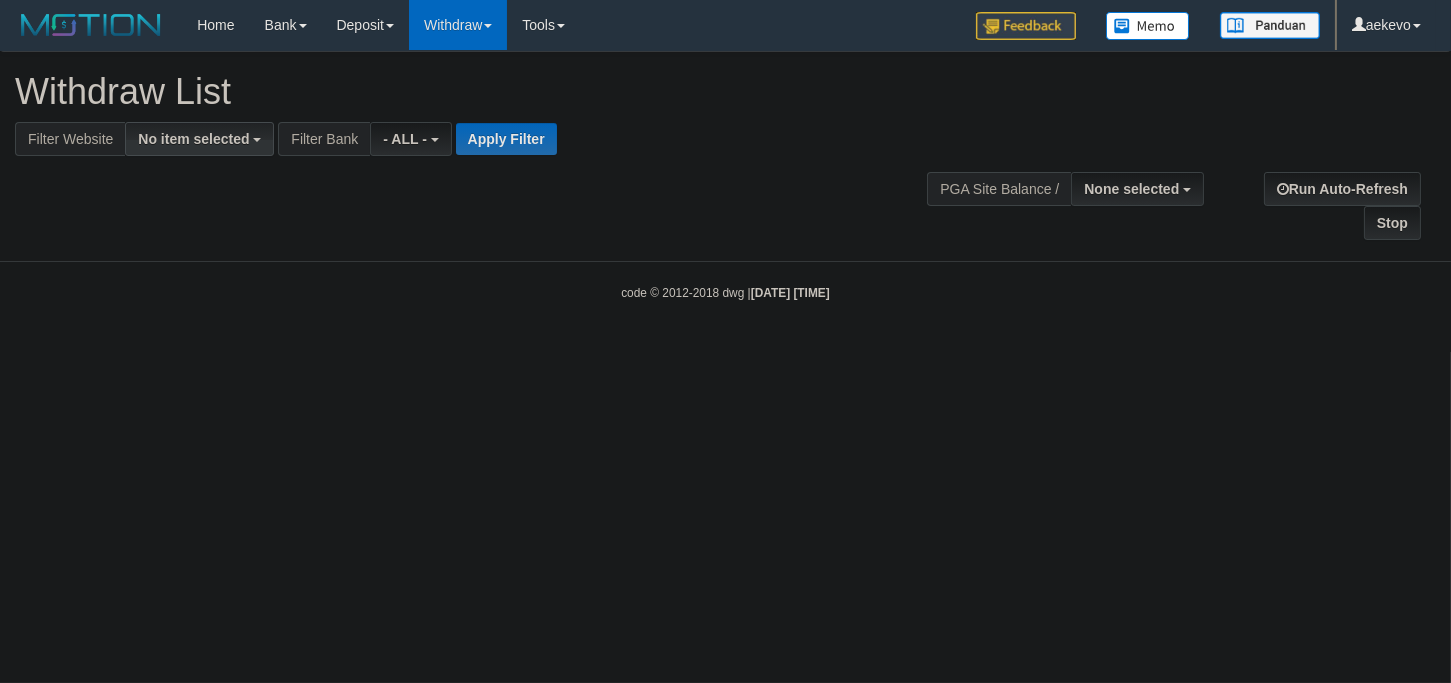 click on "No item selected" at bounding box center [193, 139] 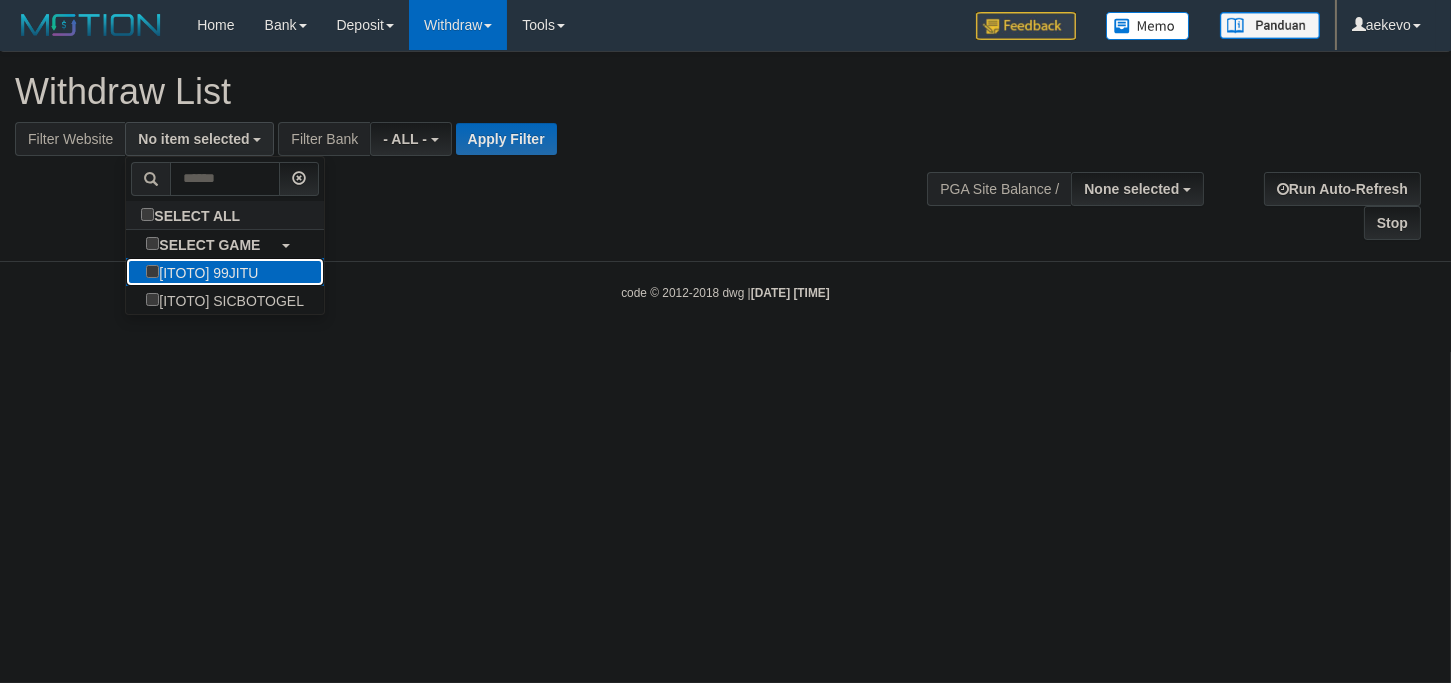 click on "[ITOTO] 99JITU" at bounding box center (202, 272) 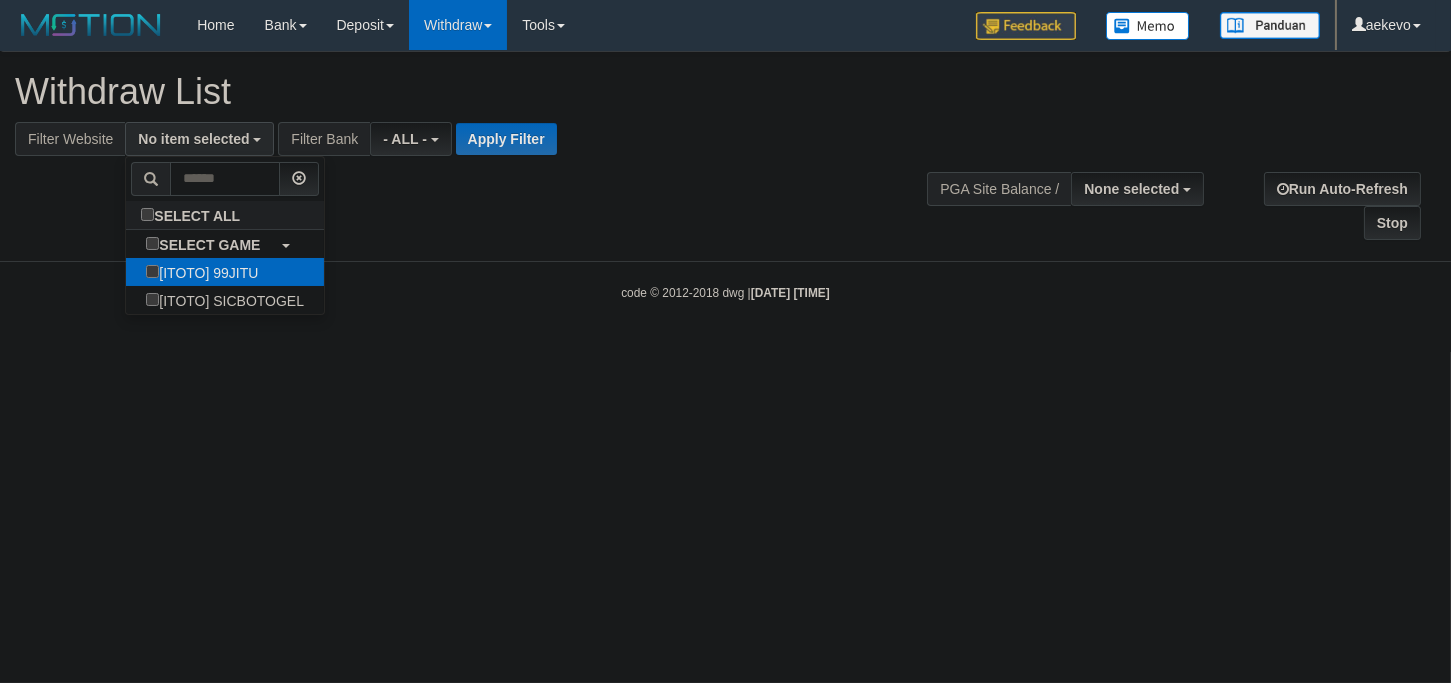 select on "***" 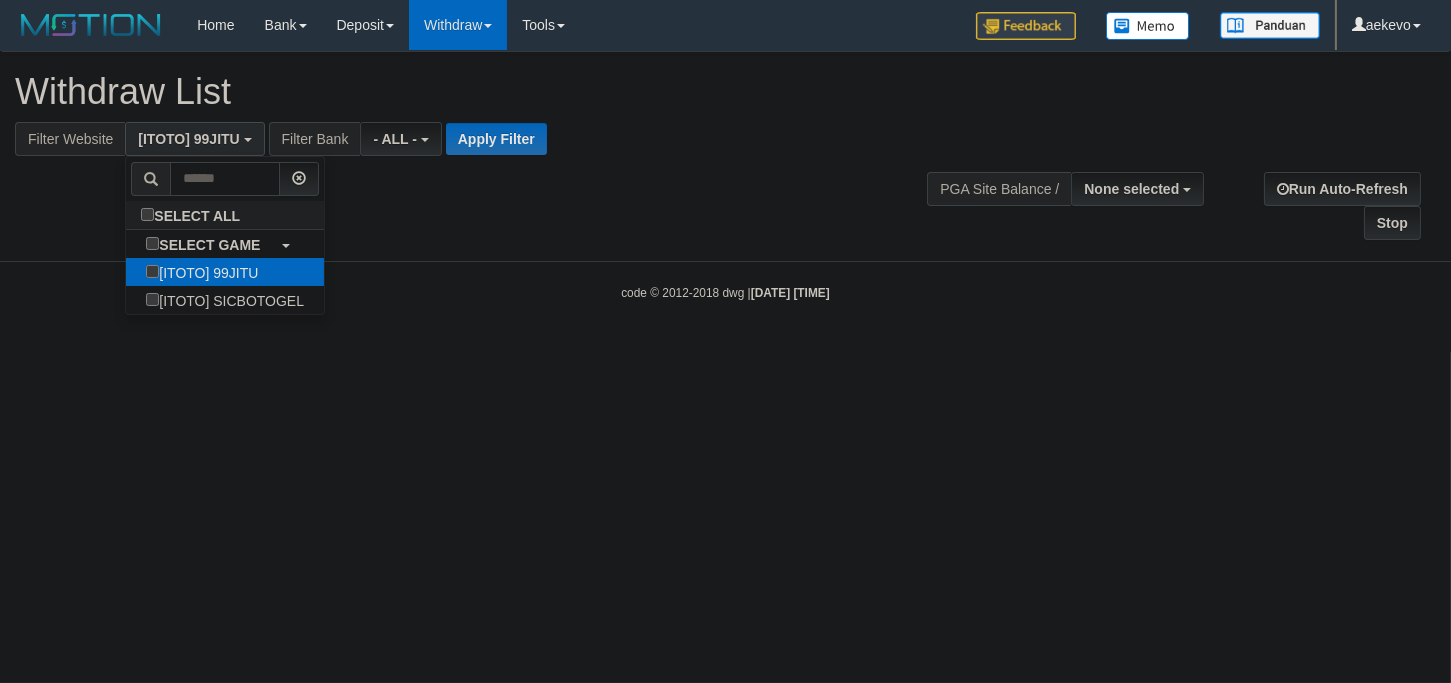 scroll, scrollTop: 17, scrollLeft: 0, axis: vertical 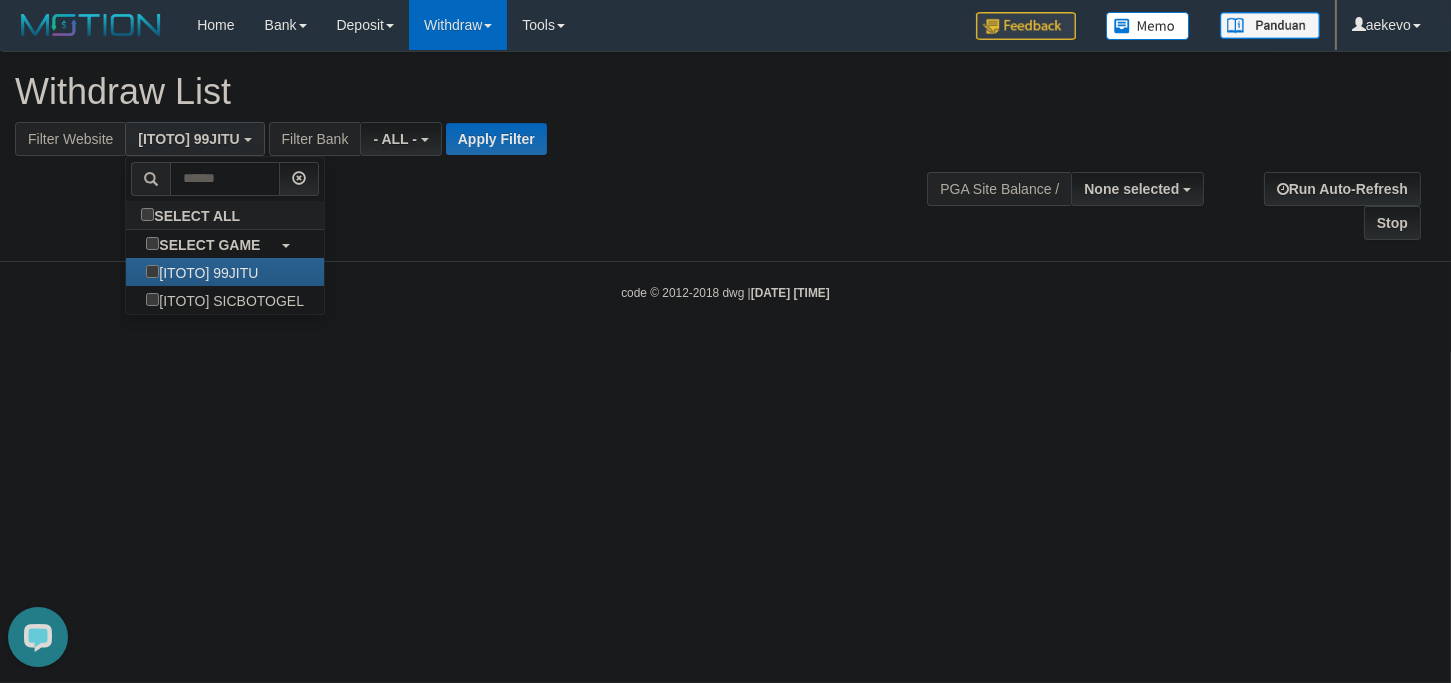 click on "Toggle navigation
Home
Bank
Account List
Load
By Website
Group
[ITOTO]													99JITU
Group
[ITOTO]													SICBOTOGEL
By Load Group (DPS)
Group aek-1" at bounding box center [725, 176] 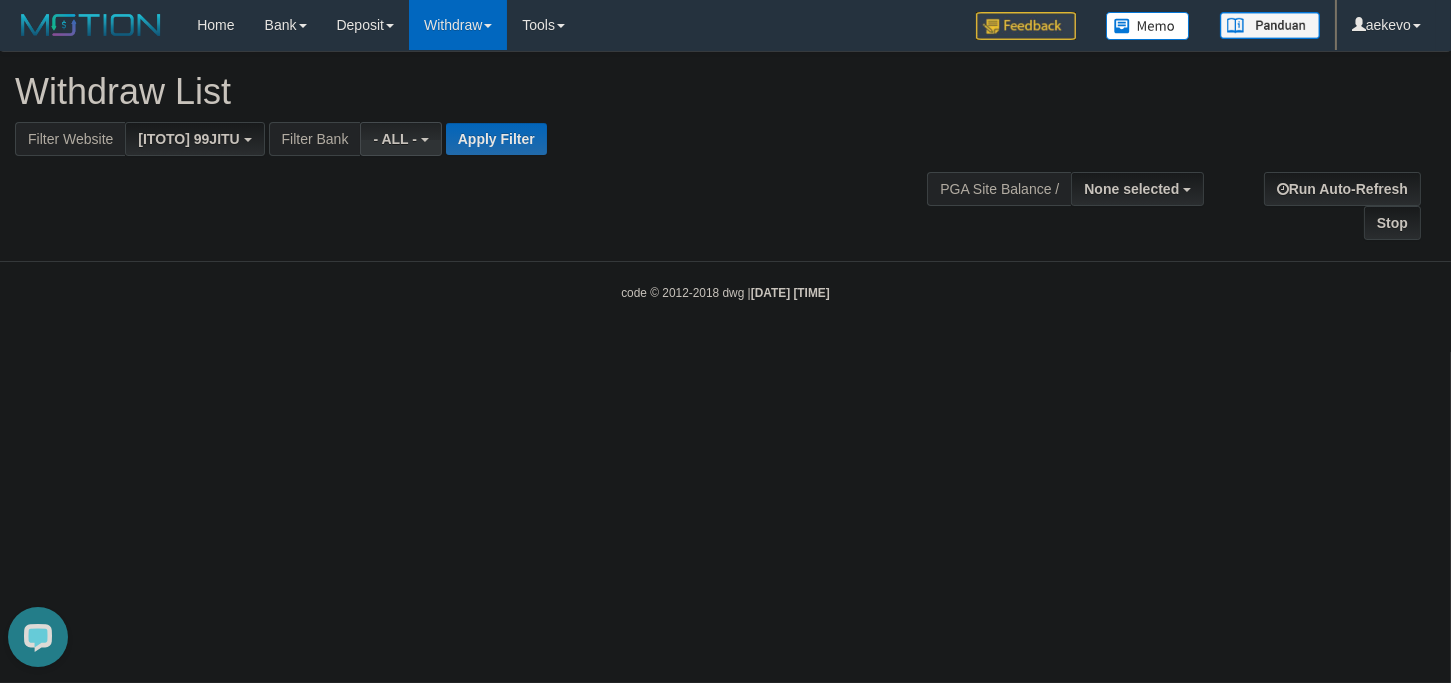 click on "- ALL -" at bounding box center (395, 139) 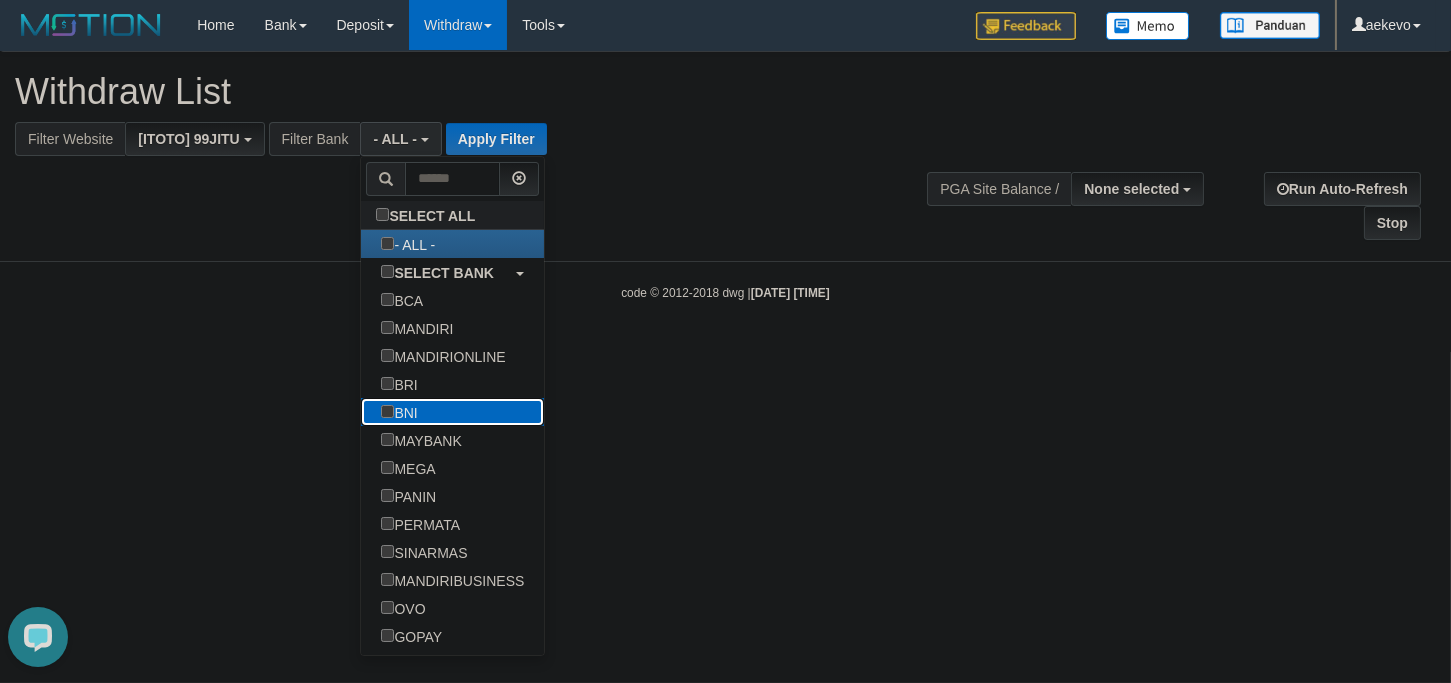 click on "BNI" at bounding box center (452, 412) 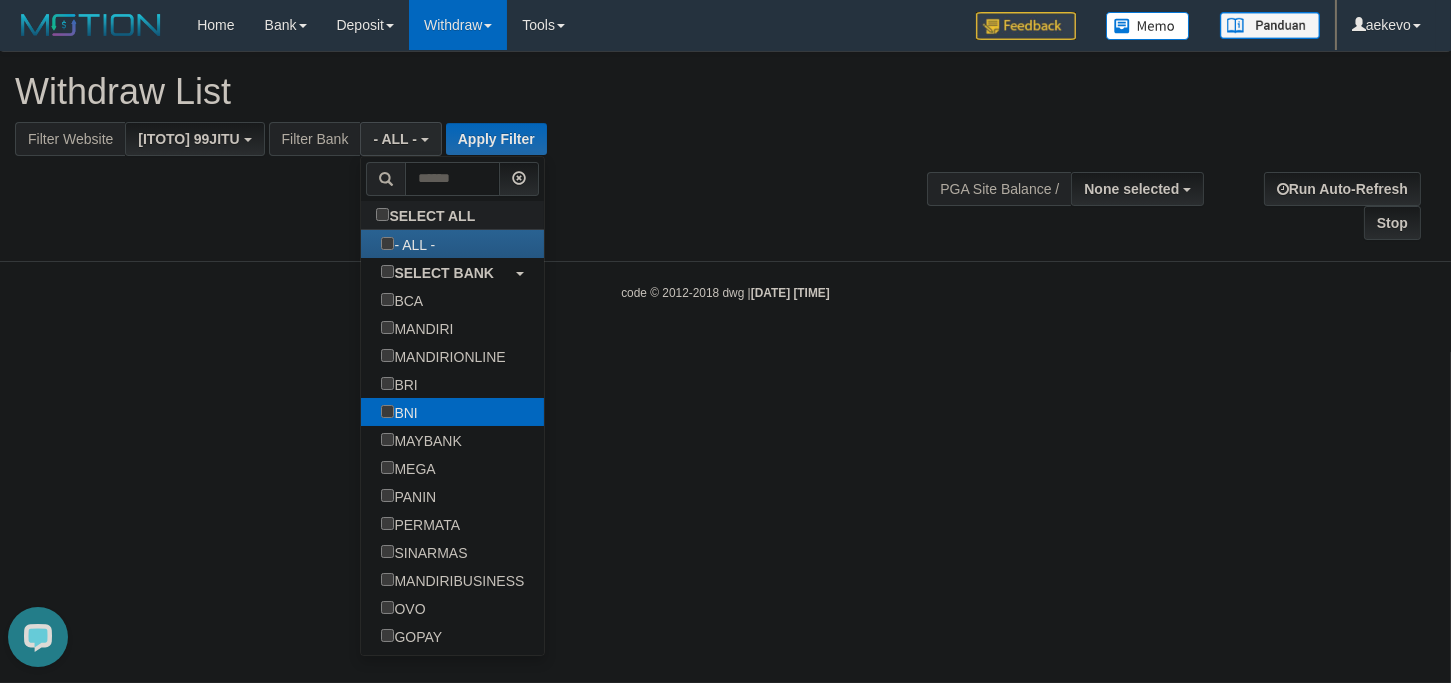 select on "***" 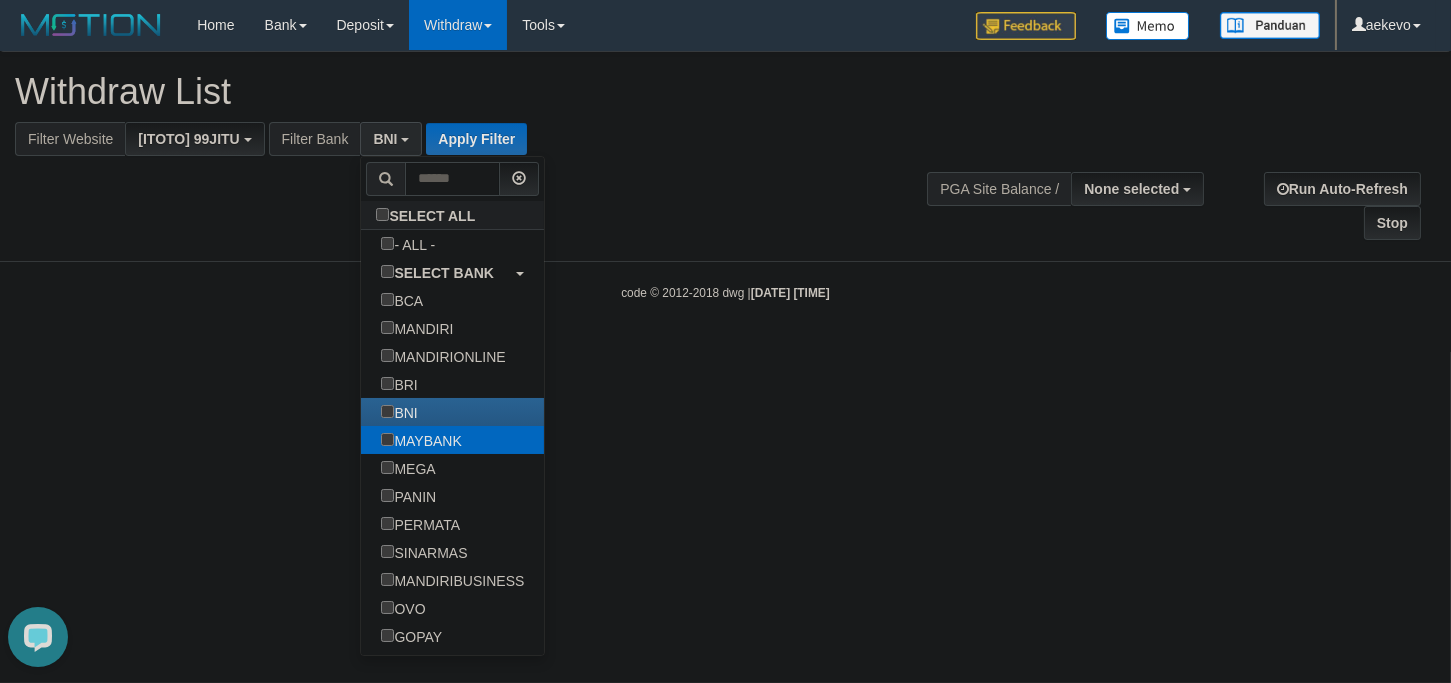 scroll, scrollTop: 185, scrollLeft: 0, axis: vertical 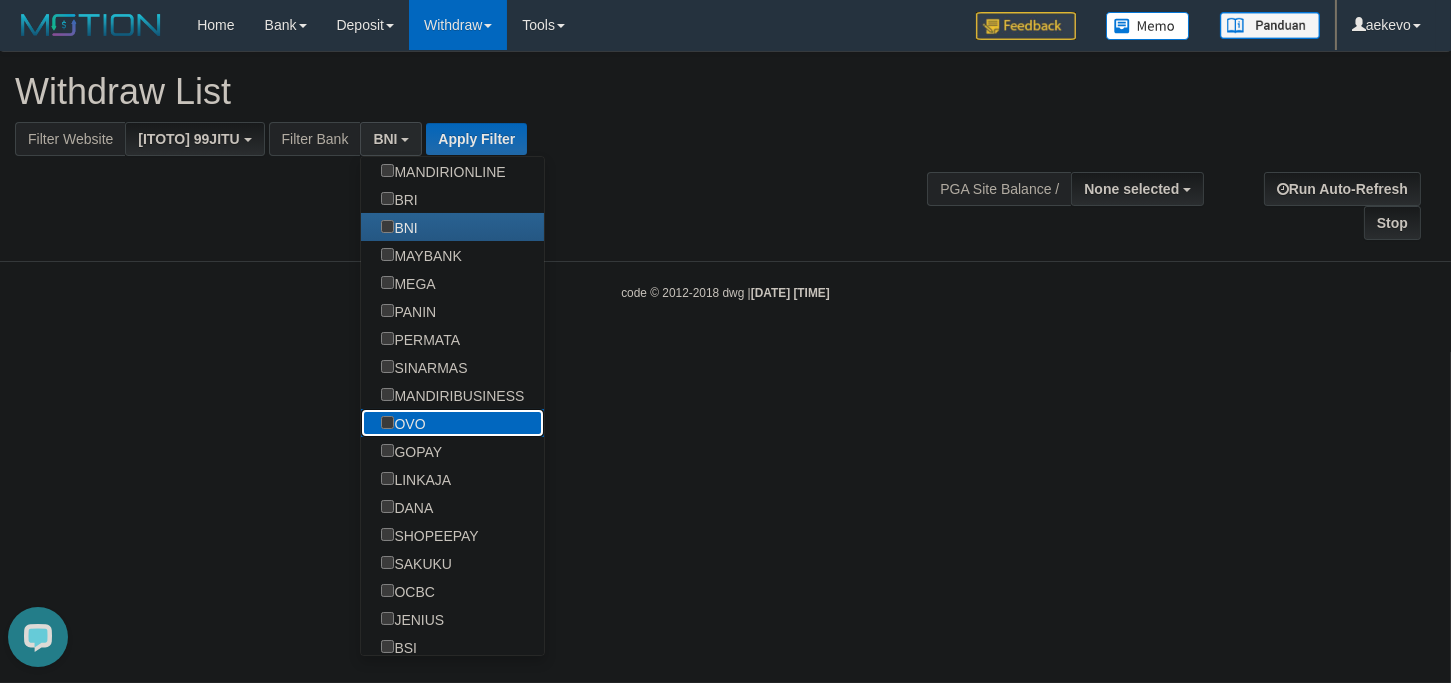 click on "OVO" at bounding box center (403, 423) 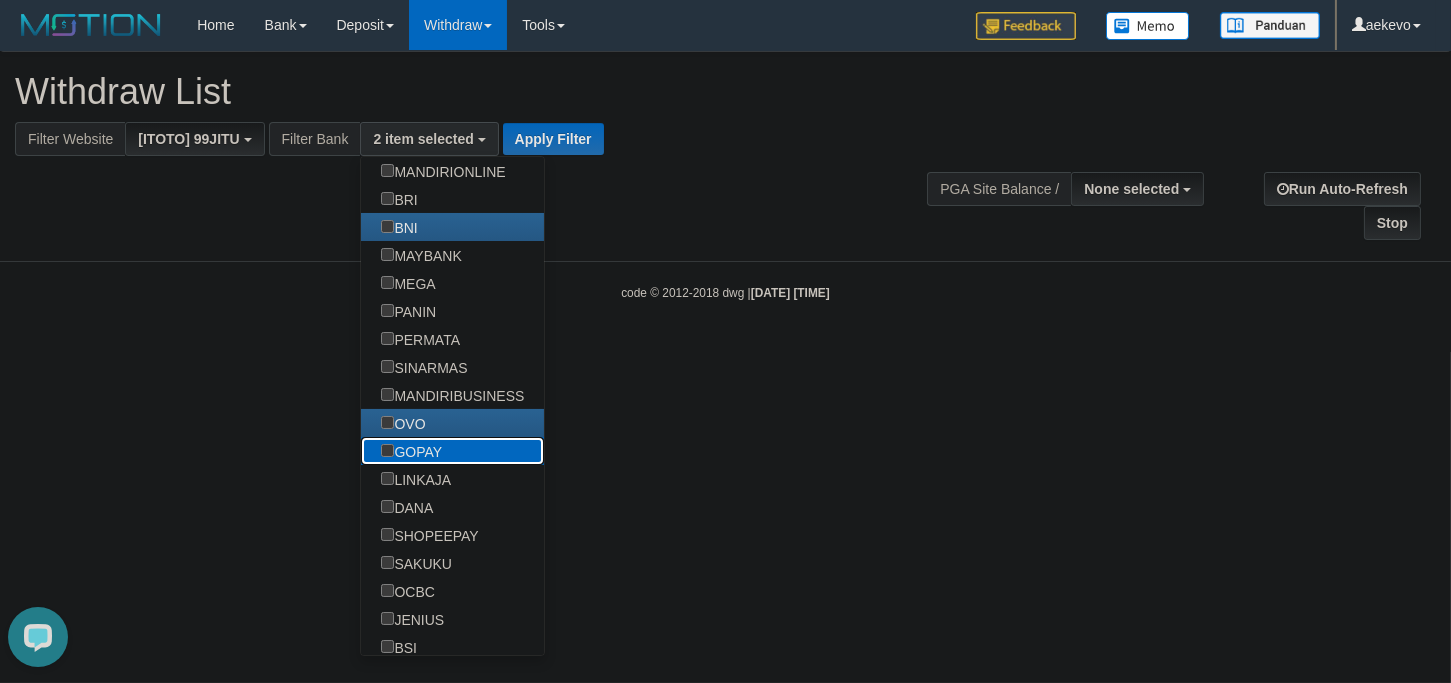 click on "GOPAY" at bounding box center [411, 451] 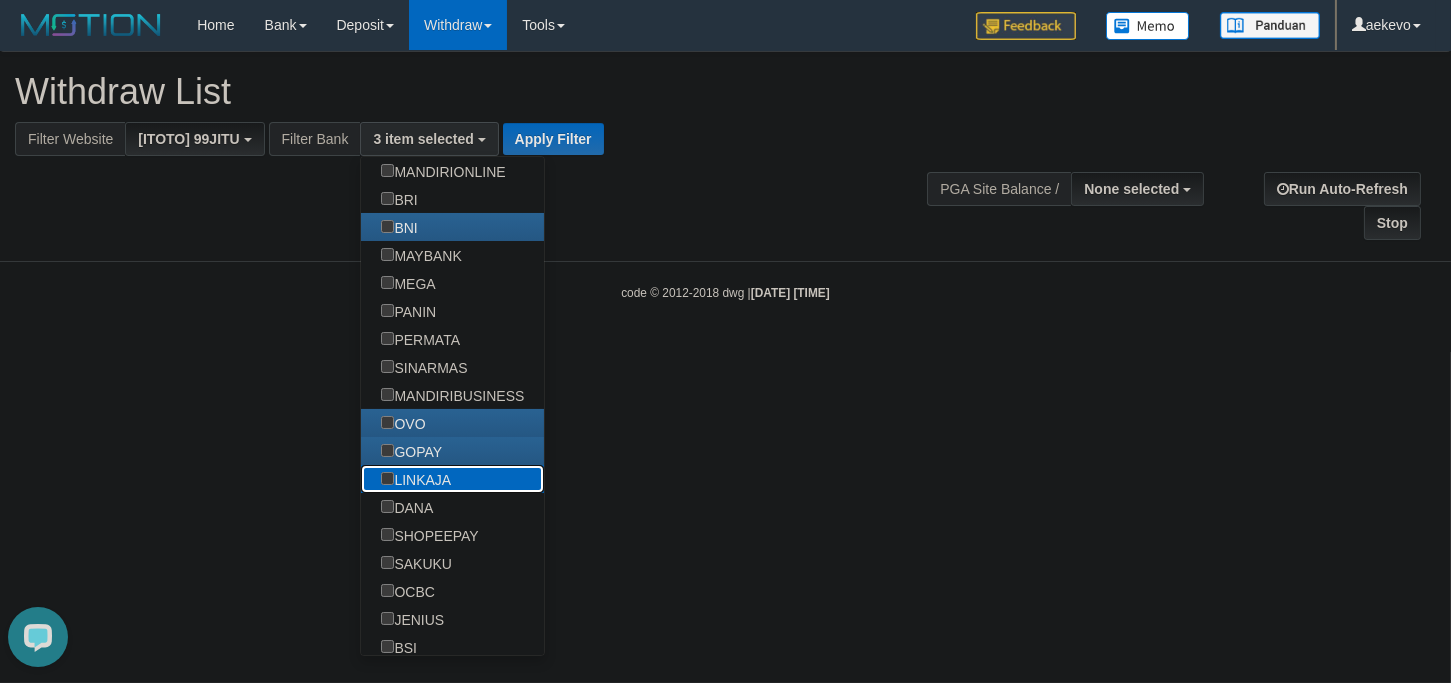click on "LINKAJA" at bounding box center (416, 479) 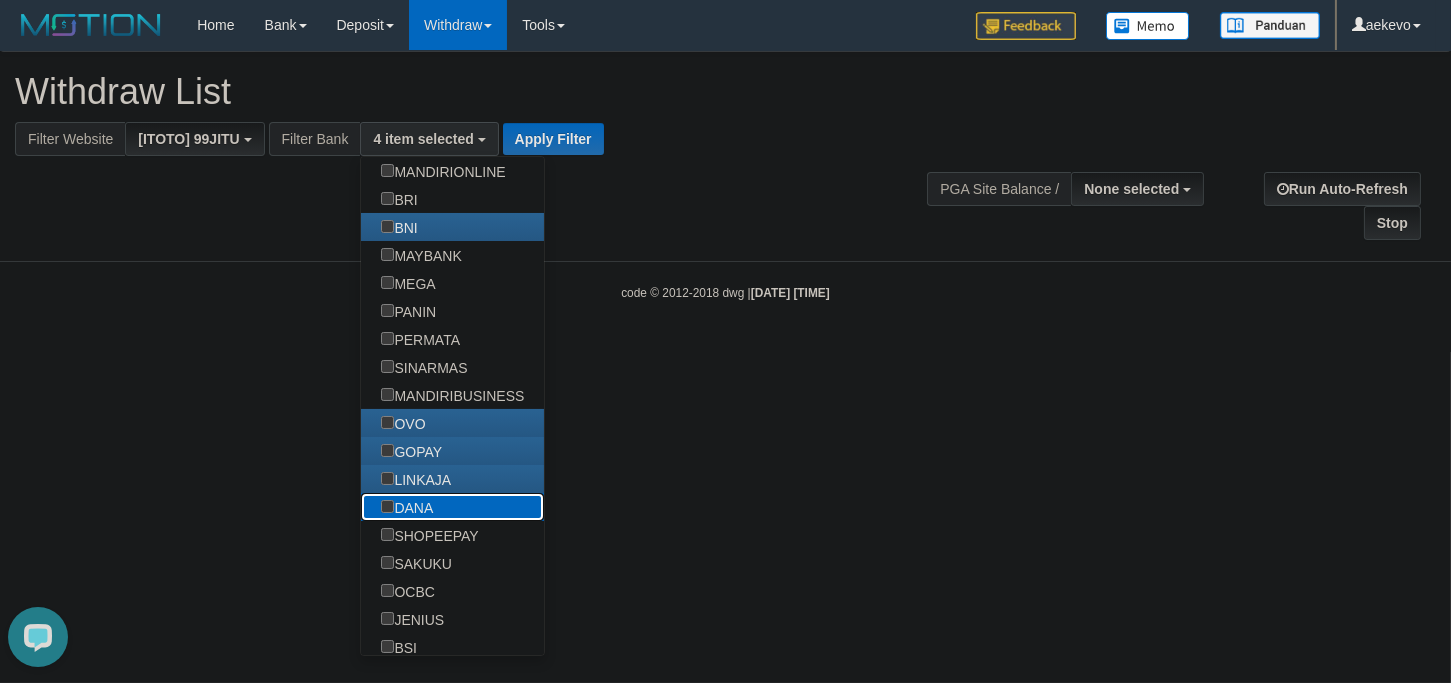 click on "DANA" at bounding box center (407, 507) 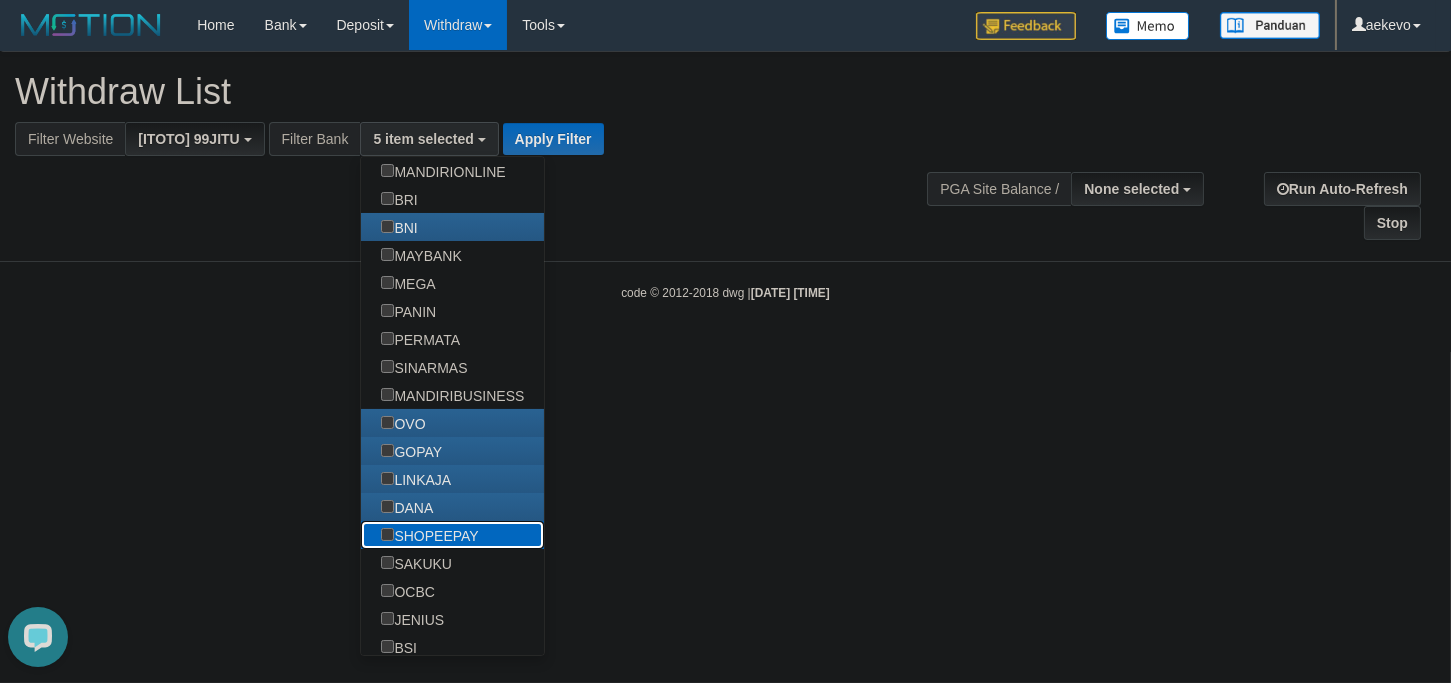 click on "SHOPEEPAY" at bounding box center [429, 535] 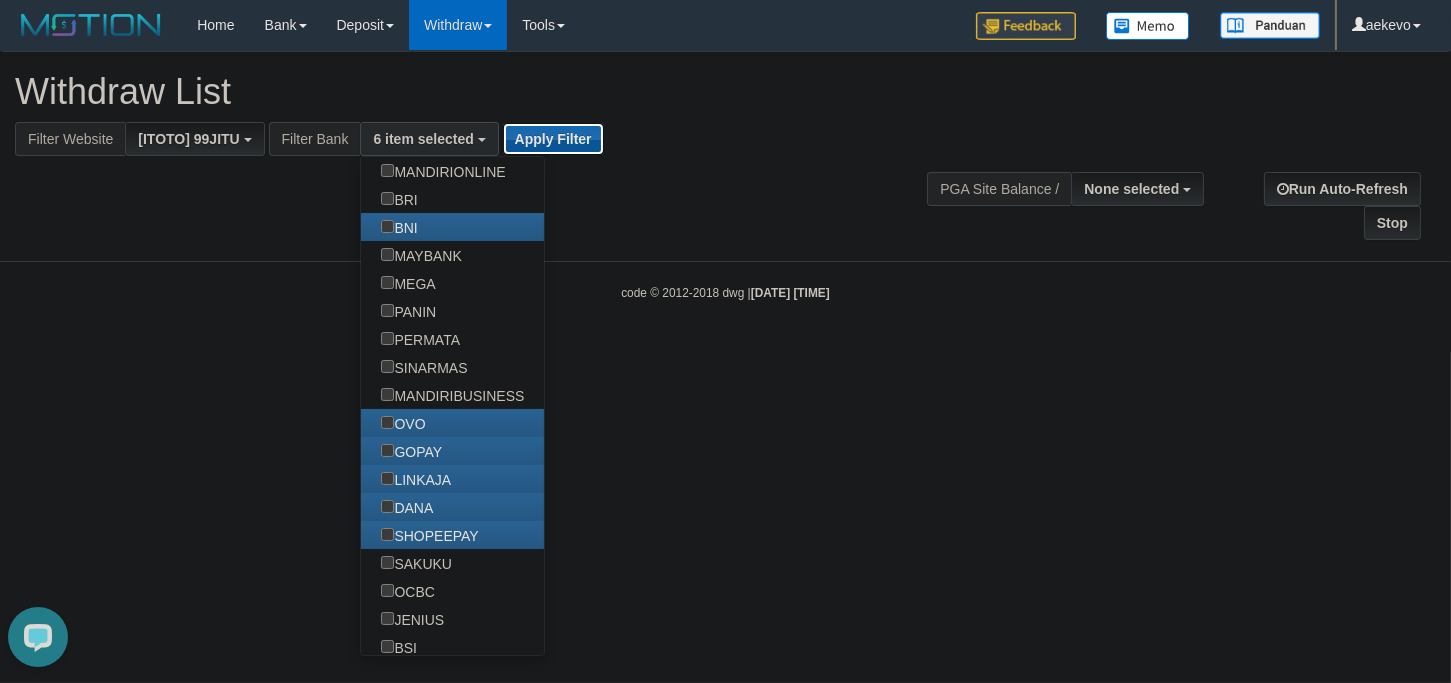click on "Apply Filter" at bounding box center (553, 139) 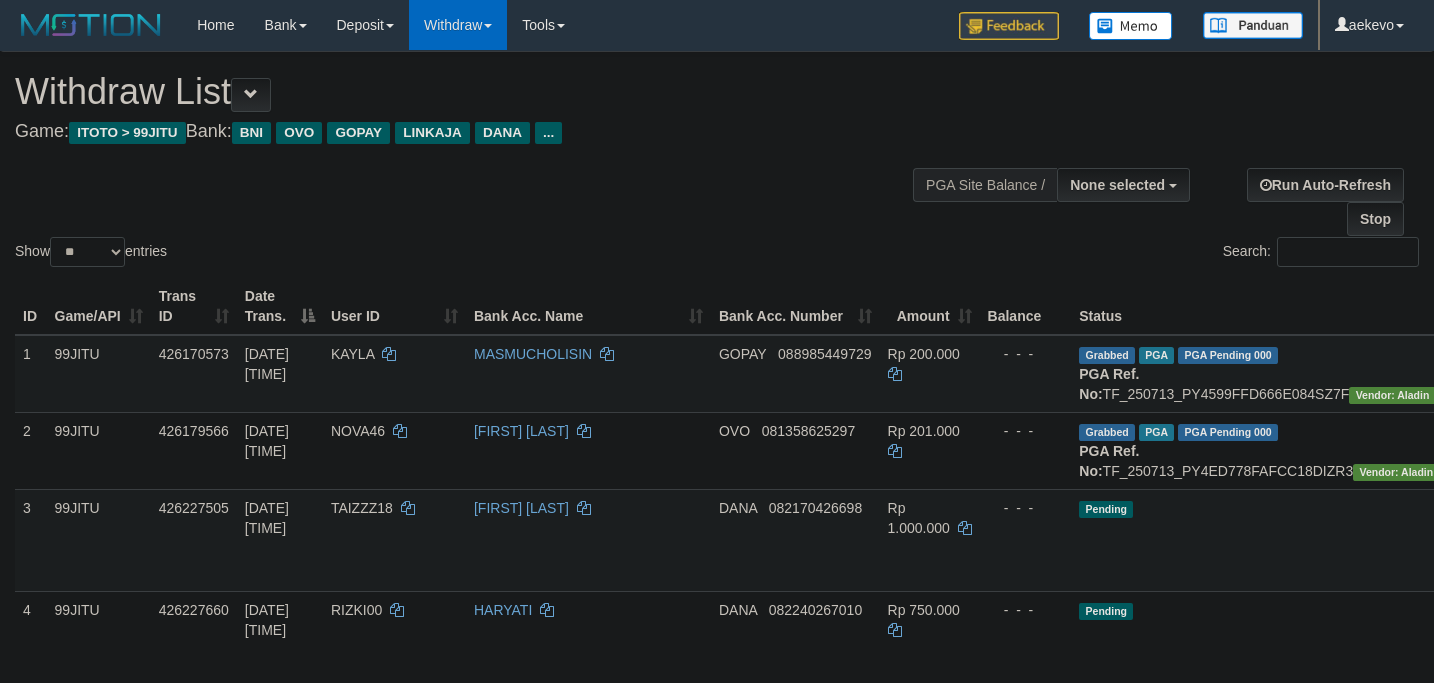 select 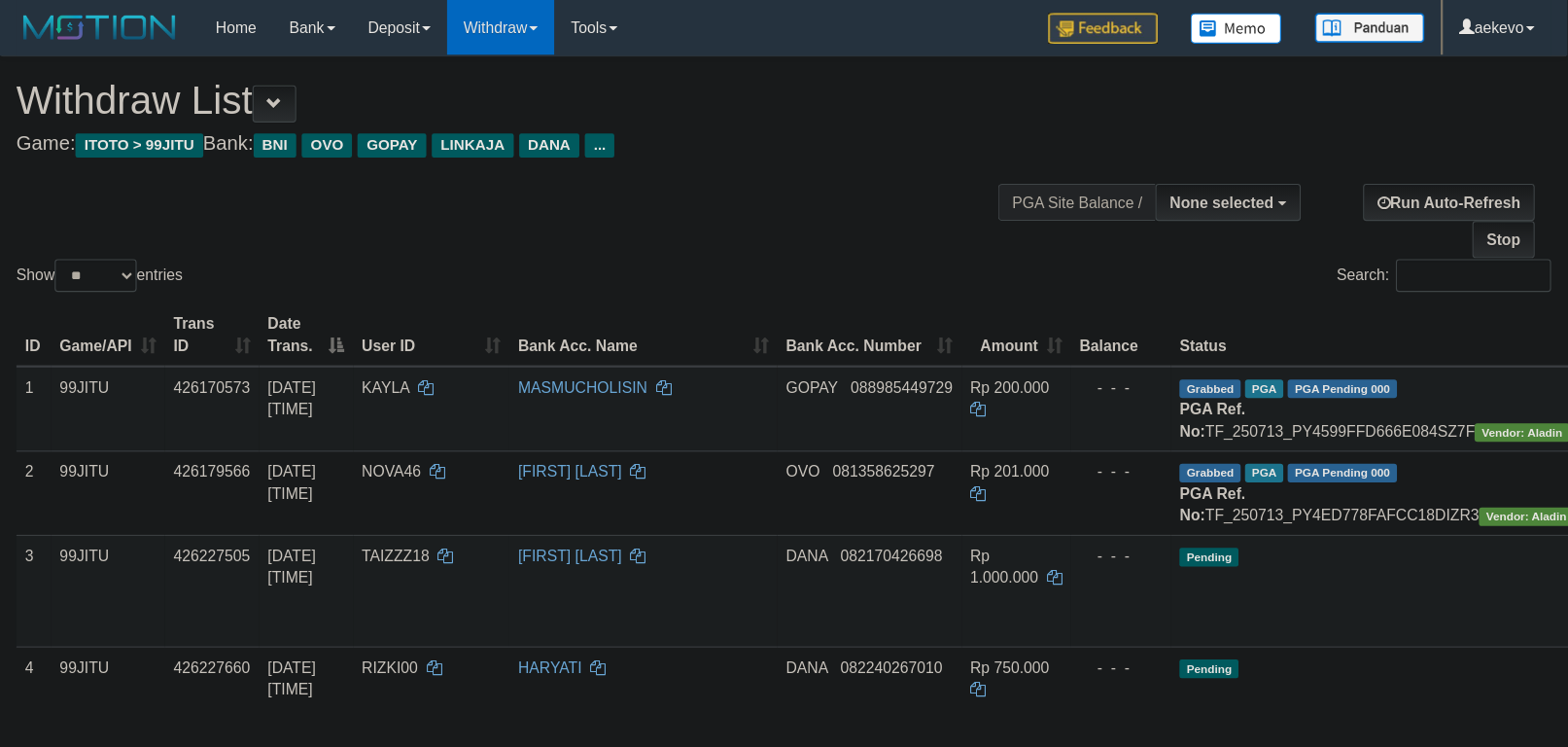 scroll, scrollTop: 0, scrollLeft: 0, axis: both 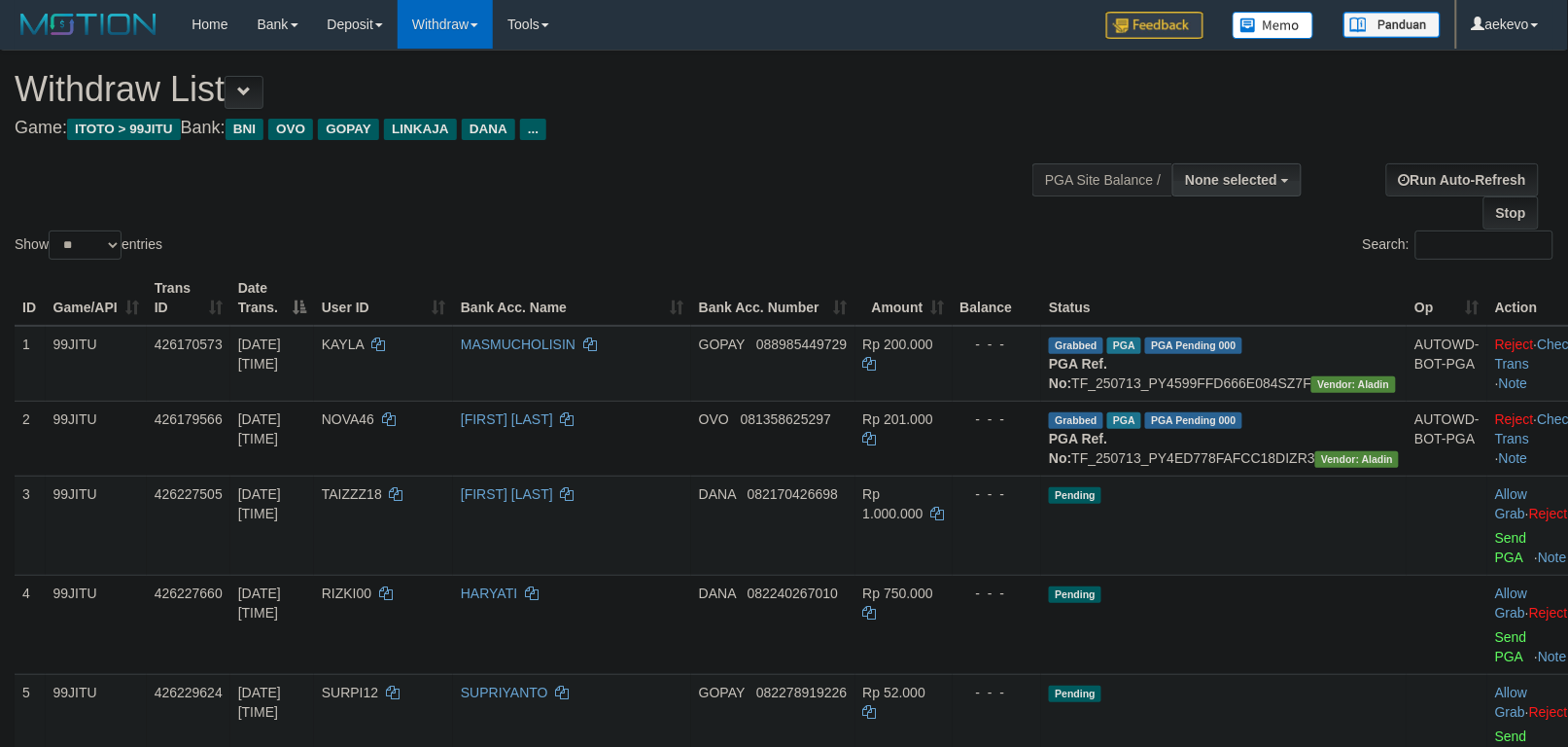 click on "None selected" at bounding box center (1231, 180) 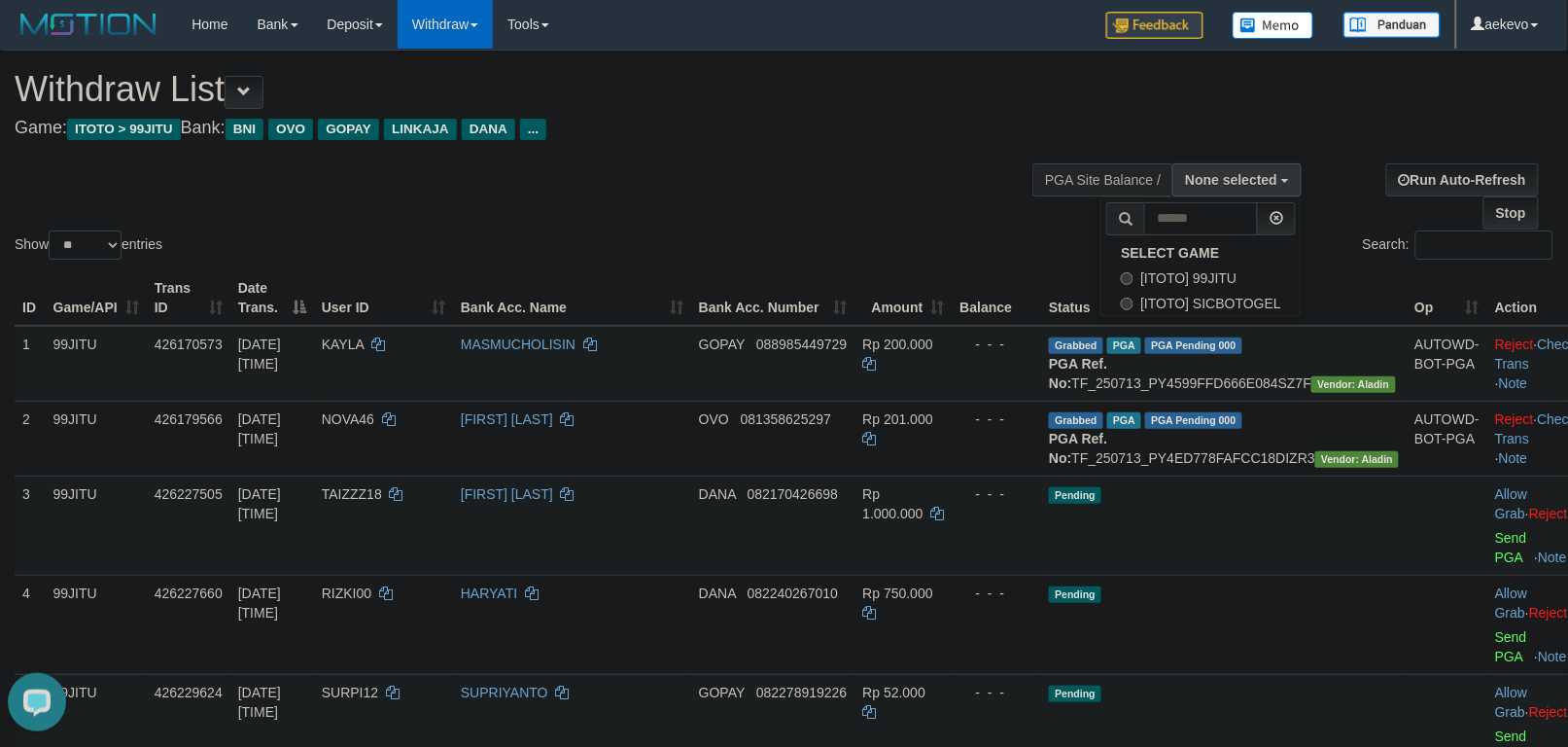 scroll, scrollTop: 0, scrollLeft: 0, axis: both 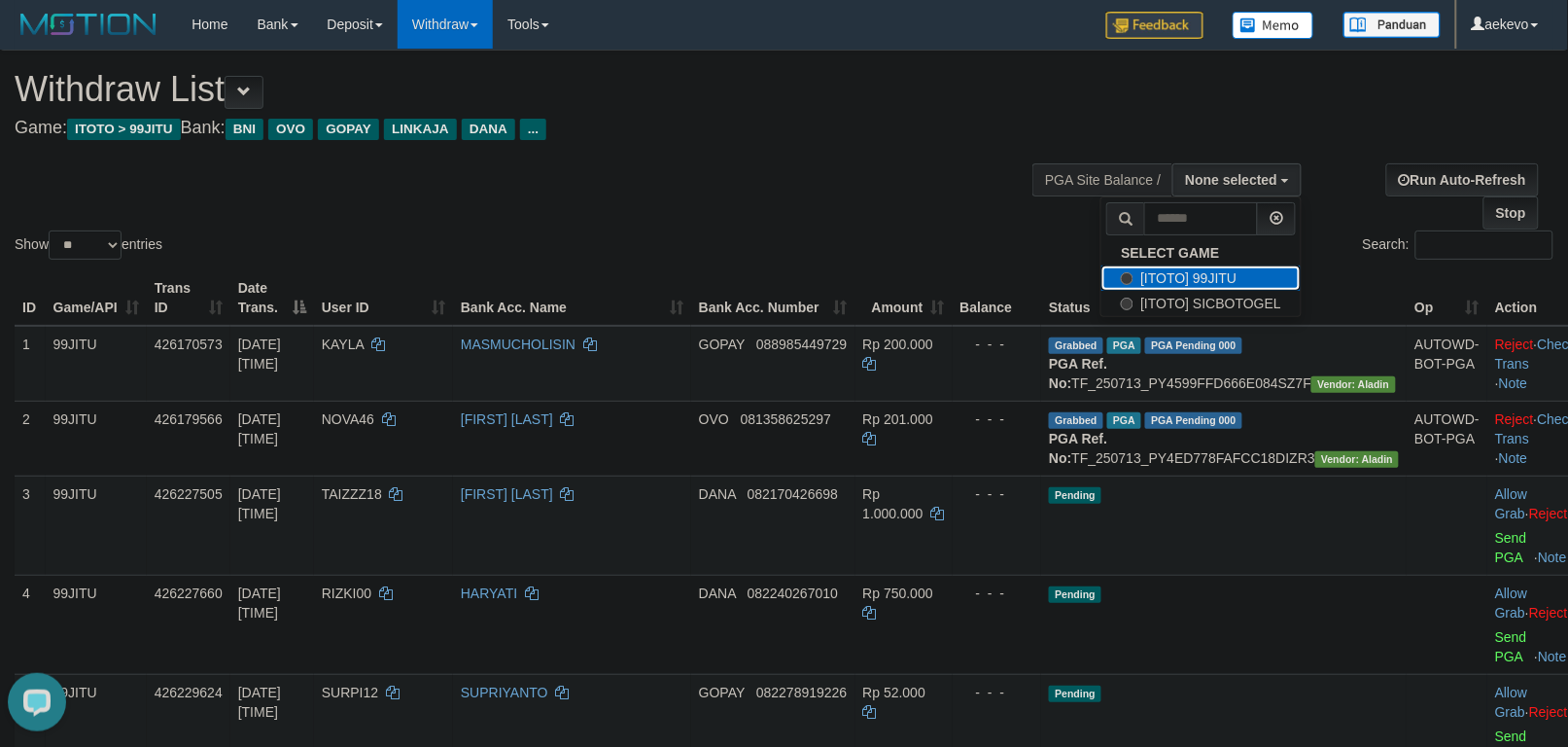 click on "[ITOTO] 99JITU" at bounding box center [1201, 278] 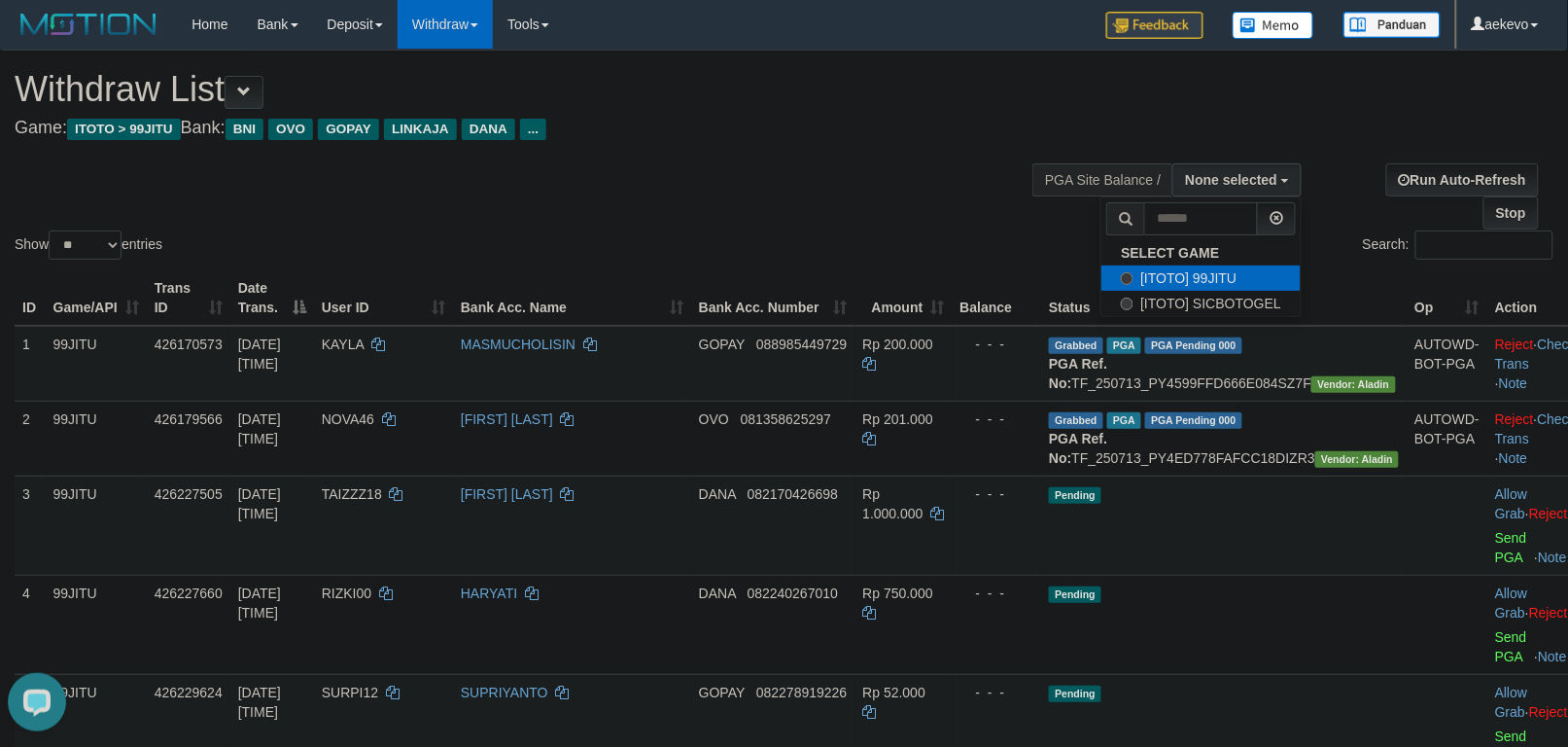 select on "***" 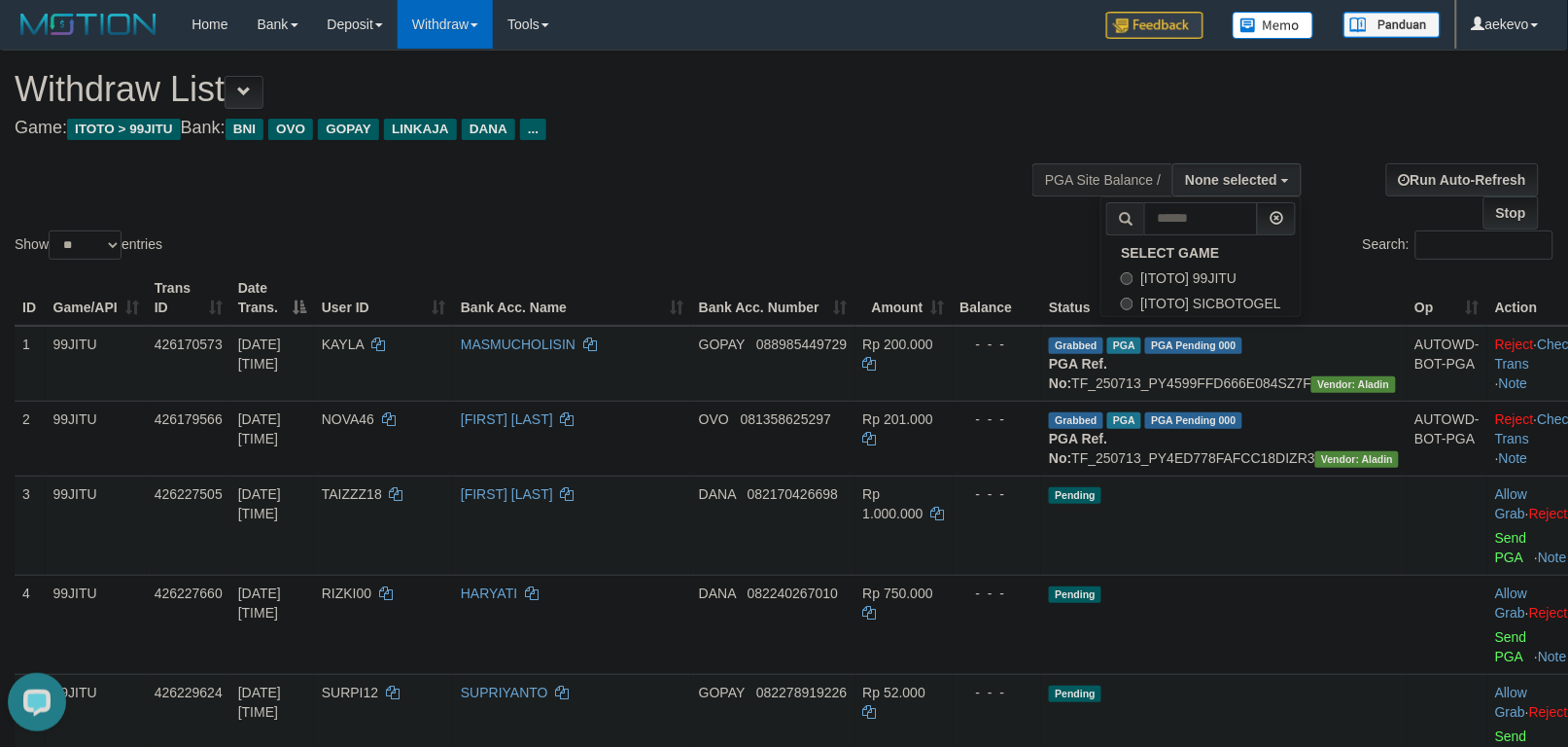 scroll, scrollTop: 17, scrollLeft: 0, axis: vertical 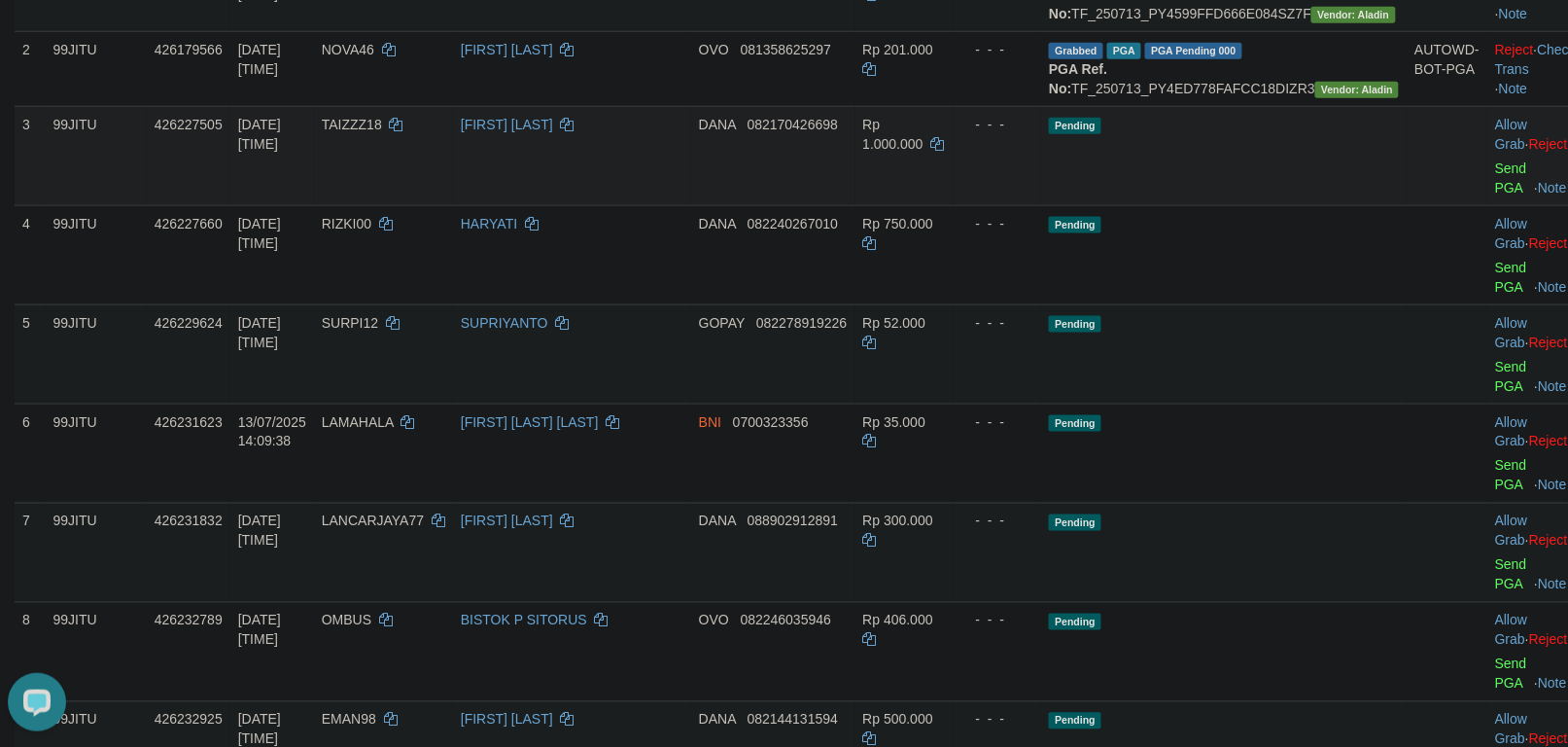 click on "TAIZZZ18" at bounding box center [352, 124] 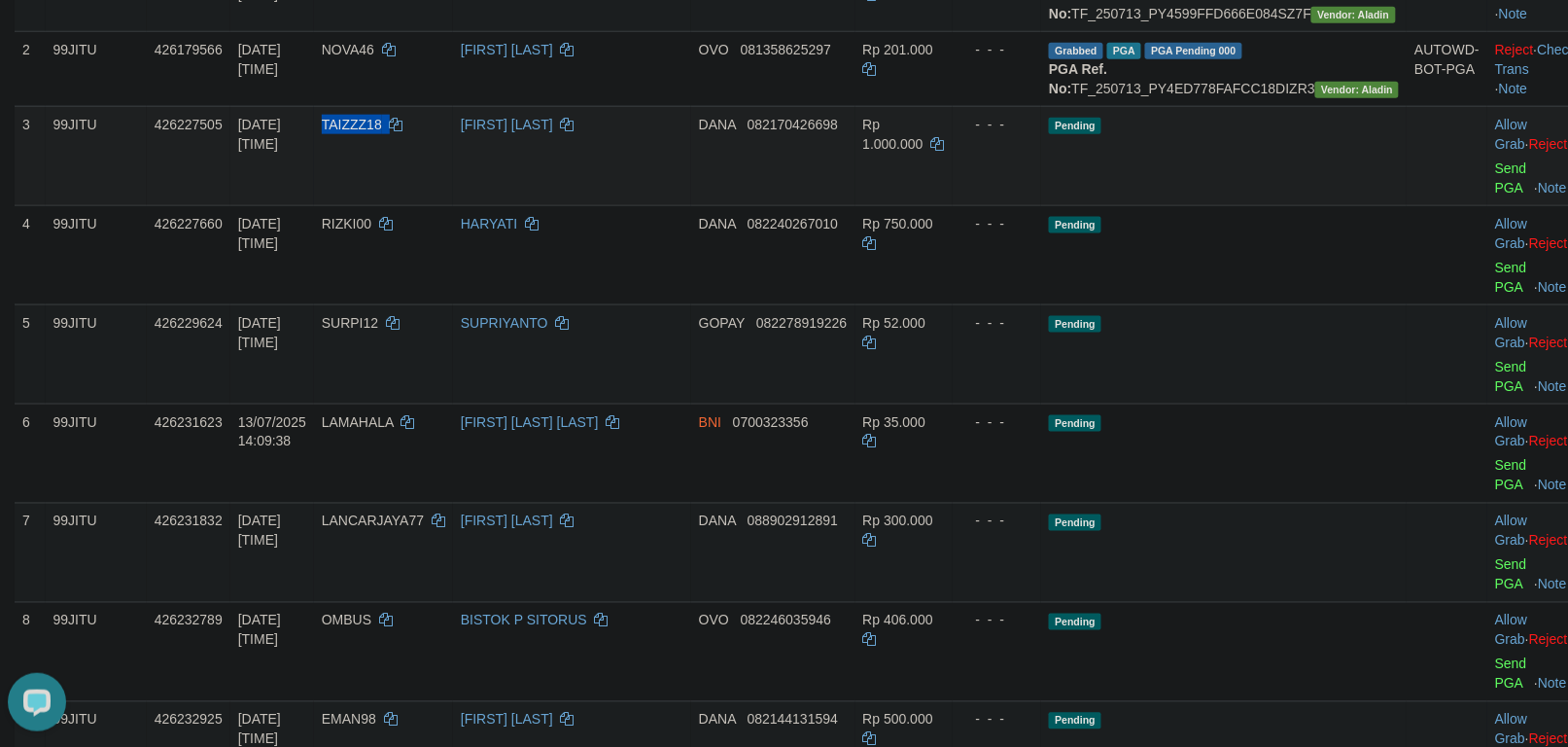 click on "TAIZZZ18" at bounding box center [352, 124] 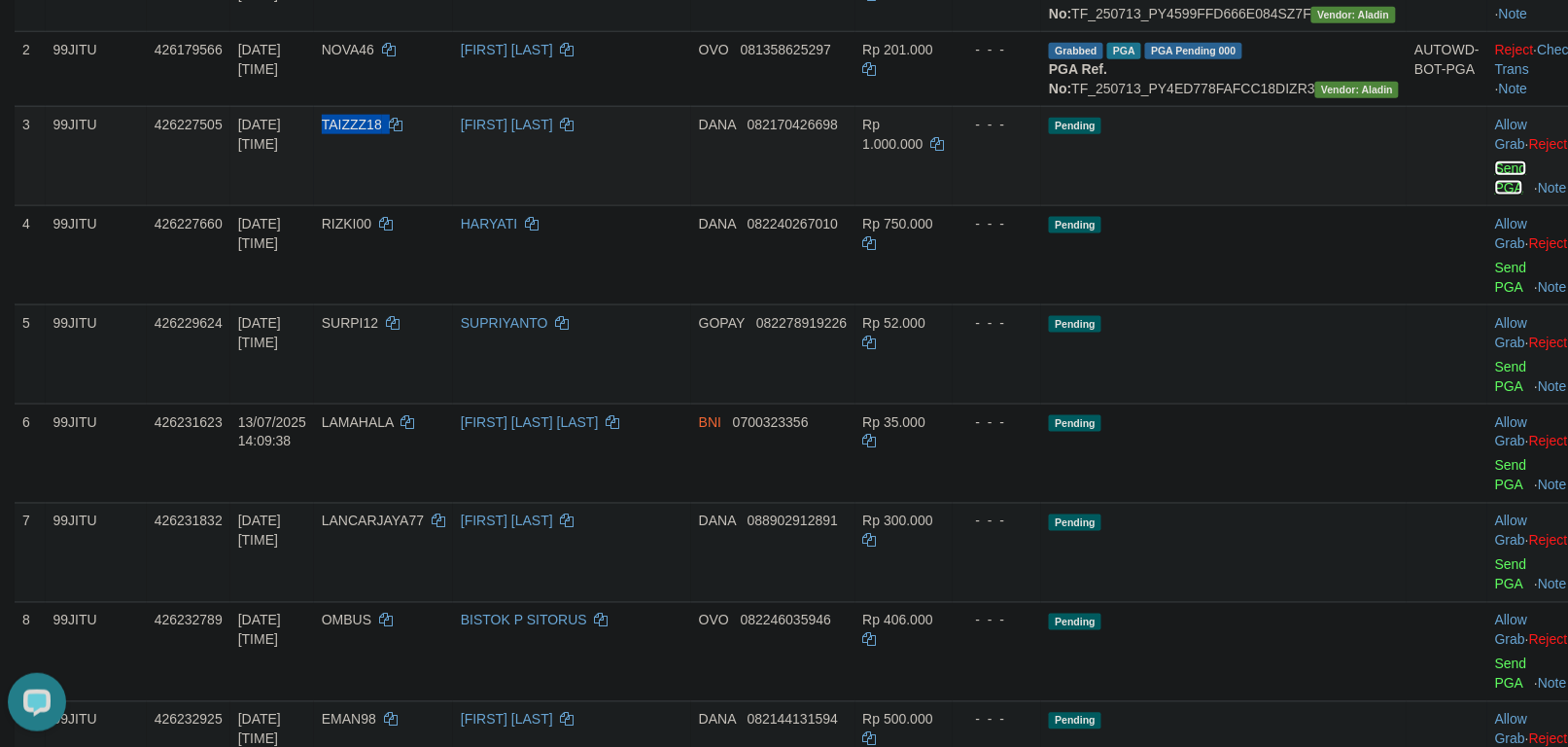 click on "Send PGA" at bounding box center (1511, 178) 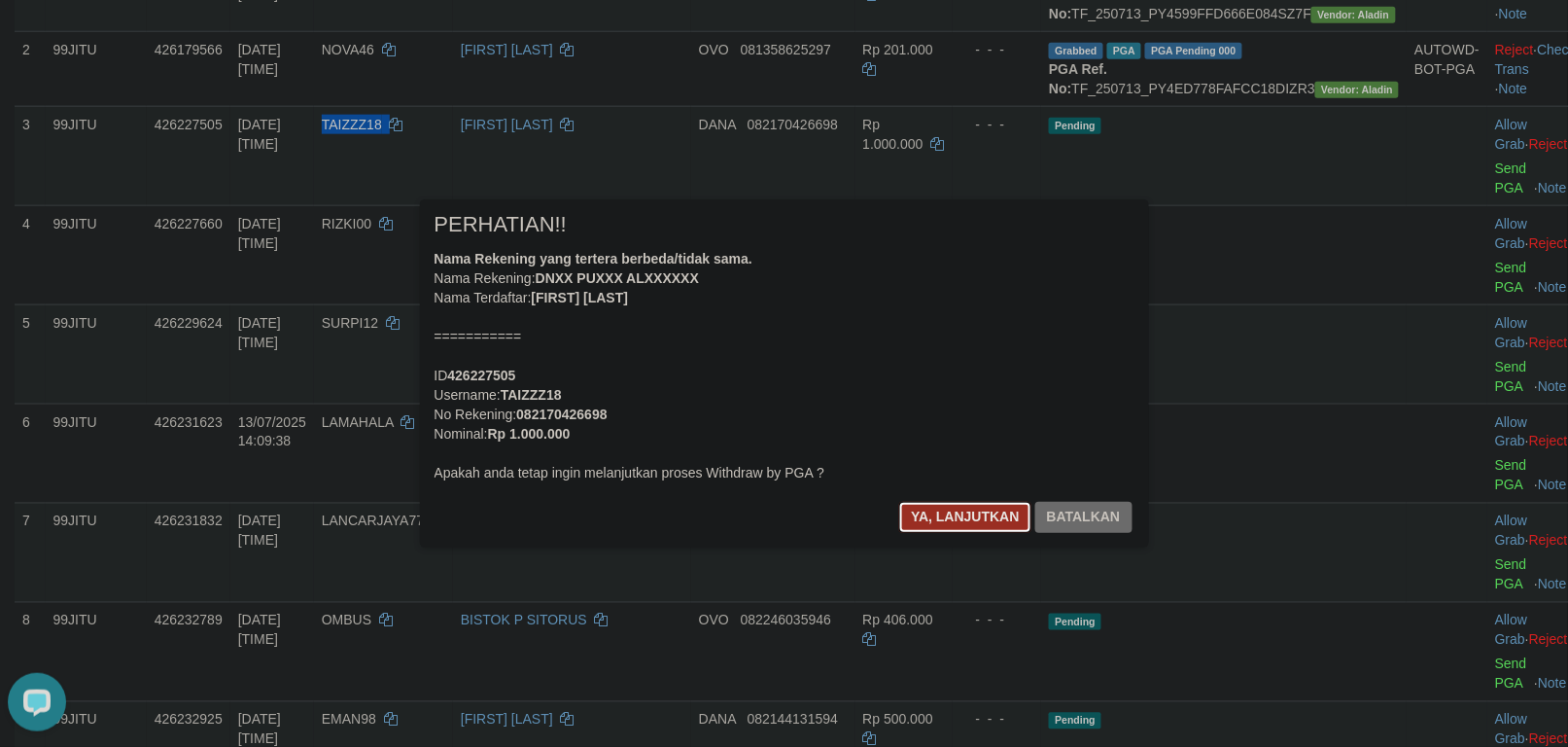 click on "Ya, lanjutkan" at bounding box center (965, 517) 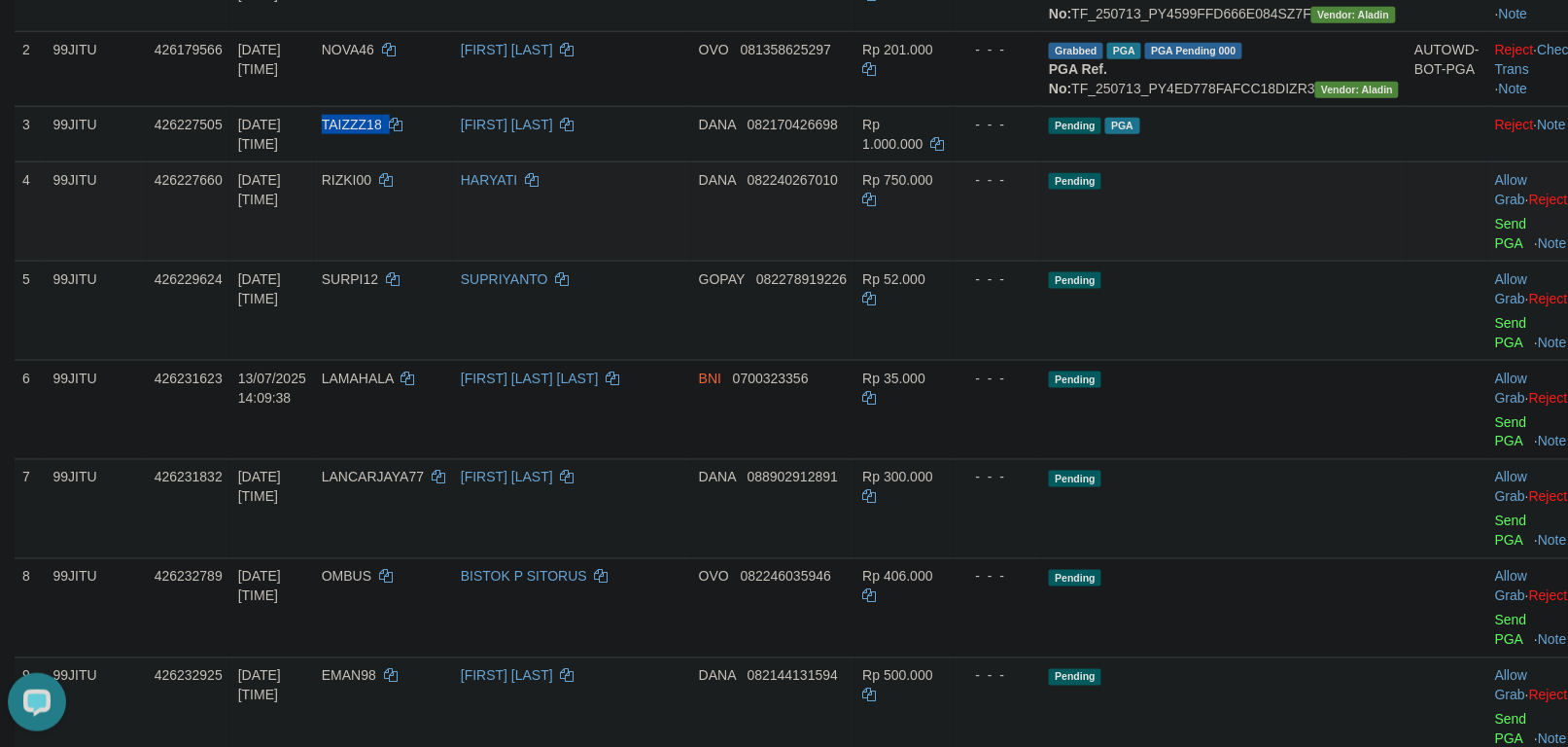 click on "RIZKI00" at bounding box center (383, 211) 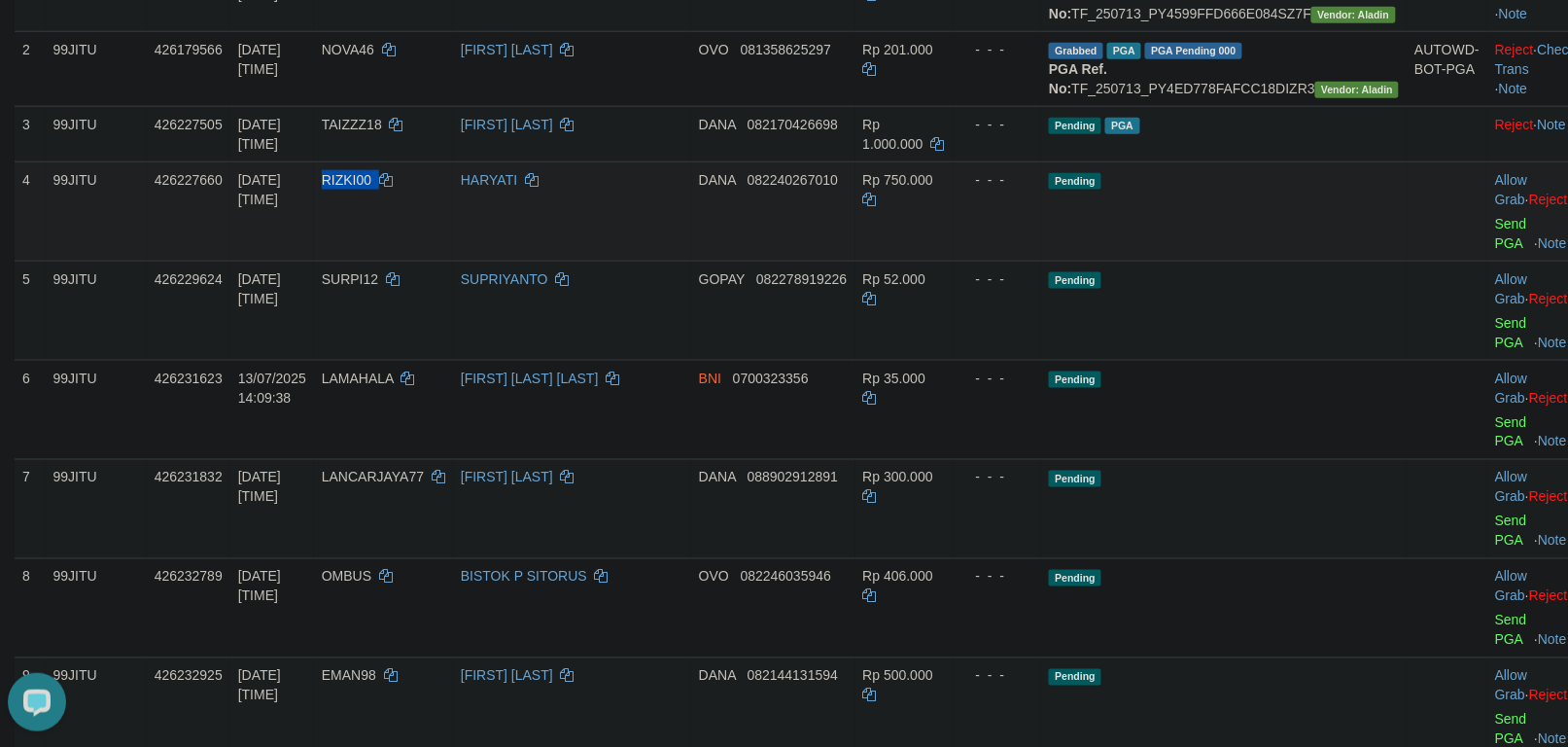 click on "RIZKI00" at bounding box center (383, 211) 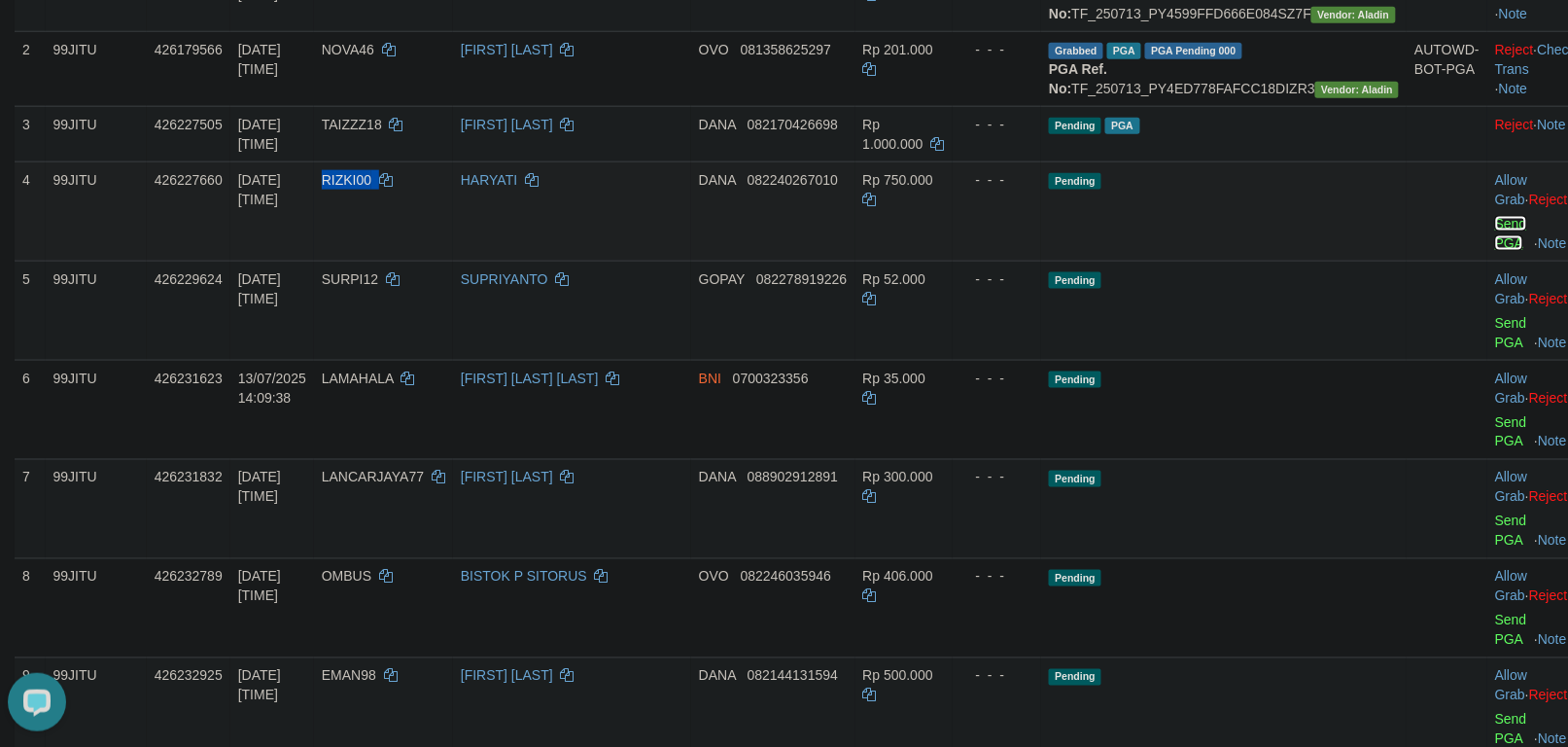 click on "Send PGA" at bounding box center (1511, 233) 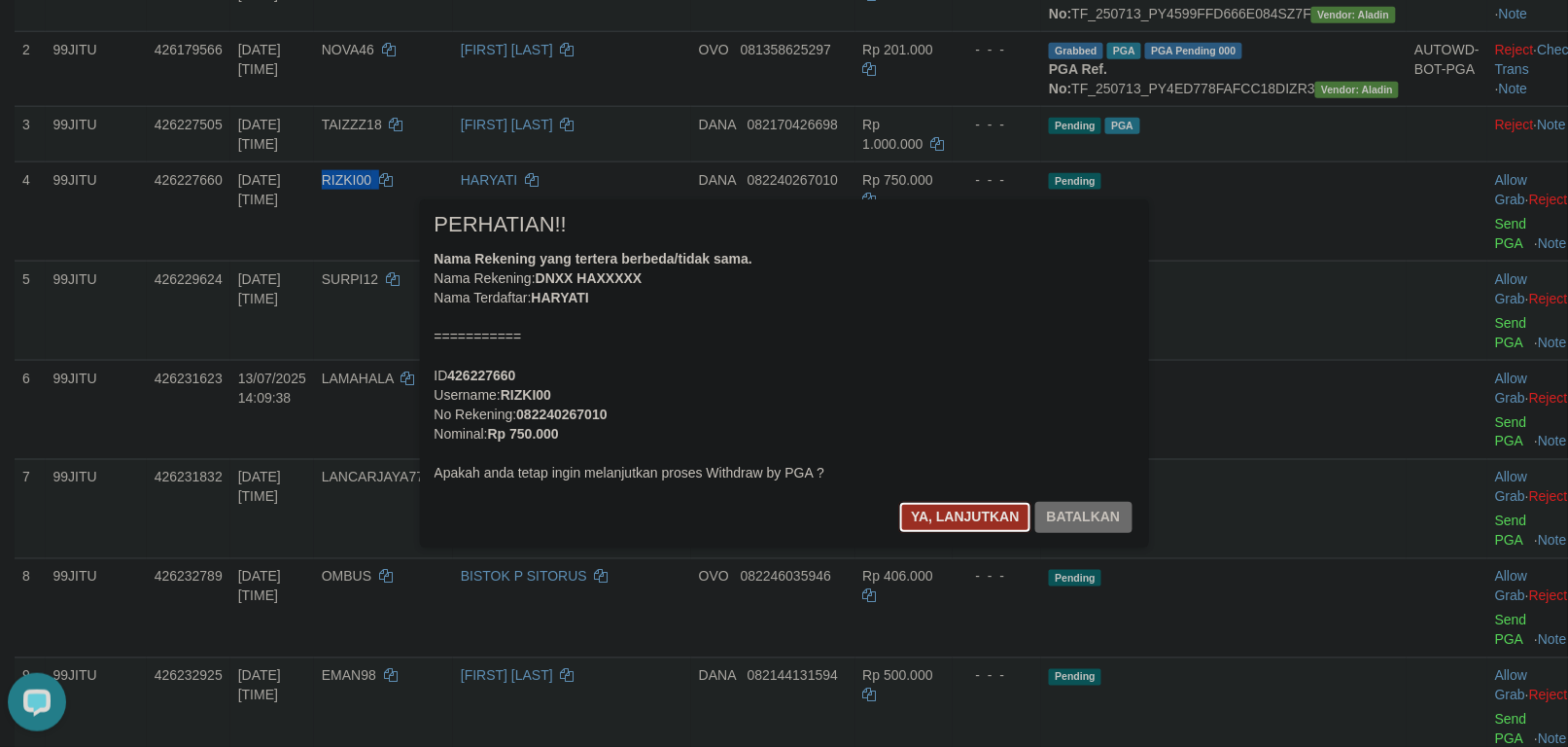 click on "Ya, lanjutkan" at bounding box center [965, 517] 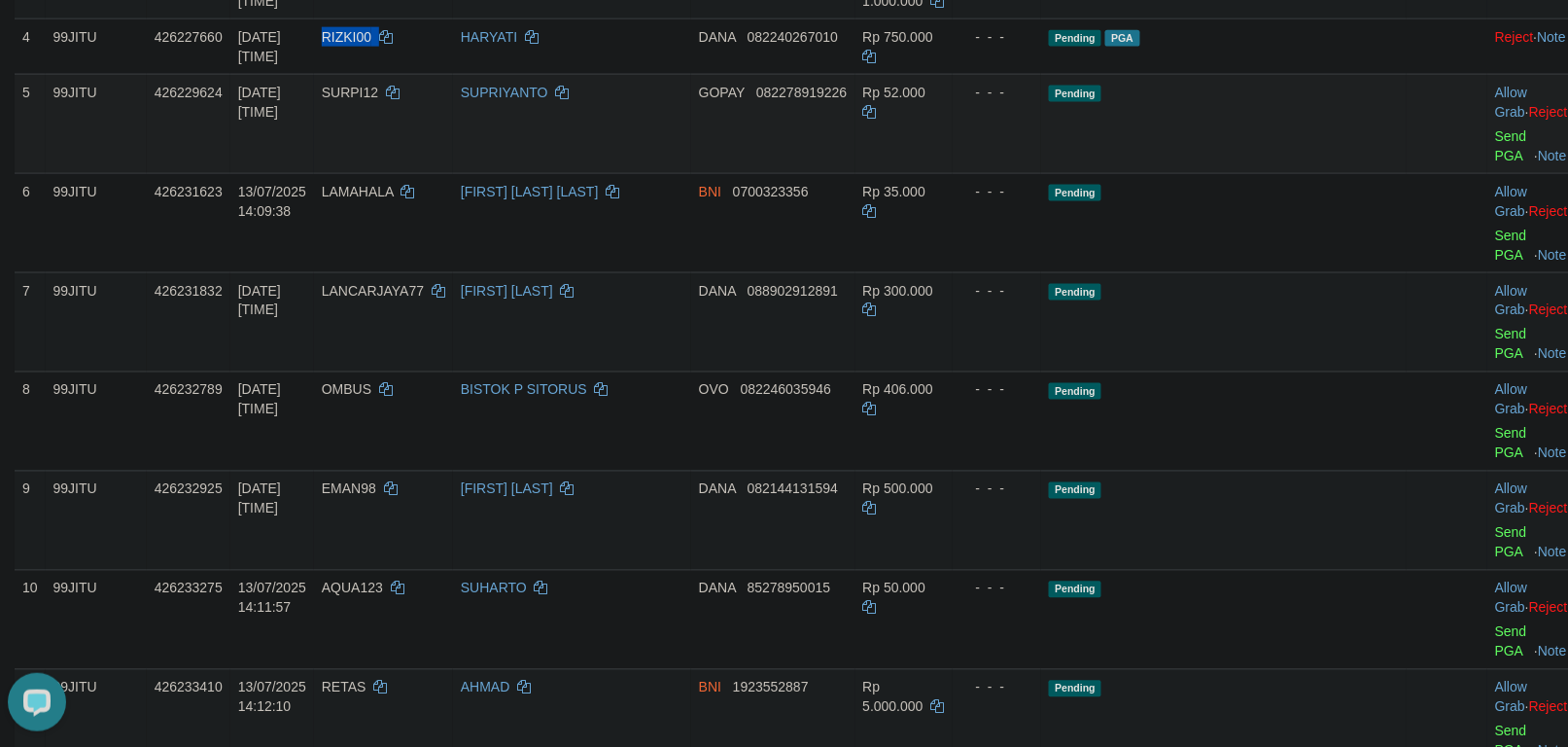 scroll, scrollTop: 810, scrollLeft: 0, axis: vertical 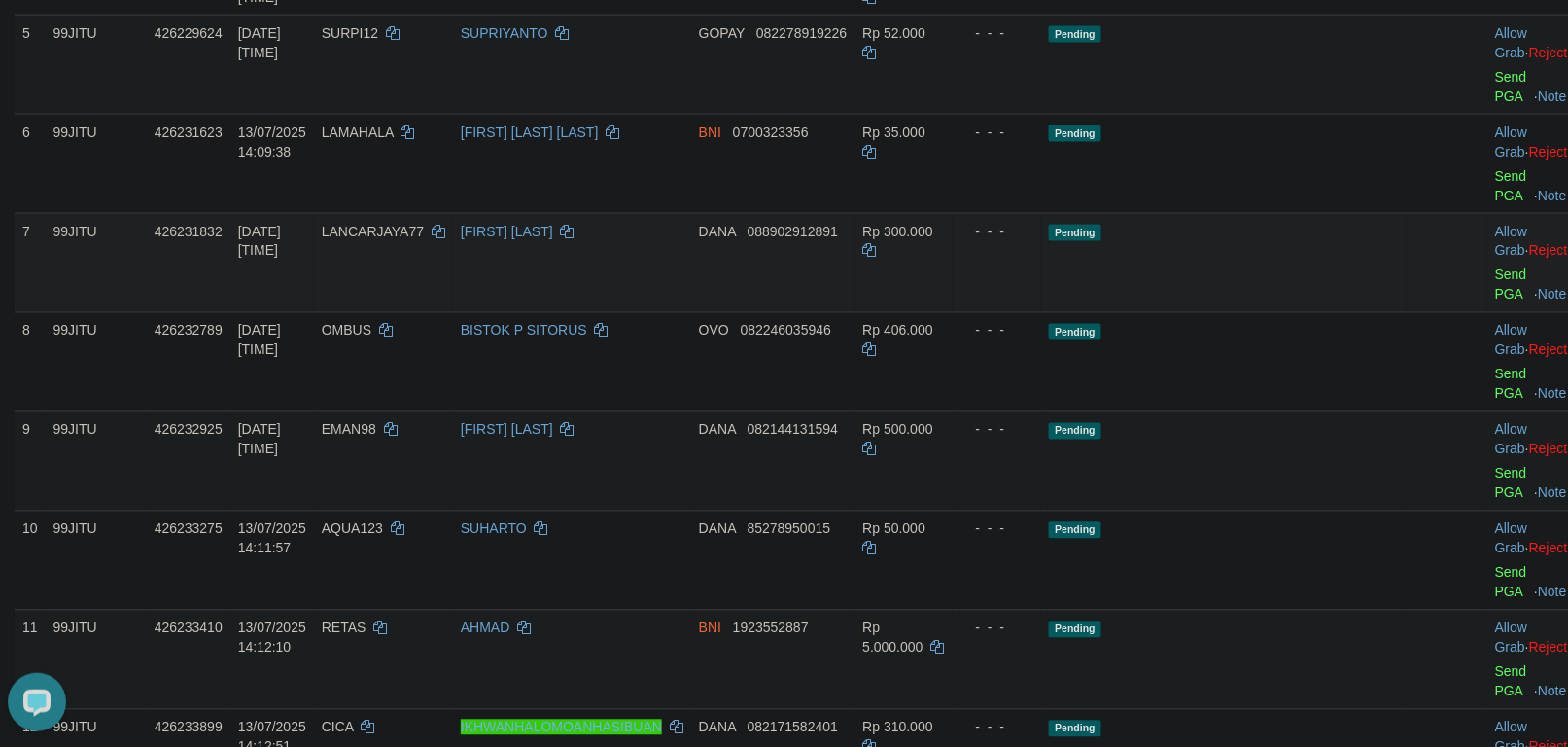 click on "LANCARJAYA77" at bounding box center (383, 263) 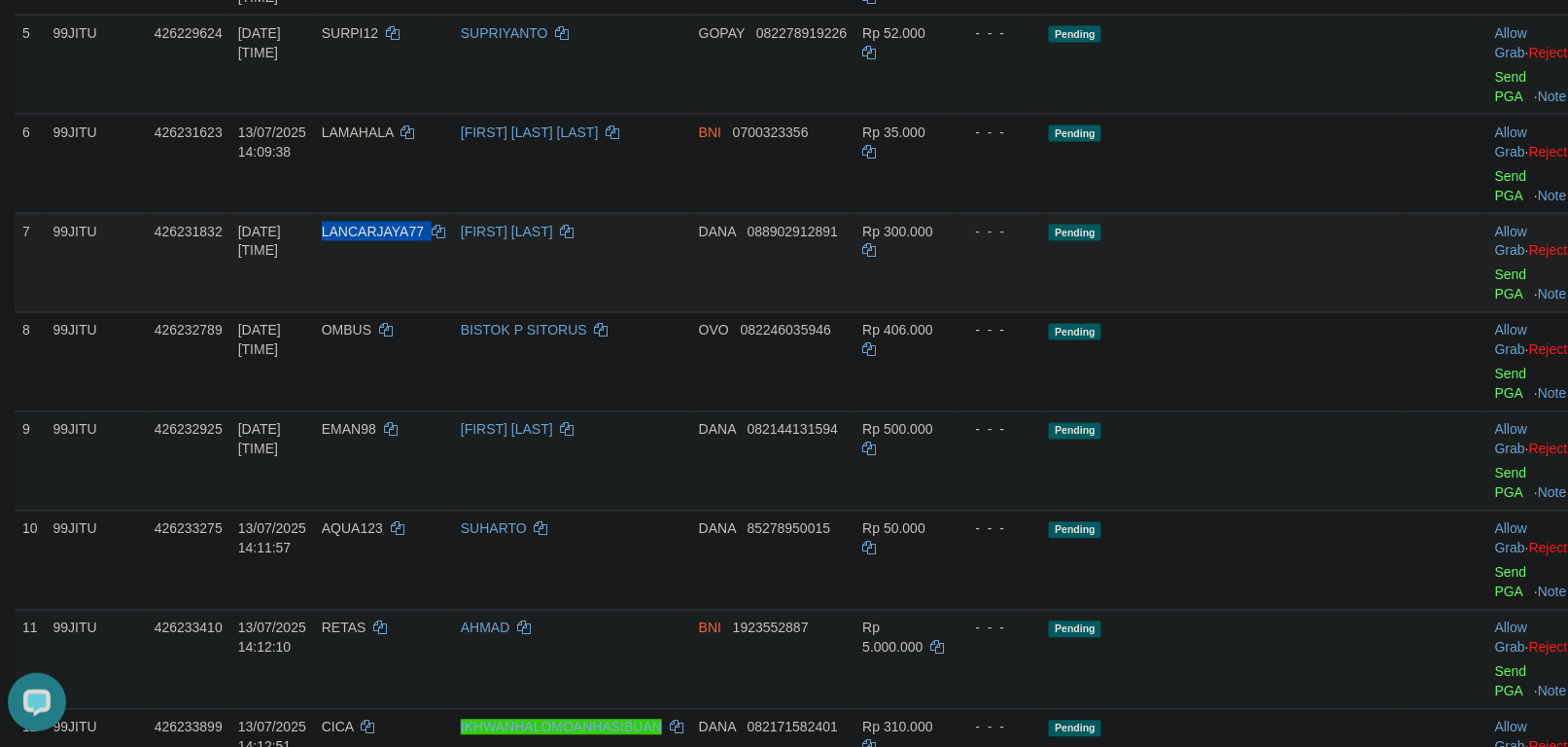 click on "LANCARJAYA77" at bounding box center (383, 263) 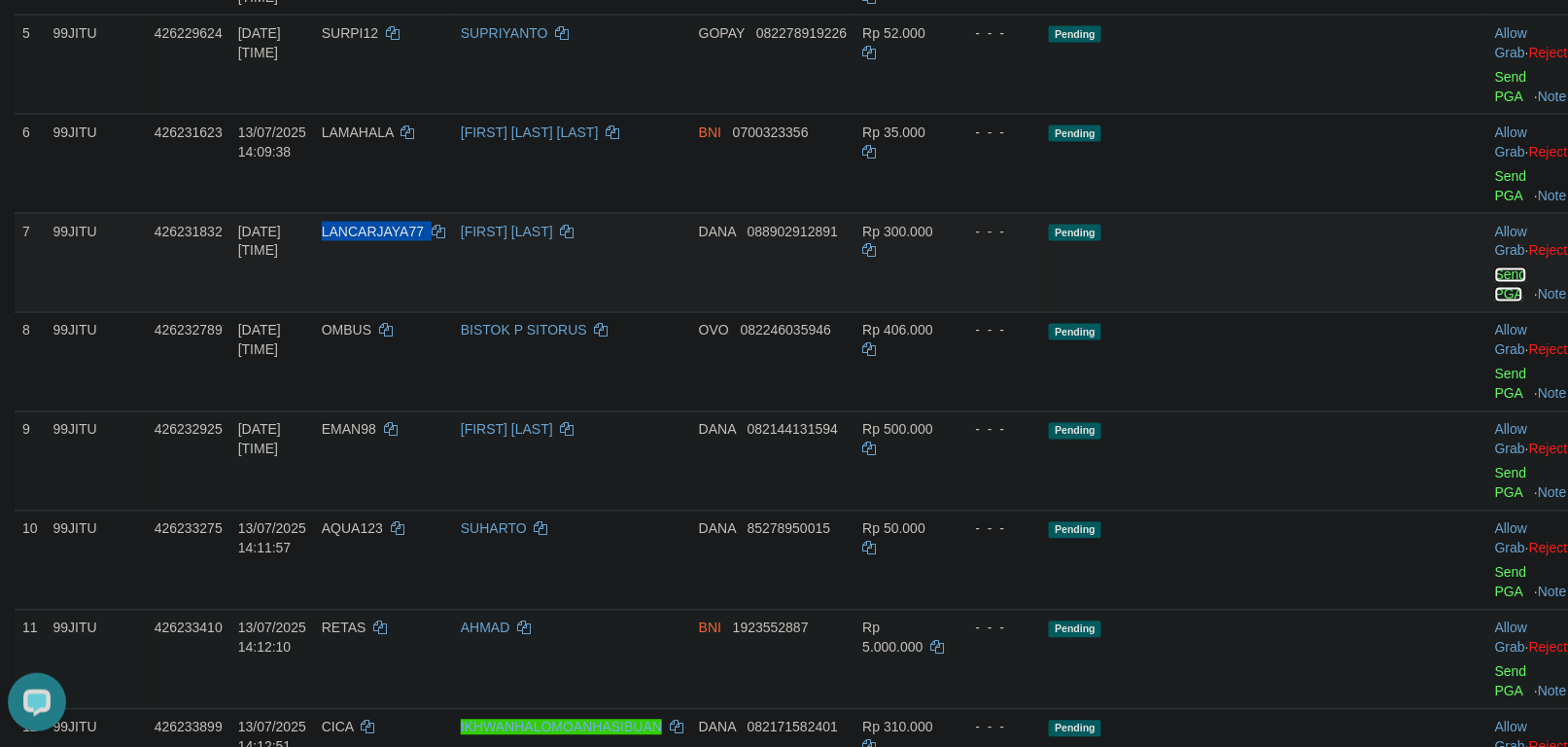 click on "Send PGA" at bounding box center [1511, 285] 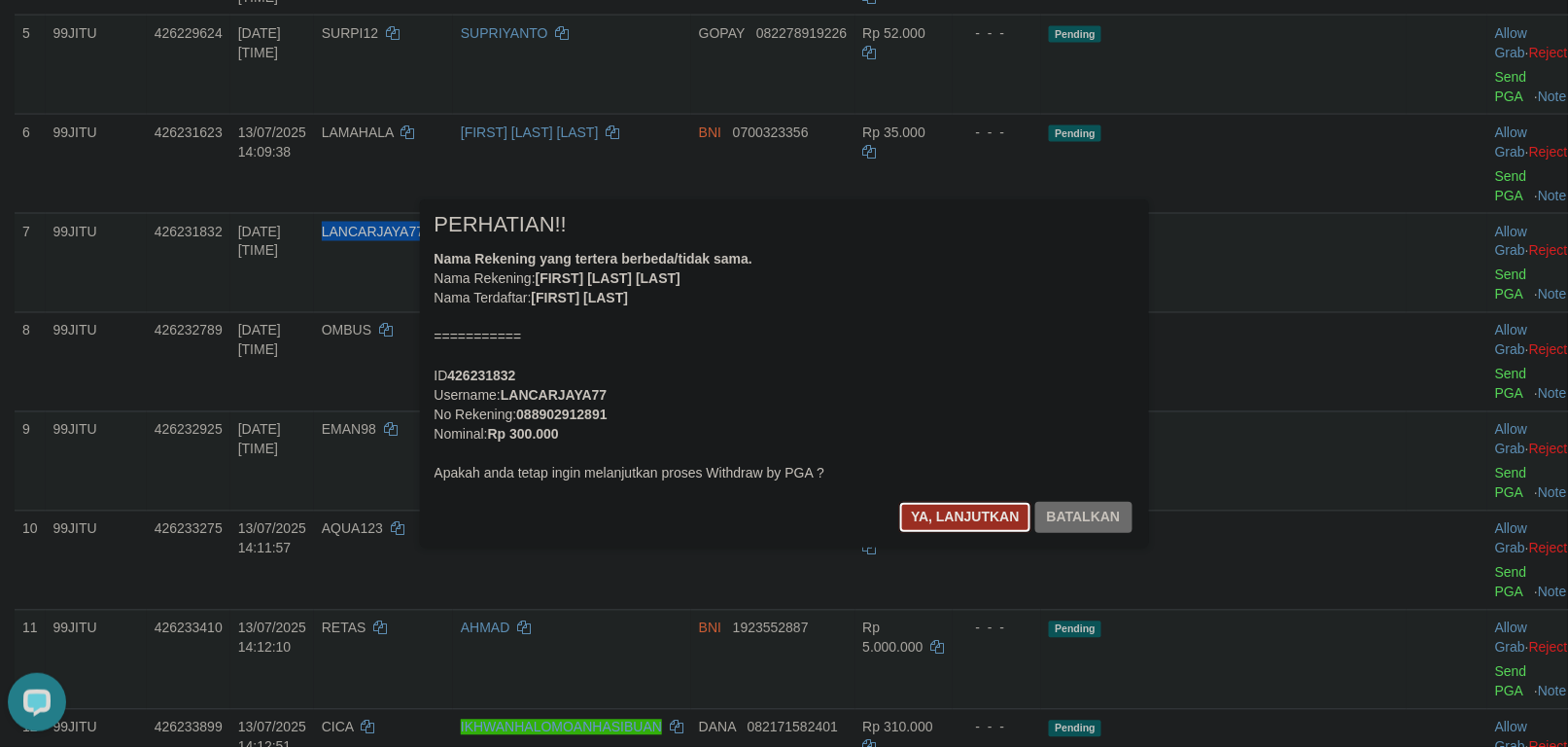click on "Ya, lanjutkan" at bounding box center (965, 517) 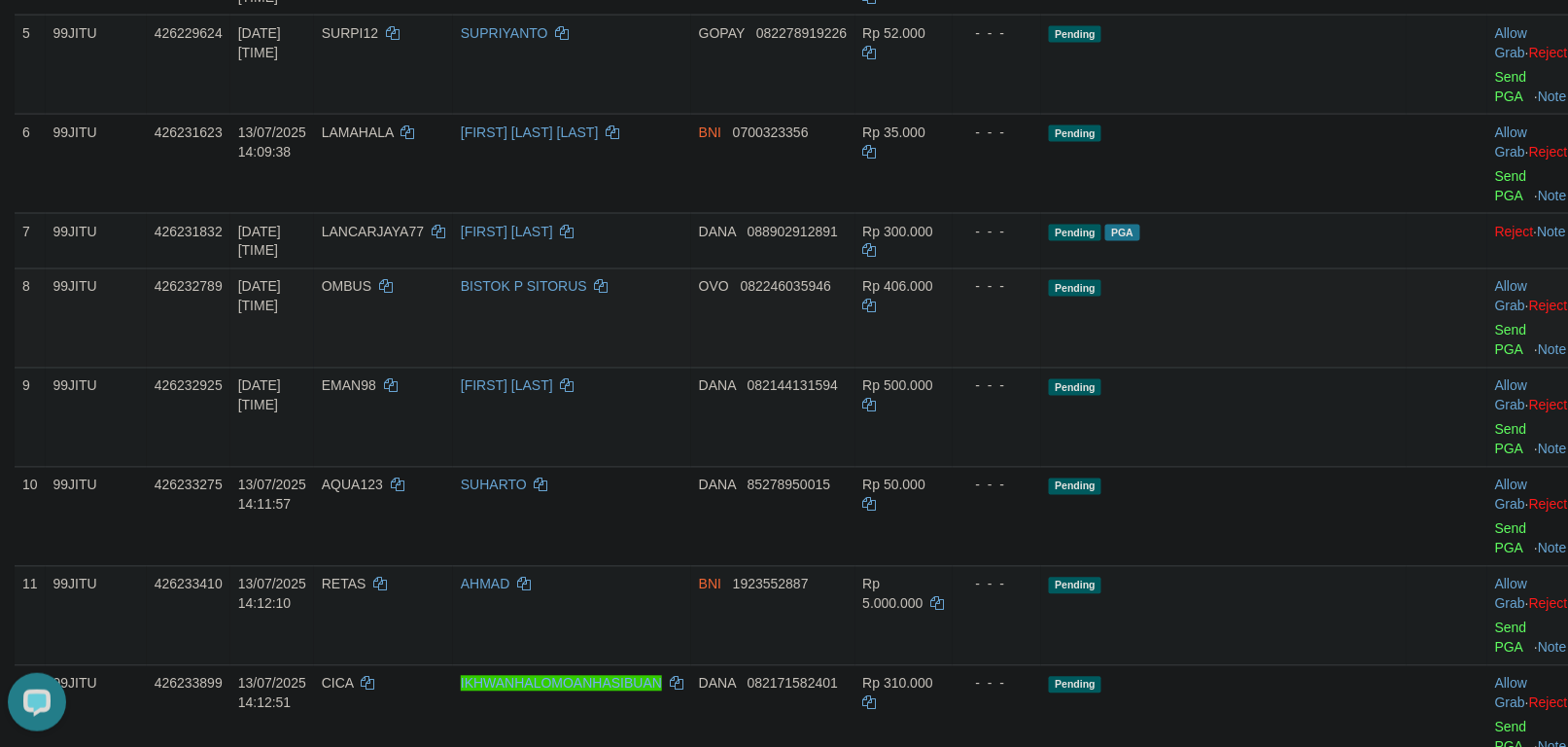 click on "OMBUS" at bounding box center [383, 318] 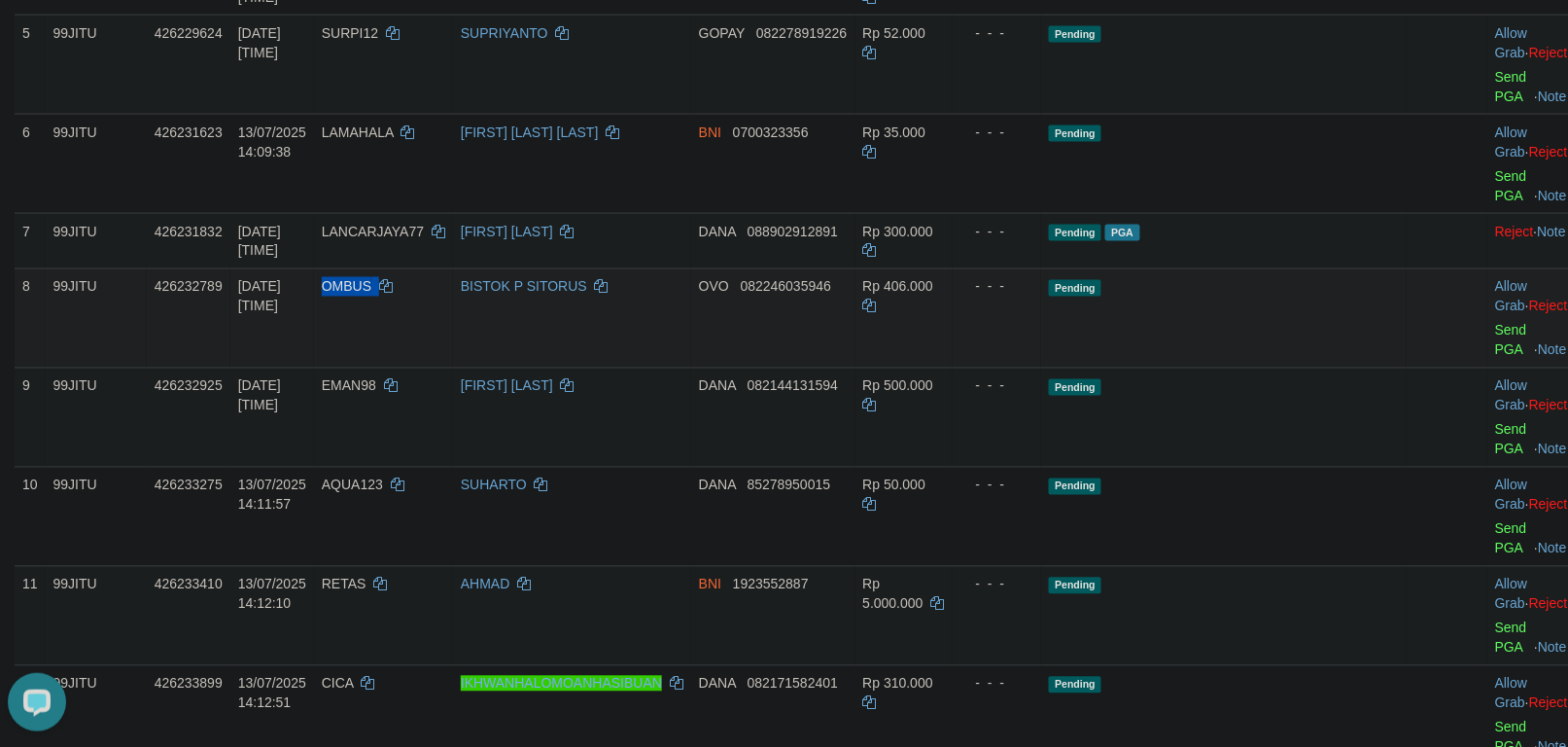 click on "OMBUS" at bounding box center [383, 318] 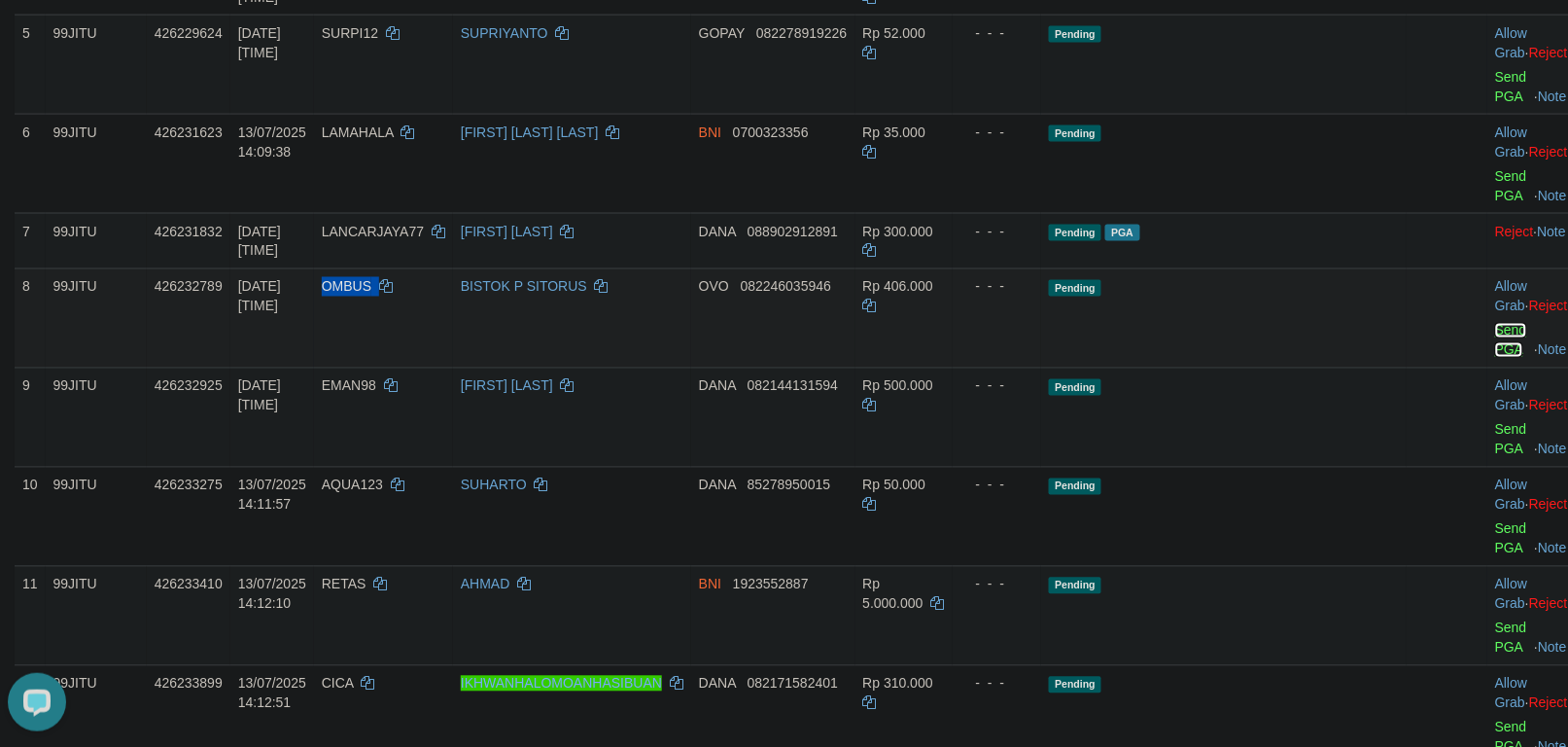 click on "Send PGA" at bounding box center (1511, 340) 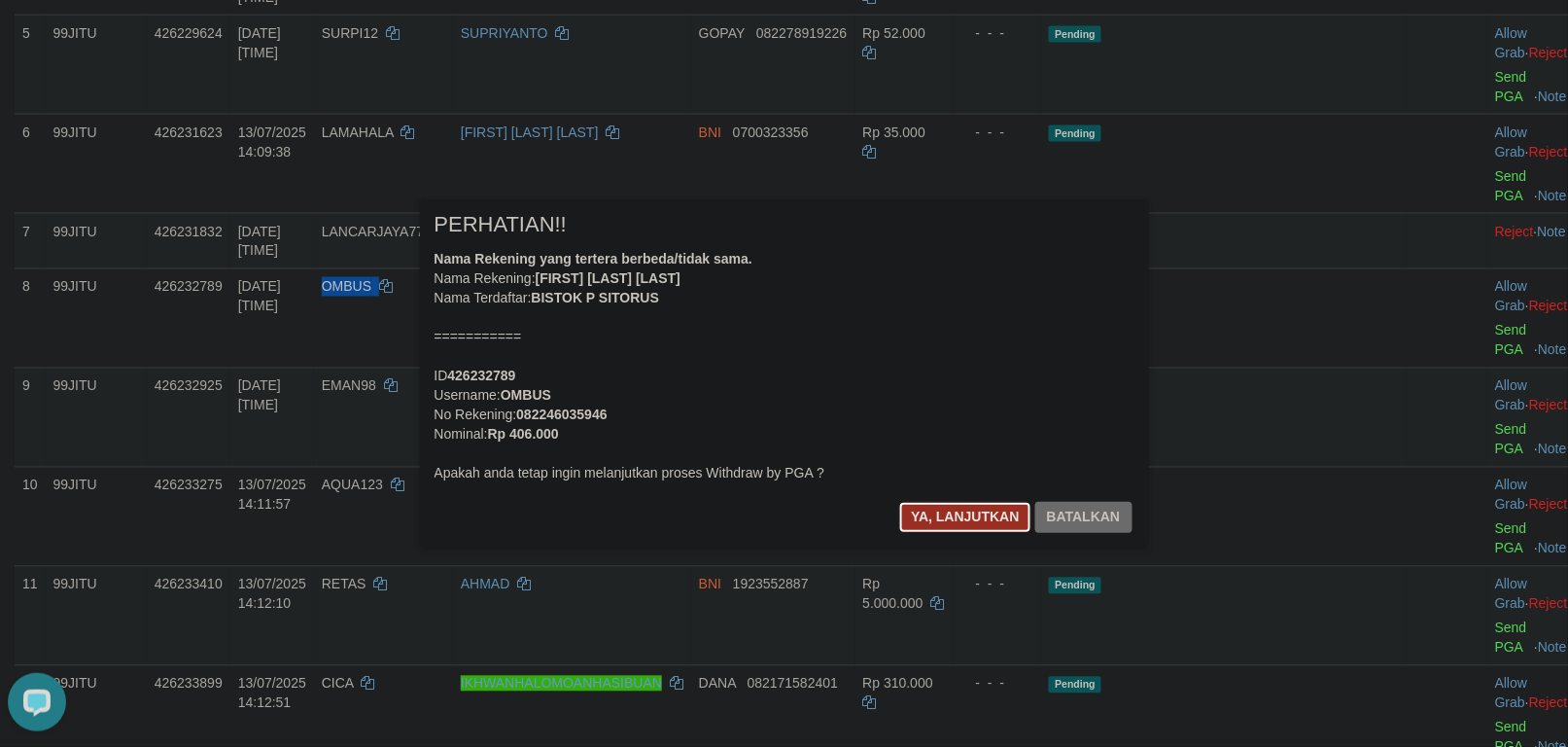click on "Ya, lanjutkan" at bounding box center (965, 517) 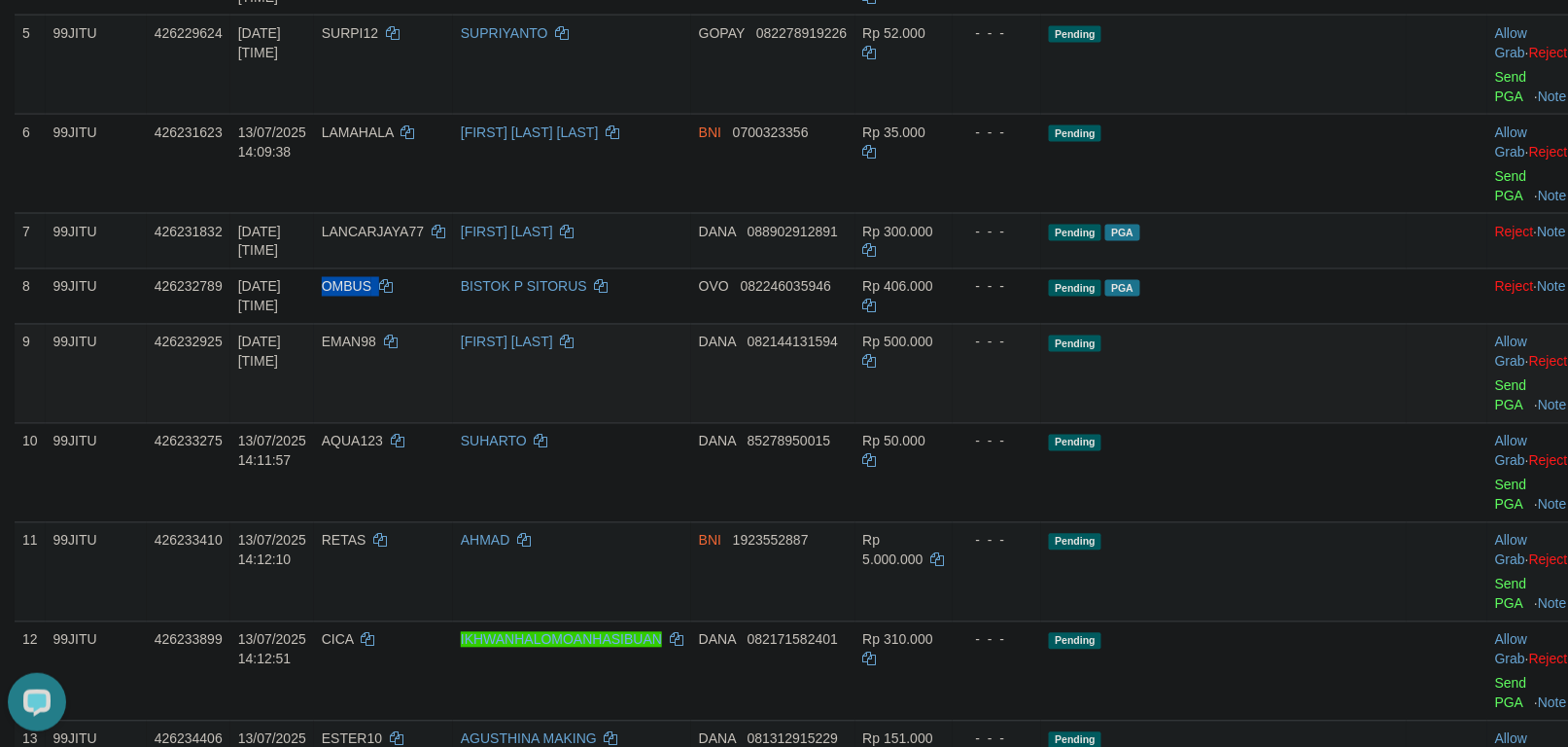 click on "EMAN98" at bounding box center [383, 374] 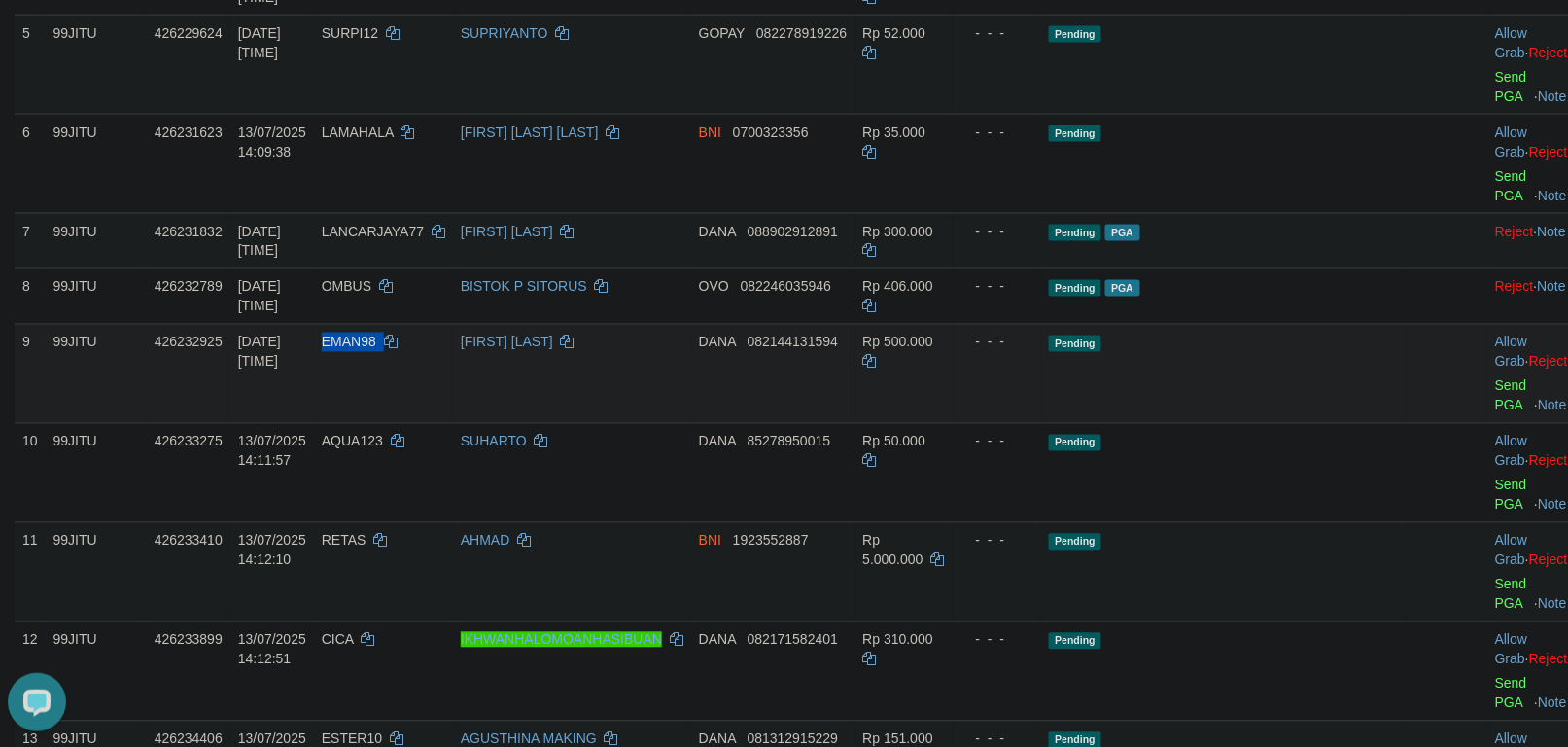 click on "EMAN98" at bounding box center [383, 374] 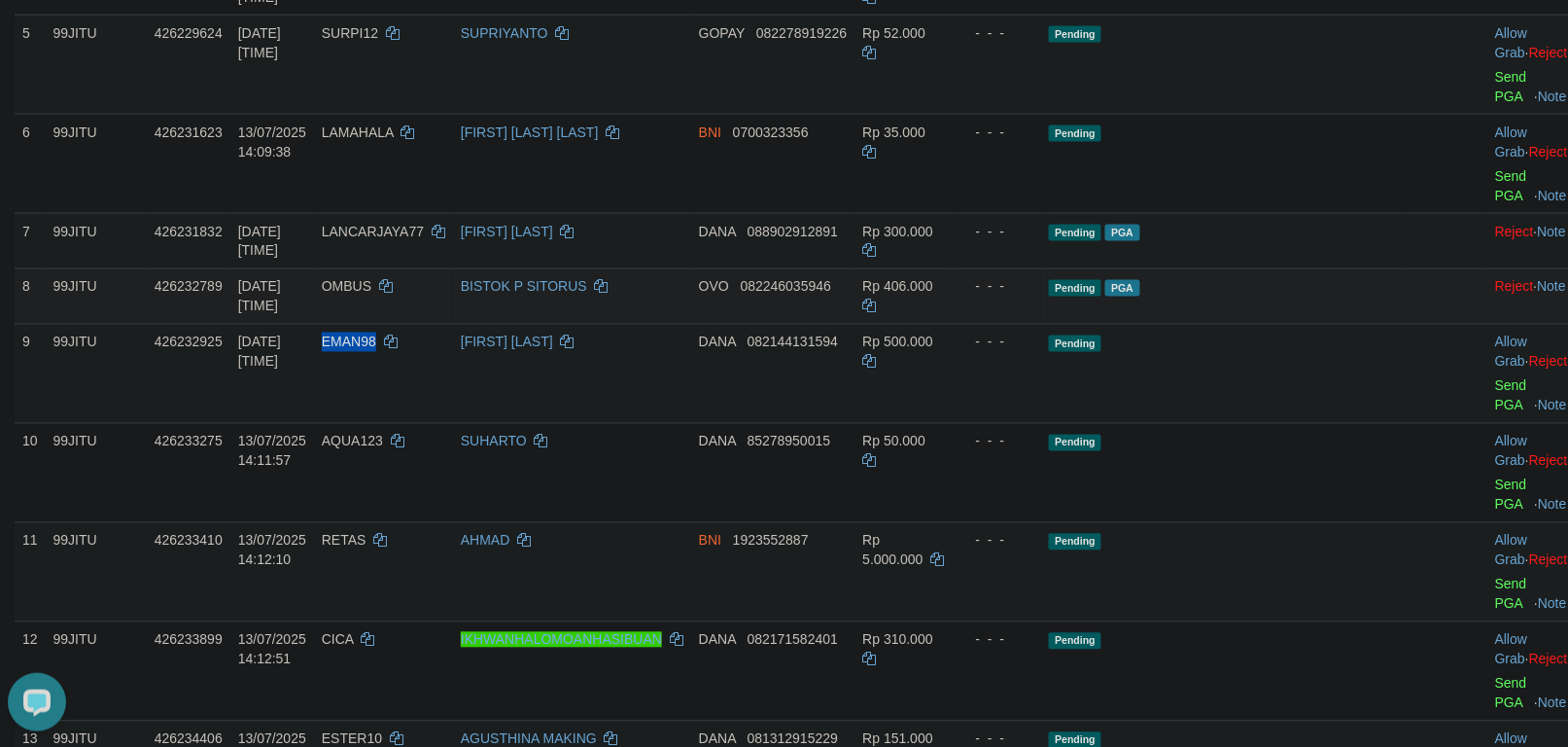 copy on "EMAN98" 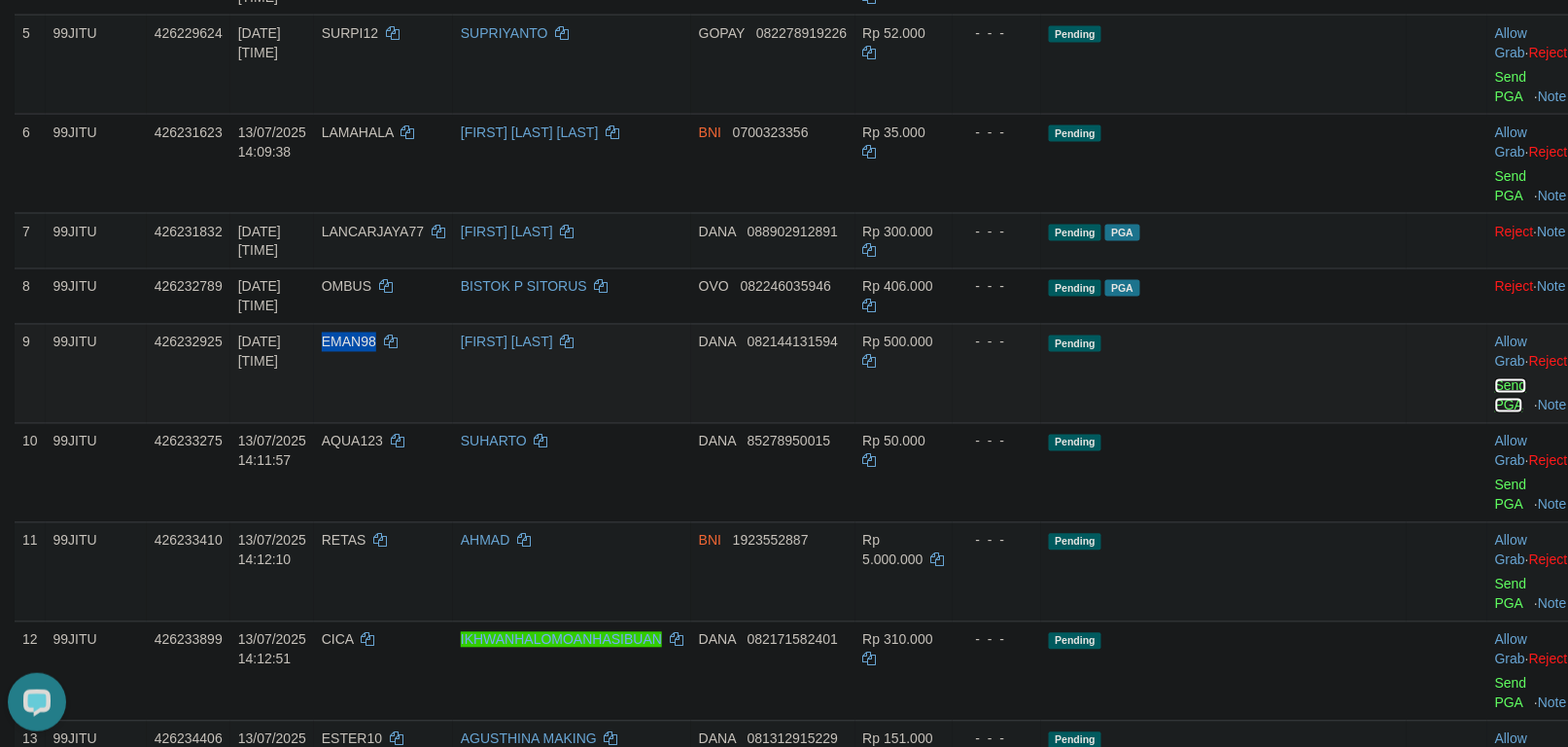 click on "Send PGA" at bounding box center (1511, 396) 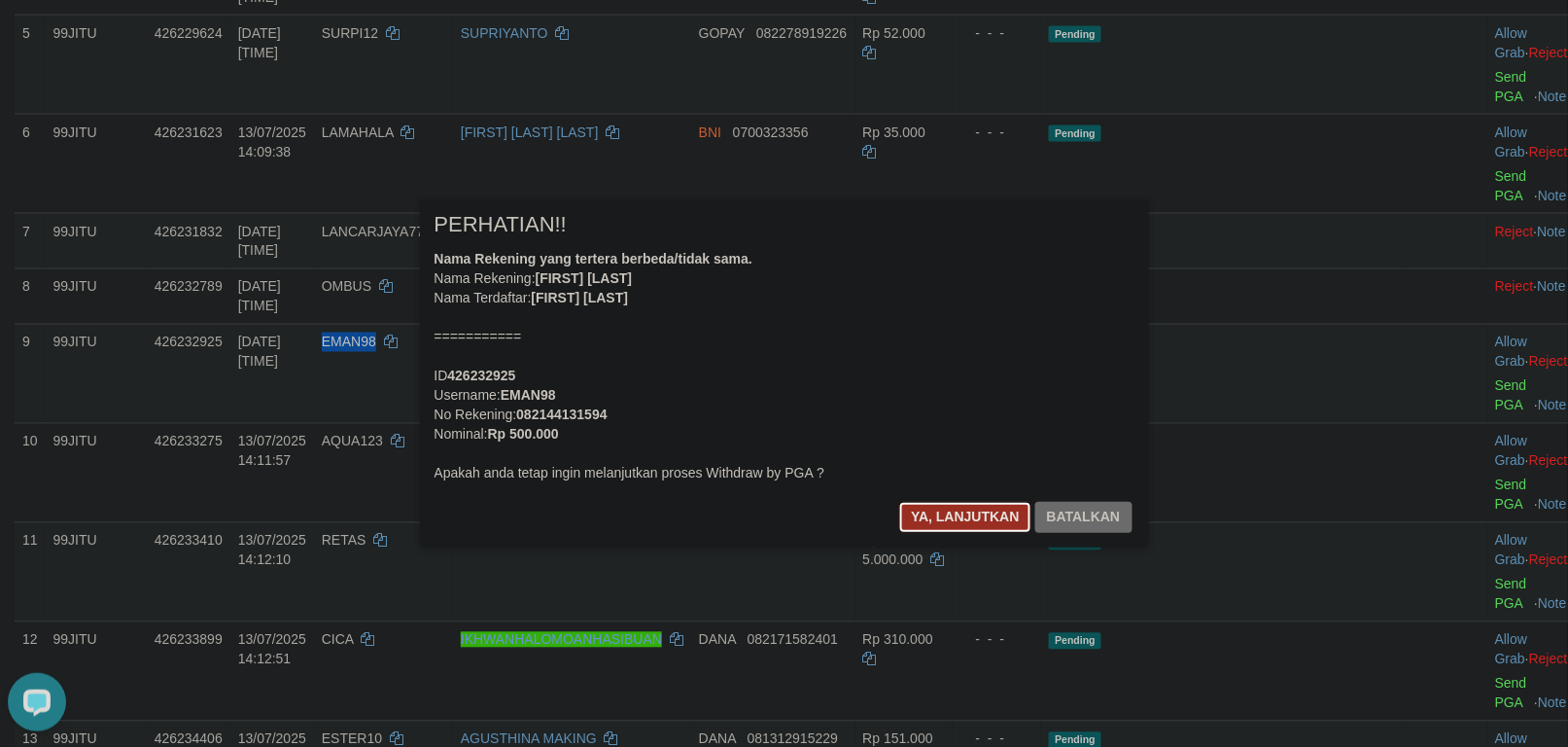 click on "Ya, lanjutkan" at bounding box center [965, 517] 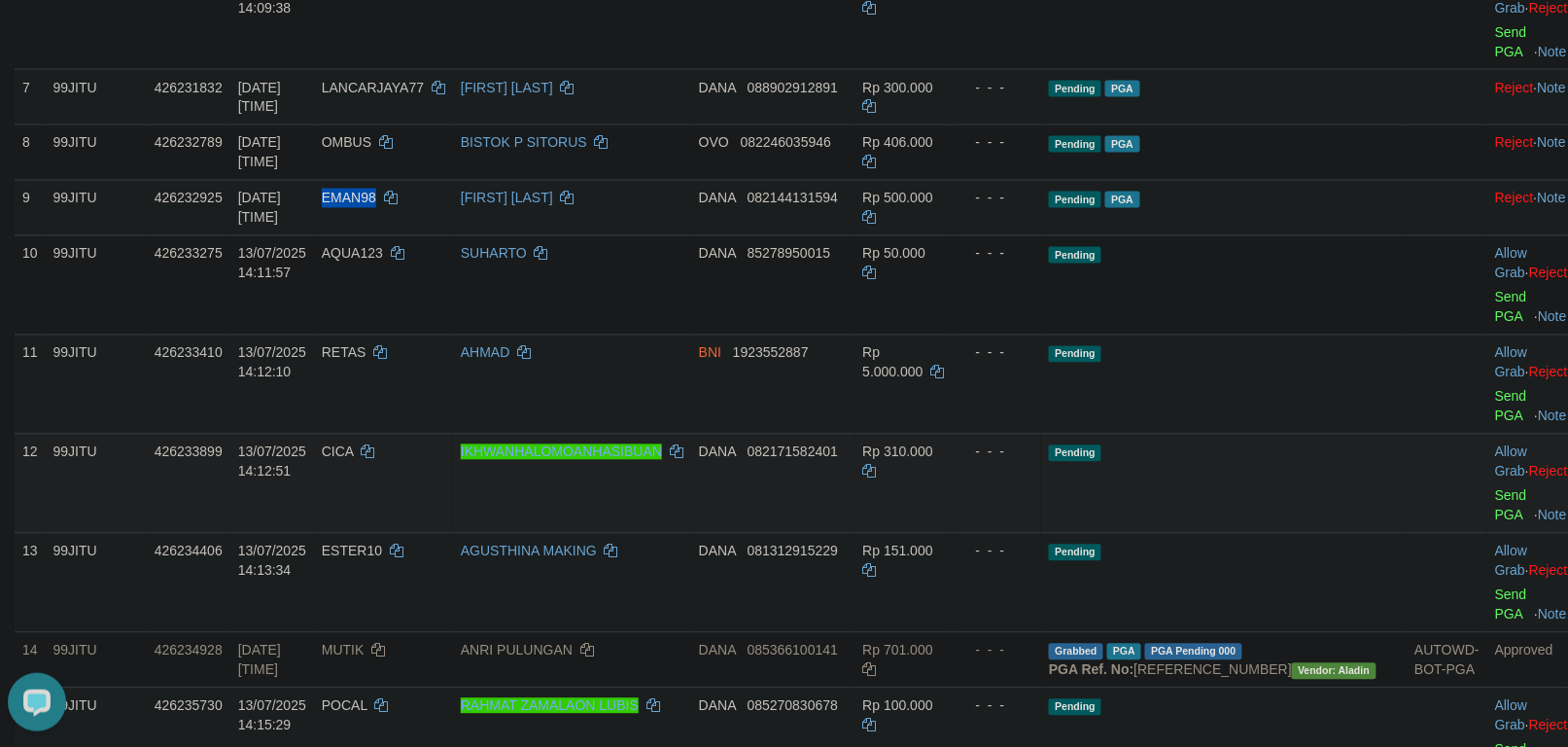 scroll, scrollTop: 1013, scrollLeft: 0, axis: vertical 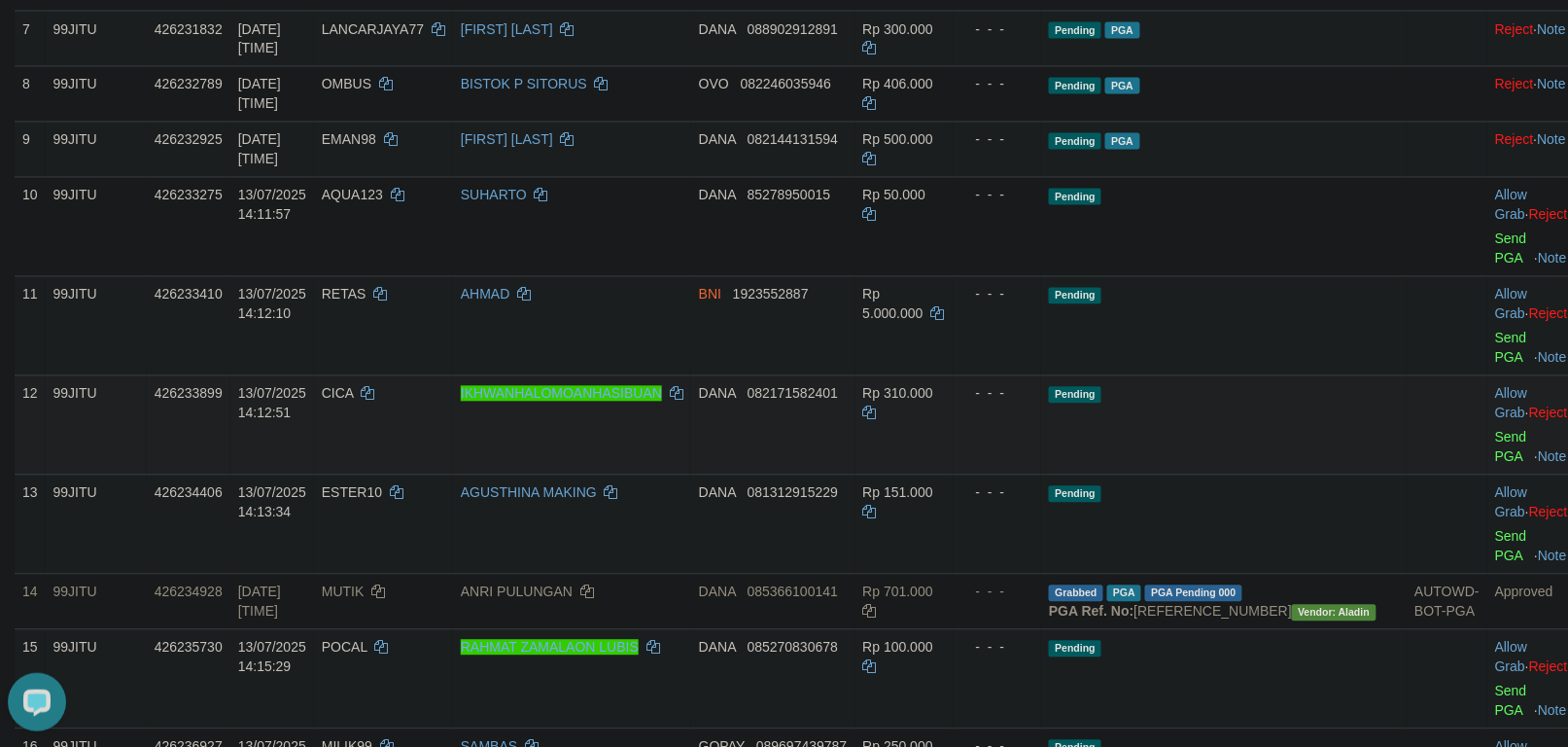click on "CICA" at bounding box center (337, 394) 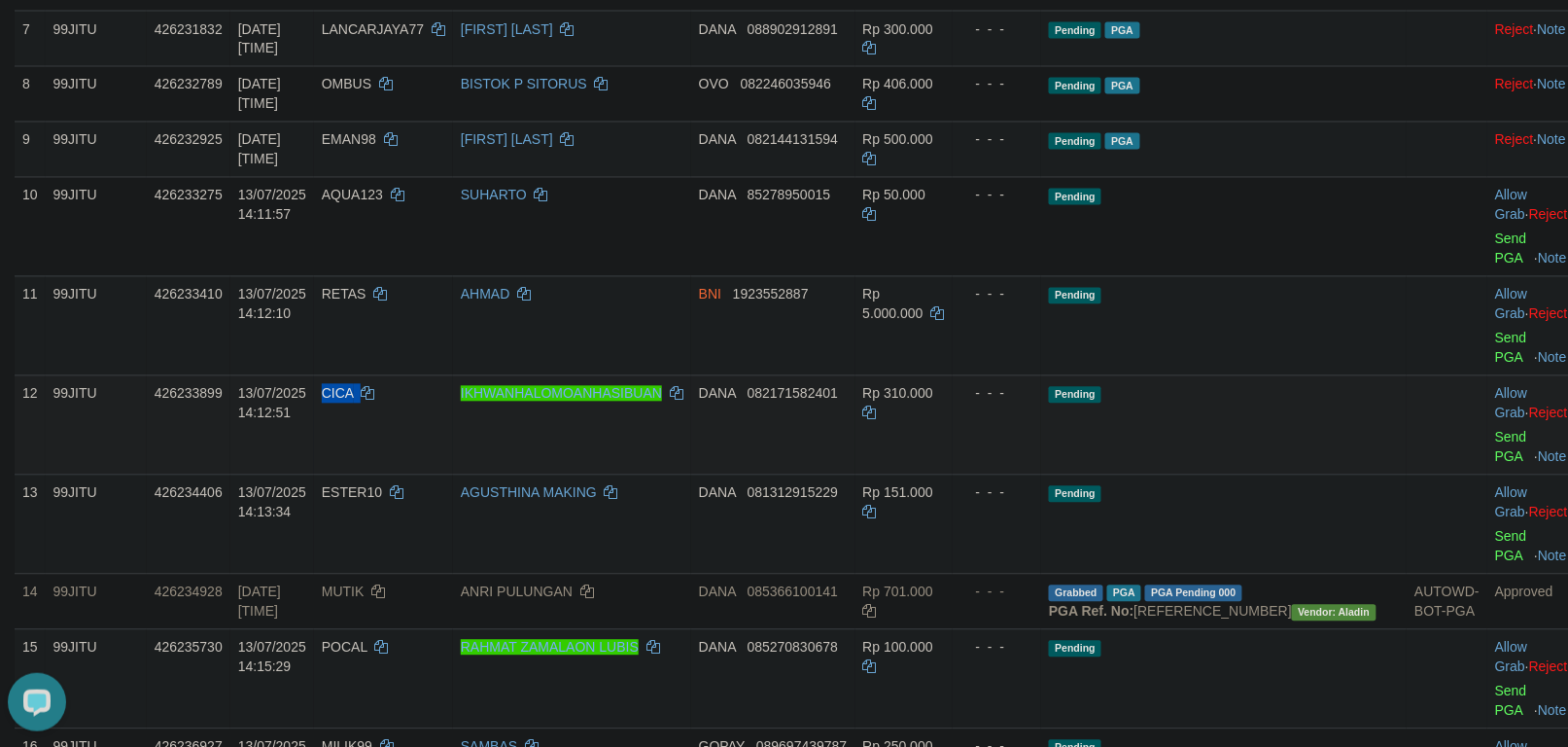 click on "CICA" at bounding box center [337, 394] 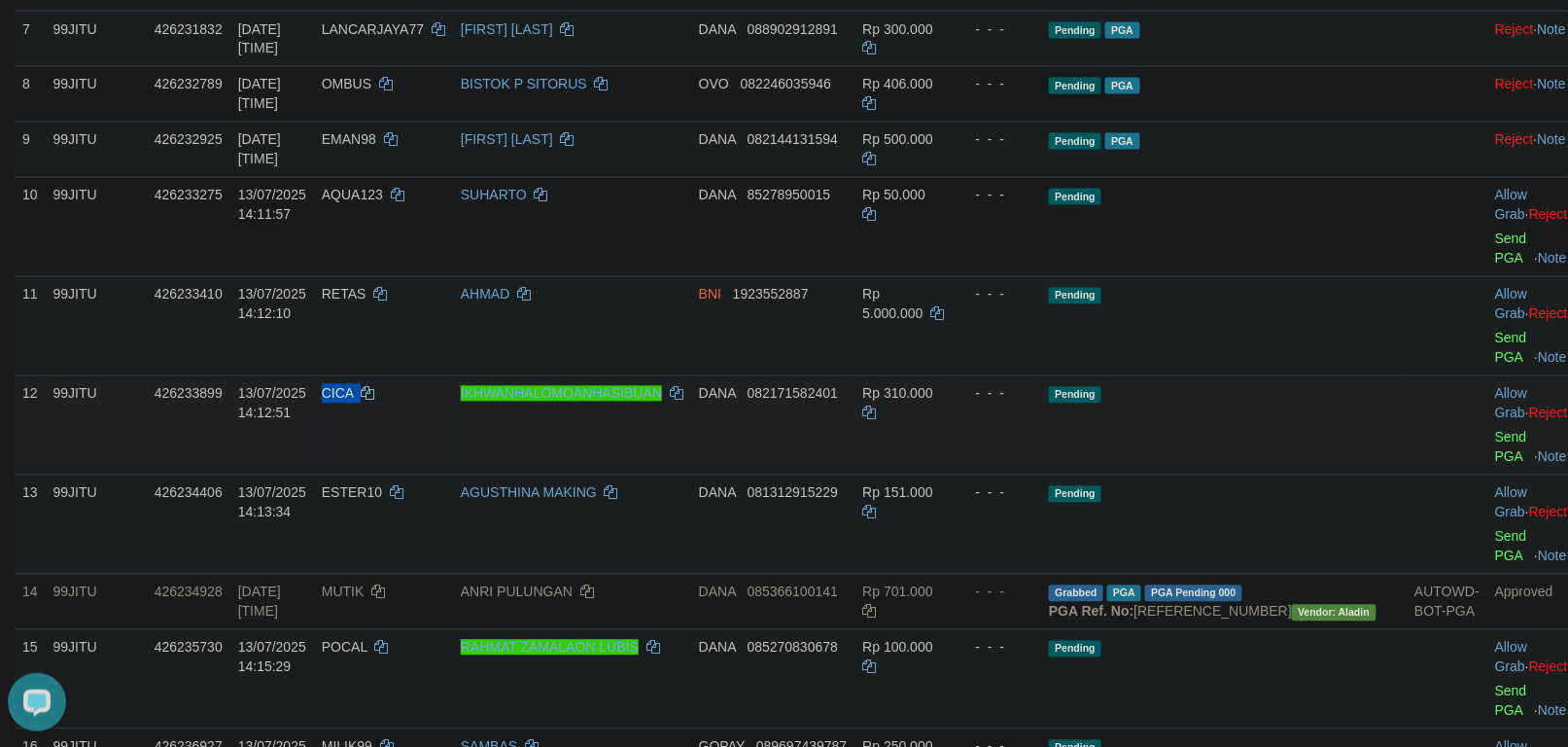 copy on "CICA" 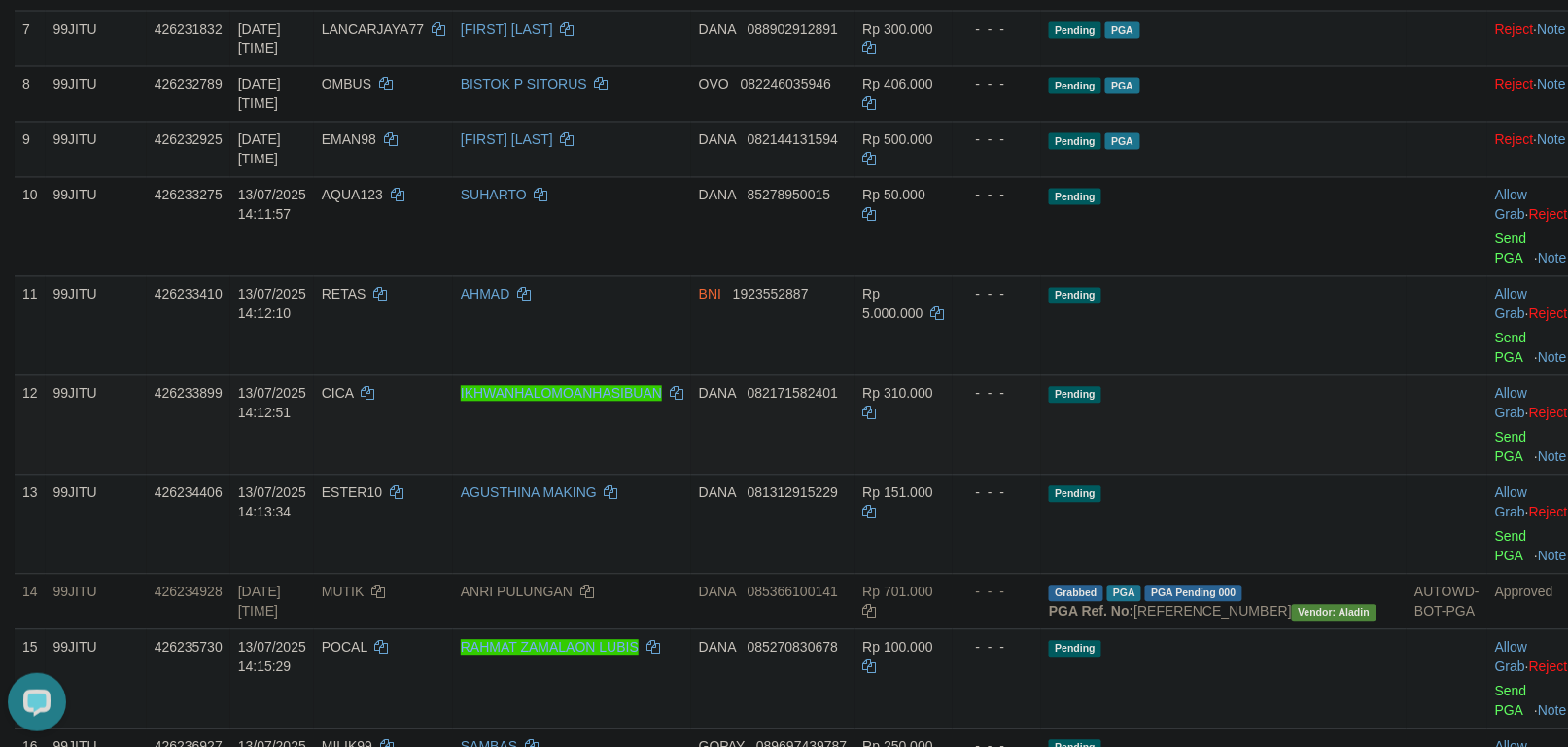 click on "Allow Grab   ·    Reject Send PGA     ·    Note" at bounding box center [1535, 425] 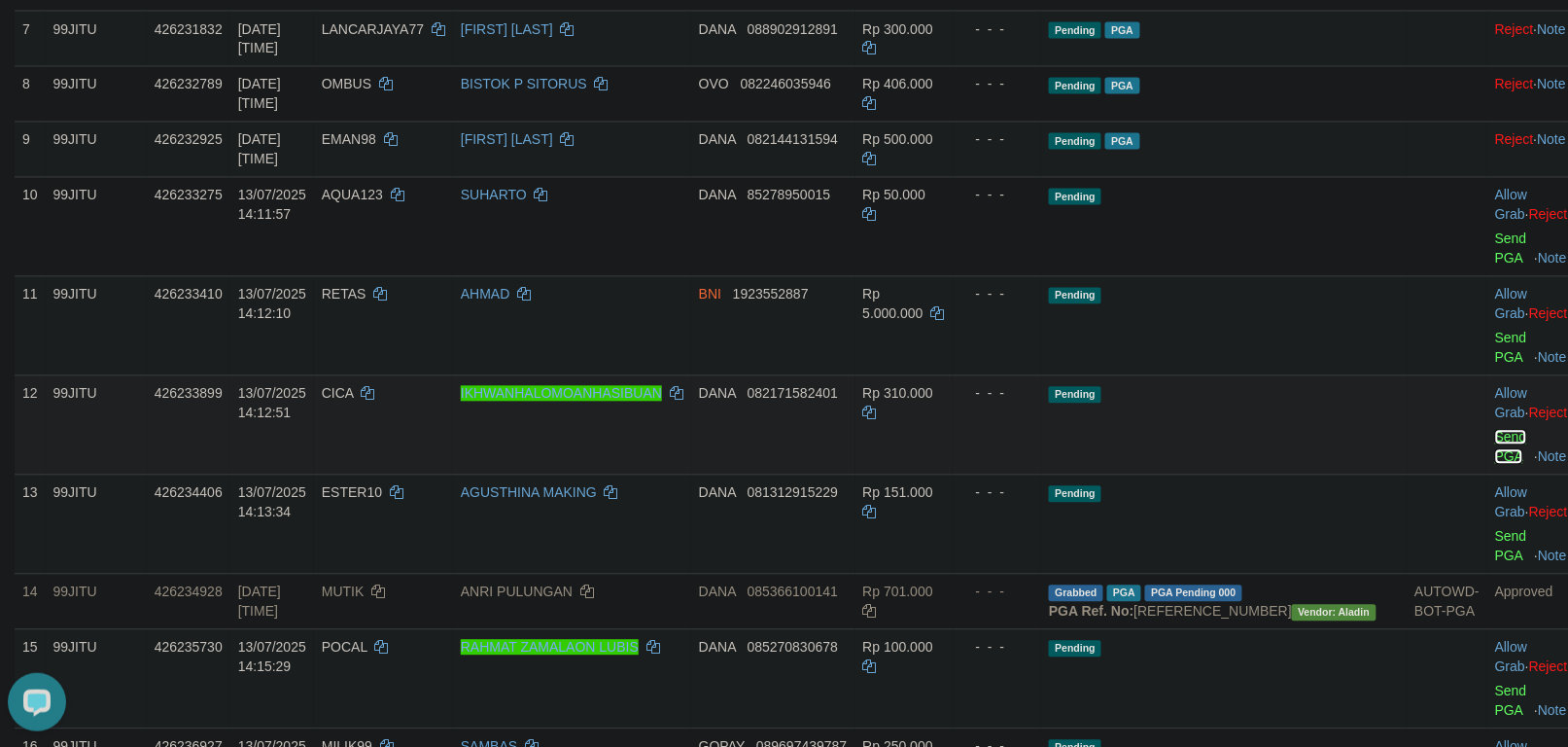 click on "Send PGA" at bounding box center [1511, 447] 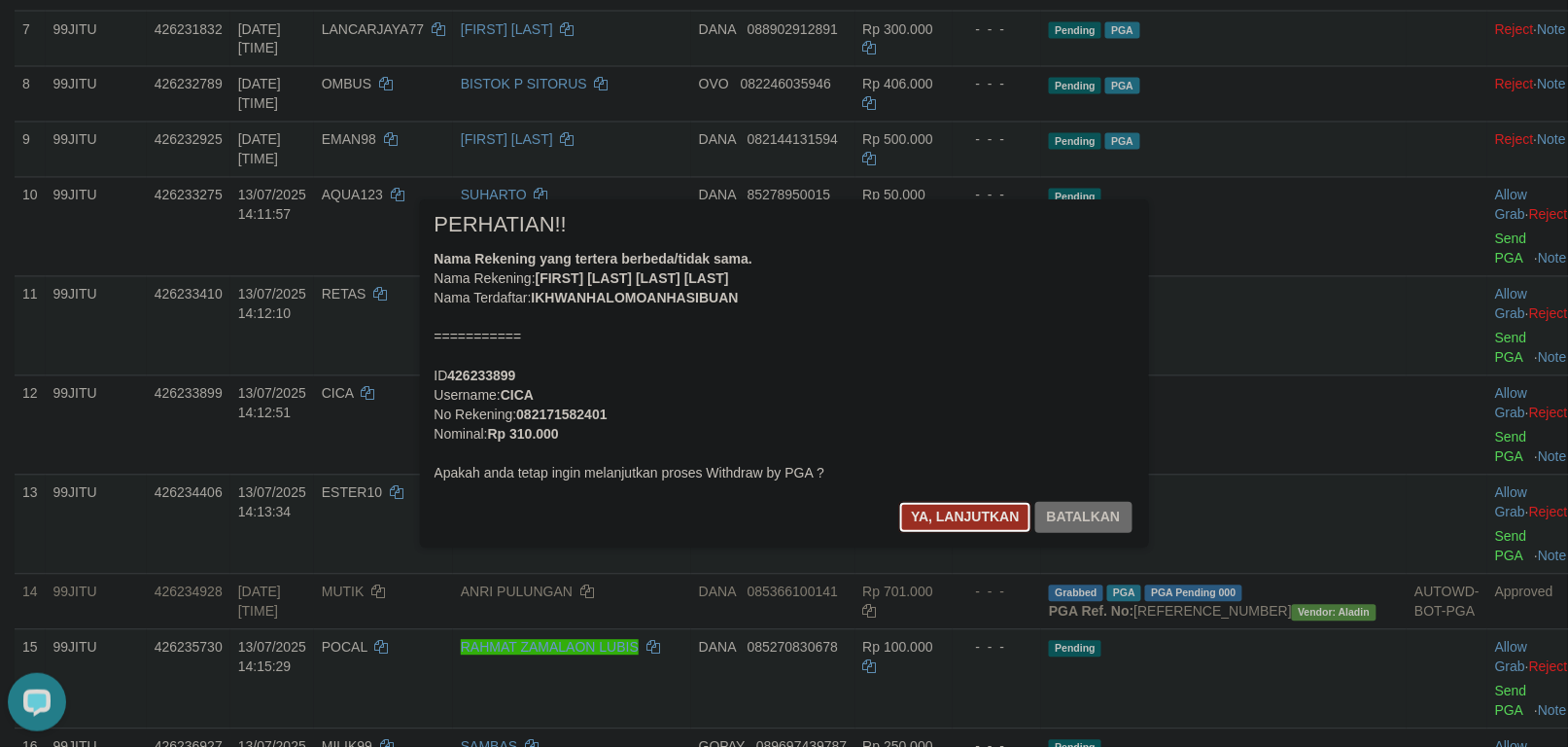 click on "Ya, lanjutkan" at bounding box center [965, 517] 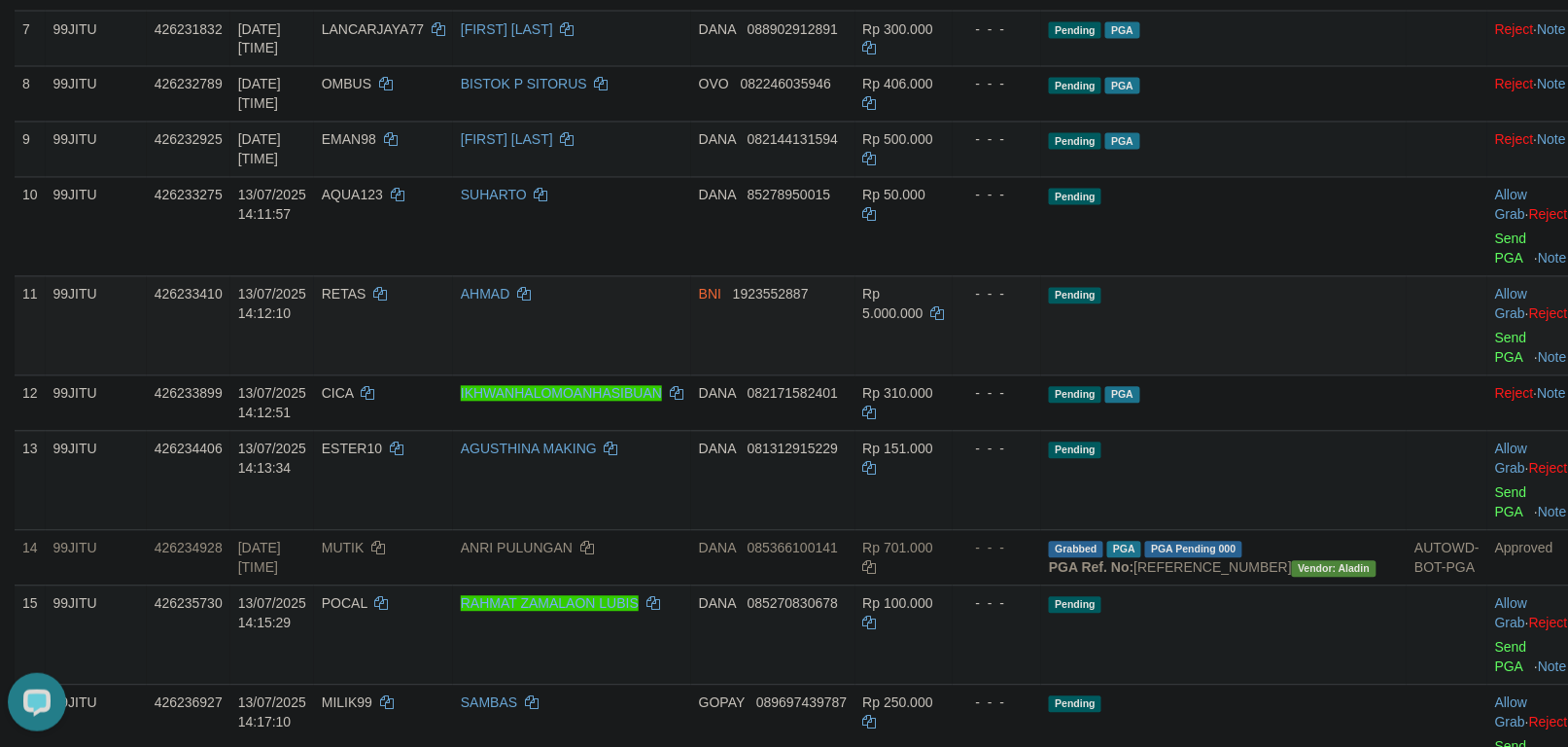 click on "RETAS" at bounding box center [383, 326] 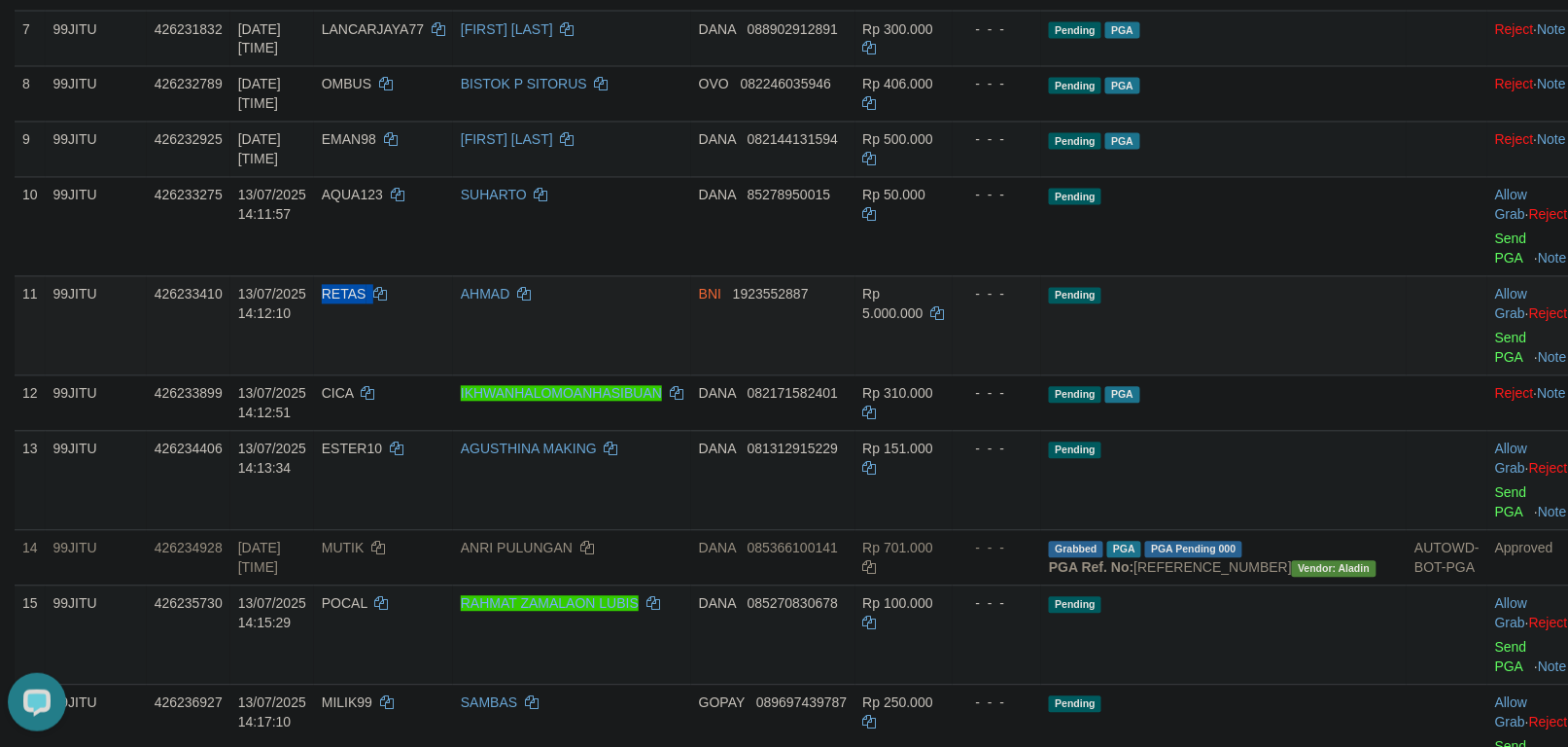 click on "RETAS" at bounding box center [344, 295] 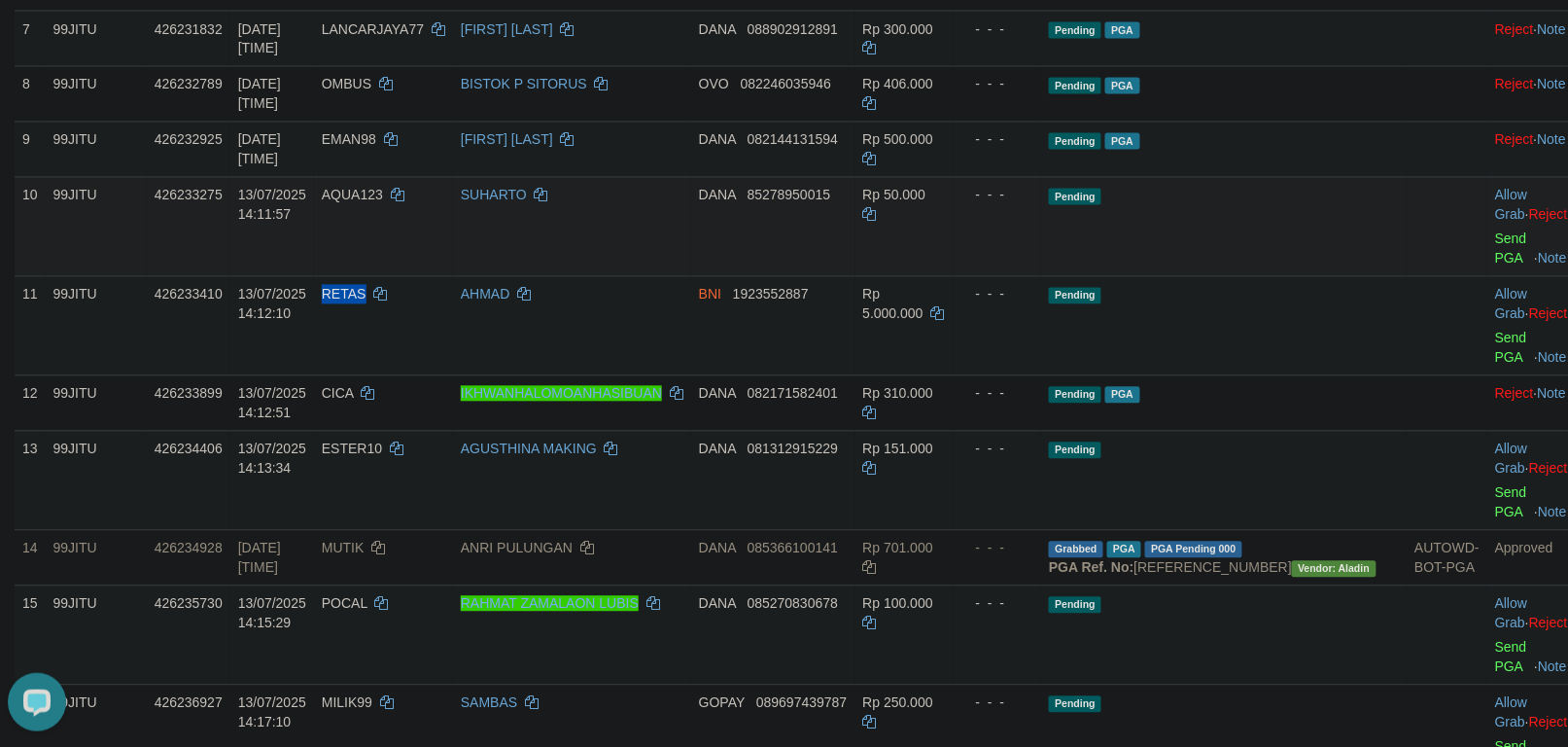 copy on "RETAS" 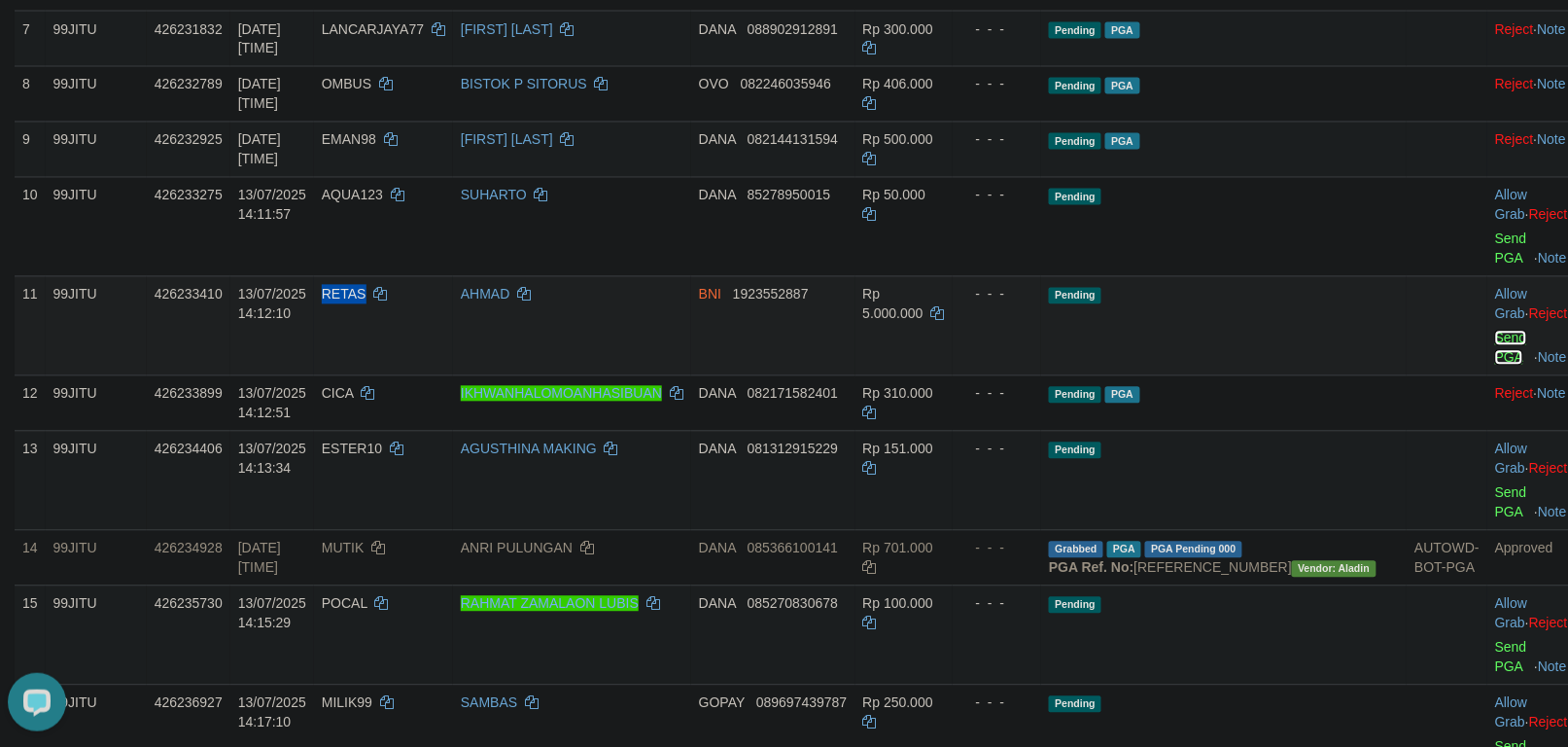 click on "Send PGA" at bounding box center (1511, 348) 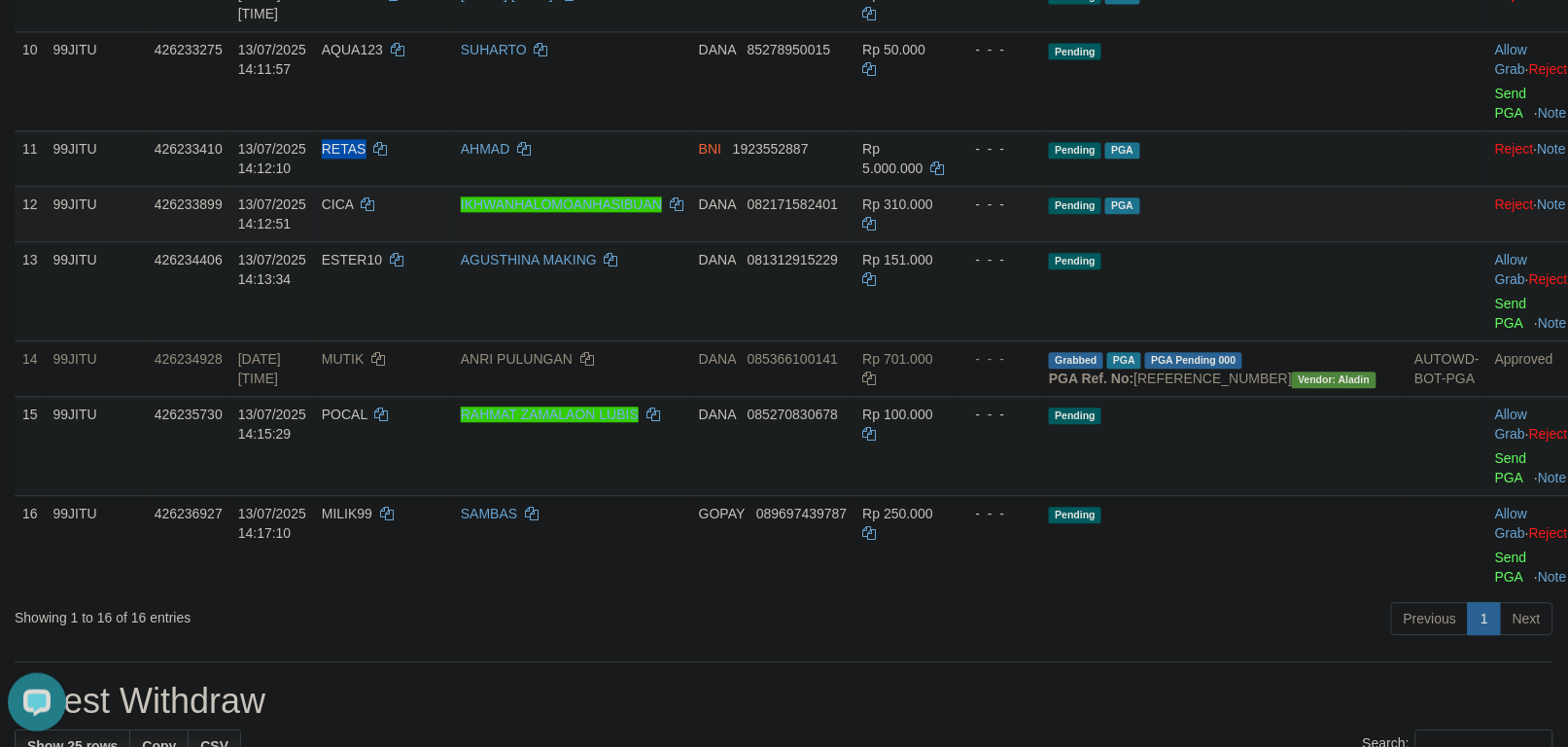 scroll, scrollTop: 1216, scrollLeft: 0, axis: vertical 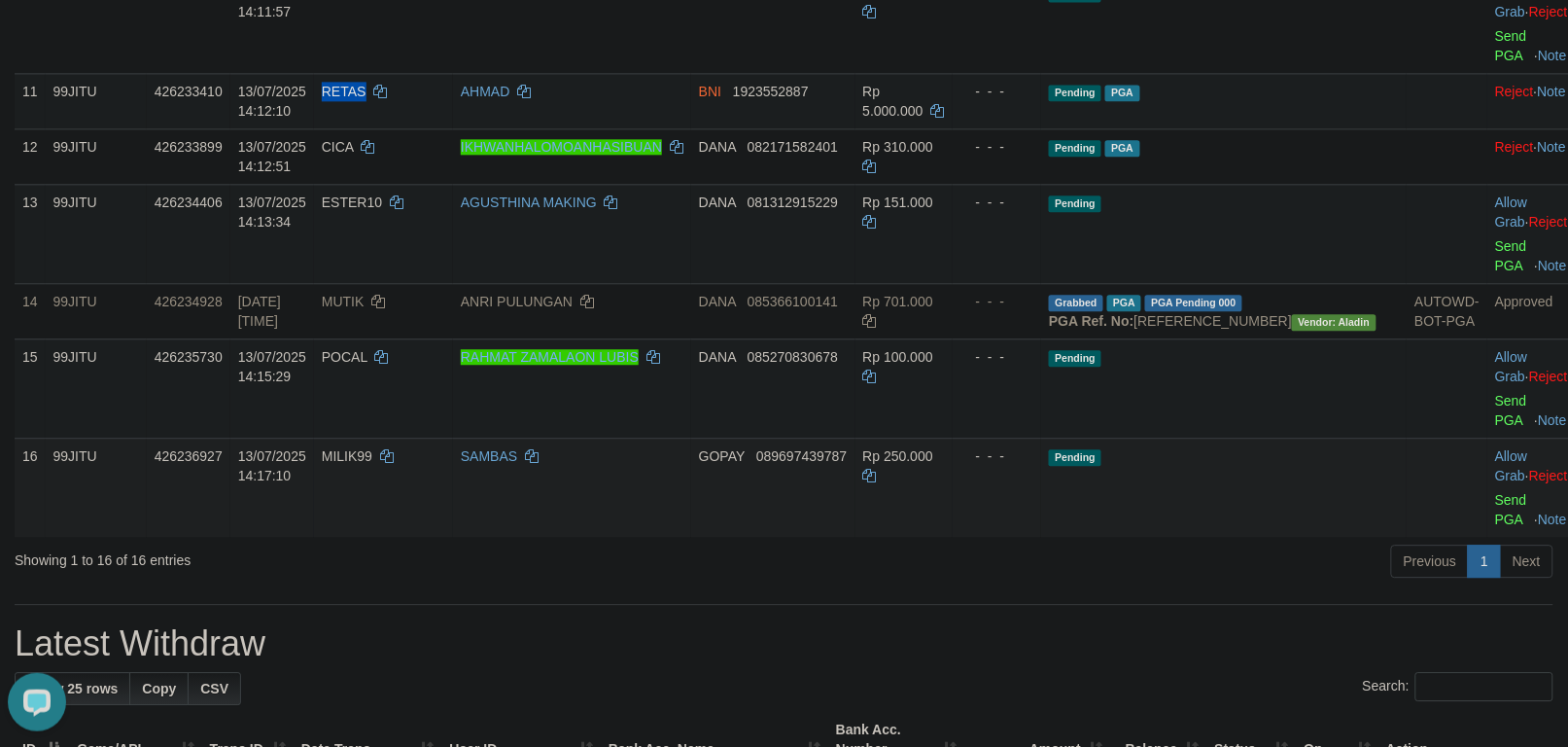 click on "MILIK99" at bounding box center (347, 456) 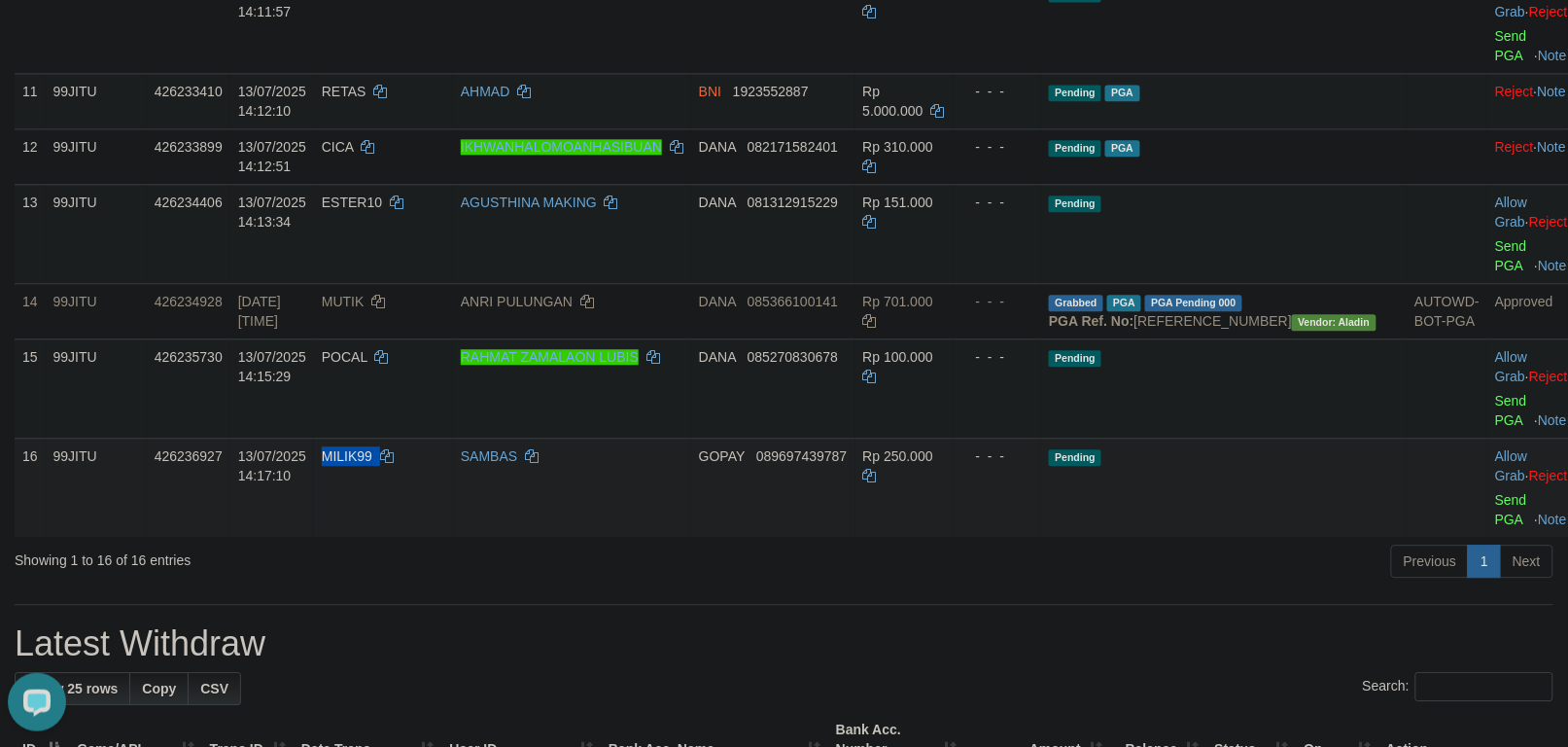 click on "MILIK99" at bounding box center (347, 456) 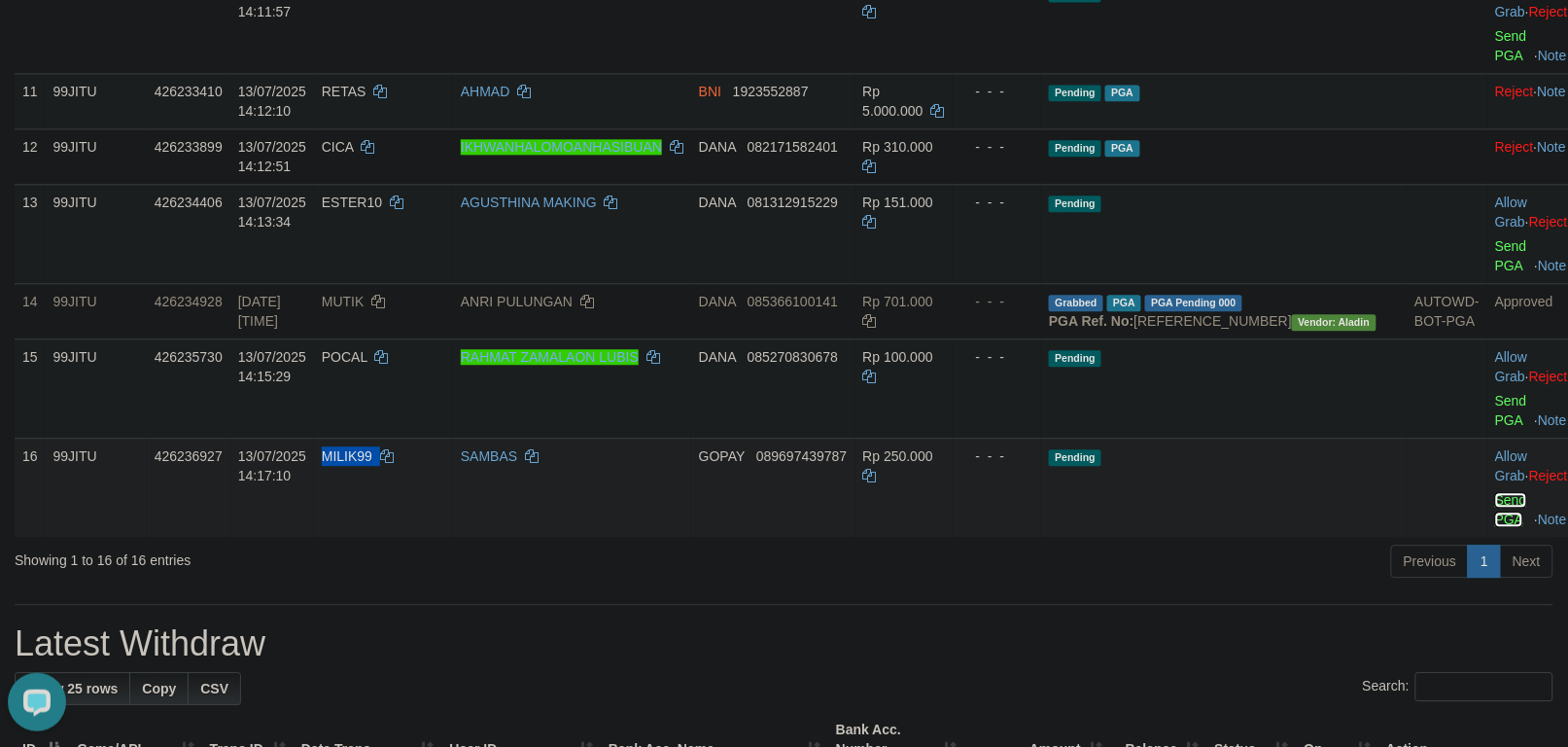 click on "Send PGA" at bounding box center [1511, 510] 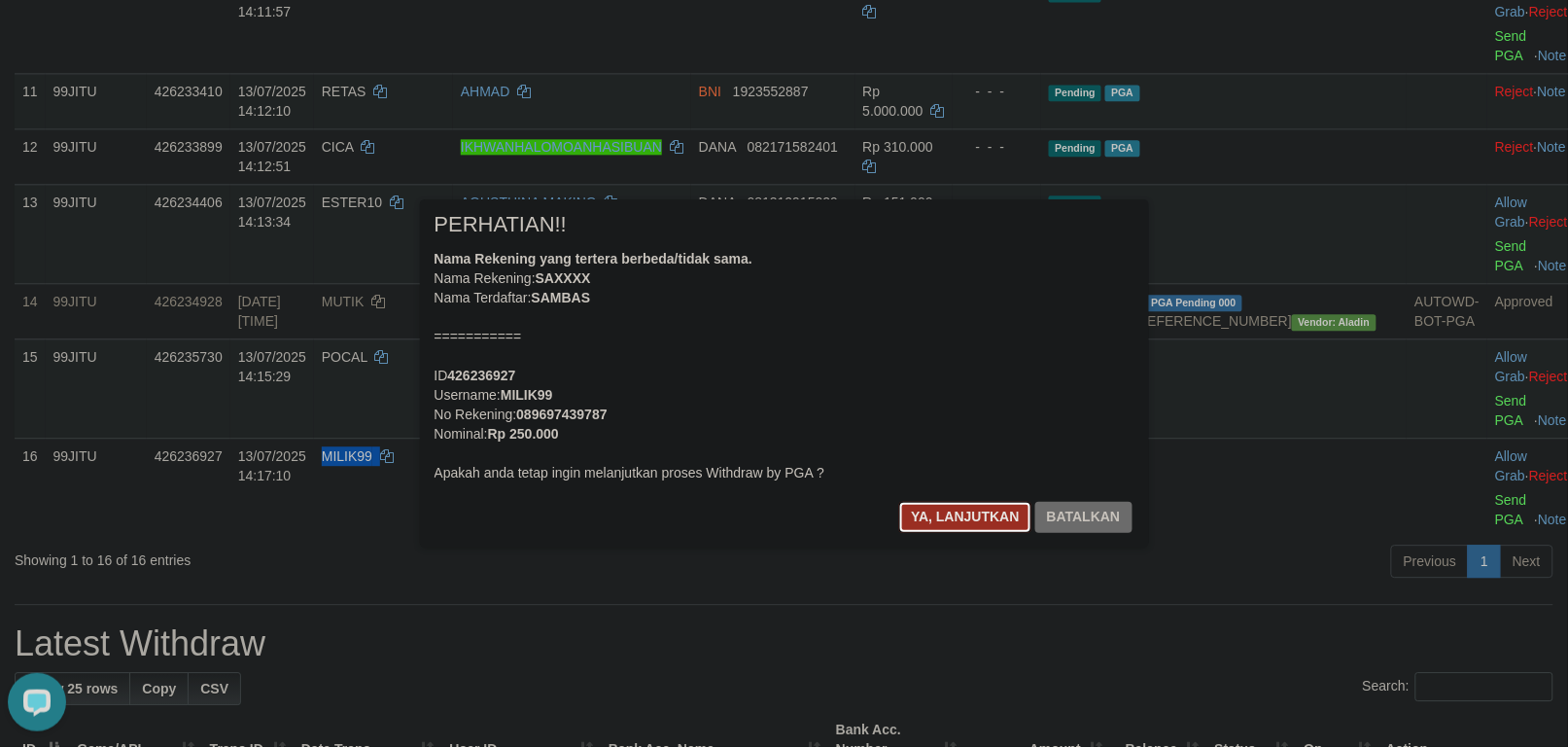 click on "Ya, lanjutkan" at bounding box center [965, 517] 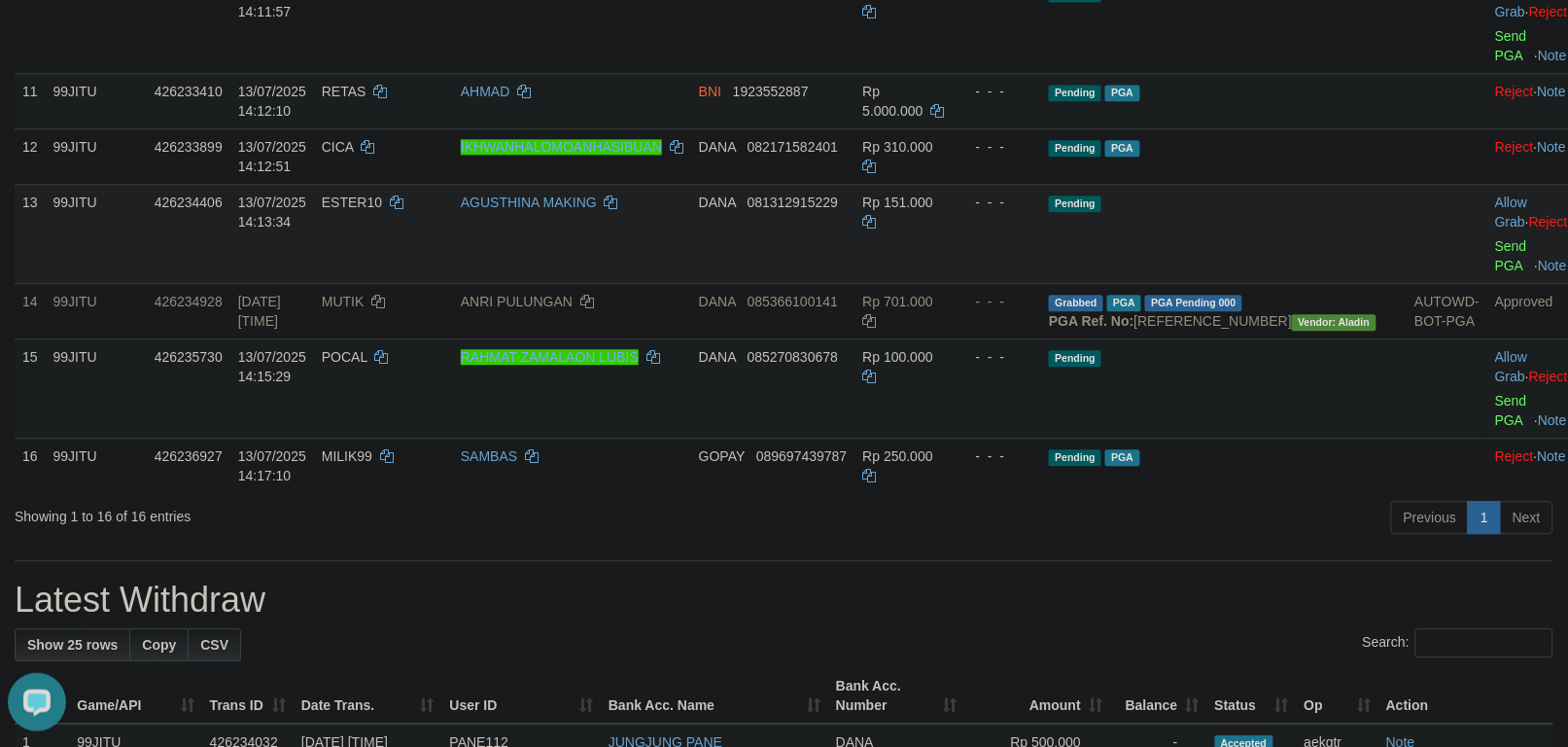 click on "Pending" at bounding box center [1224, 233] 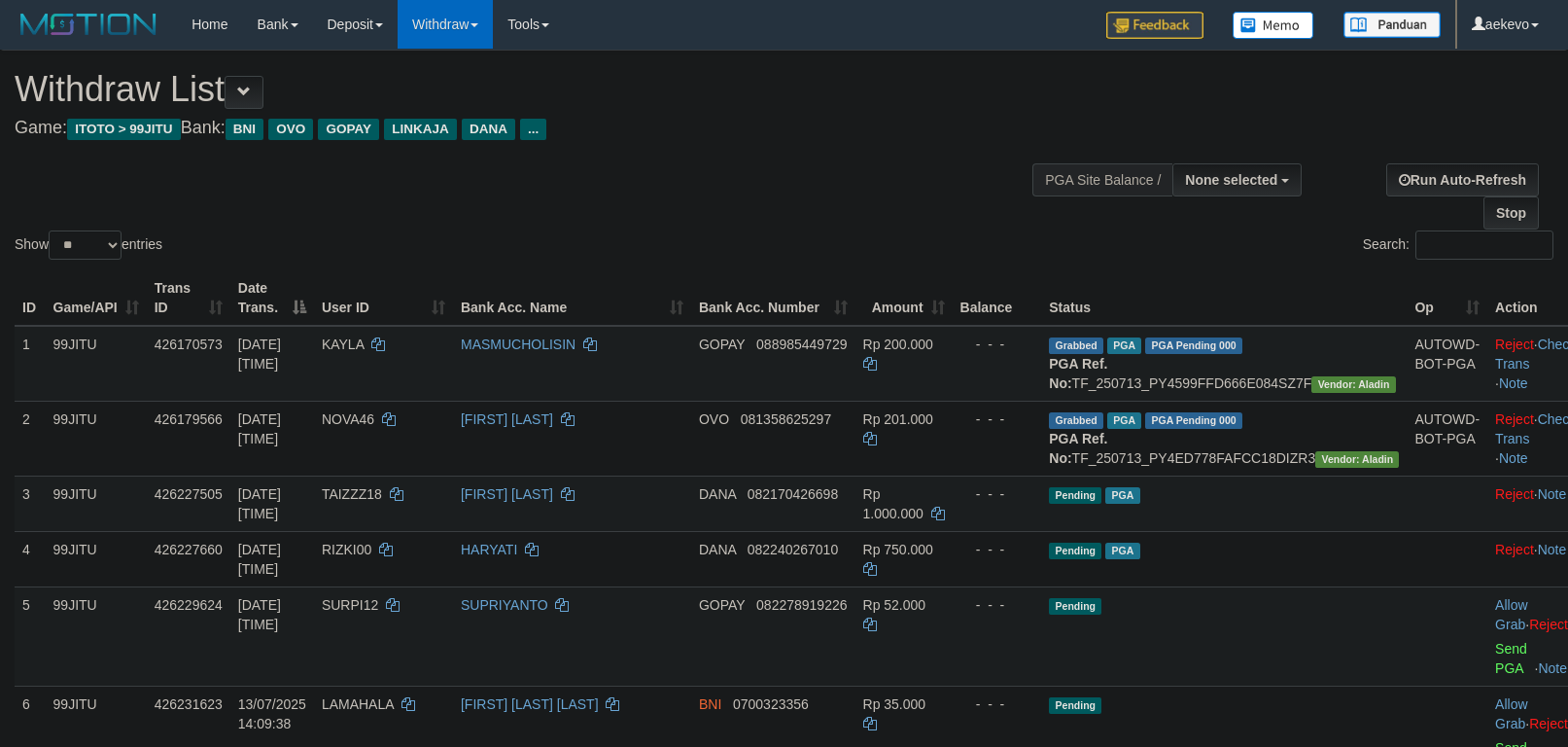 select 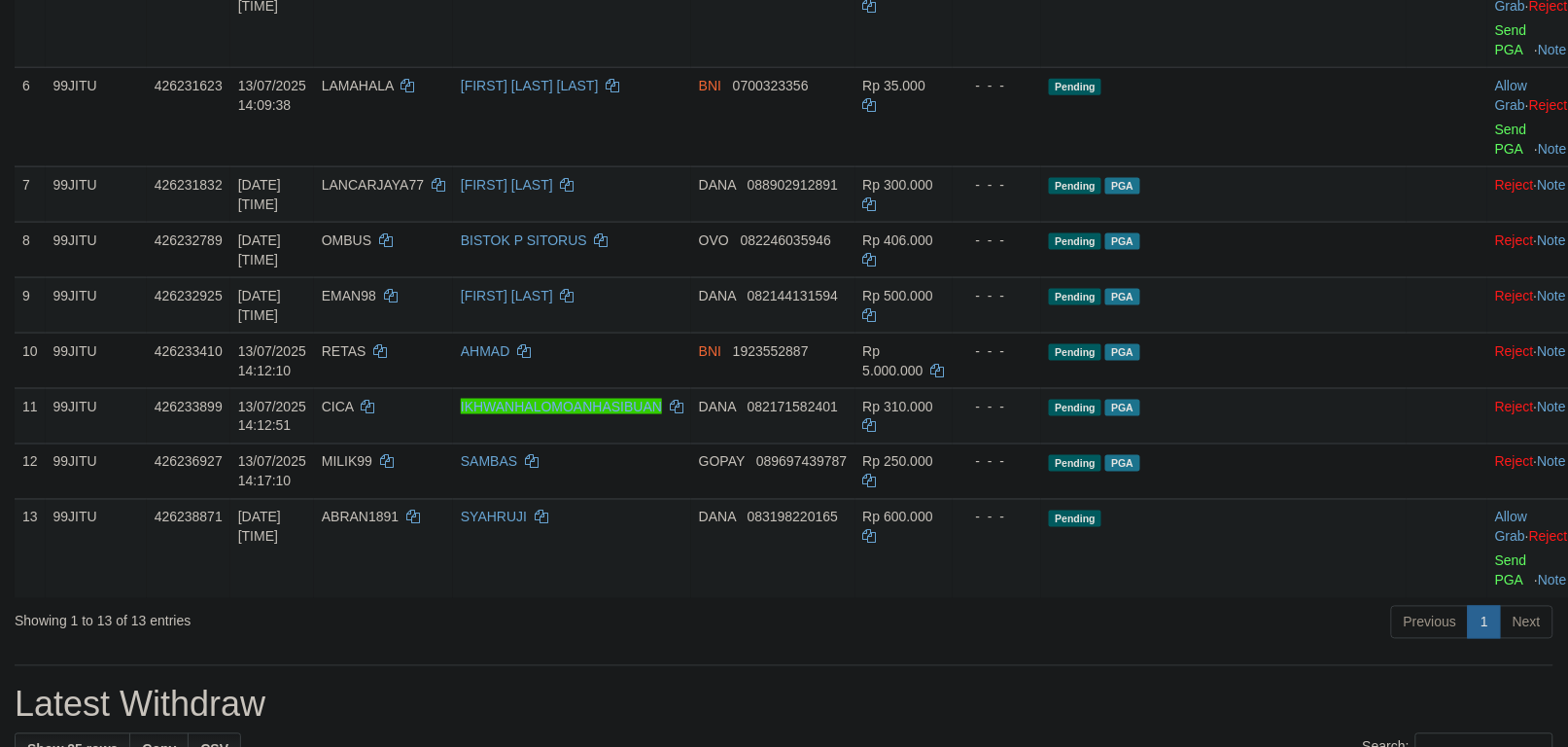 scroll, scrollTop: 608, scrollLeft: 0, axis: vertical 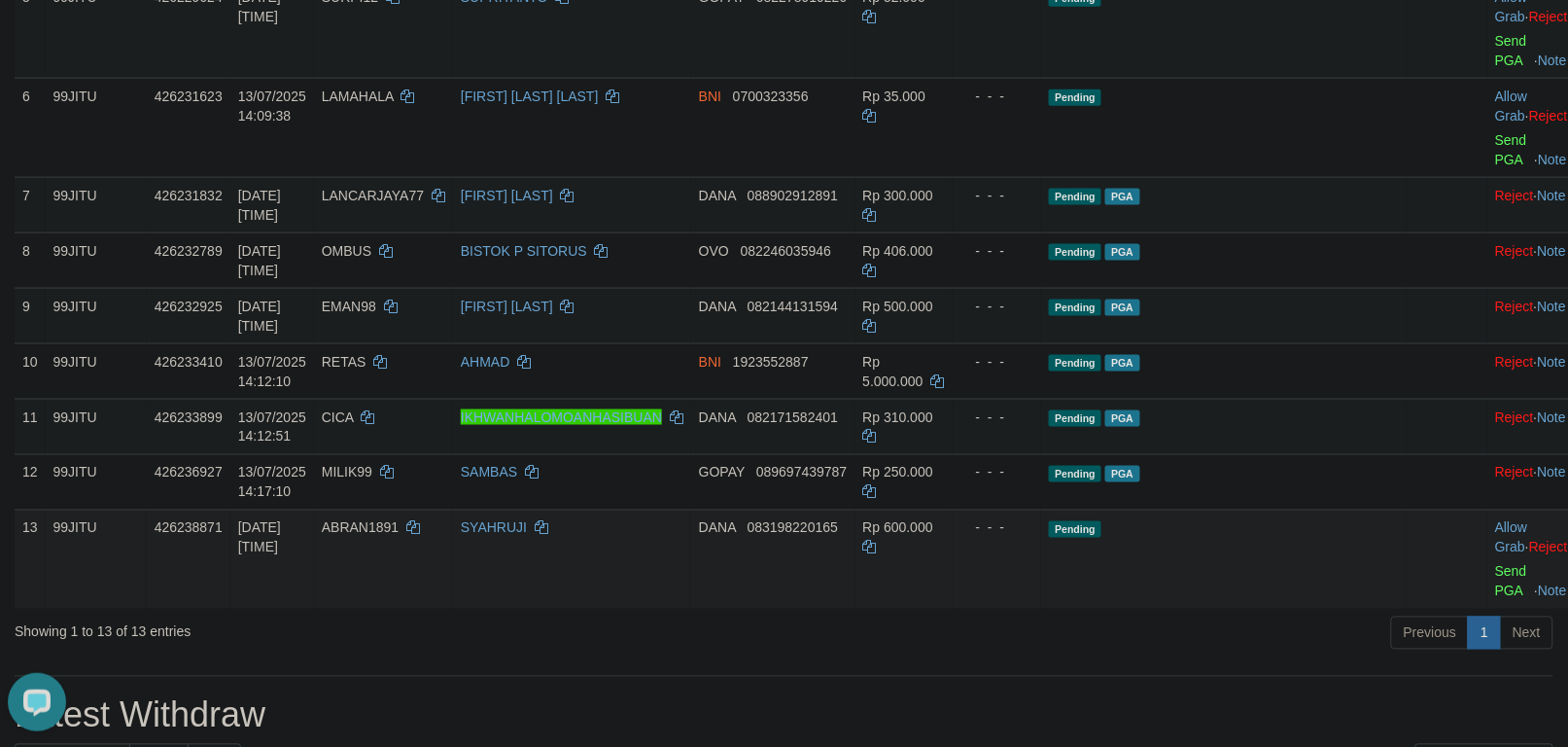 click on "ABRAN1891" at bounding box center (360, 528) 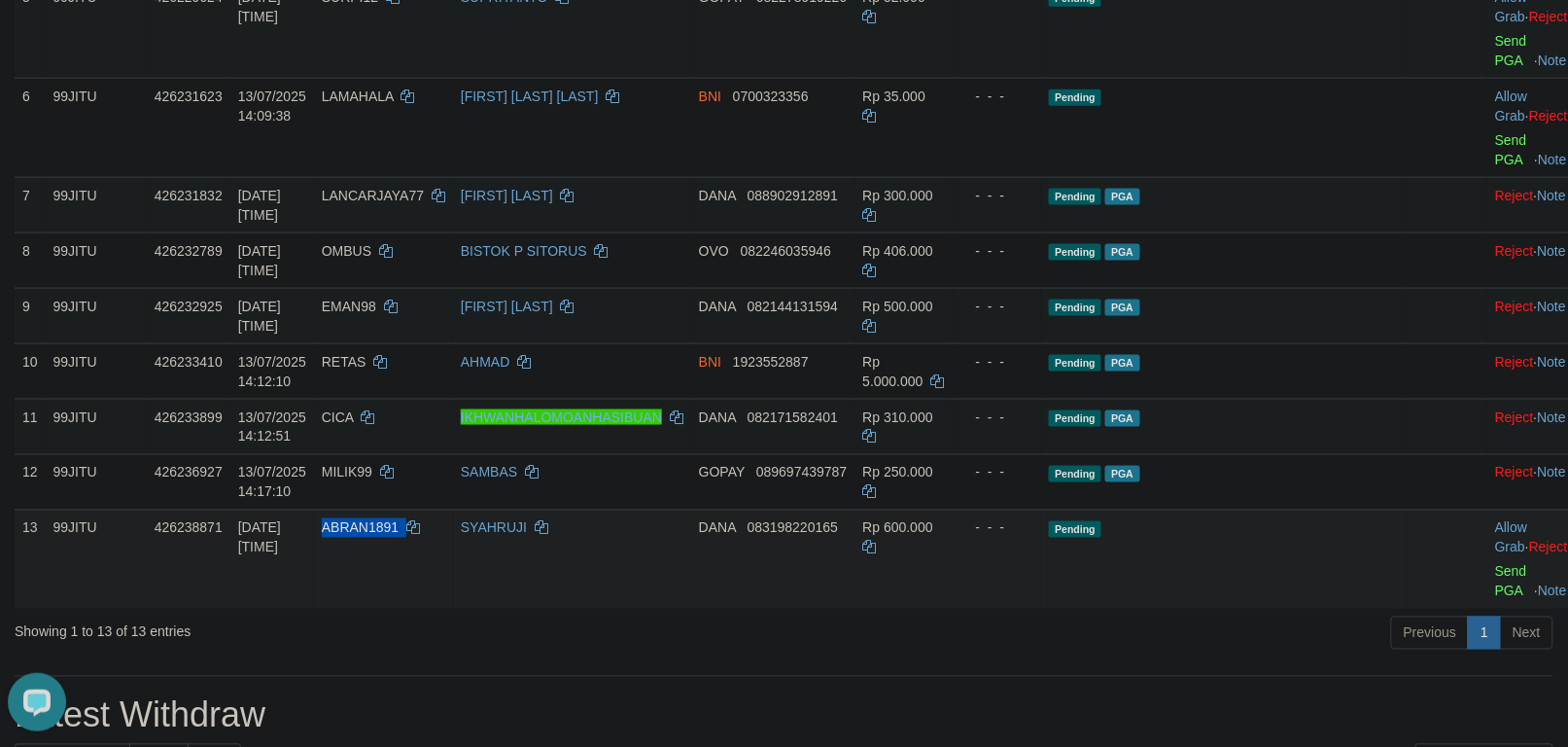 click on "ABRAN1891" at bounding box center (360, 528) 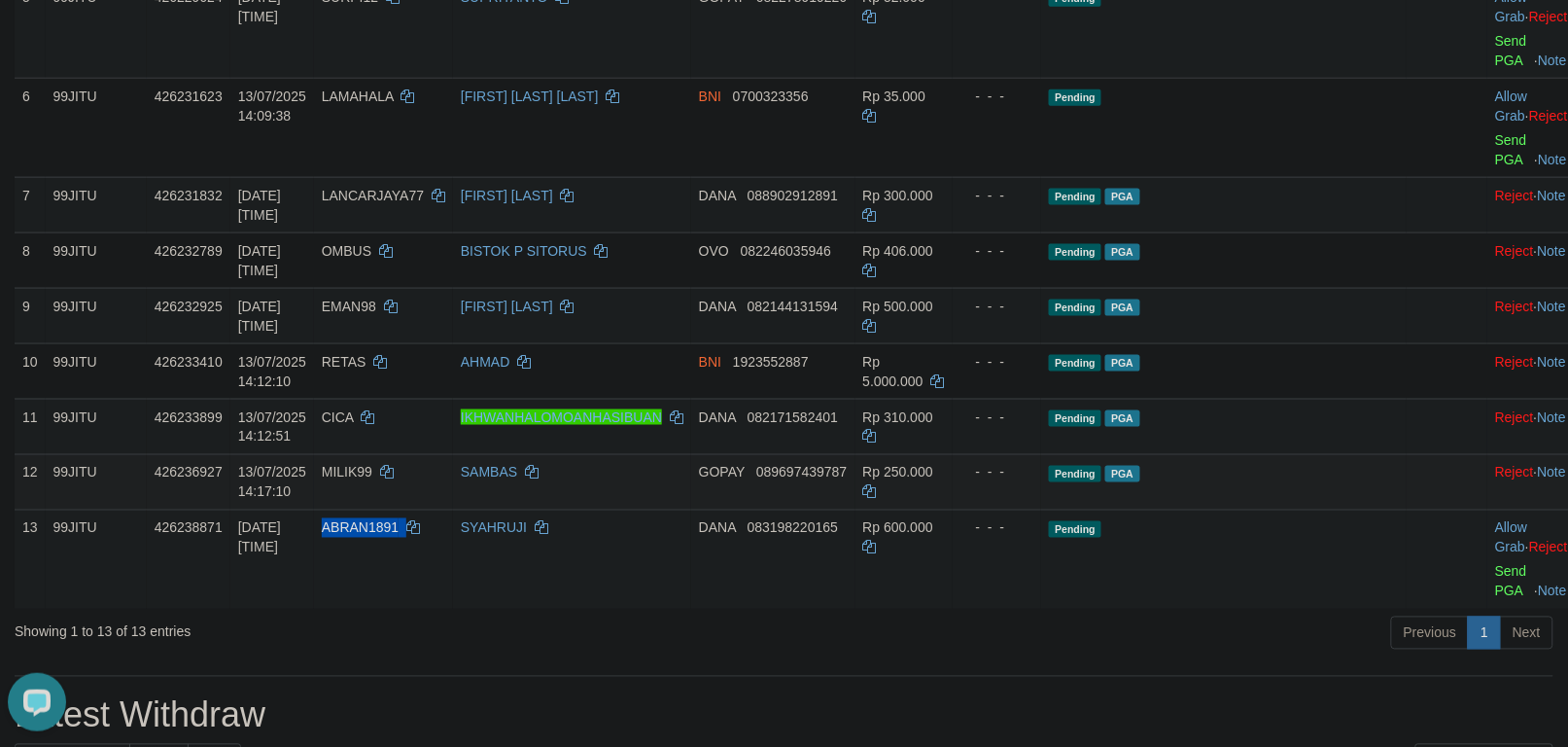 copy on "ABRAN1891" 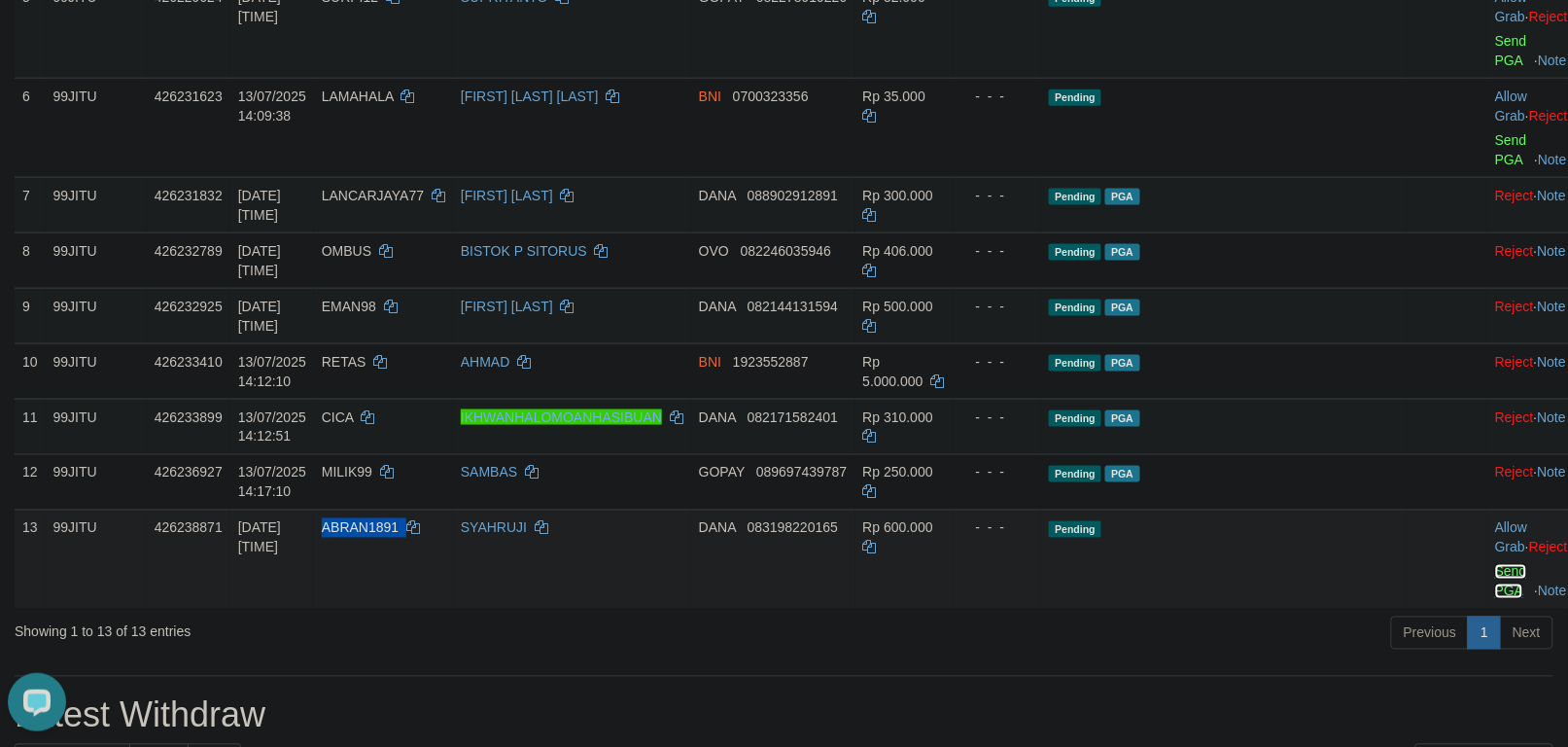 click on "Send PGA" at bounding box center [1511, 582] 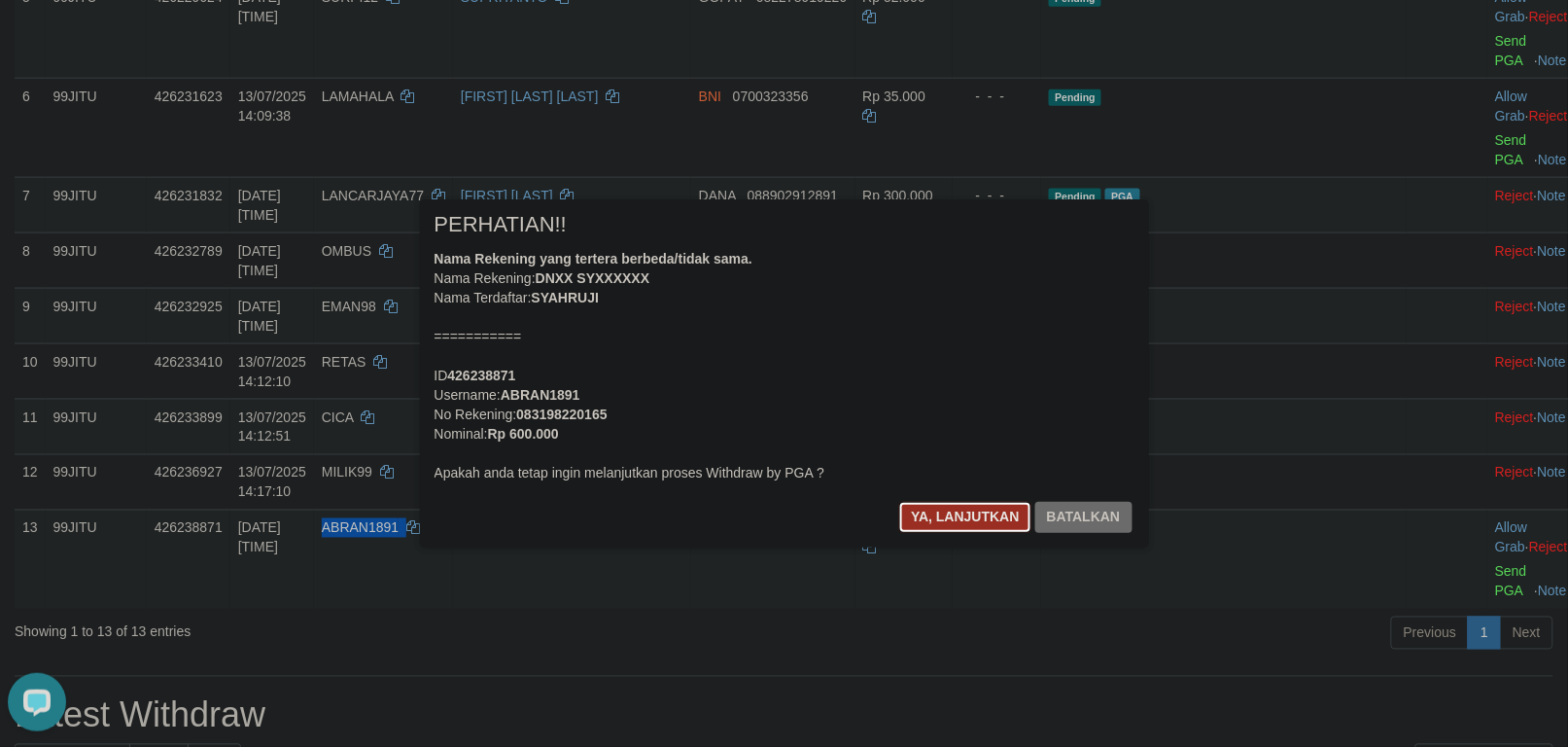 click on "Ya, lanjutkan" at bounding box center (965, 517) 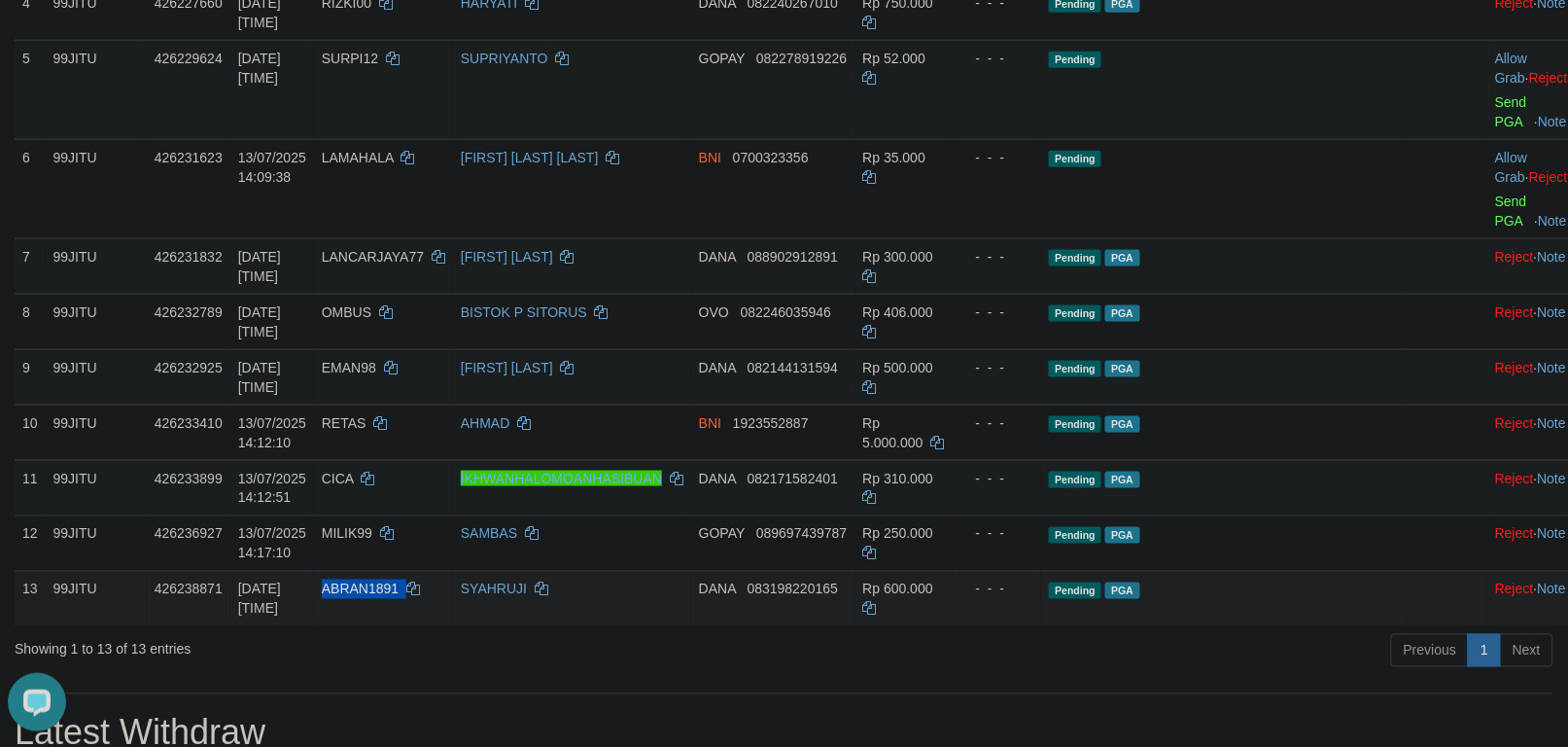 scroll, scrollTop: 608, scrollLeft: 0, axis: vertical 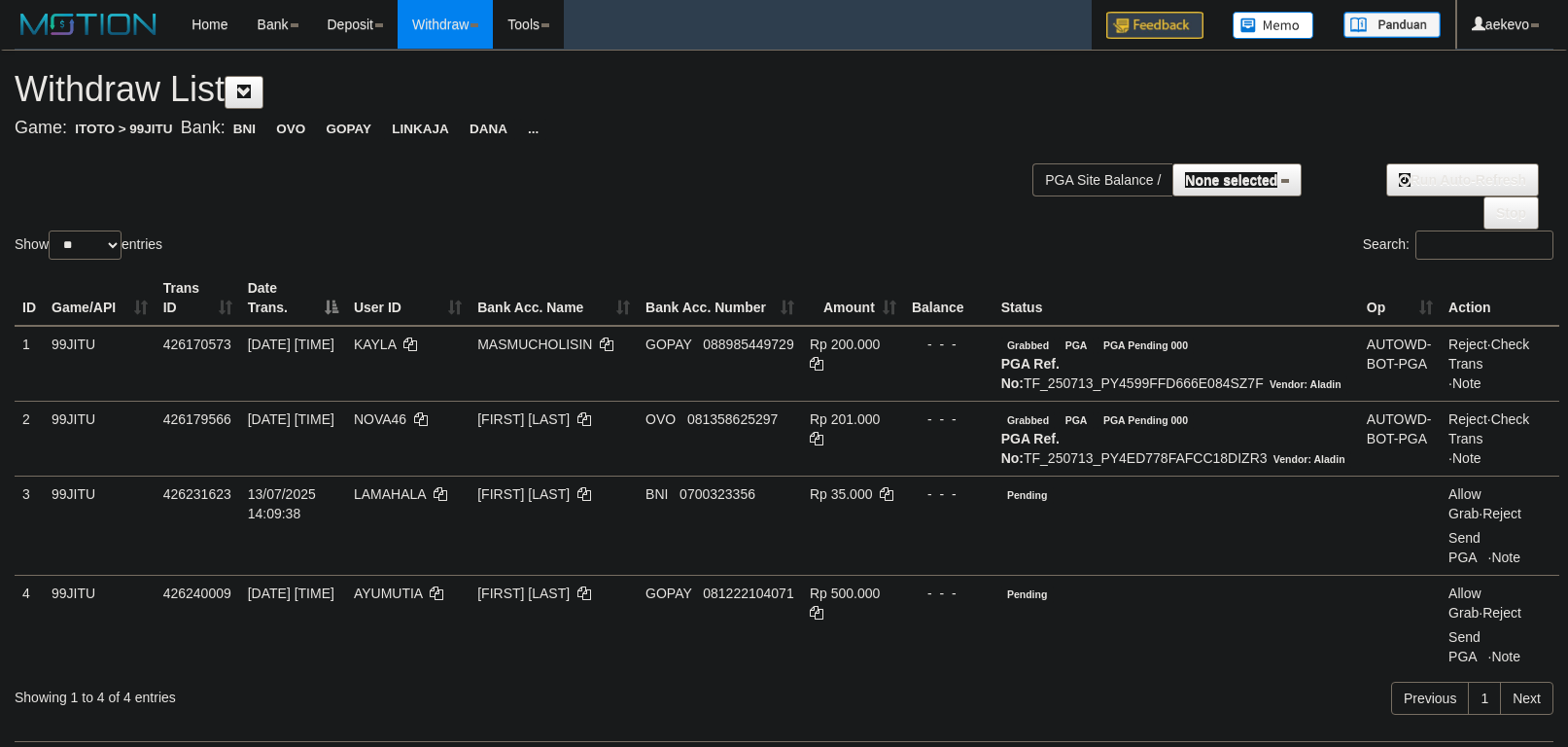 select 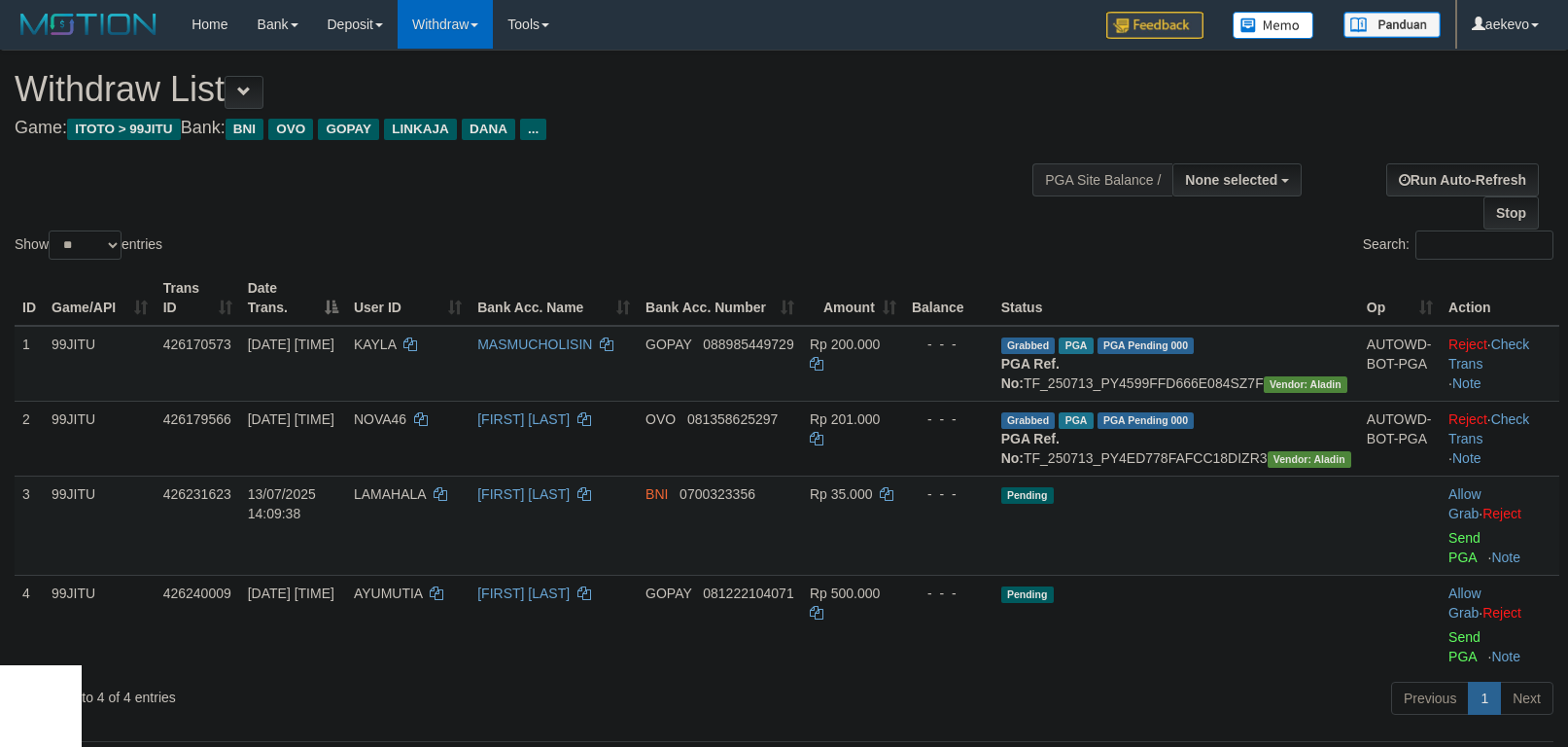 scroll, scrollTop: 608, scrollLeft: 0, axis: vertical 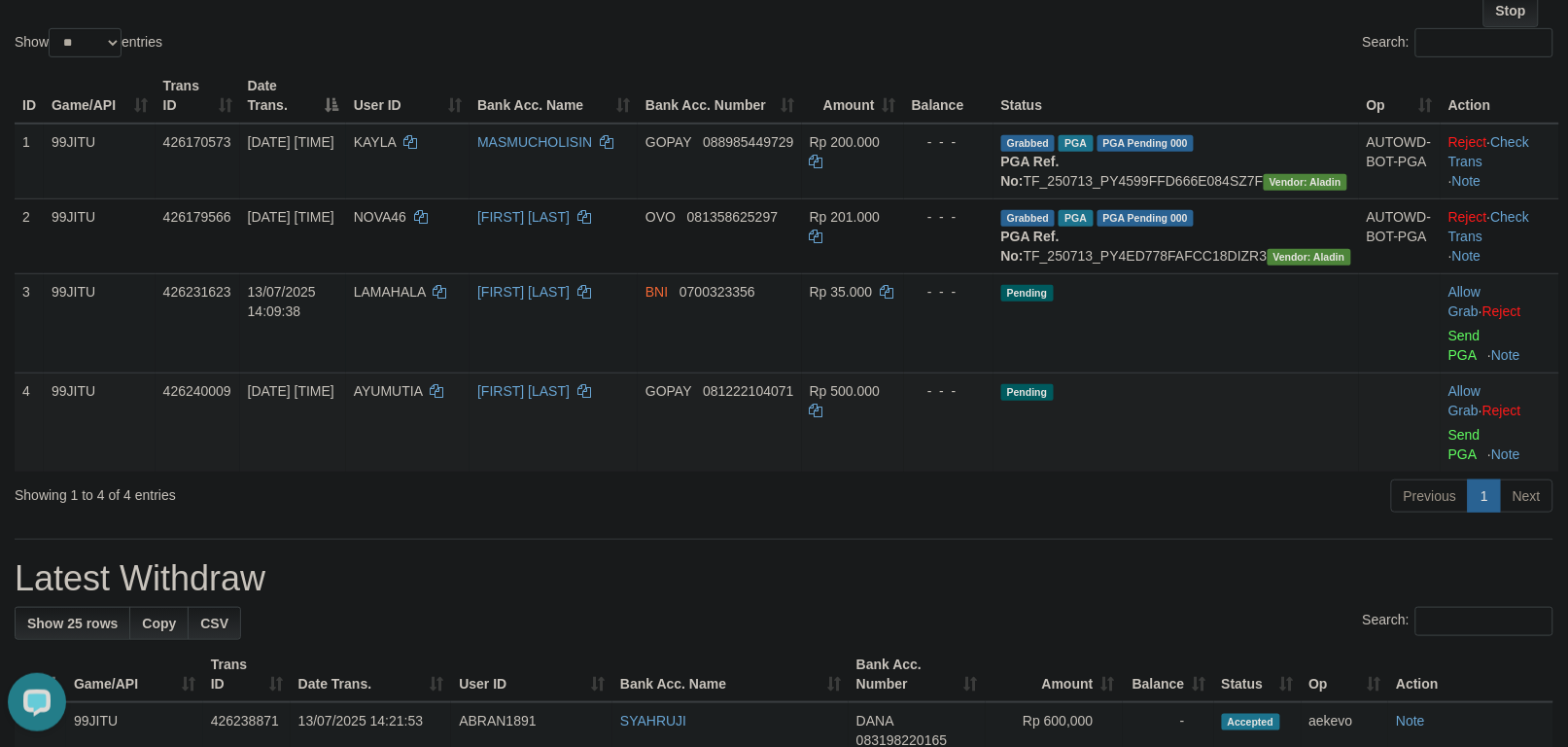 click on "AYUMUTIA" at bounding box center (388, 391) 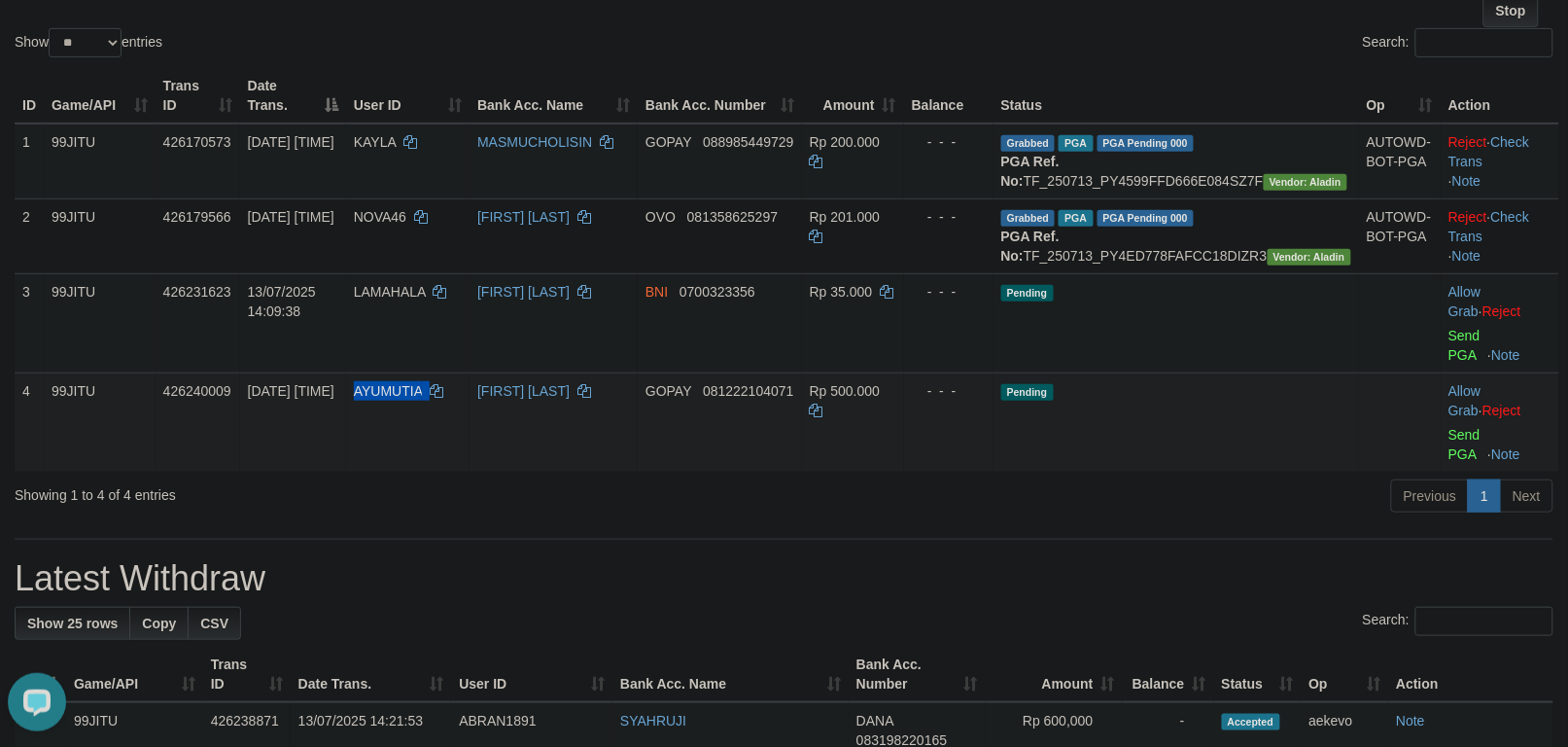 click on "AYUMUTIA" at bounding box center [388, 391] 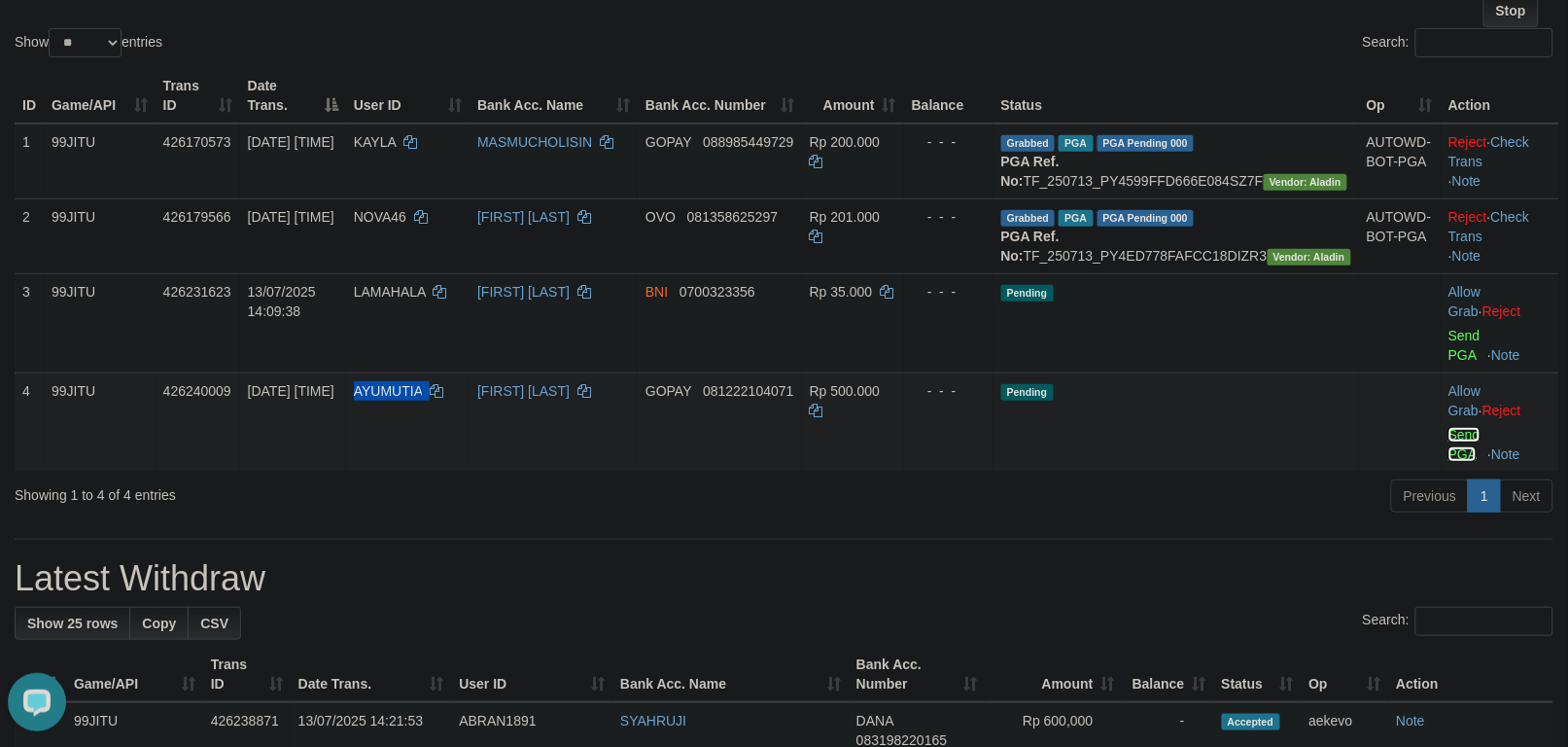 click on "Send PGA" at bounding box center (1464, 445) 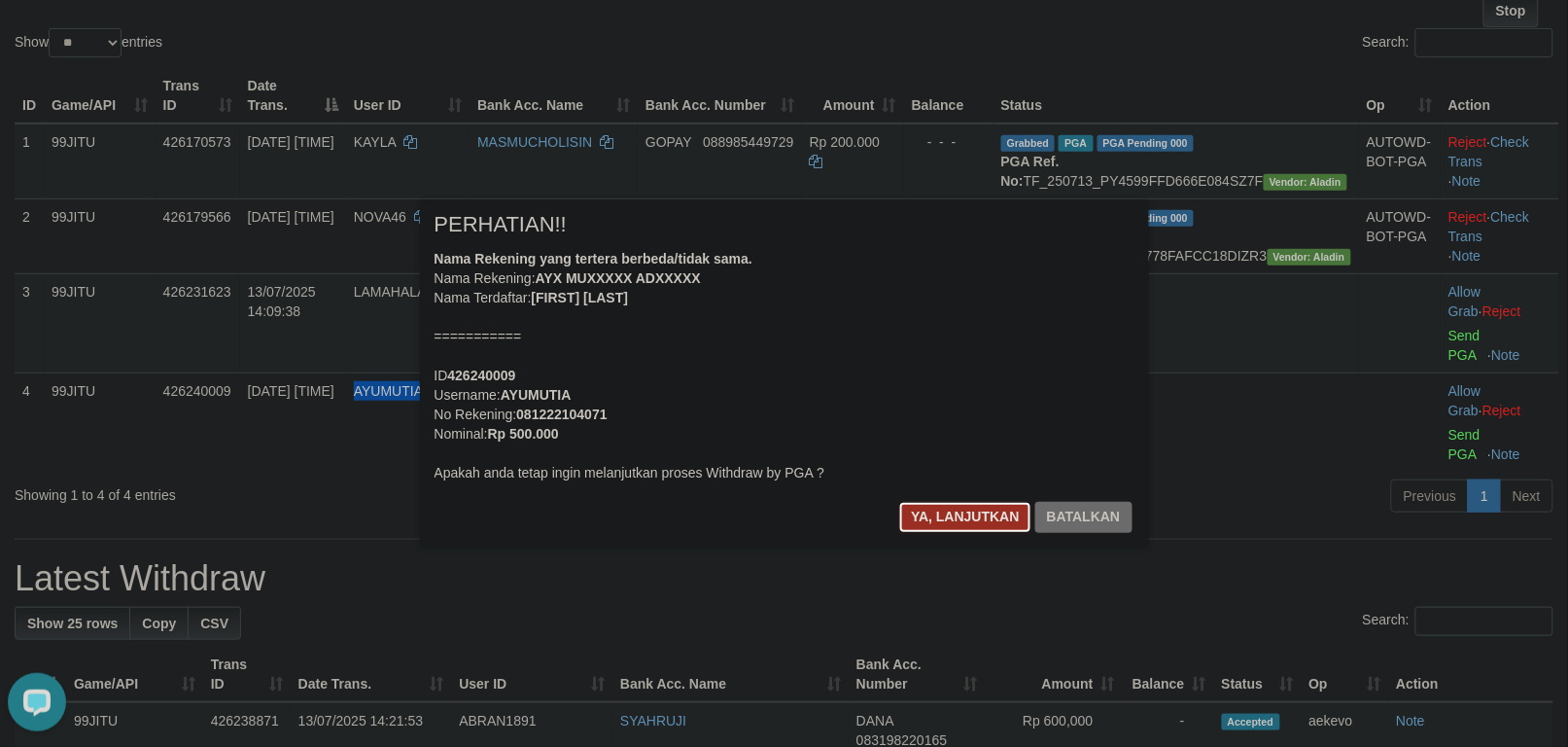 click on "Ya, lanjutkan" at bounding box center (965, 517) 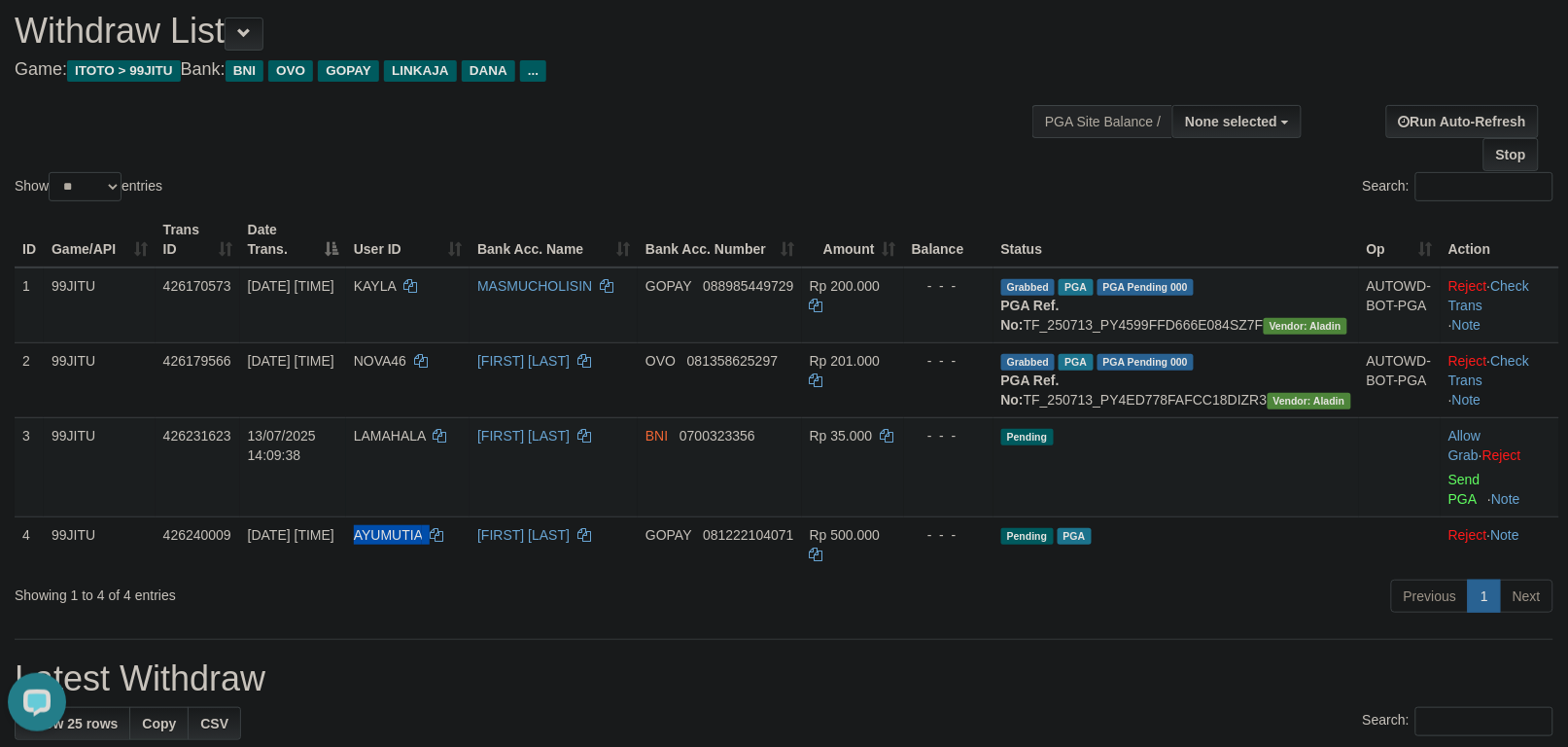 scroll, scrollTop: 0, scrollLeft: 0, axis: both 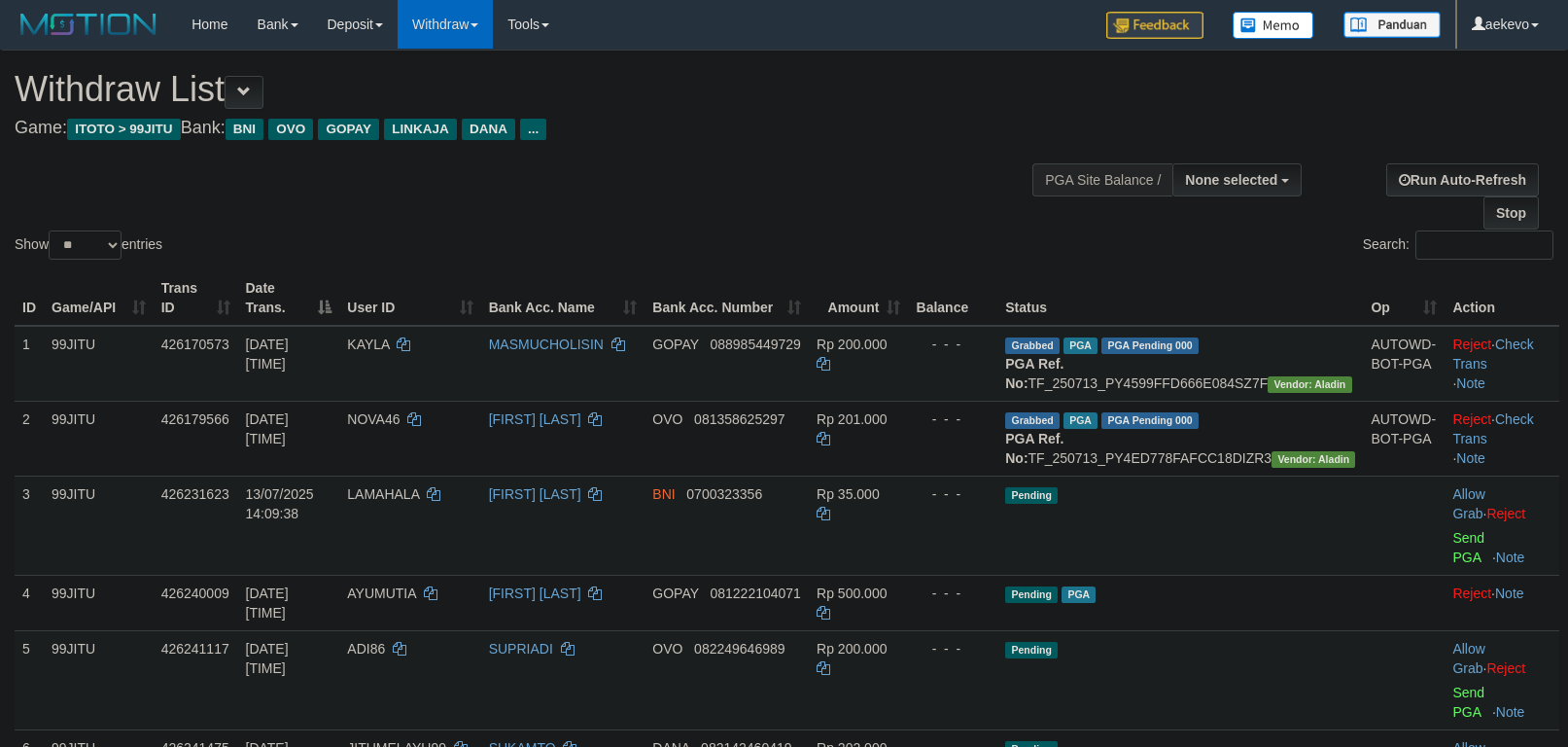 select 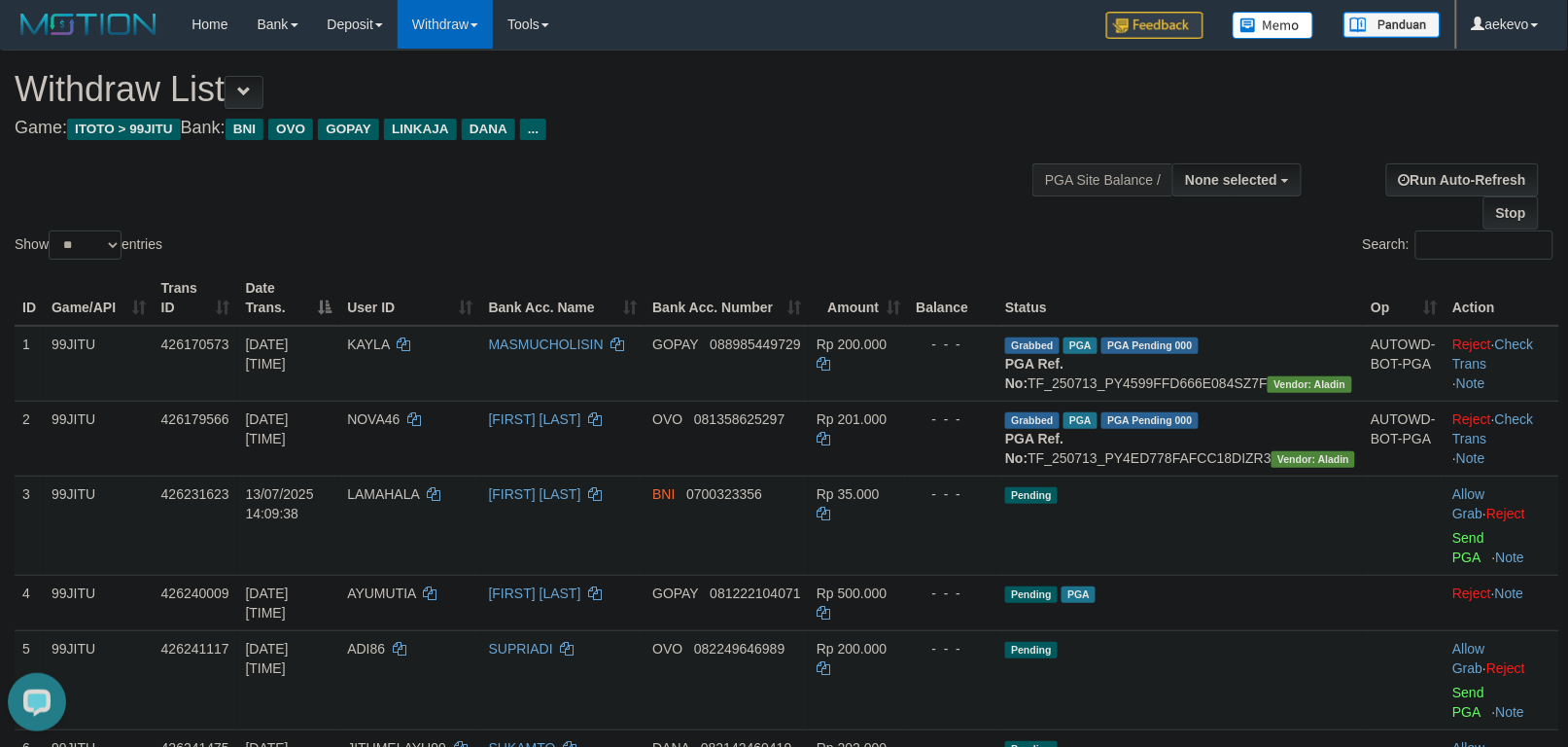 scroll, scrollTop: 0, scrollLeft: 0, axis: both 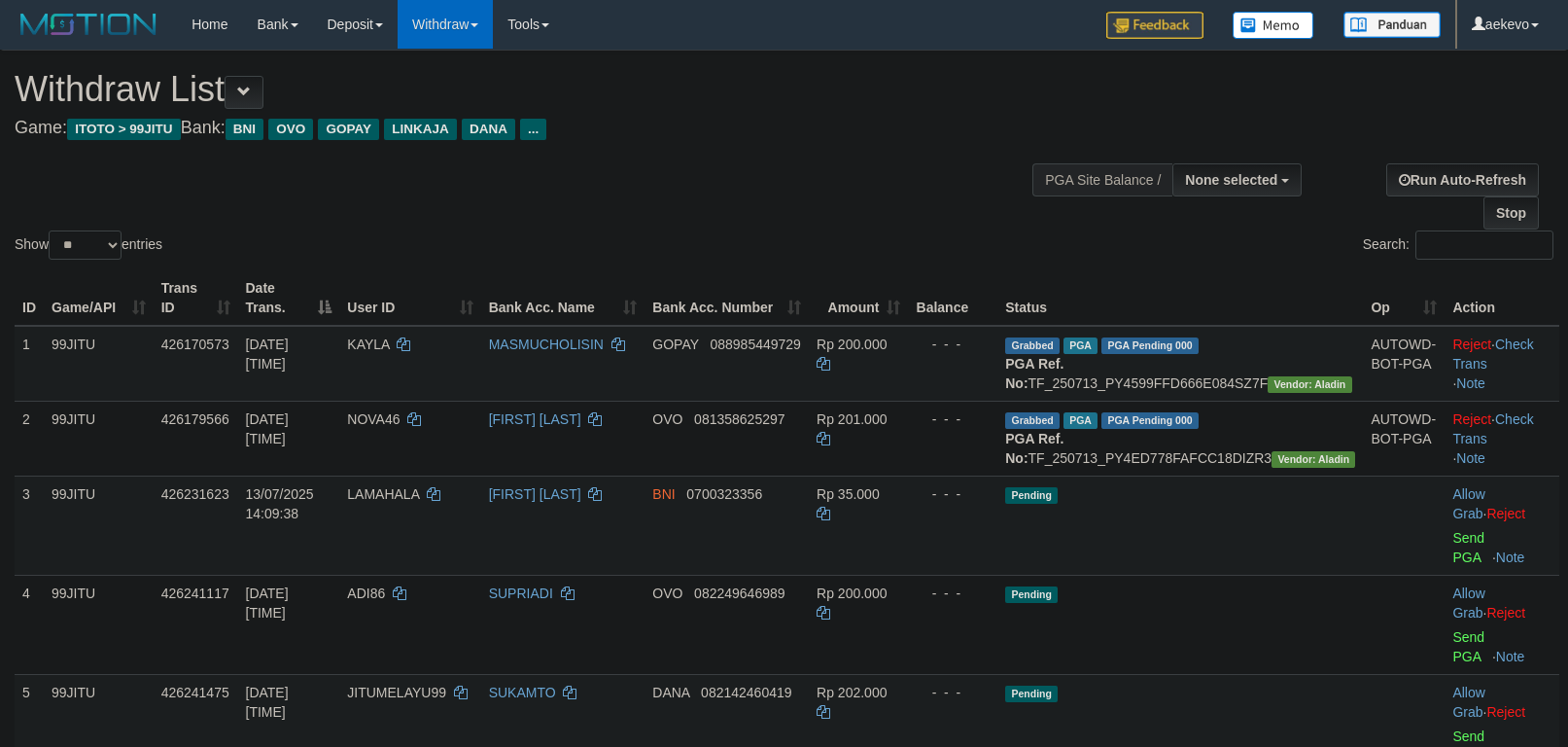 select 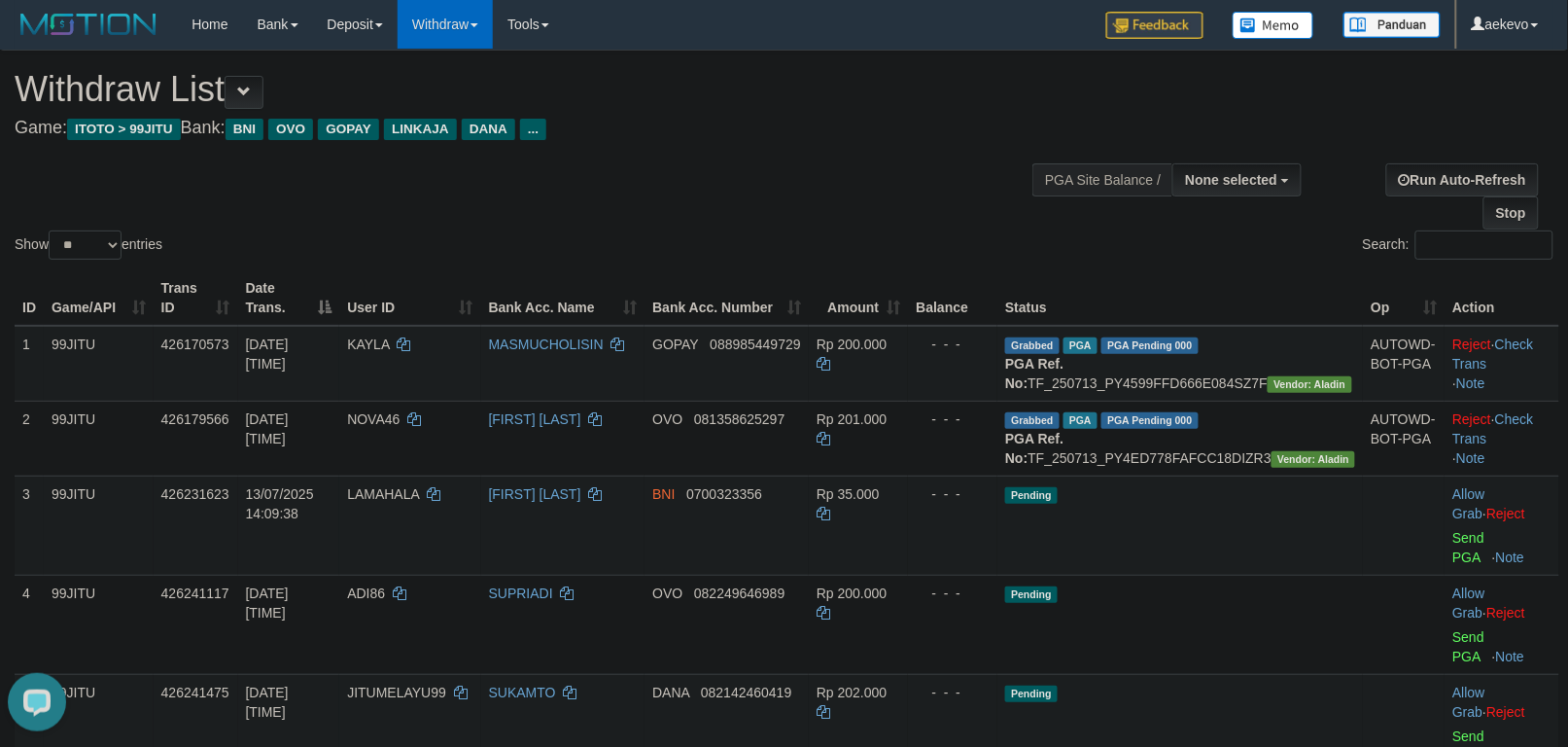 scroll, scrollTop: 0, scrollLeft: 0, axis: both 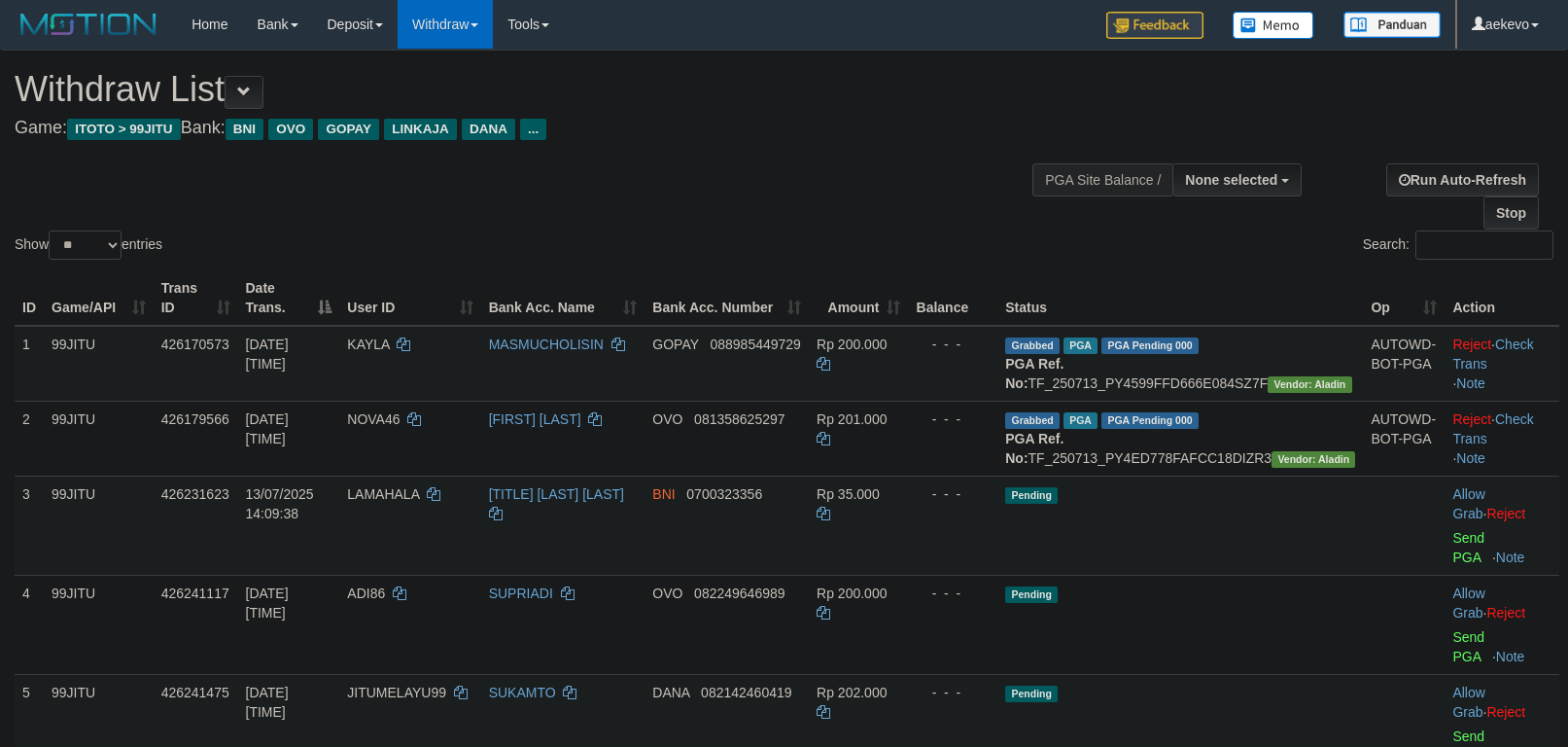 select 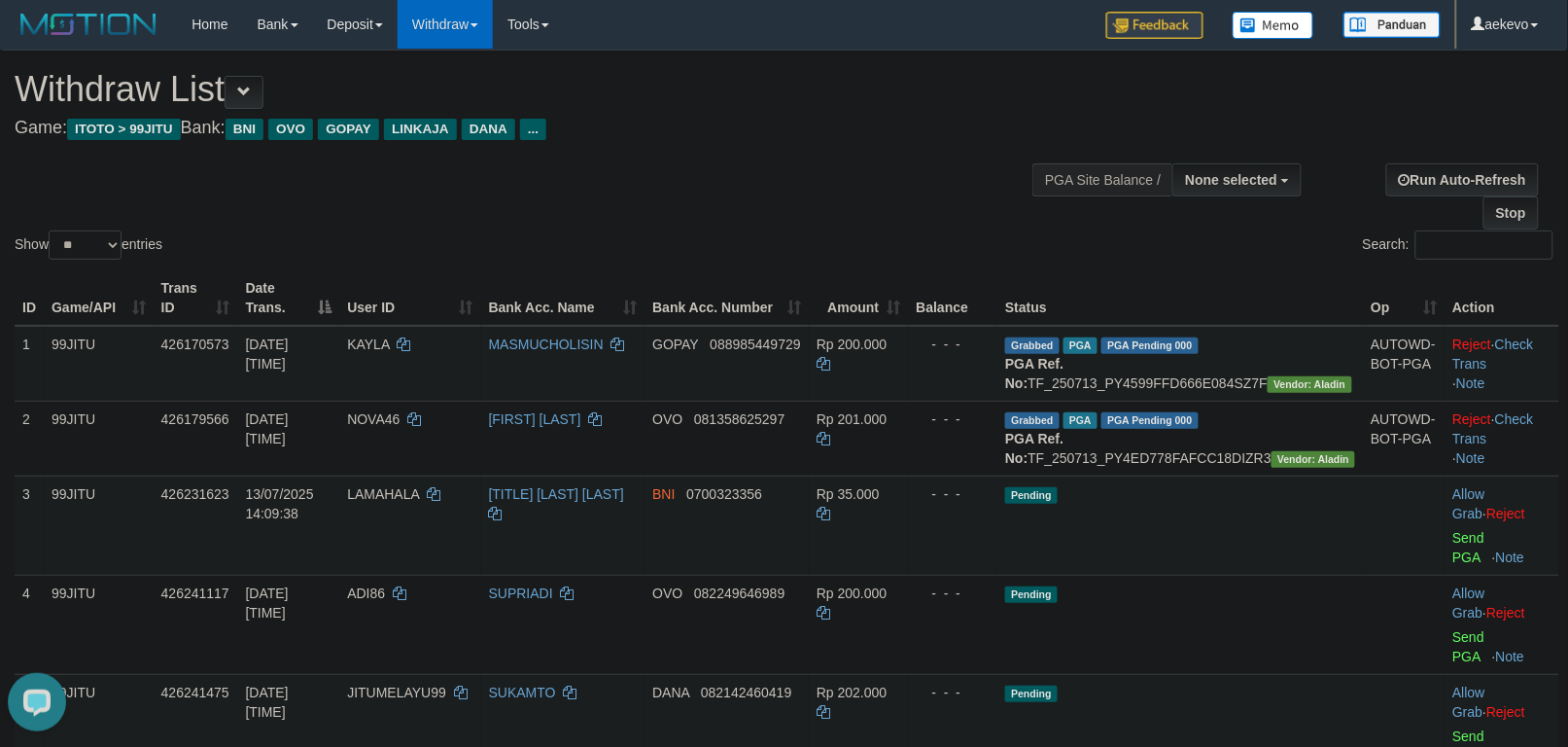 scroll, scrollTop: 0, scrollLeft: 0, axis: both 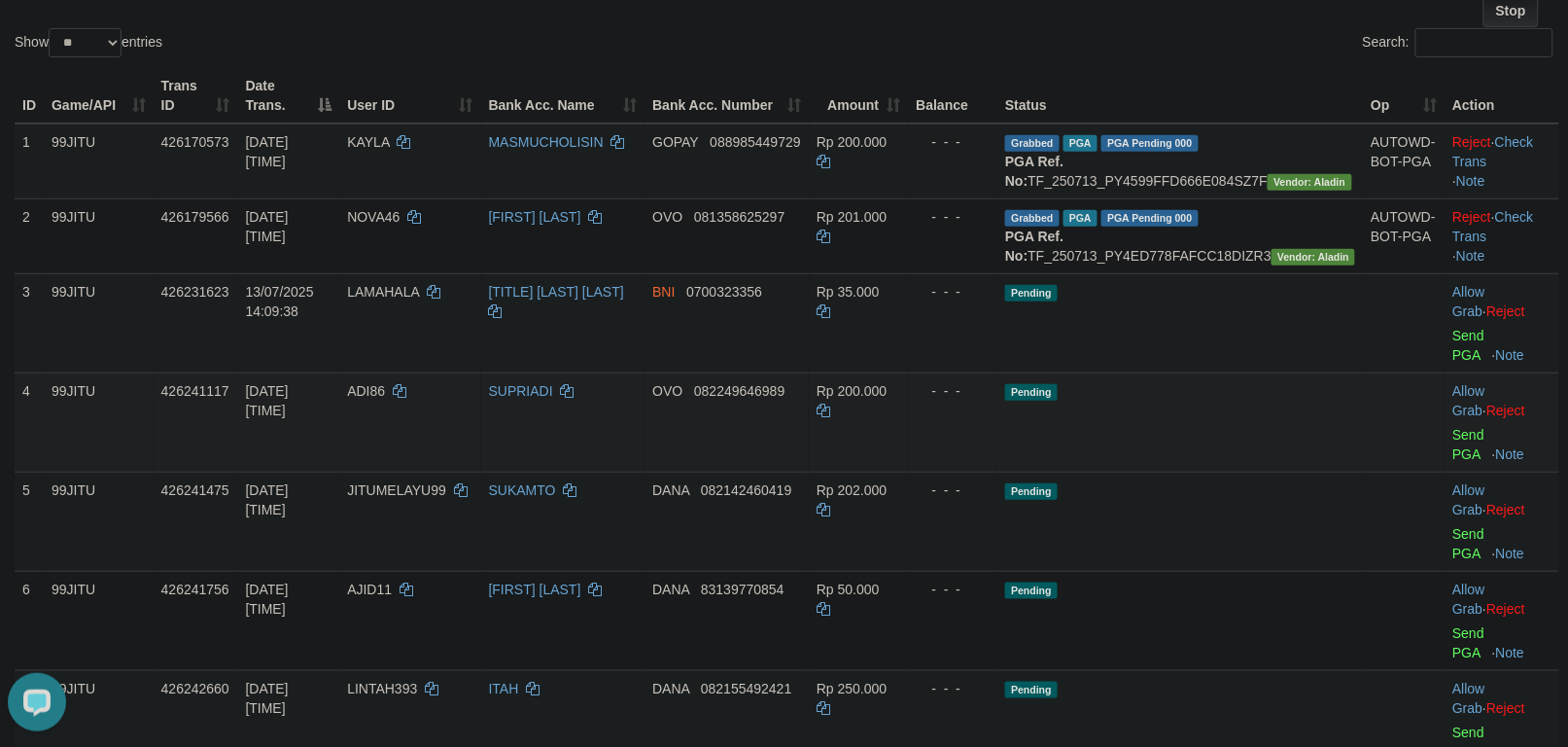 click on "ADI86" at bounding box center (366, 391) 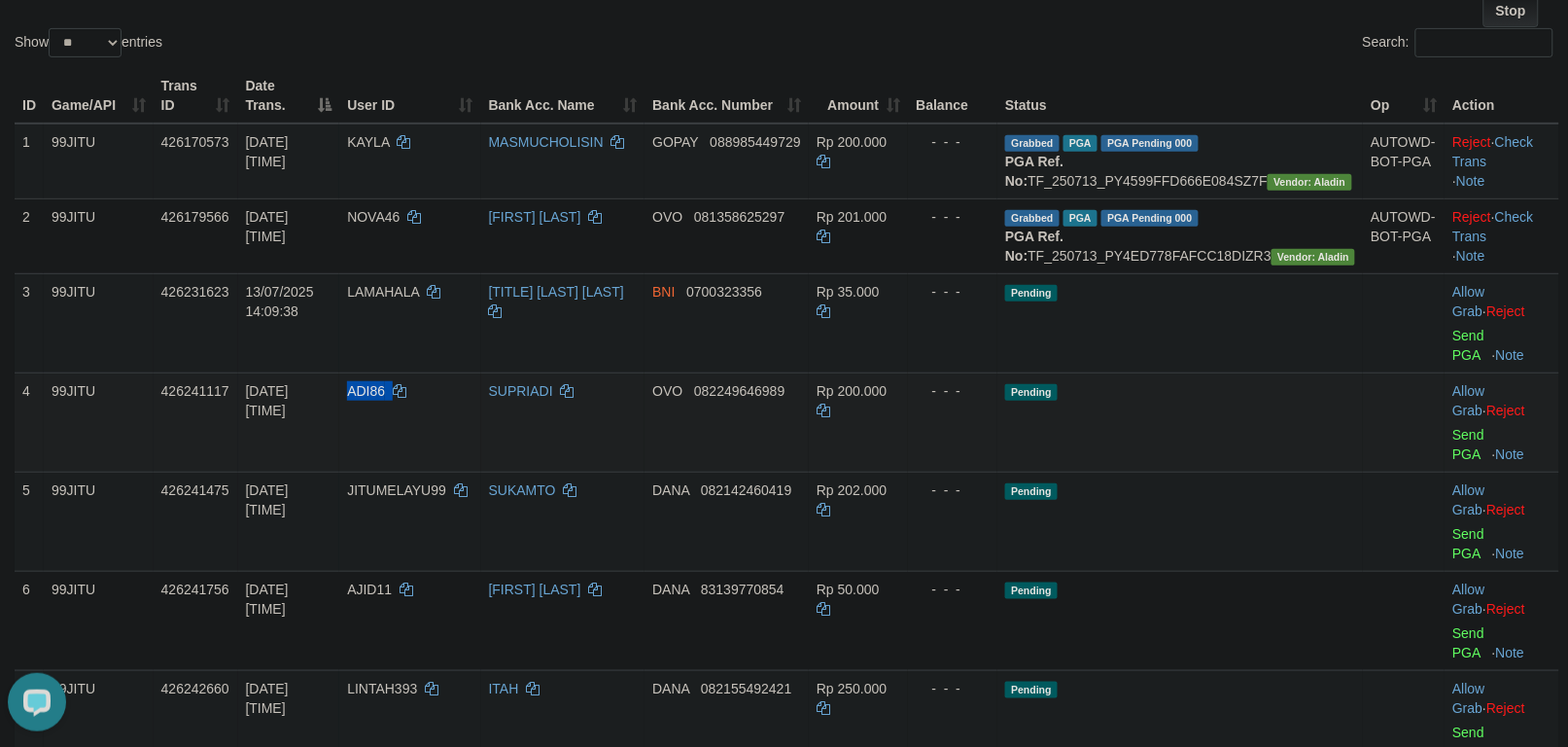 click on "ADI86" at bounding box center (366, 391) 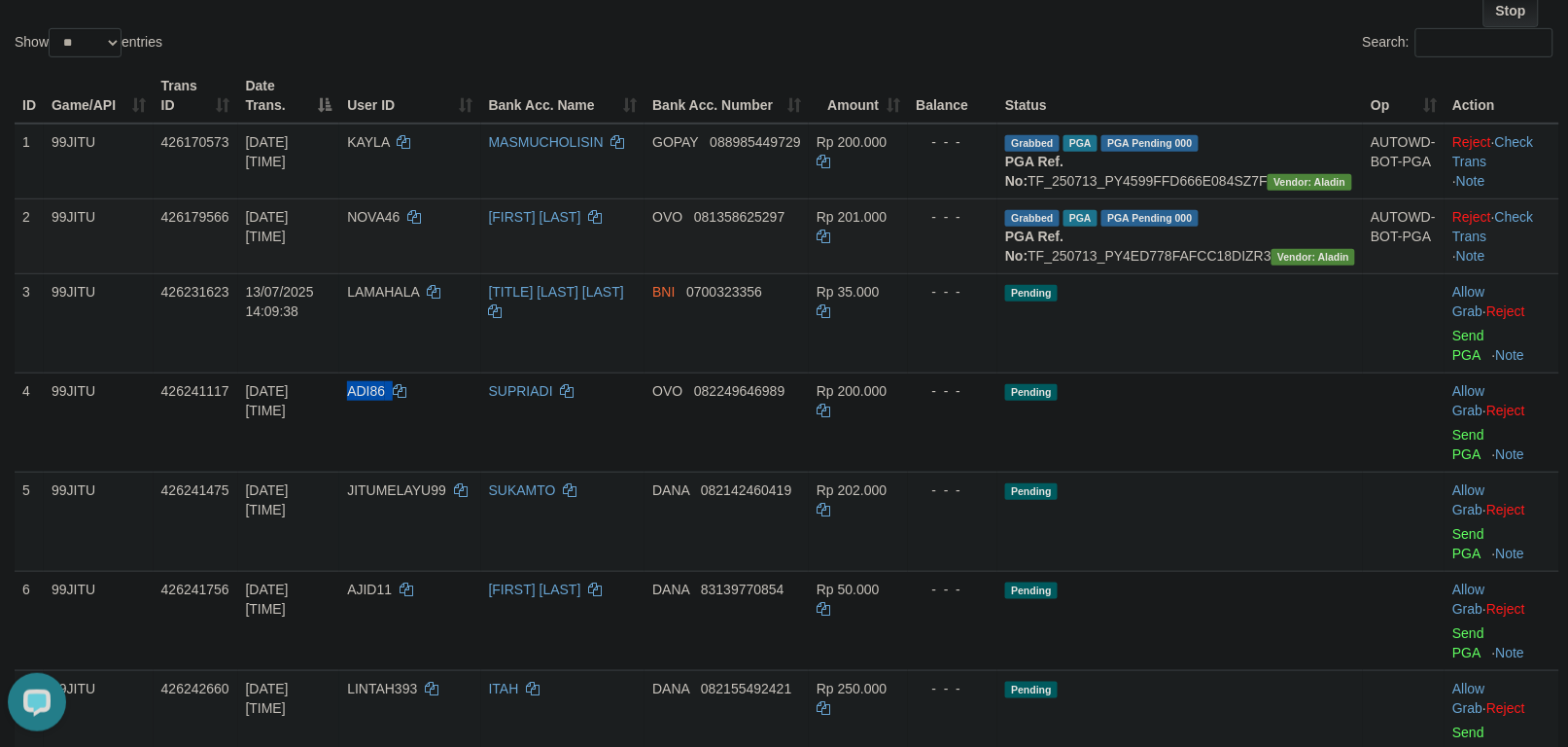 copy on "ADI86" 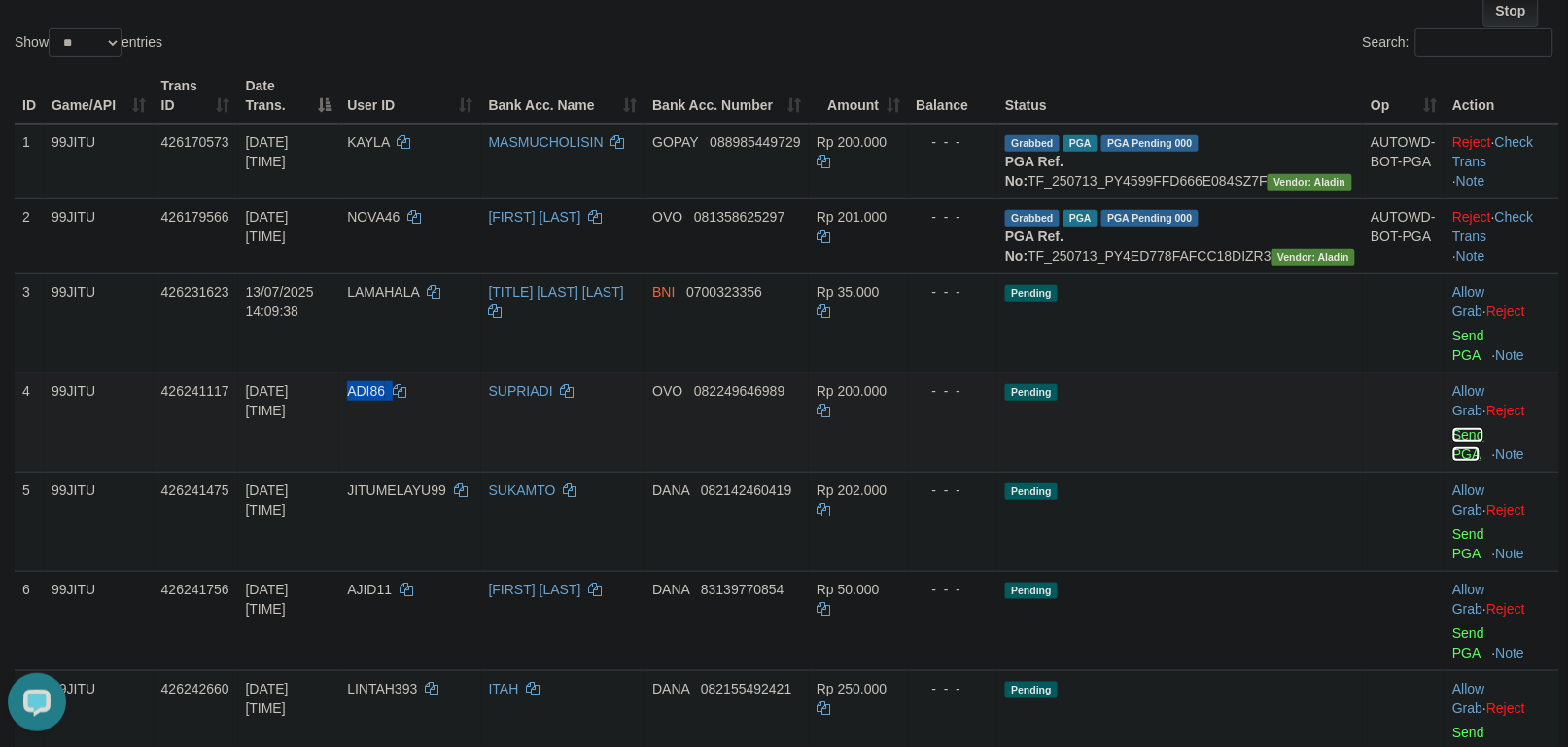 click on "Send PGA" at bounding box center [1468, 445] 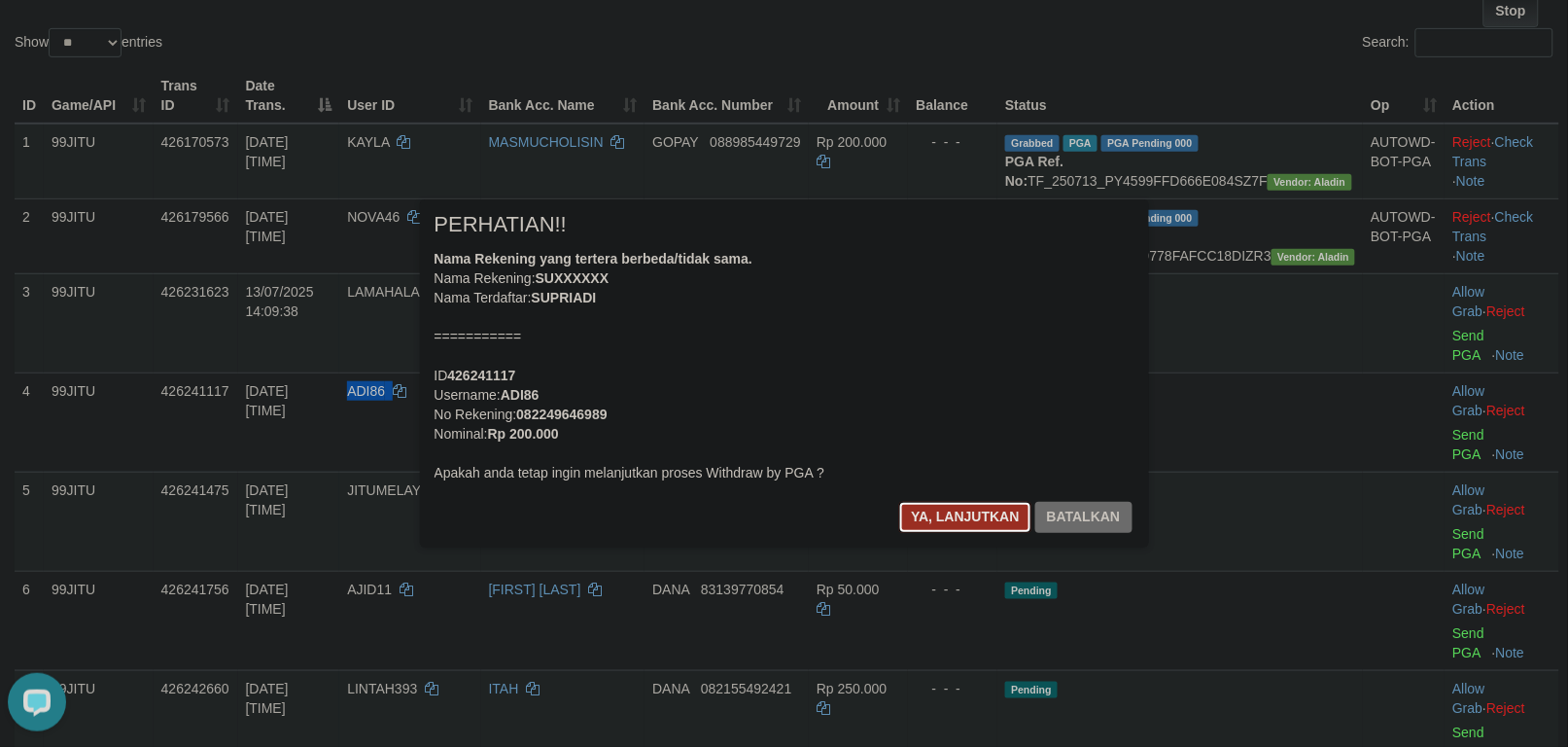 click on "Ya, lanjutkan" at bounding box center (965, 517) 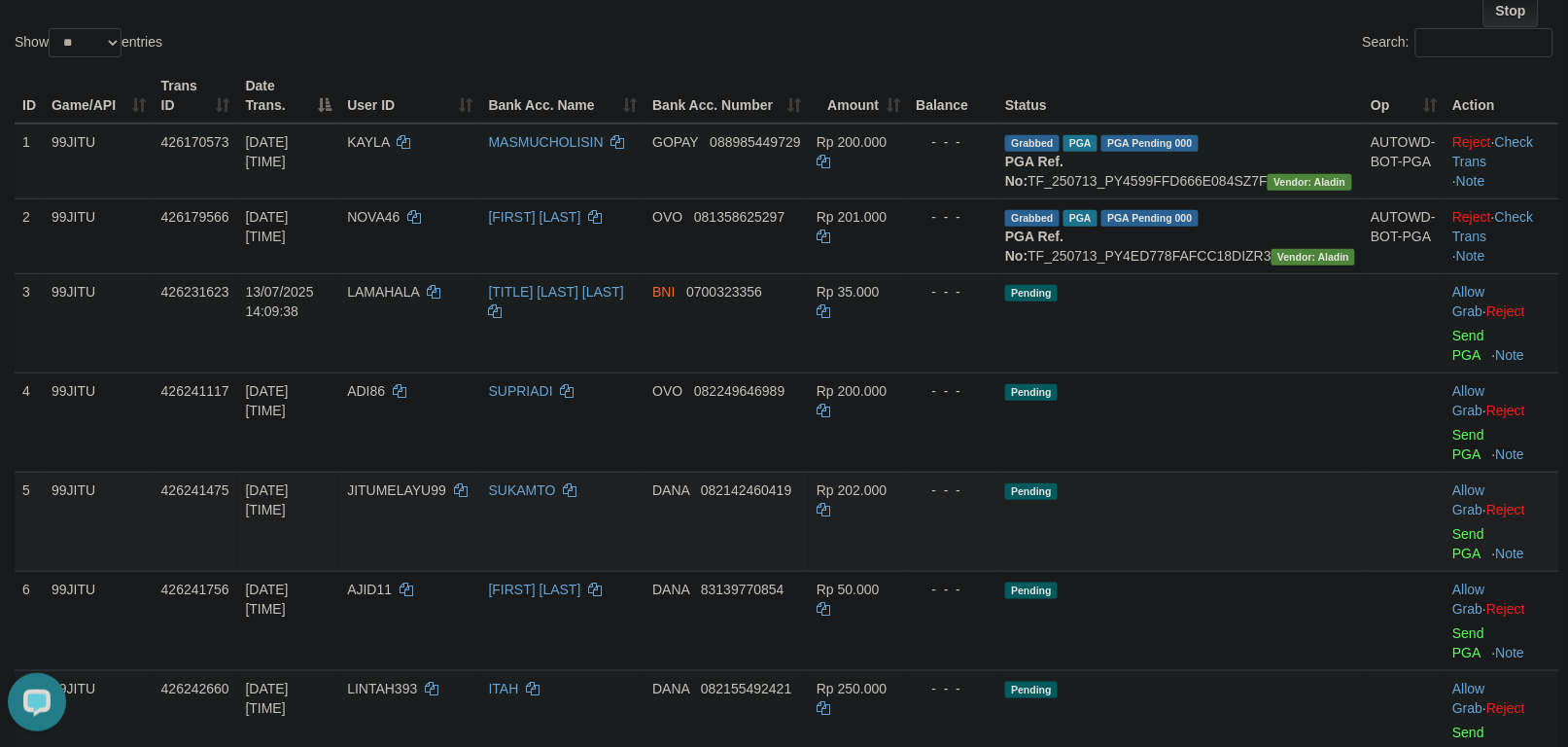 click on "JITUMELAYU99" at bounding box center (409, 521) 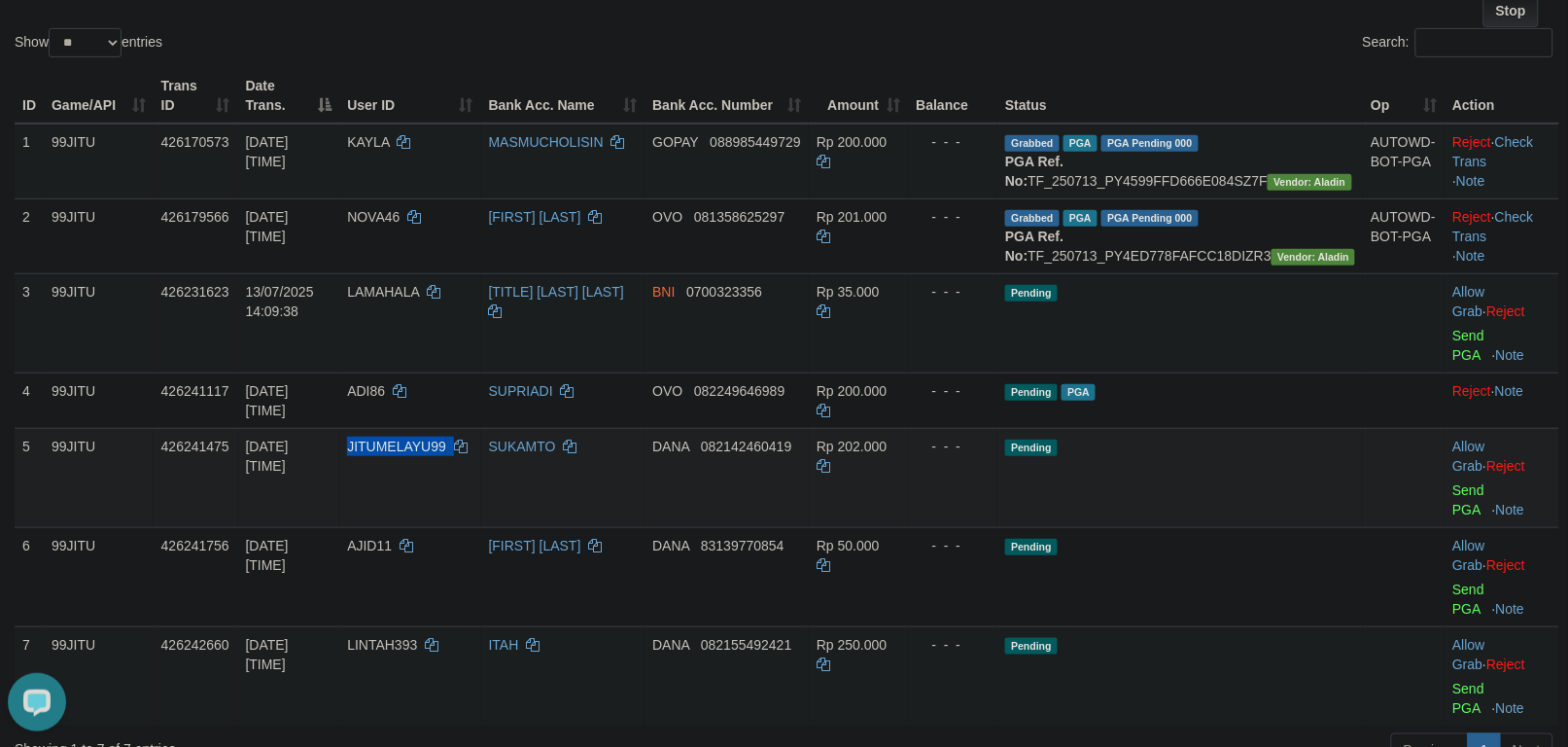 click on "JITUMELAYU99" at bounding box center (409, 478) 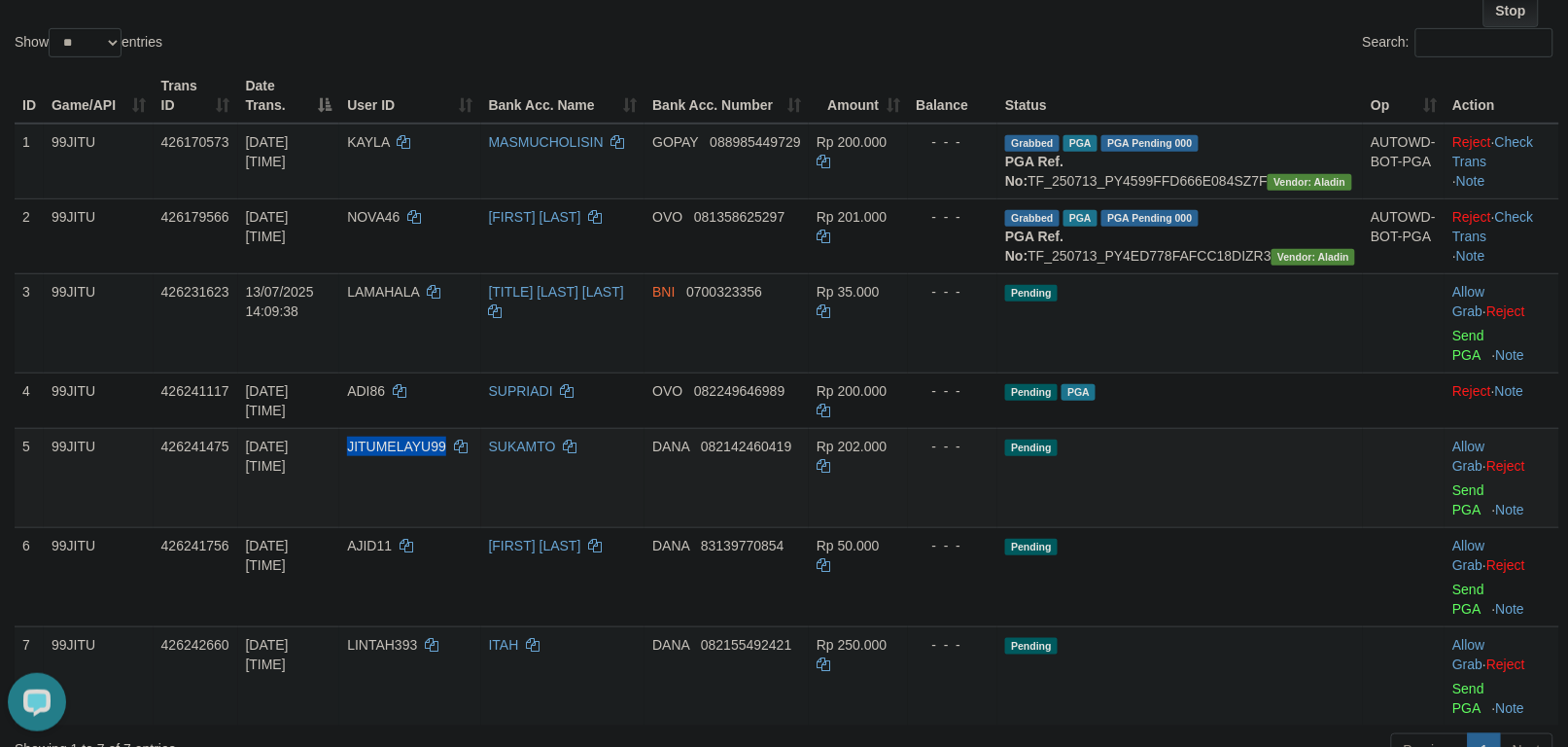 copy on "JITUMELAYU99" 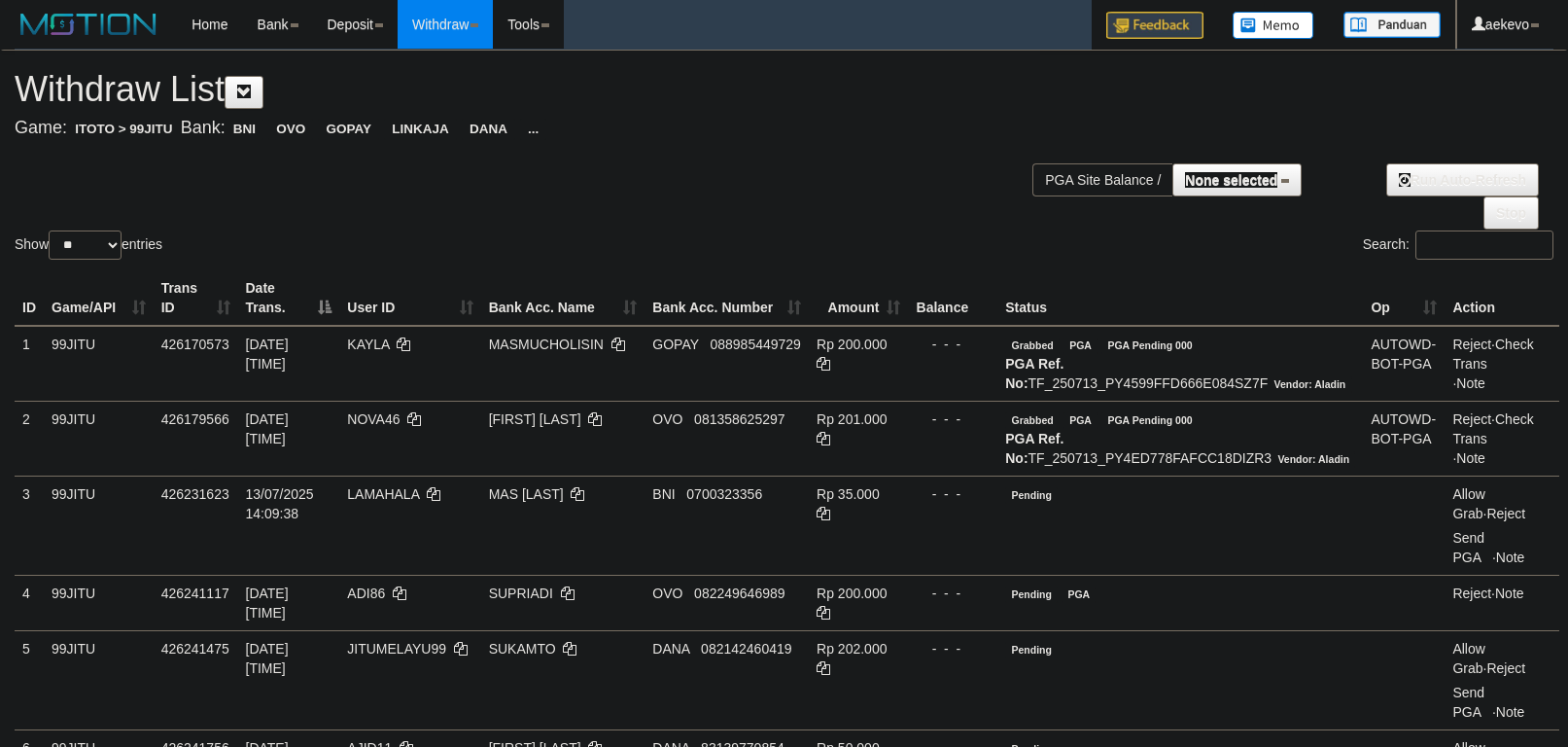 select 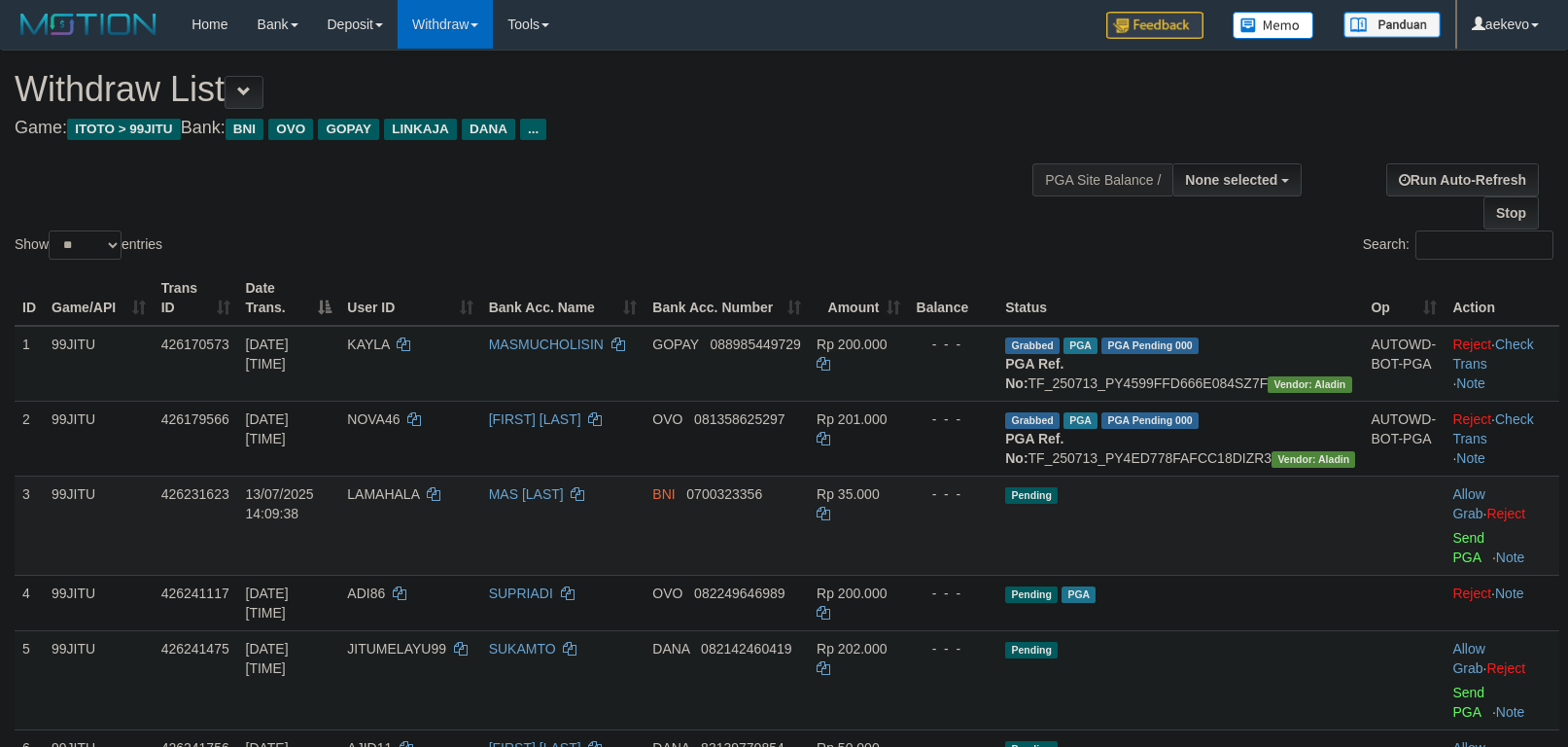 scroll, scrollTop: 202, scrollLeft: 0, axis: vertical 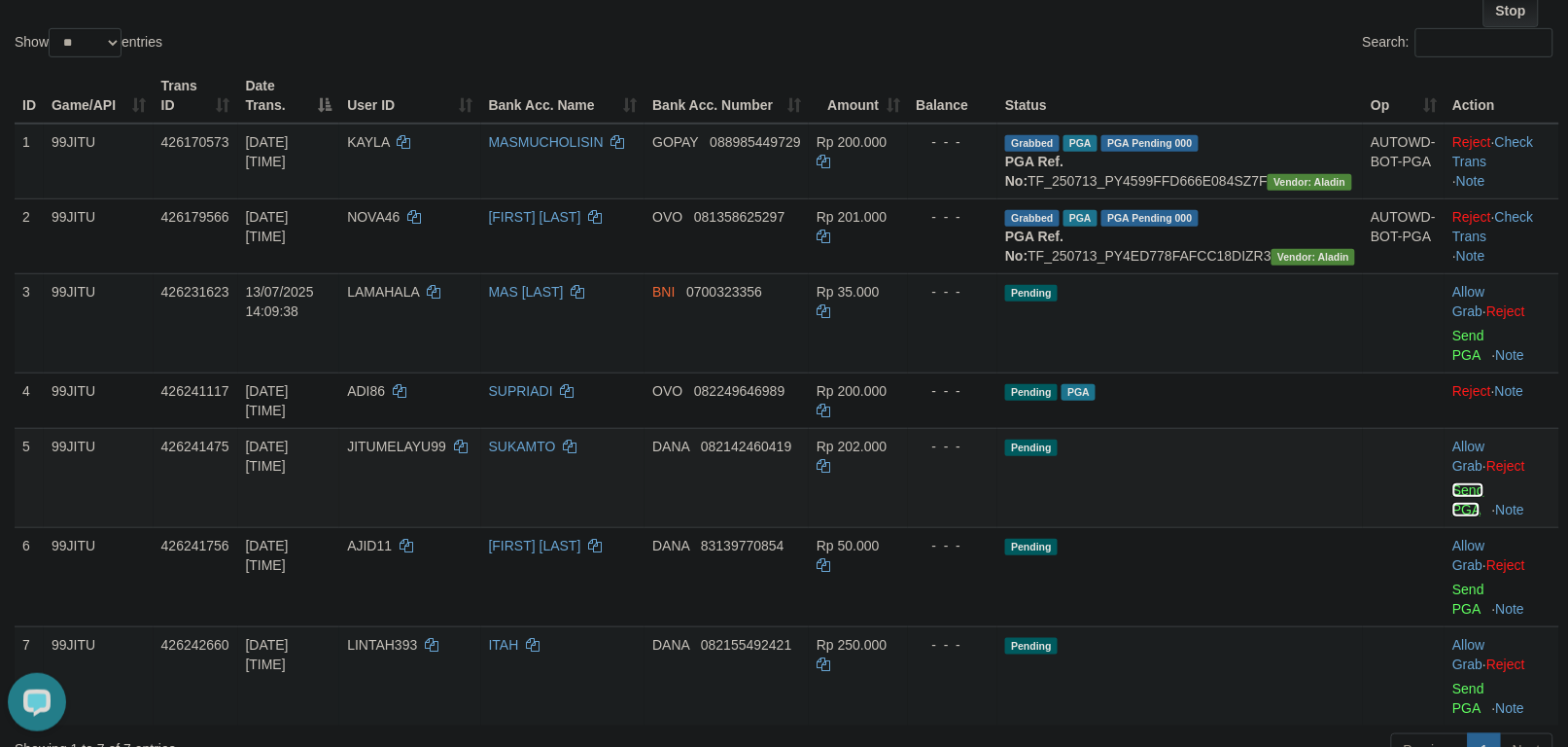 click on "Send PGA" at bounding box center [1468, 500] 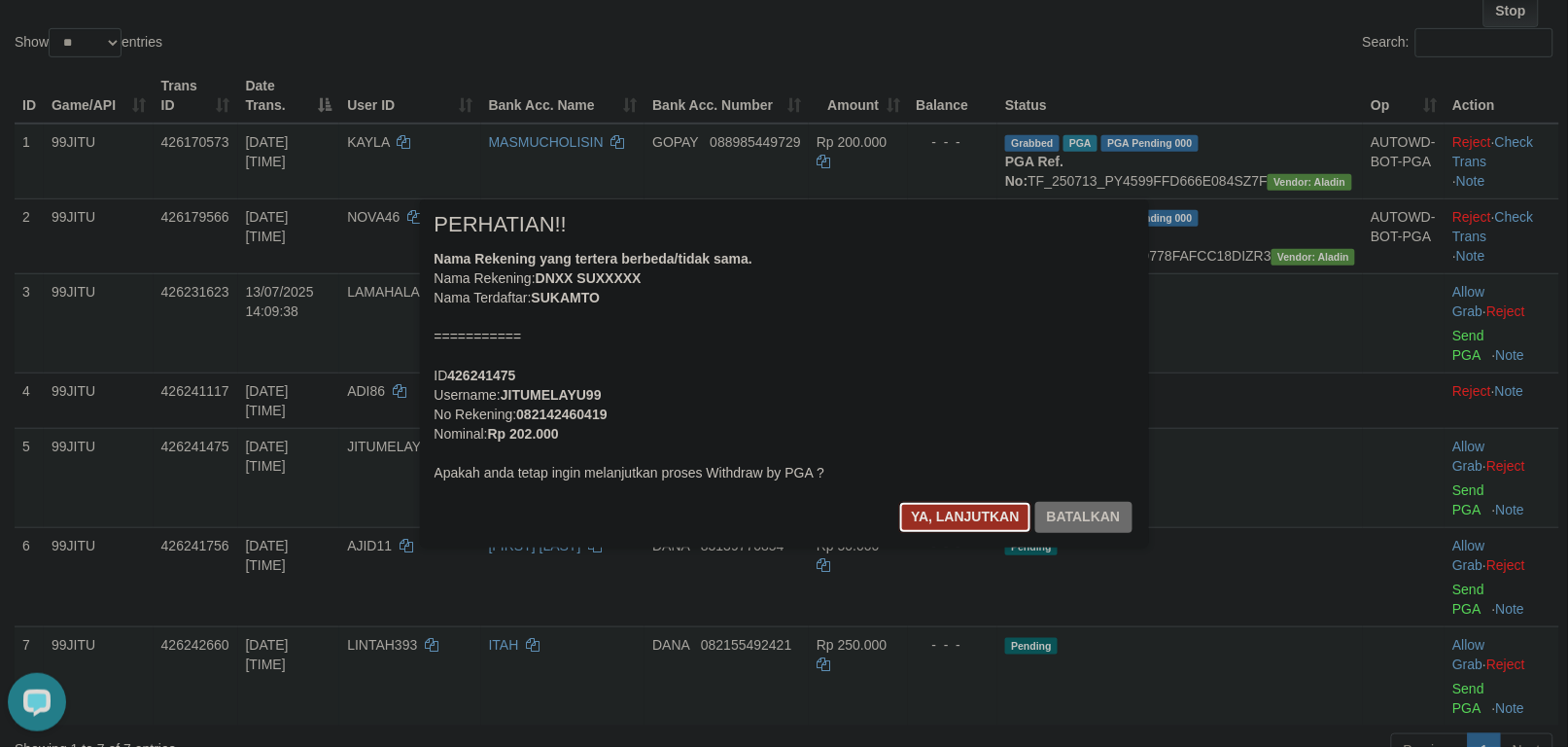 click on "Ya, lanjutkan" at bounding box center (965, 517) 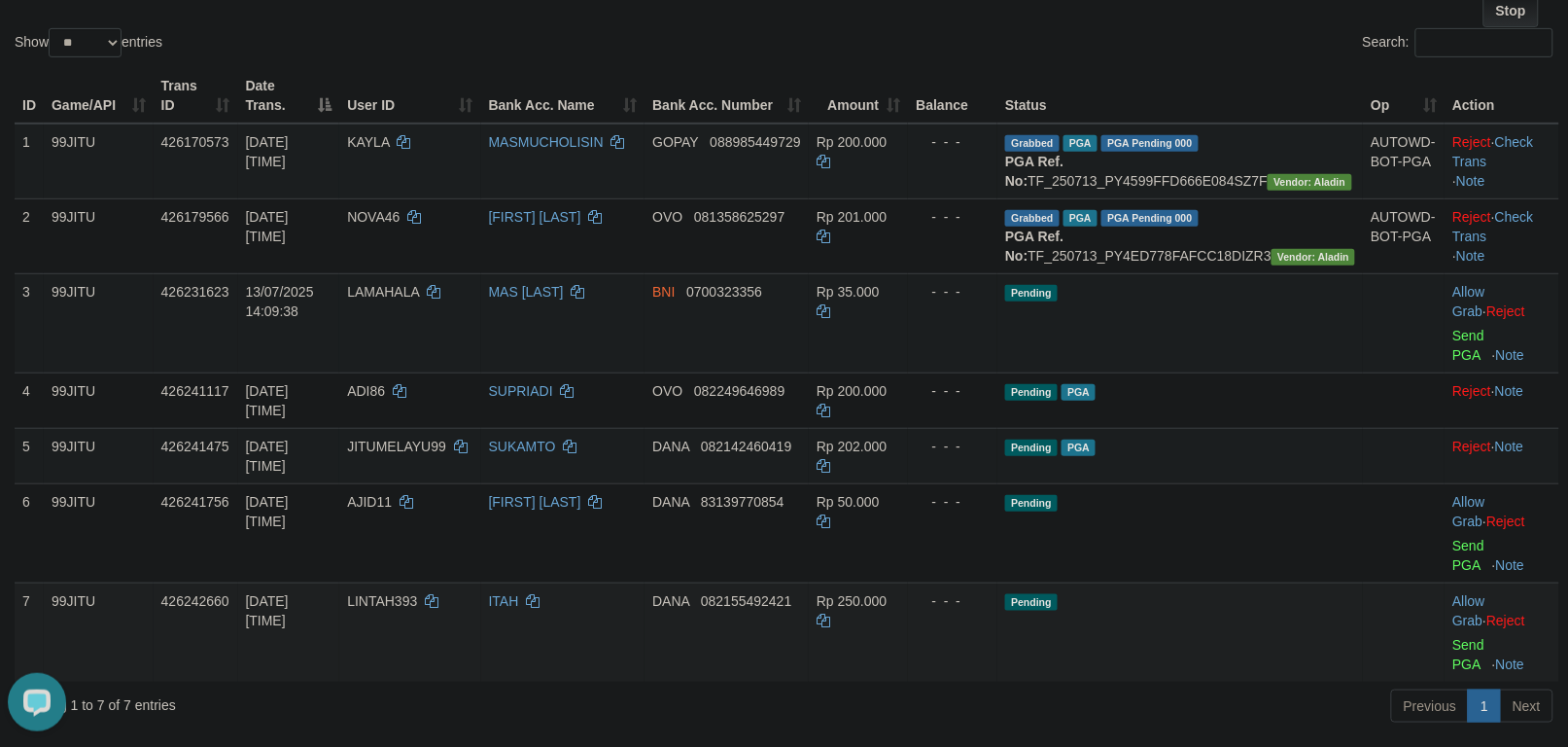 click on "LINTAH393" at bounding box center [409, 632] 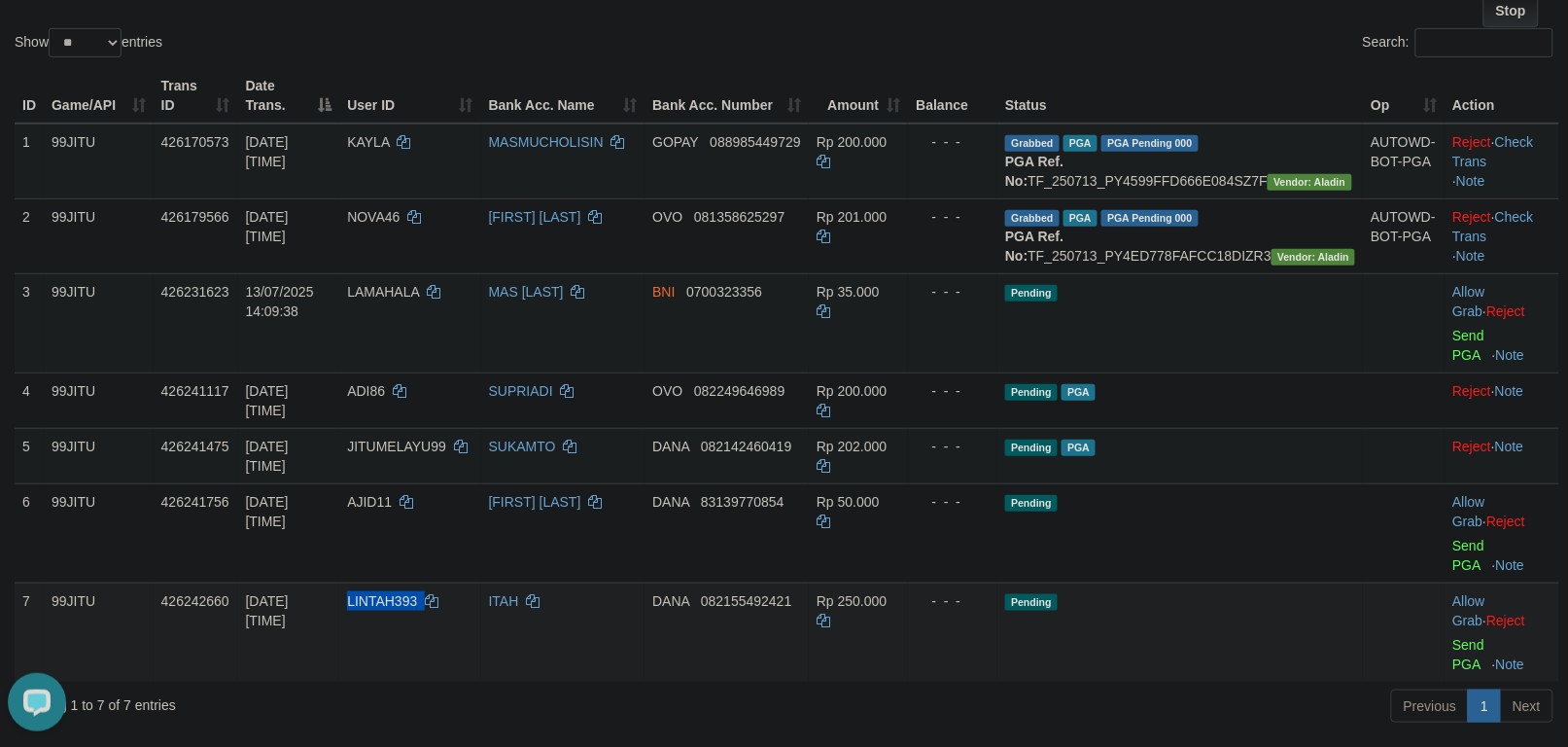 click on "LINTAH393" at bounding box center [409, 632] 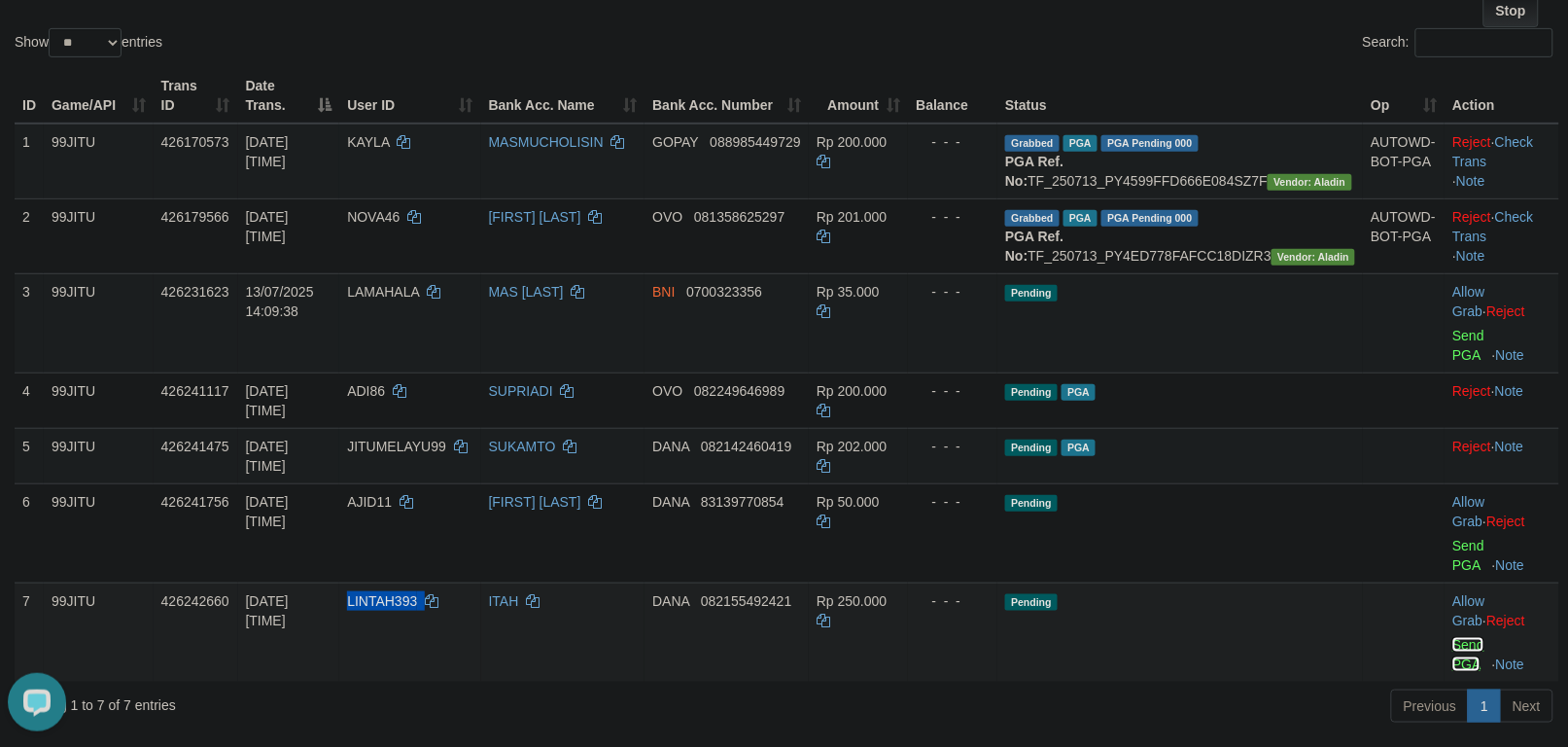 click on "Send PGA" at bounding box center [1468, 655] 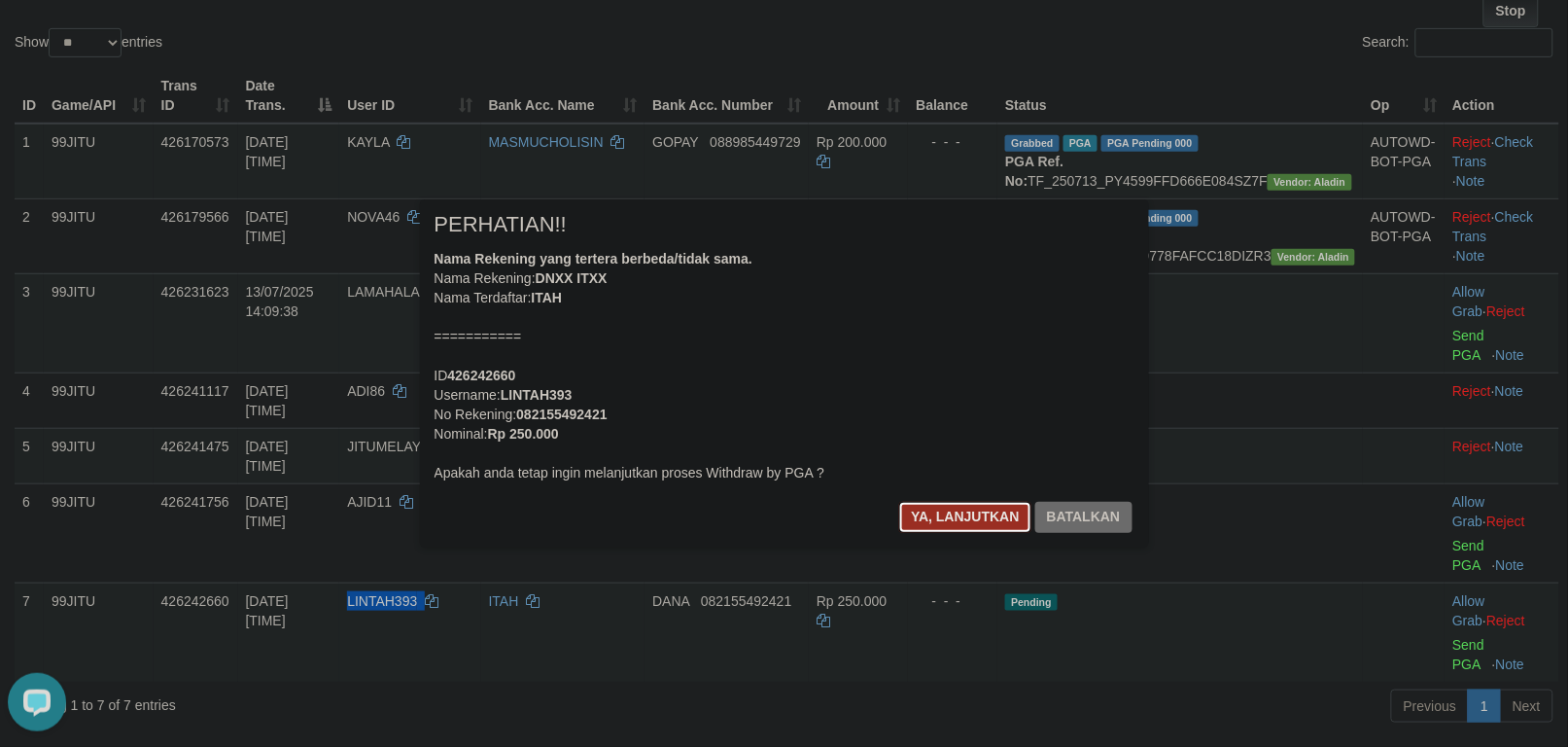 click on "Ya, lanjutkan" at bounding box center (965, 517) 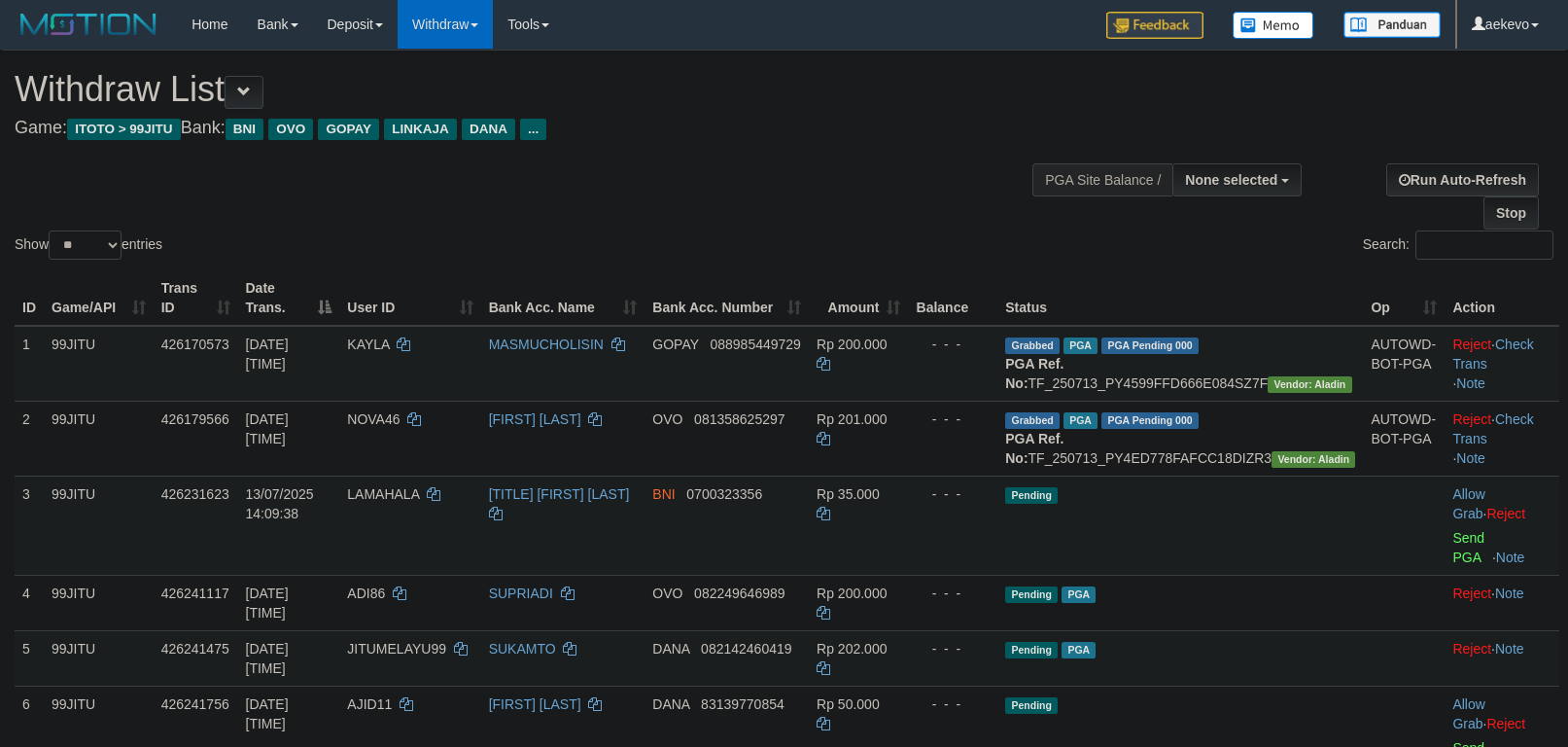 select 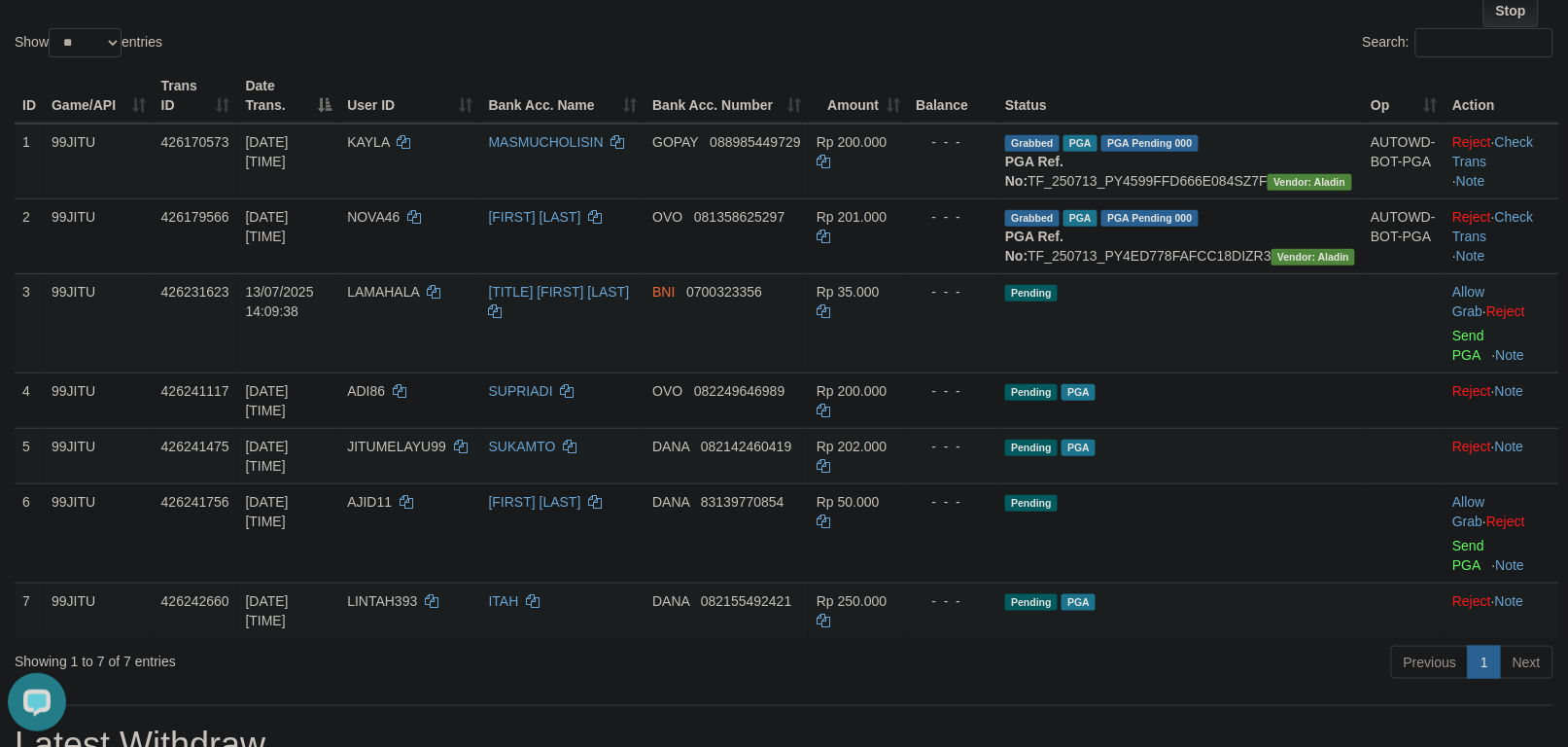 scroll, scrollTop: 0, scrollLeft: 0, axis: both 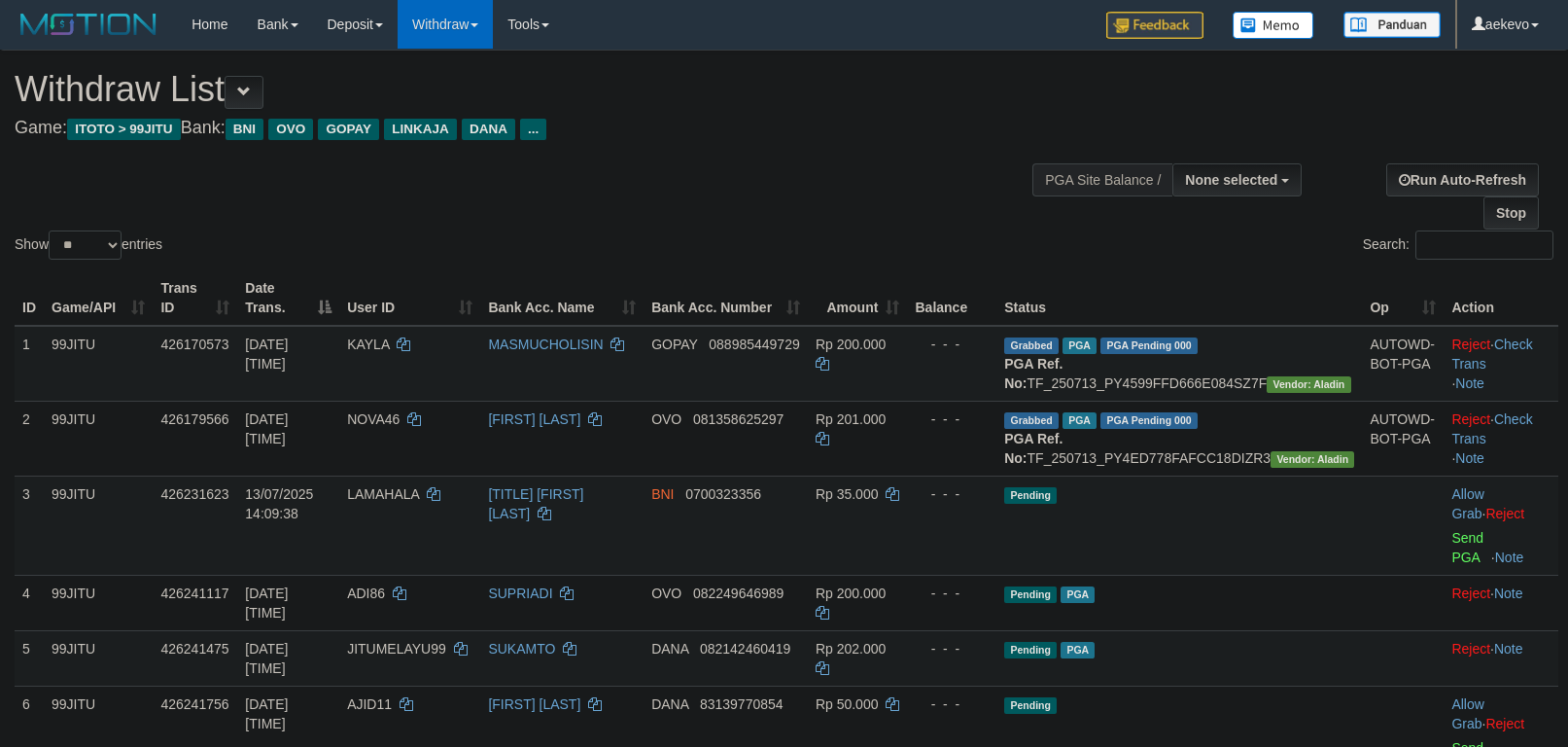 select 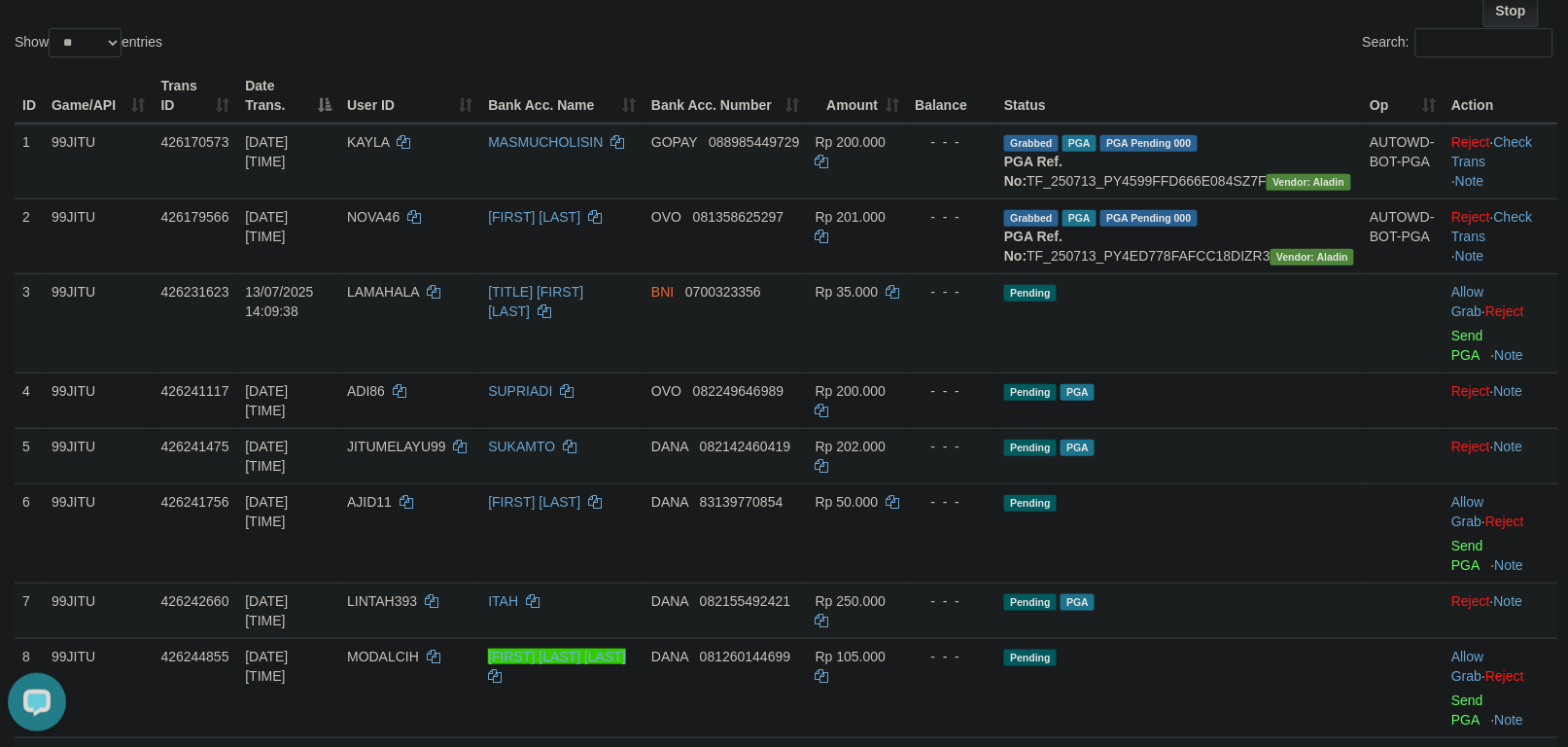 scroll, scrollTop: 0, scrollLeft: 0, axis: both 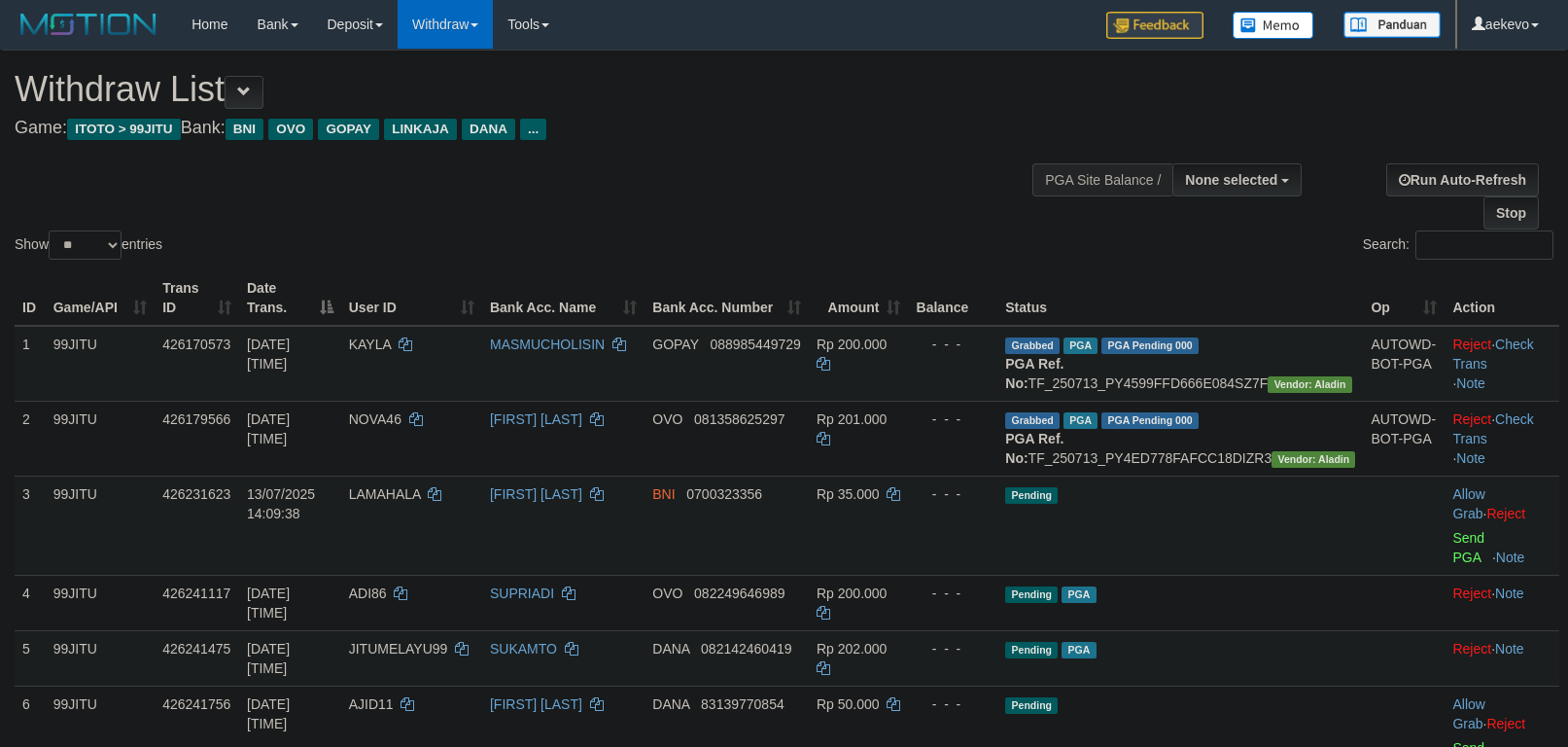select 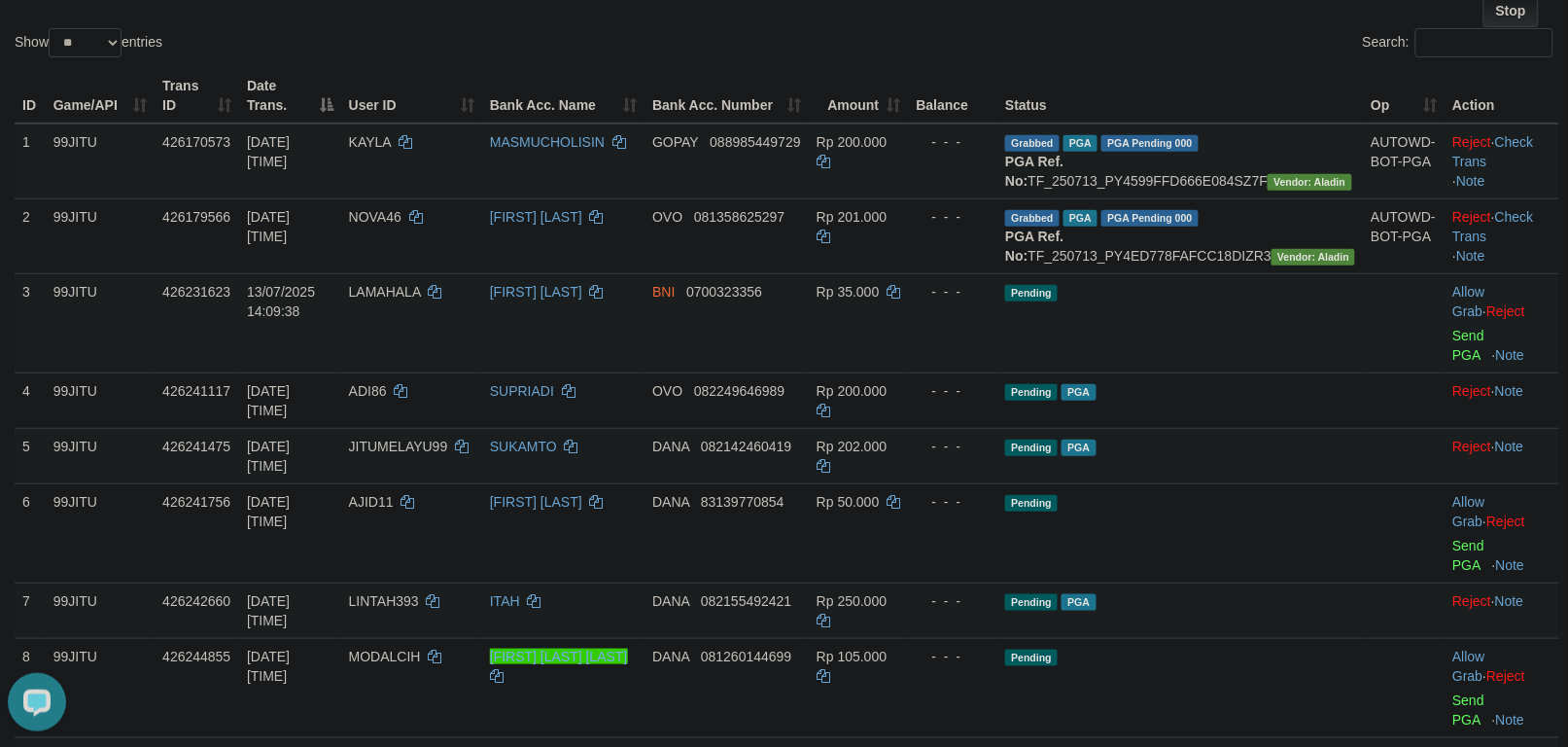 scroll, scrollTop: 0, scrollLeft: 0, axis: both 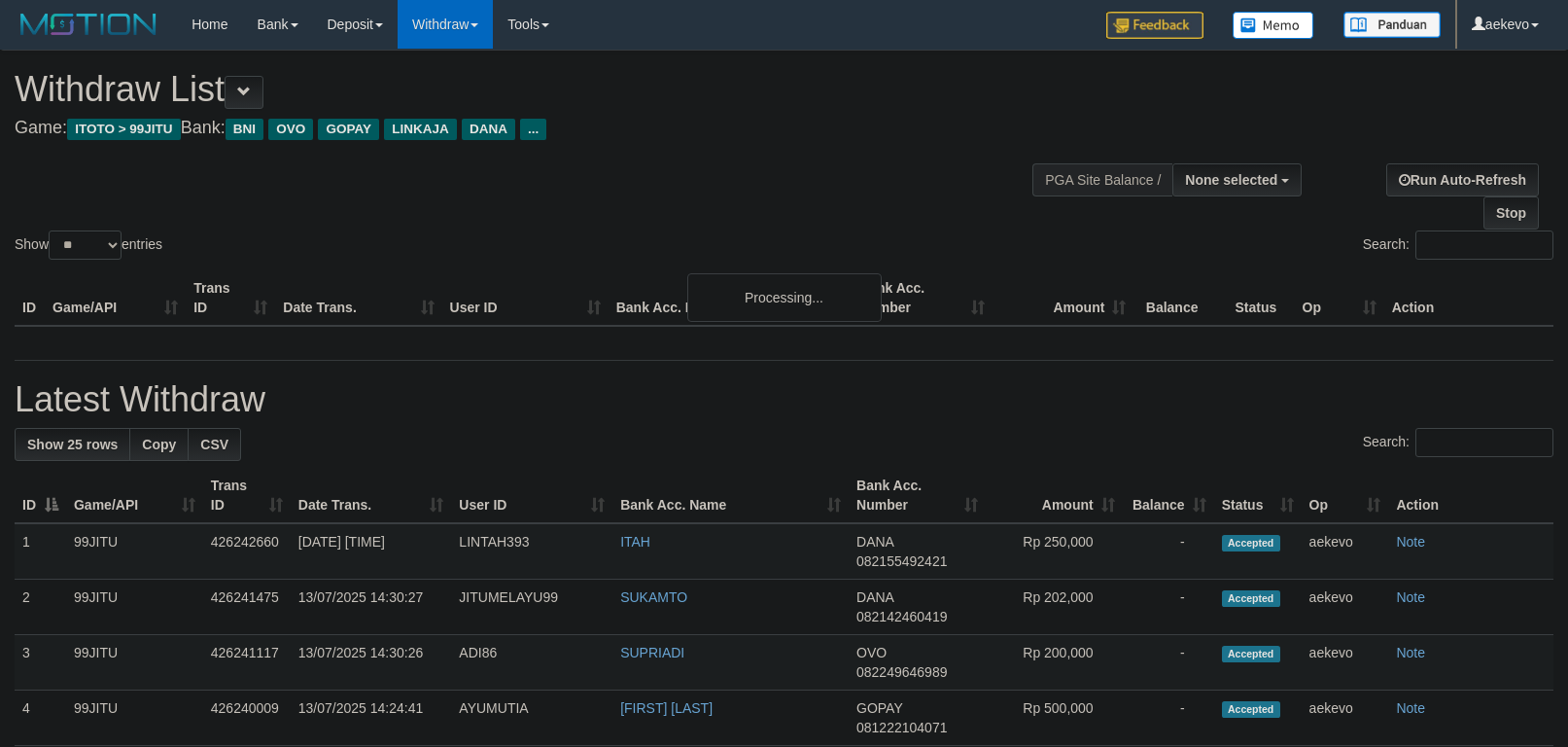 select 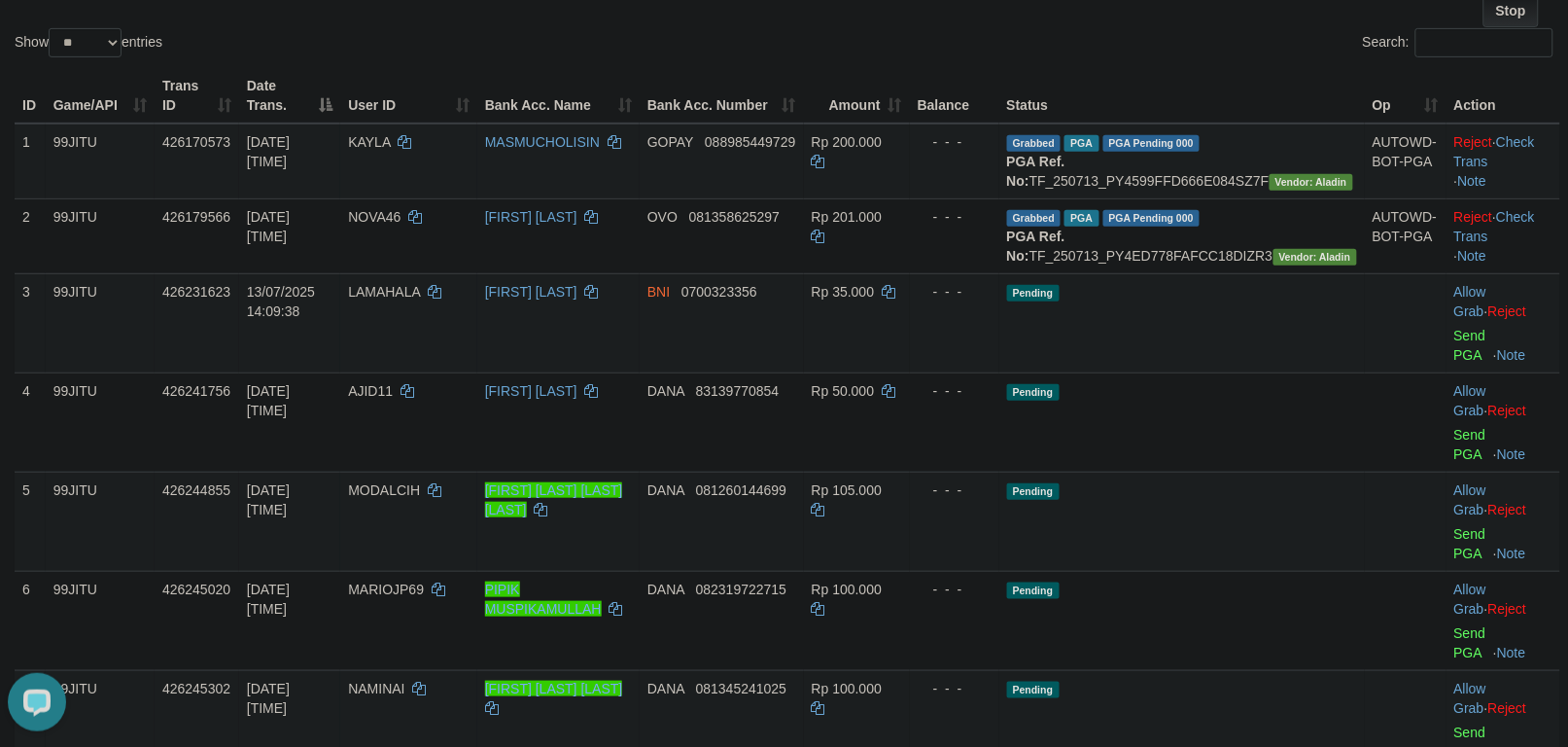 scroll, scrollTop: 0, scrollLeft: 0, axis: both 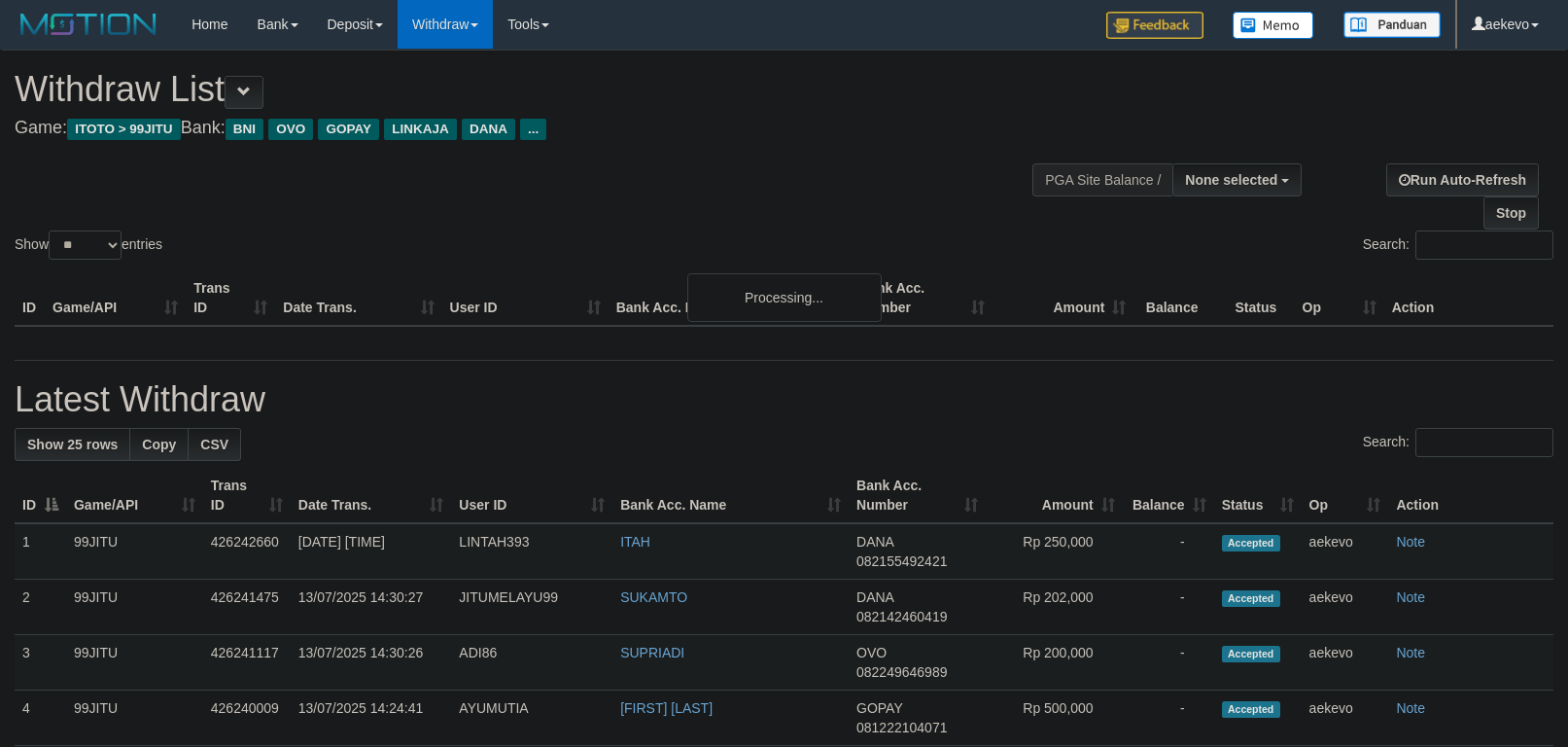 select 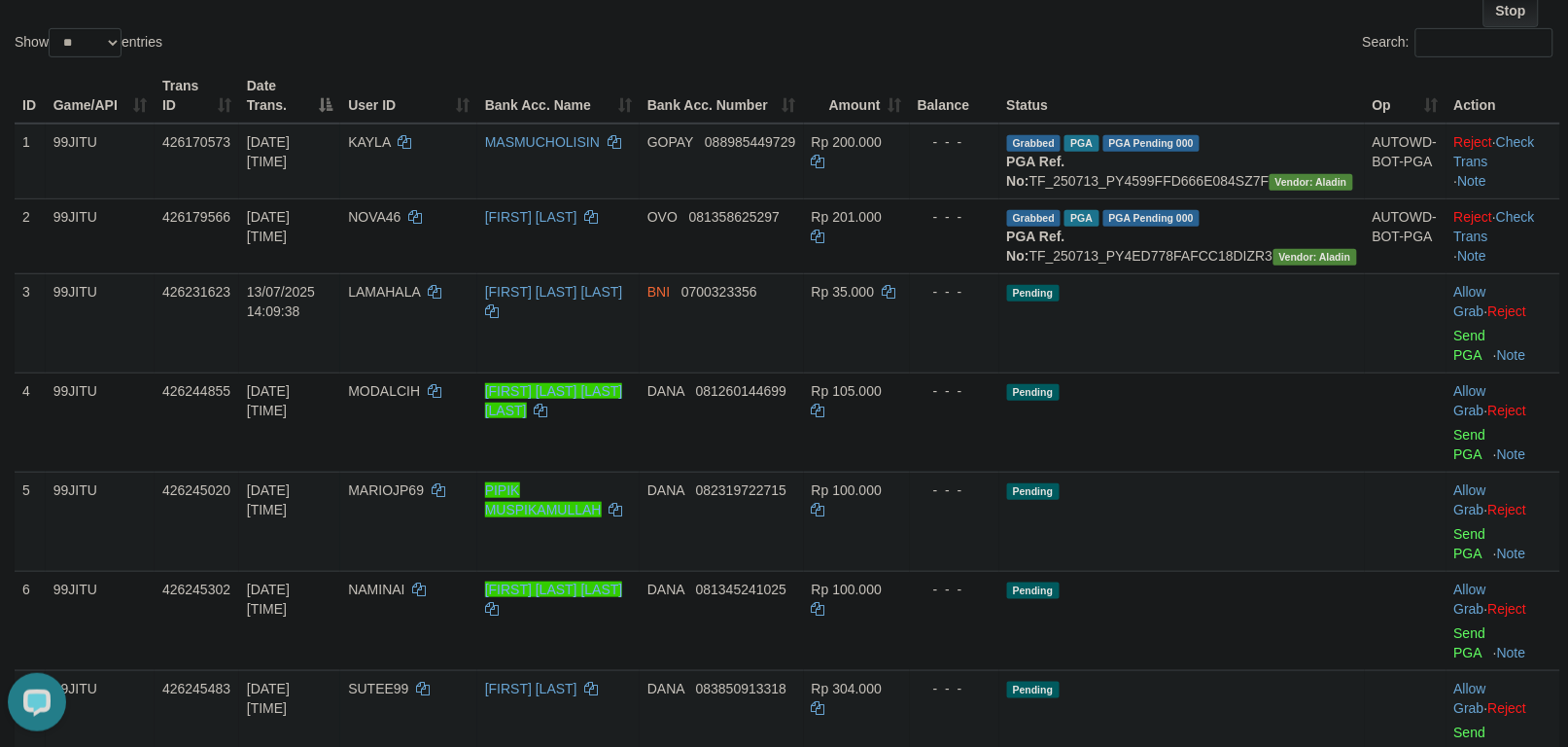 scroll, scrollTop: 0, scrollLeft: 0, axis: both 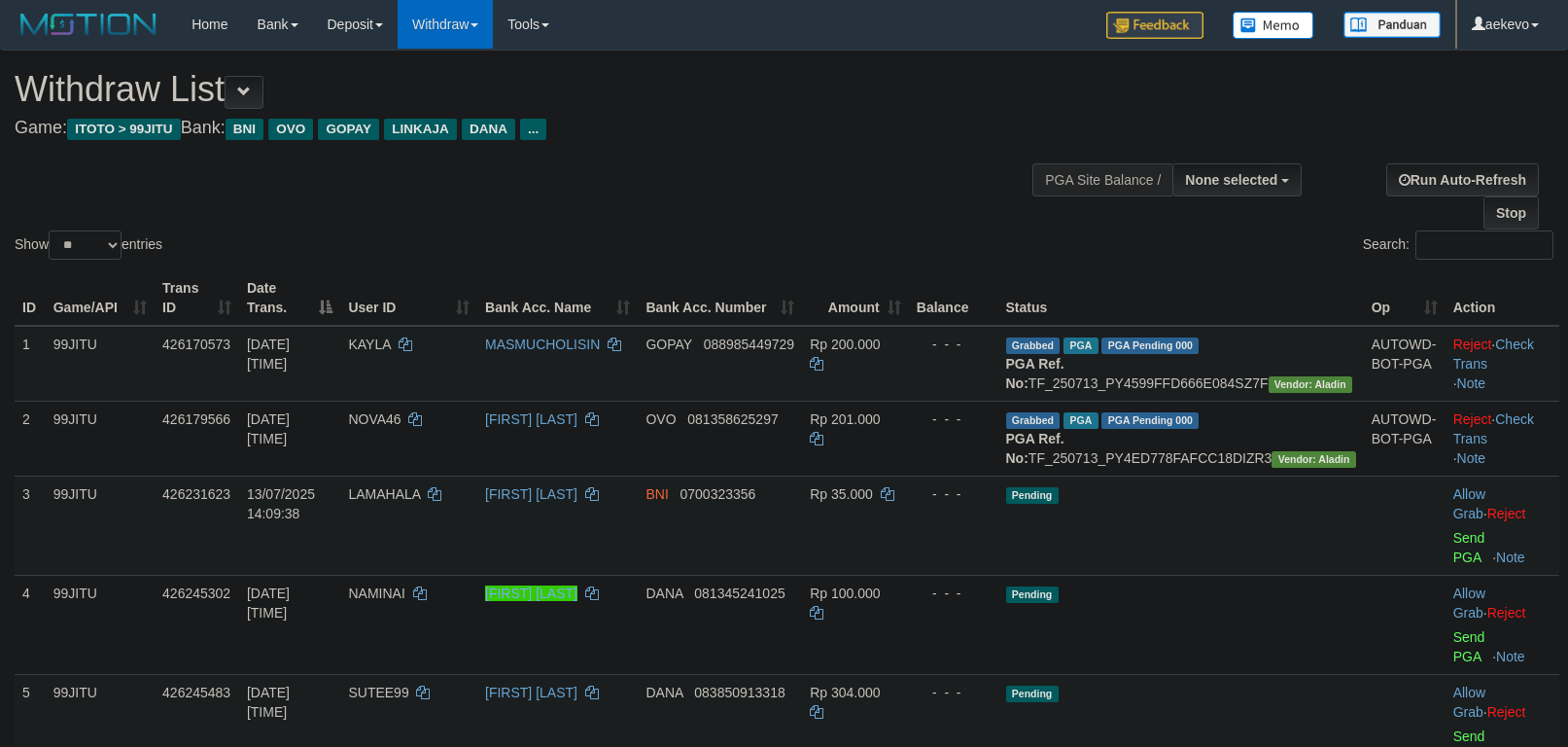 select 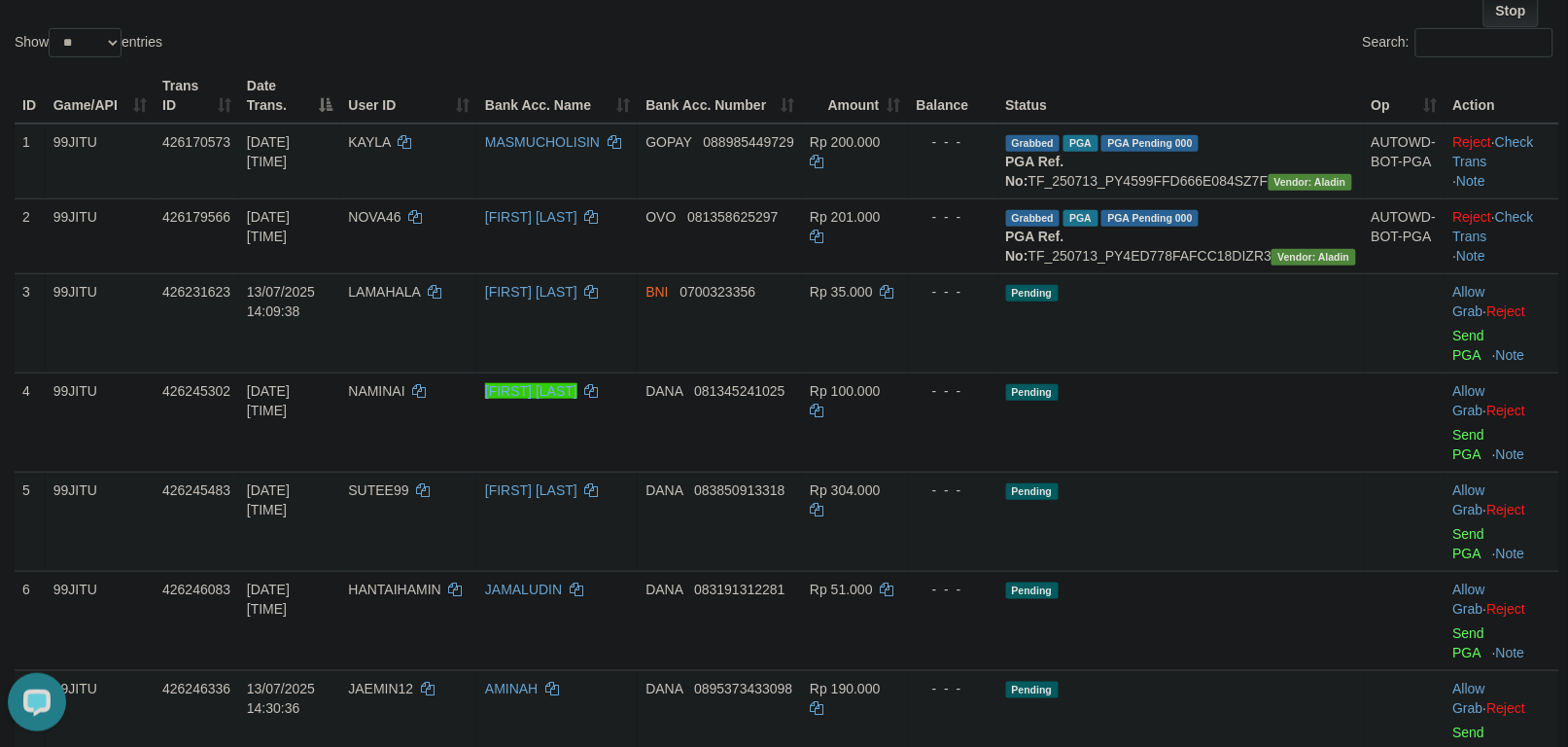 scroll, scrollTop: 0, scrollLeft: 0, axis: both 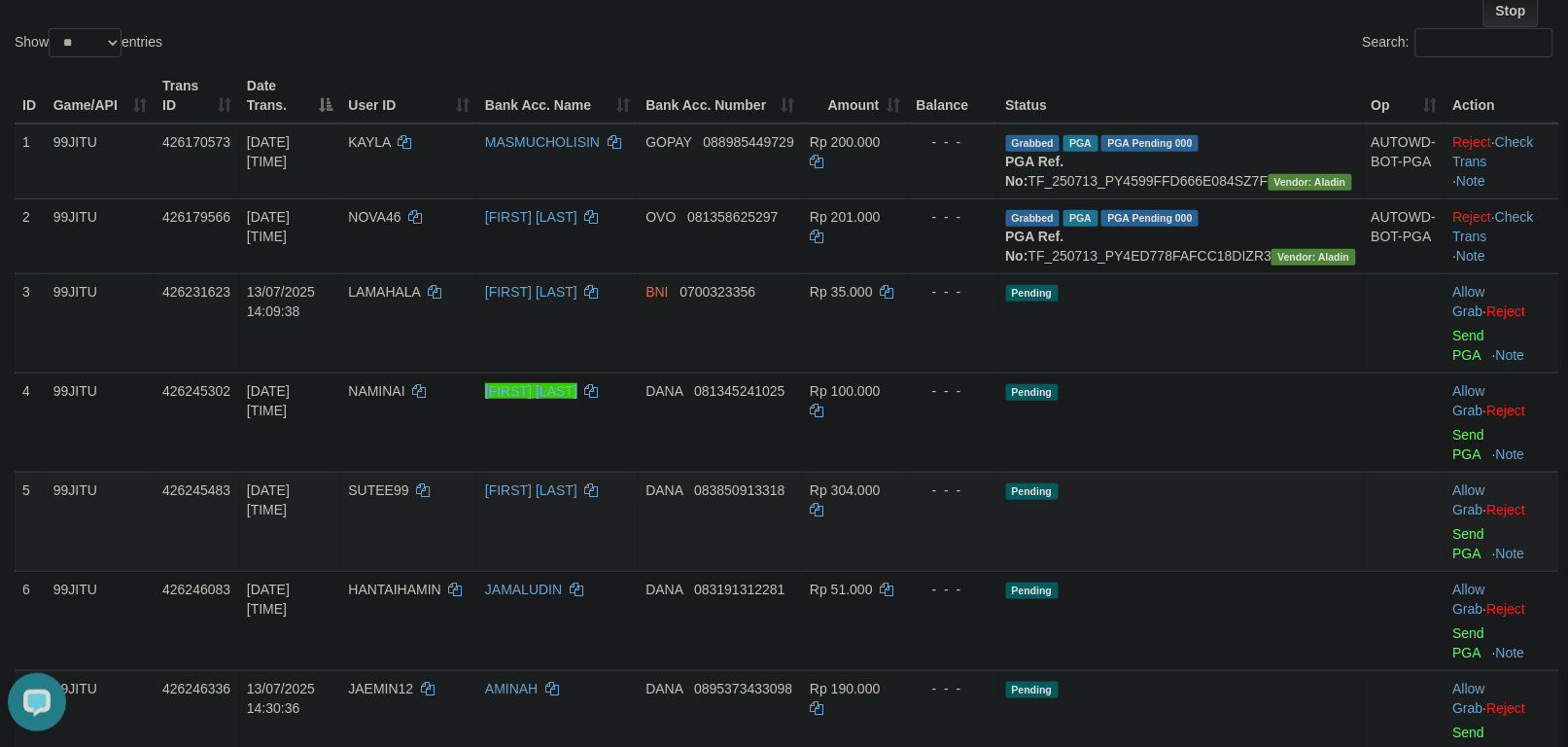 click on "SUTEE99" at bounding box center (378, 490) 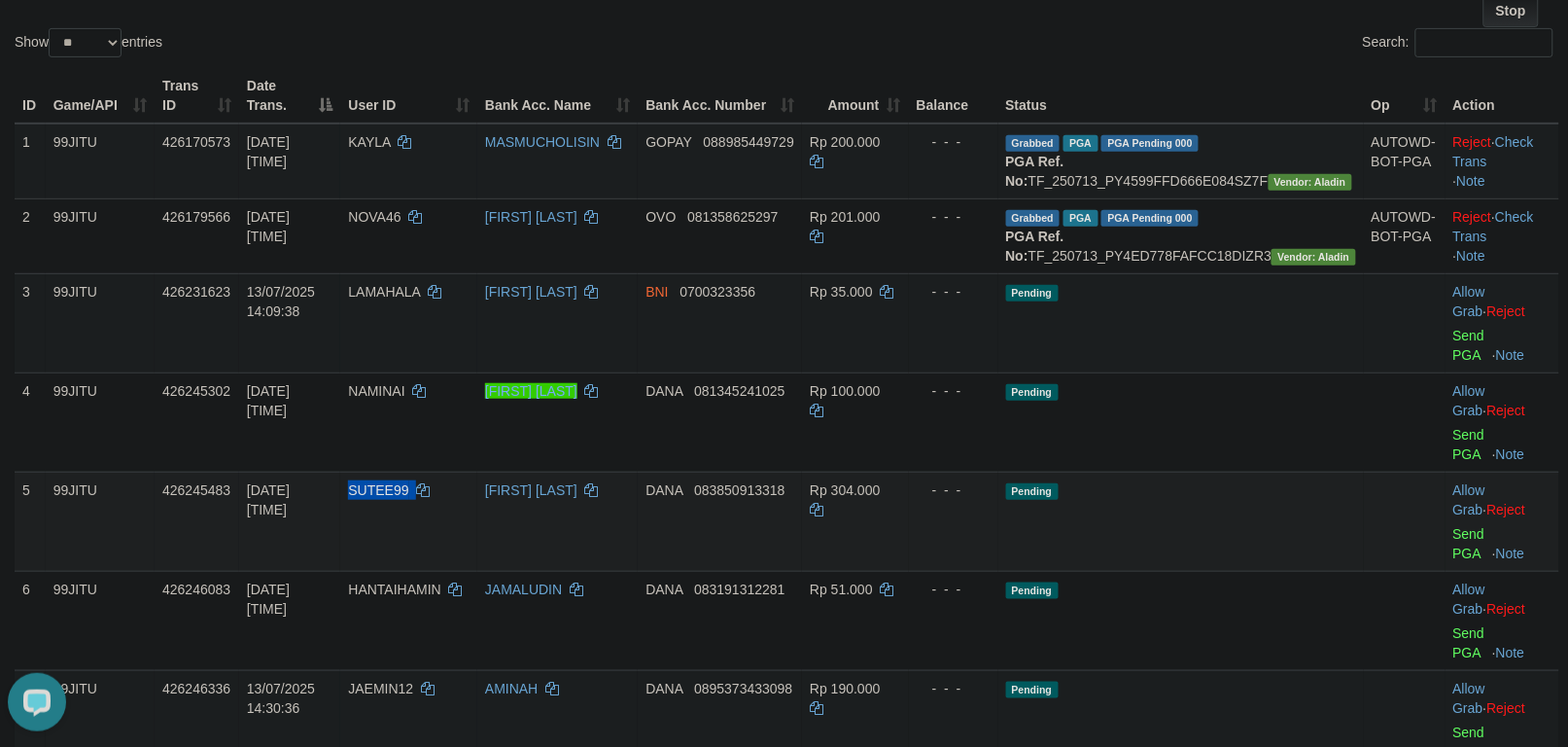 click on "SUTEE99" at bounding box center [378, 490] 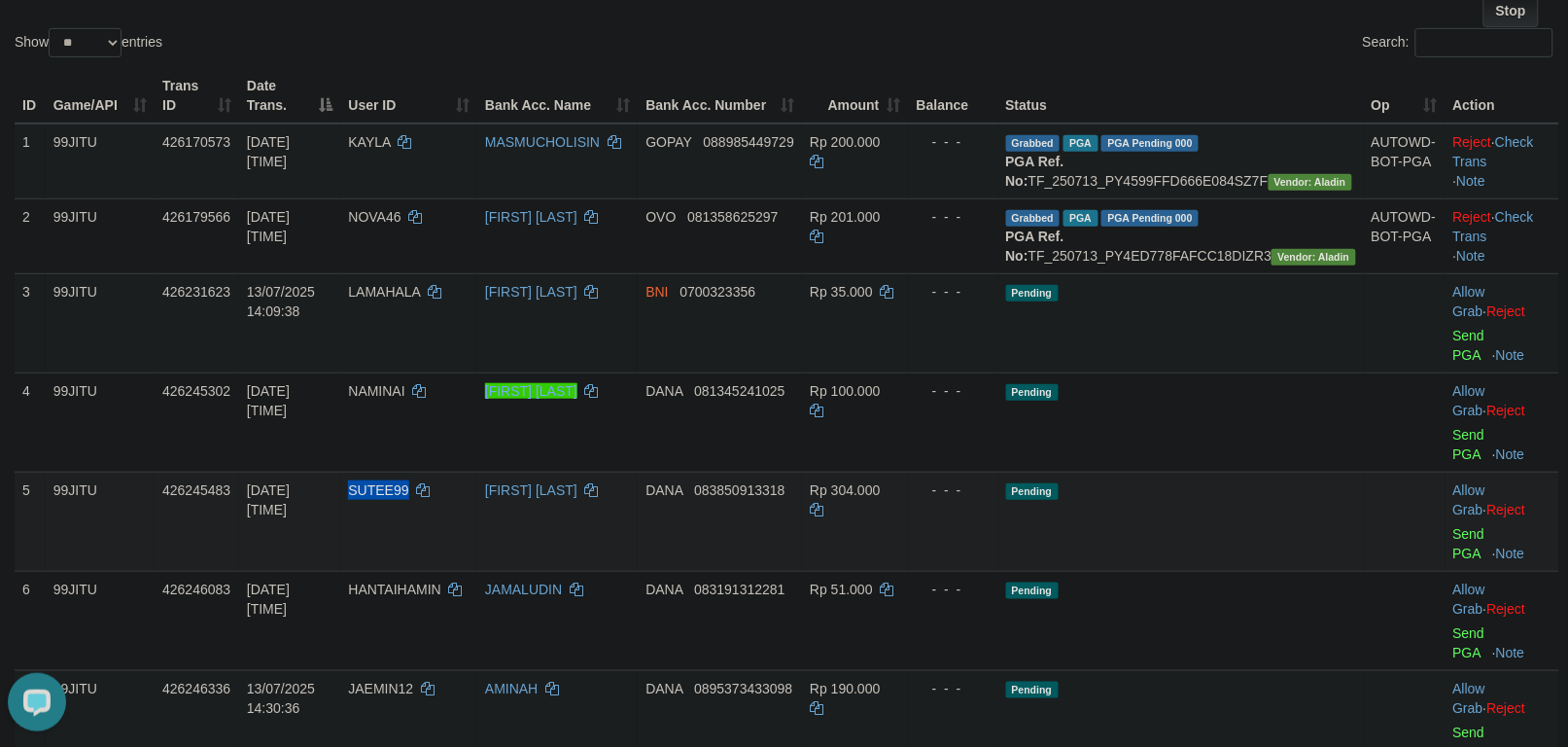 click on "SUTEE99" at bounding box center [378, 490] 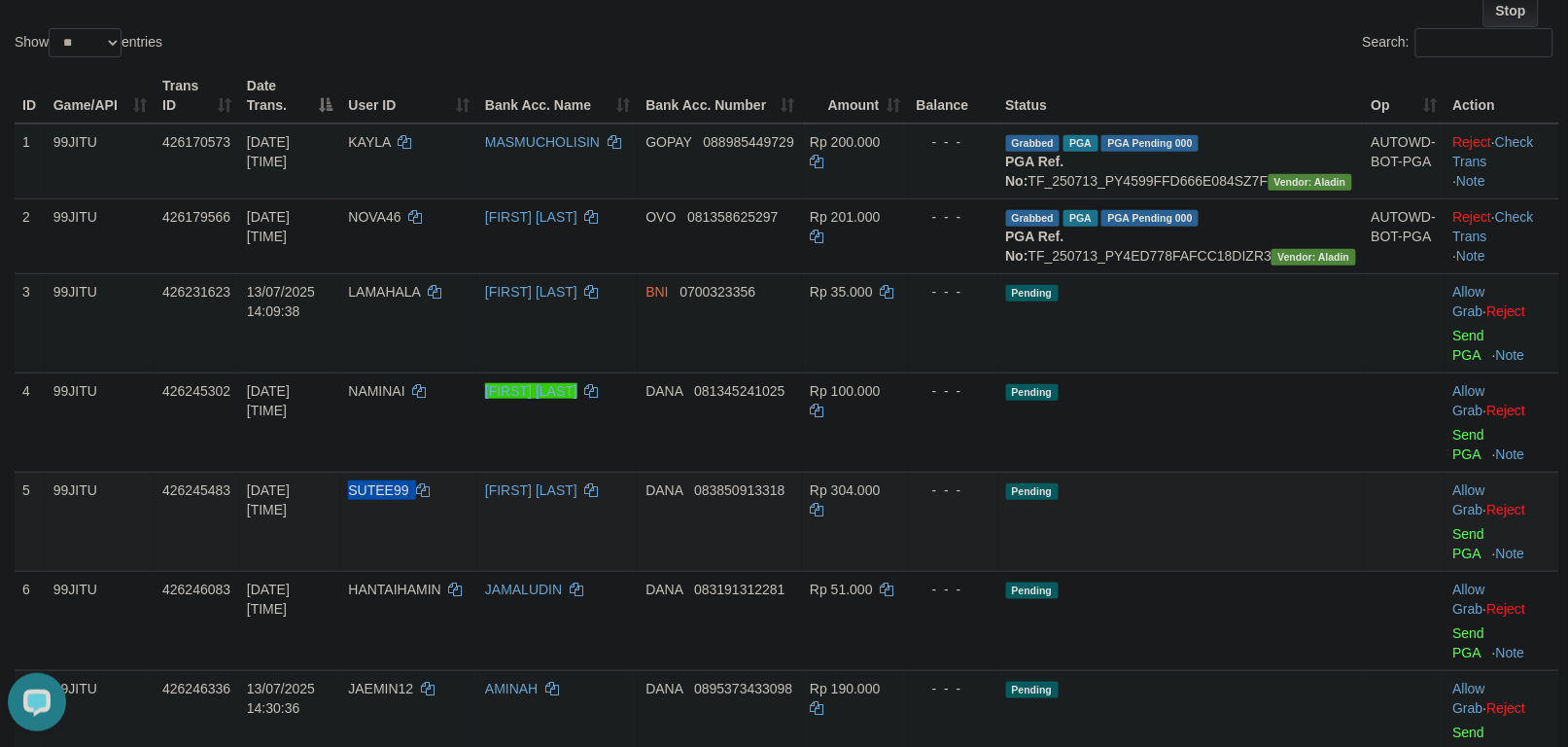 click on "SUTEE99" at bounding box center [378, 490] 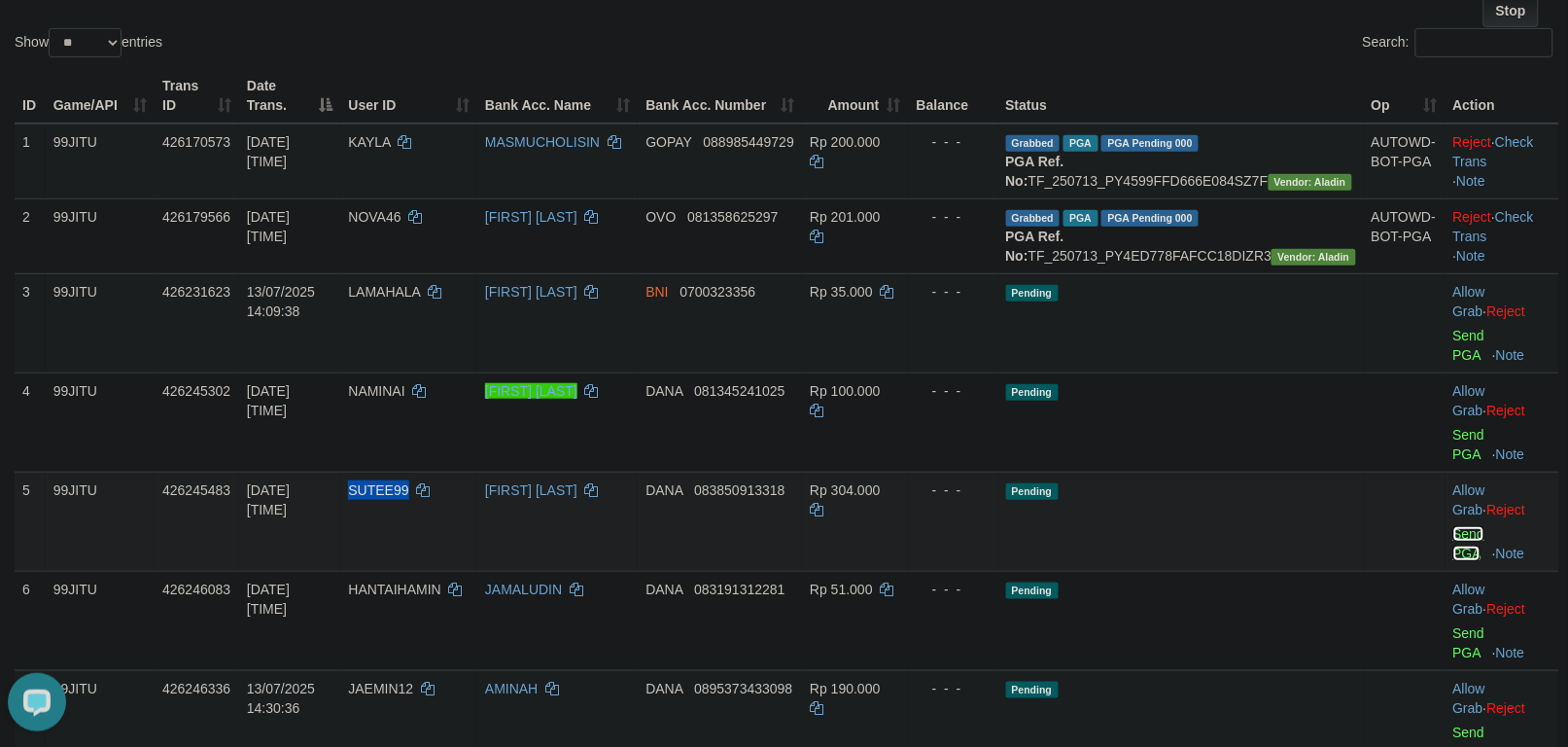 click on "Send PGA" at bounding box center (1469, 544) 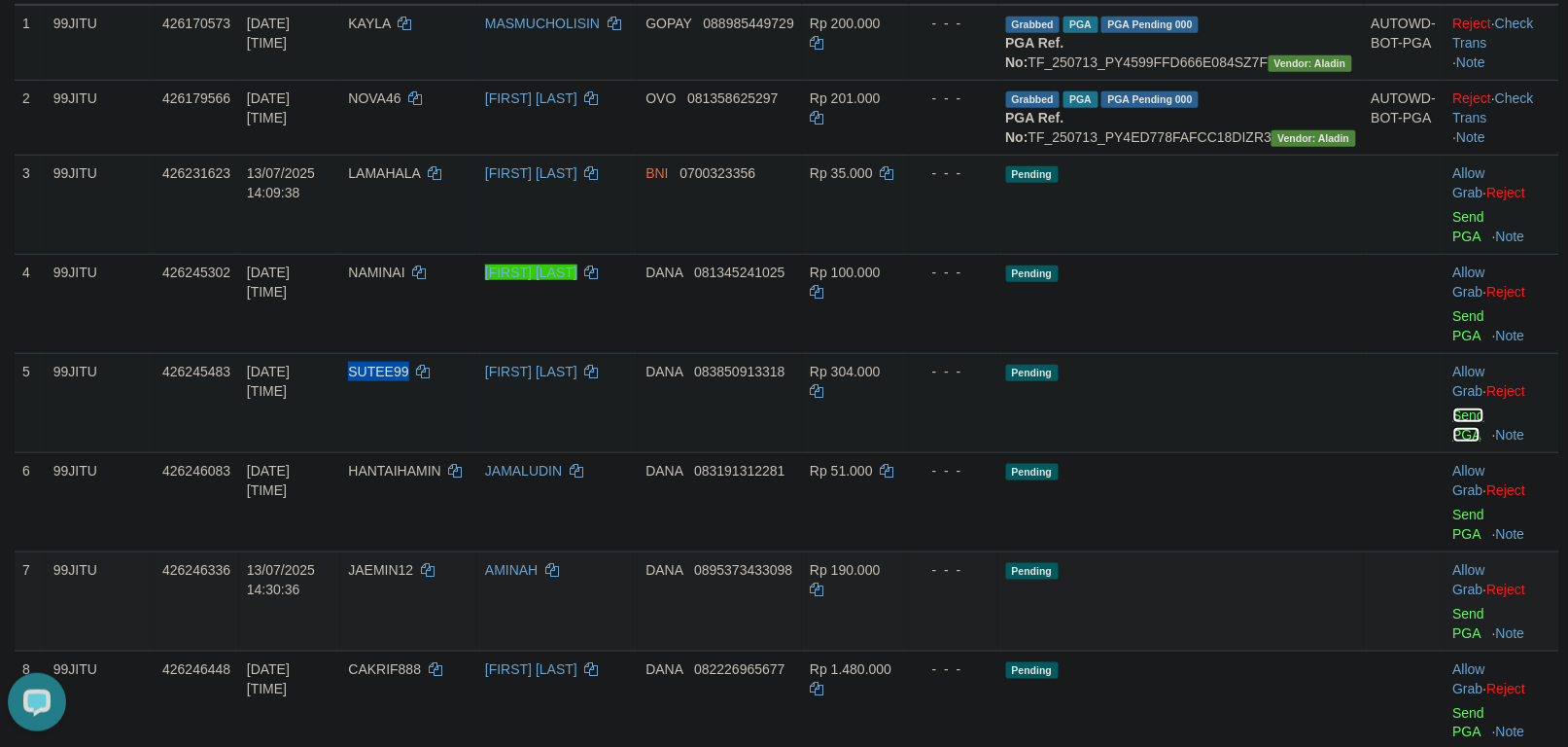 scroll, scrollTop: 406, scrollLeft: 0, axis: vertical 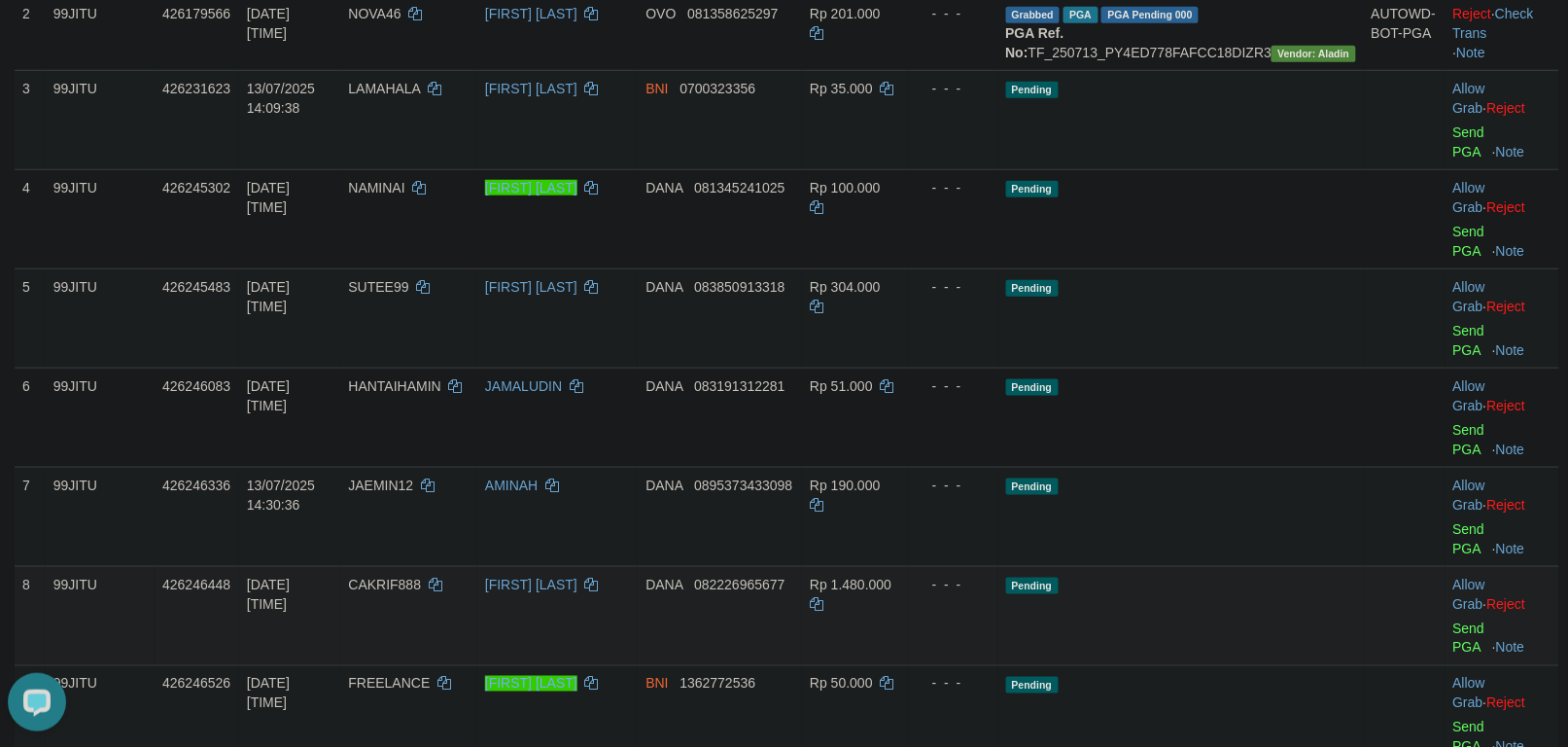 click on "CAKRIF888" at bounding box center [384, 585] 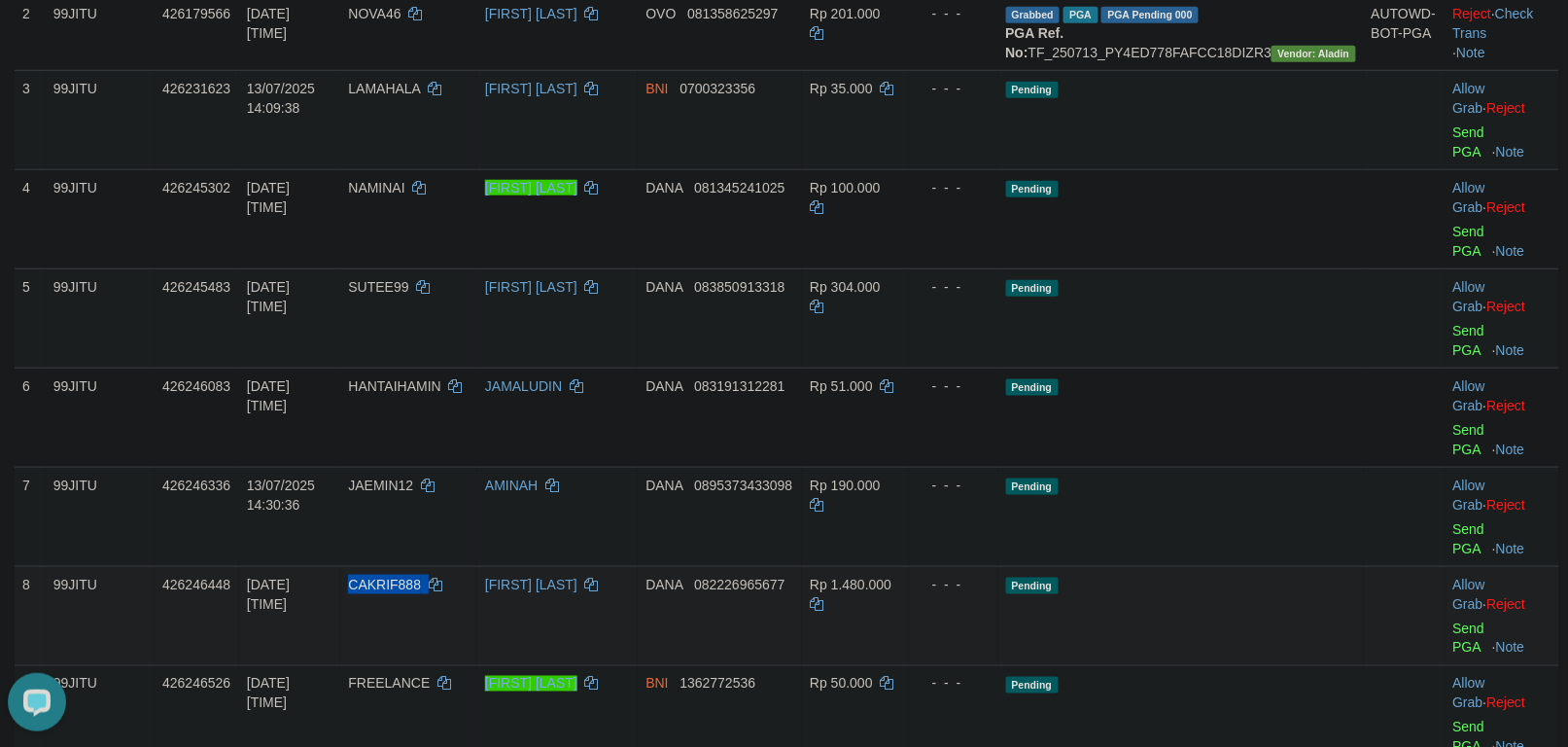 click on "CAKRIF888" at bounding box center [384, 585] 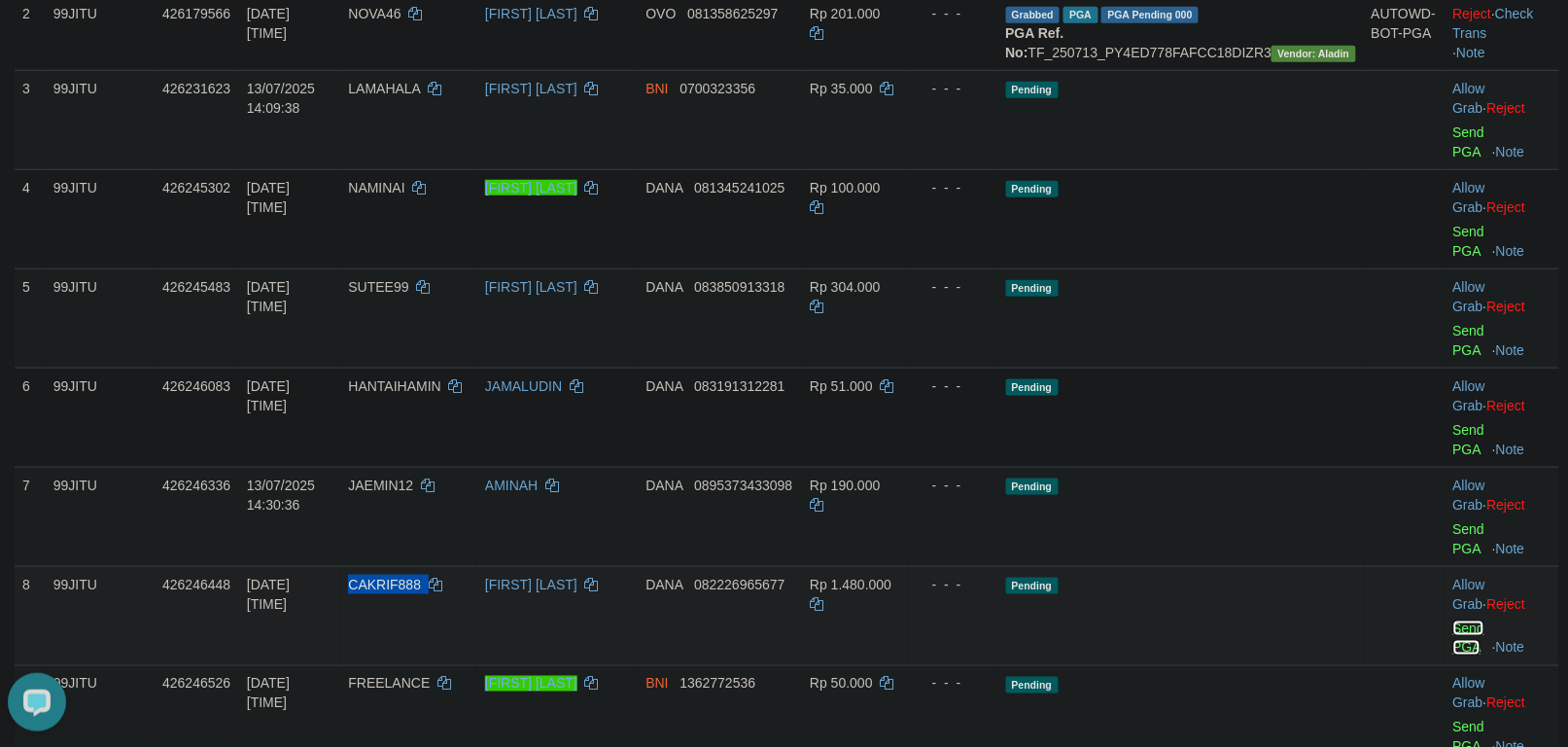 click on "Send PGA" at bounding box center [1469, 638] 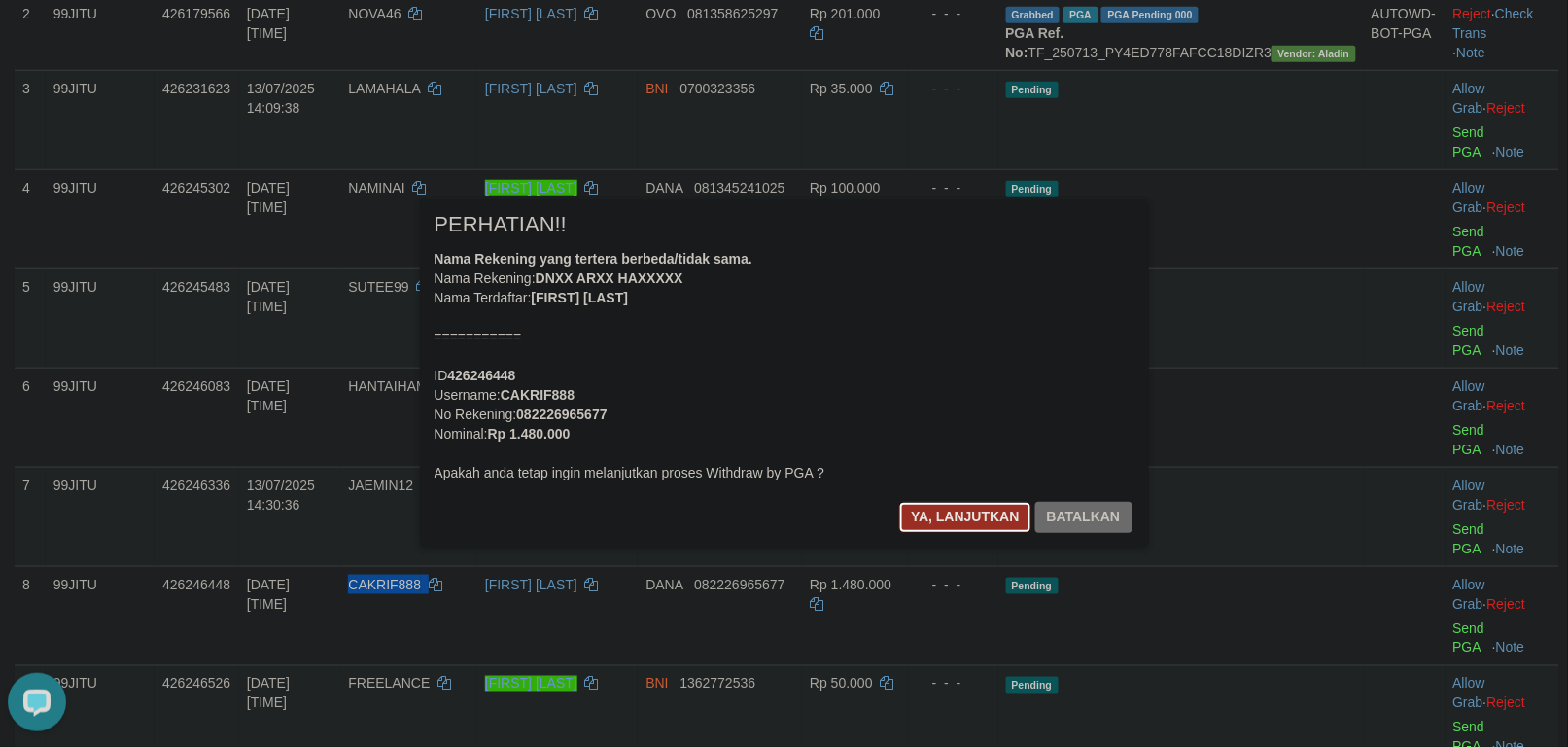 click on "Ya, lanjutkan" at bounding box center [965, 517] 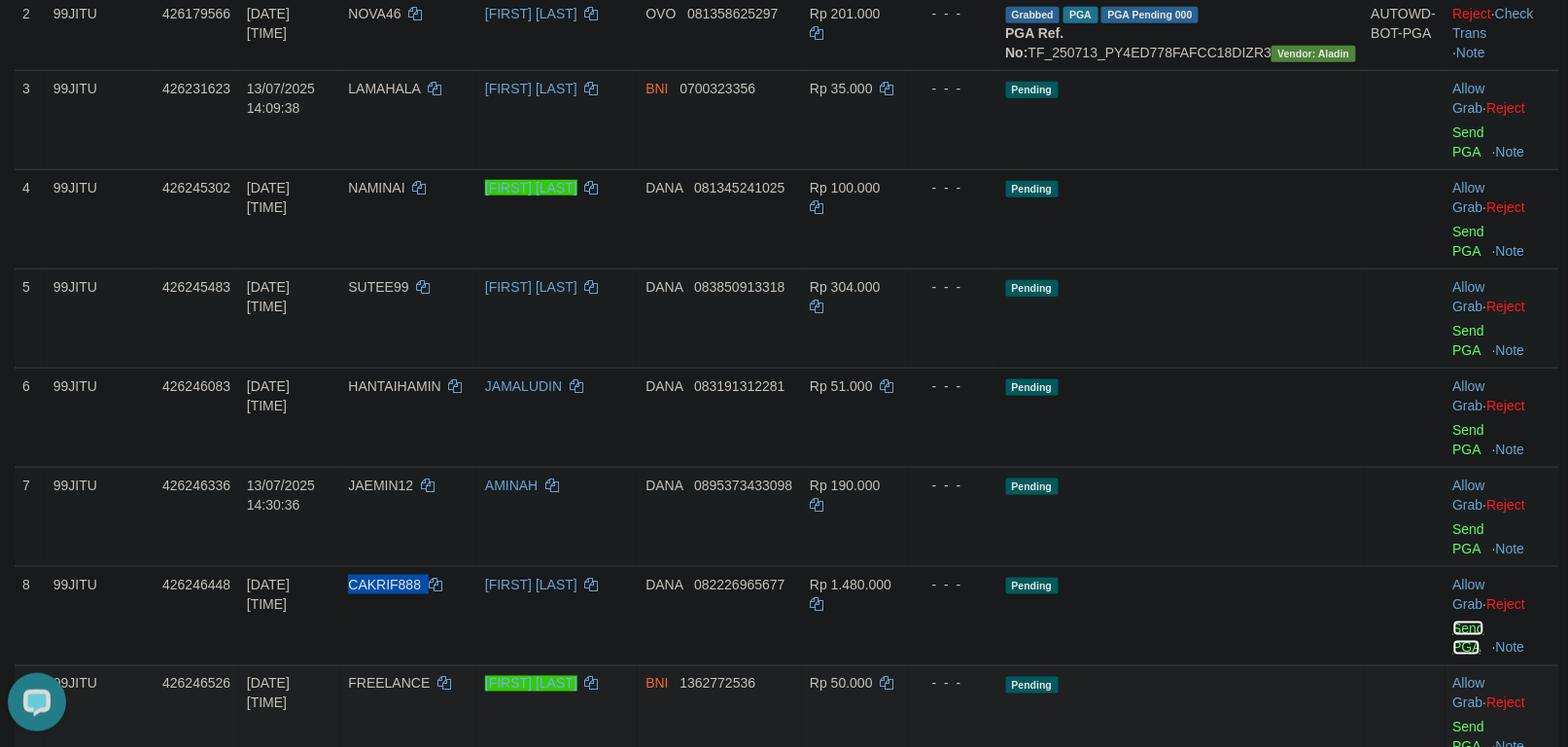 scroll, scrollTop: 608, scrollLeft: 0, axis: vertical 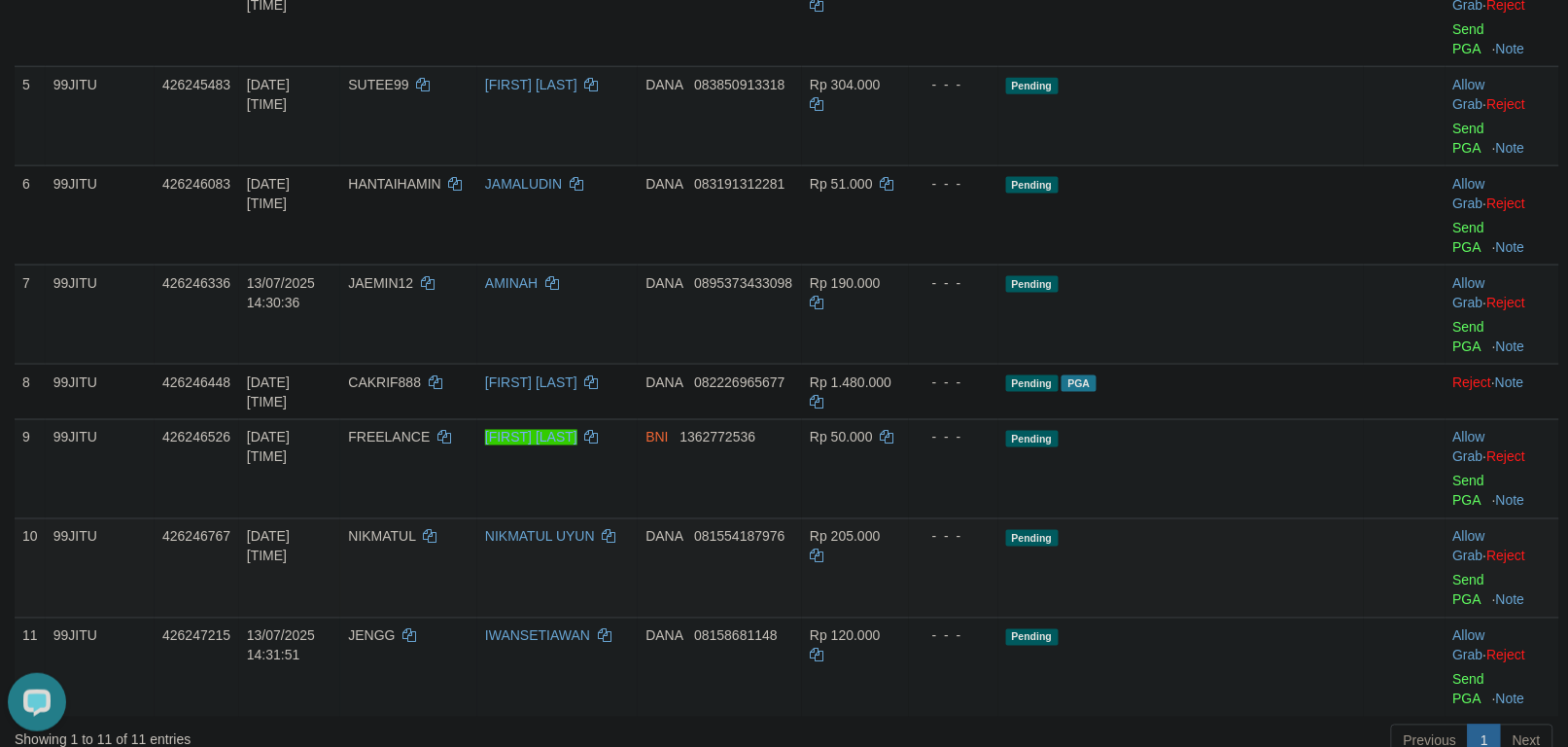 click on "NIKMATUL" at bounding box center [381, 537] 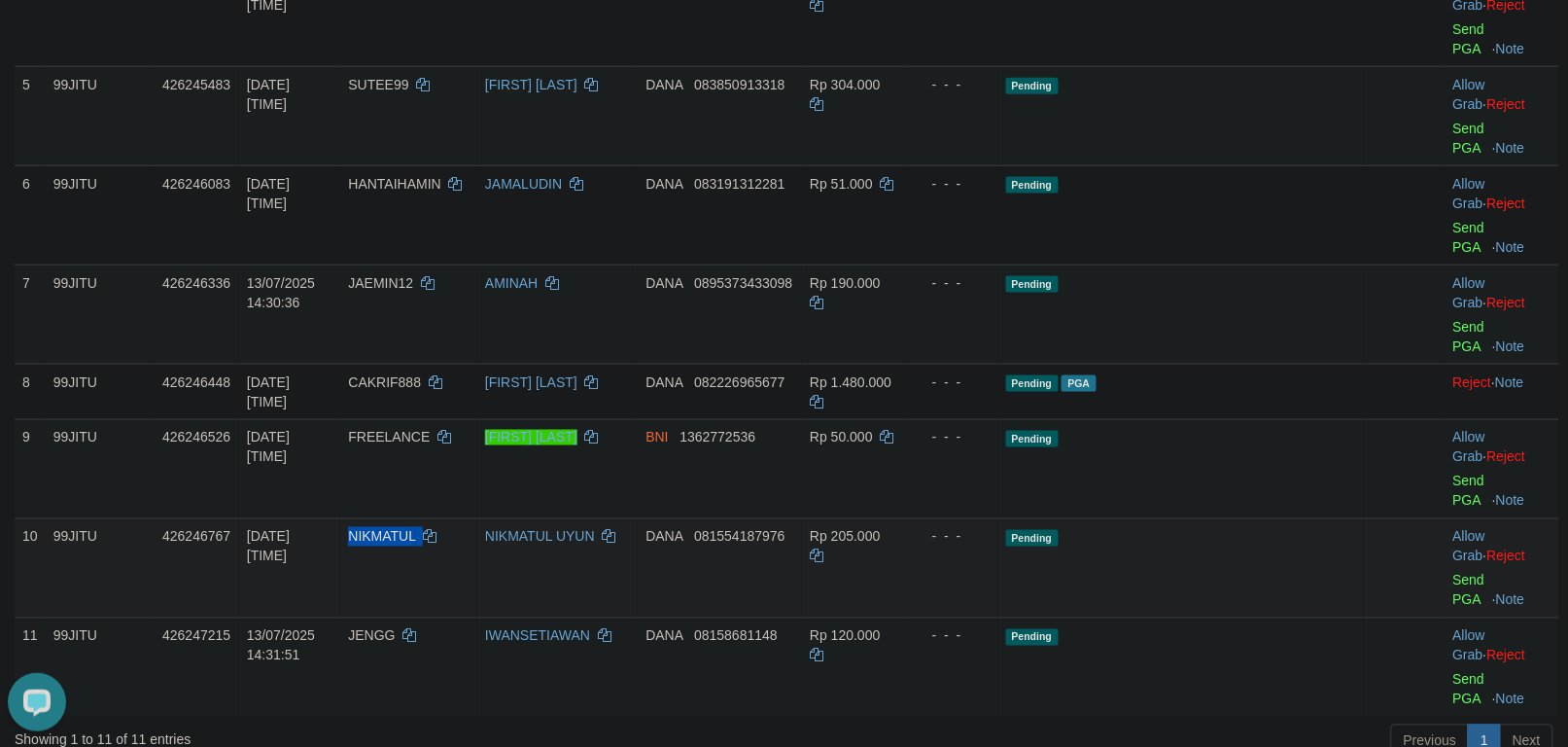 drag, startPoint x: 390, startPoint y: 460, endPoint x: 410, endPoint y: 459, distance: 20.024984 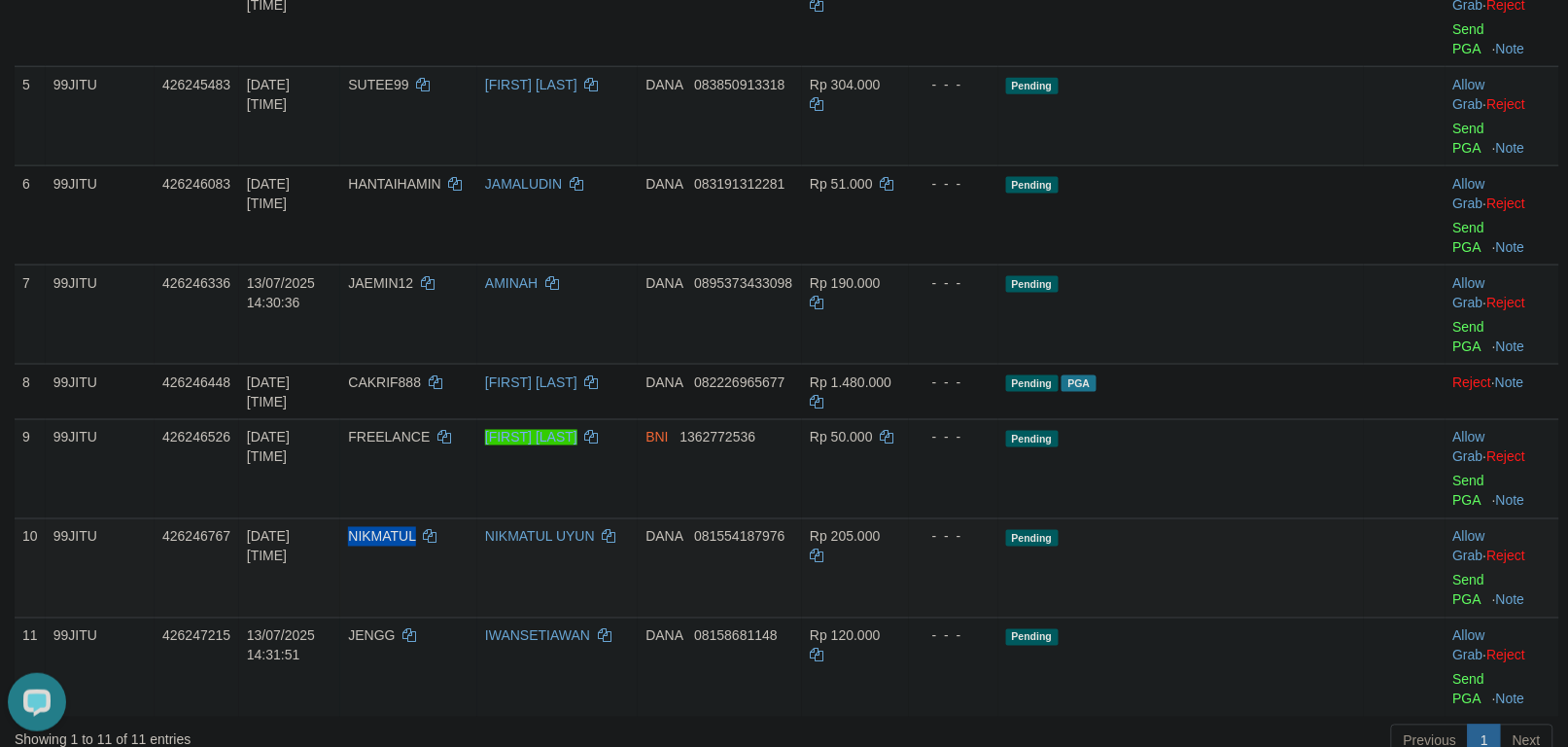 copy on "NIKMATUL" 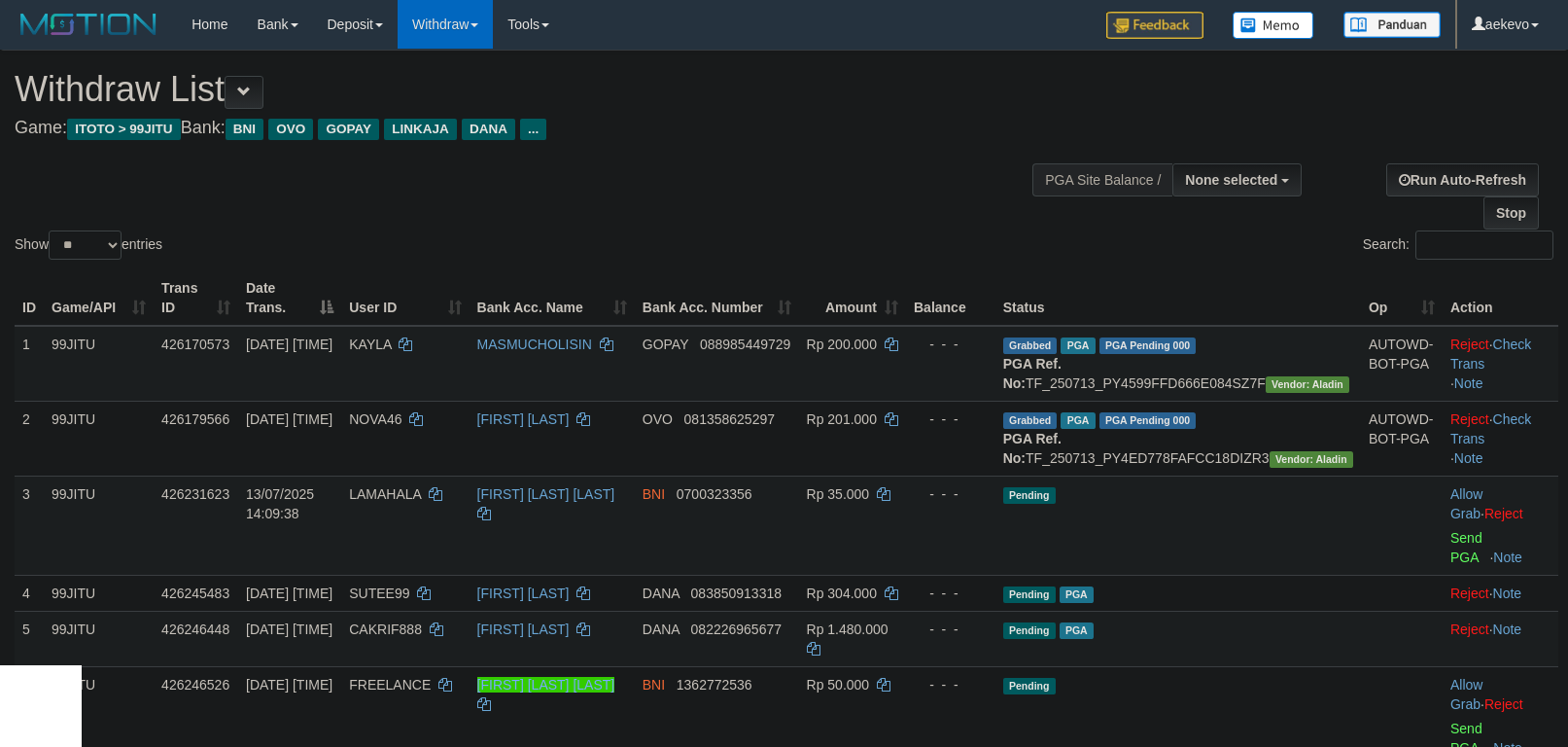 select 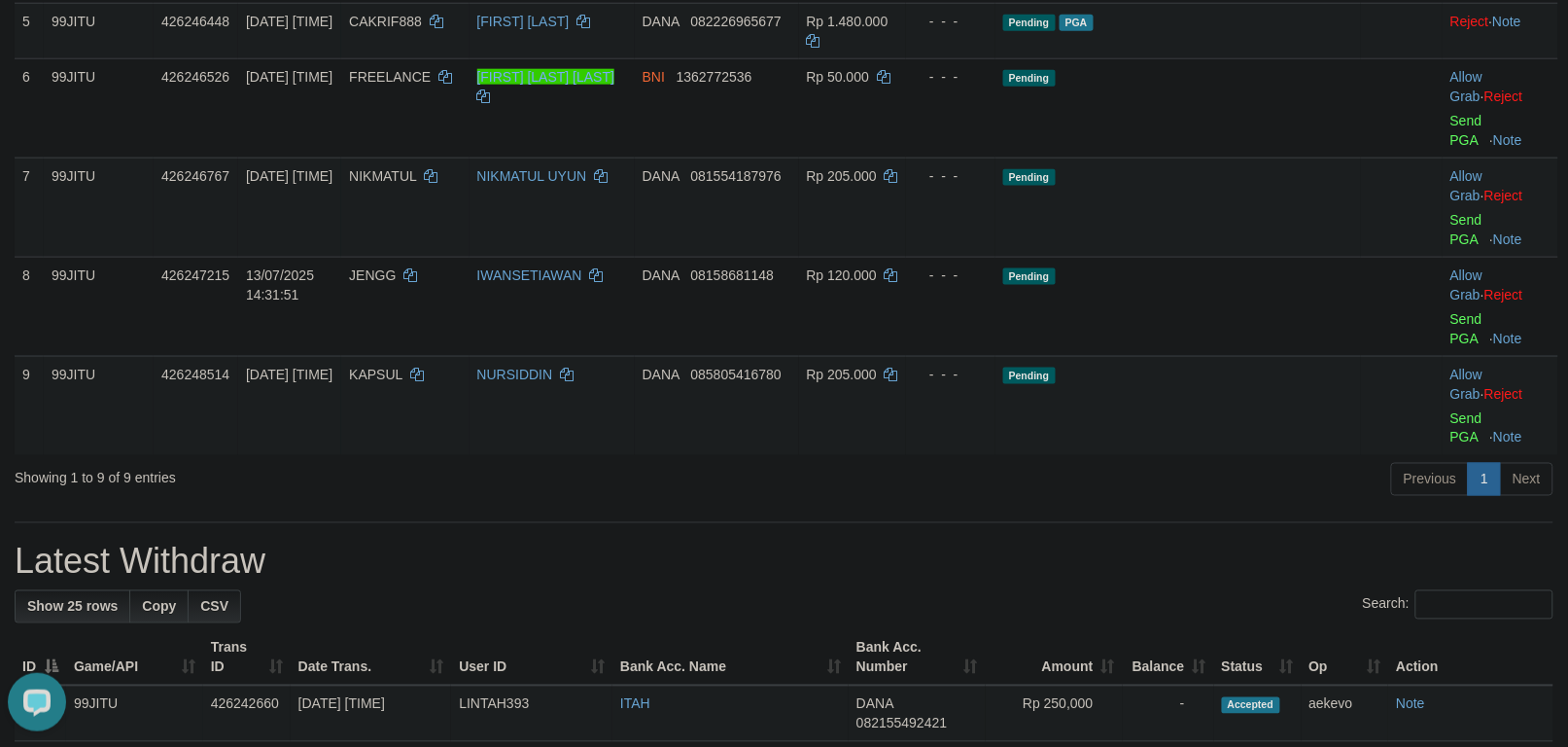 scroll, scrollTop: 0, scrollLeft: 0, axis: both 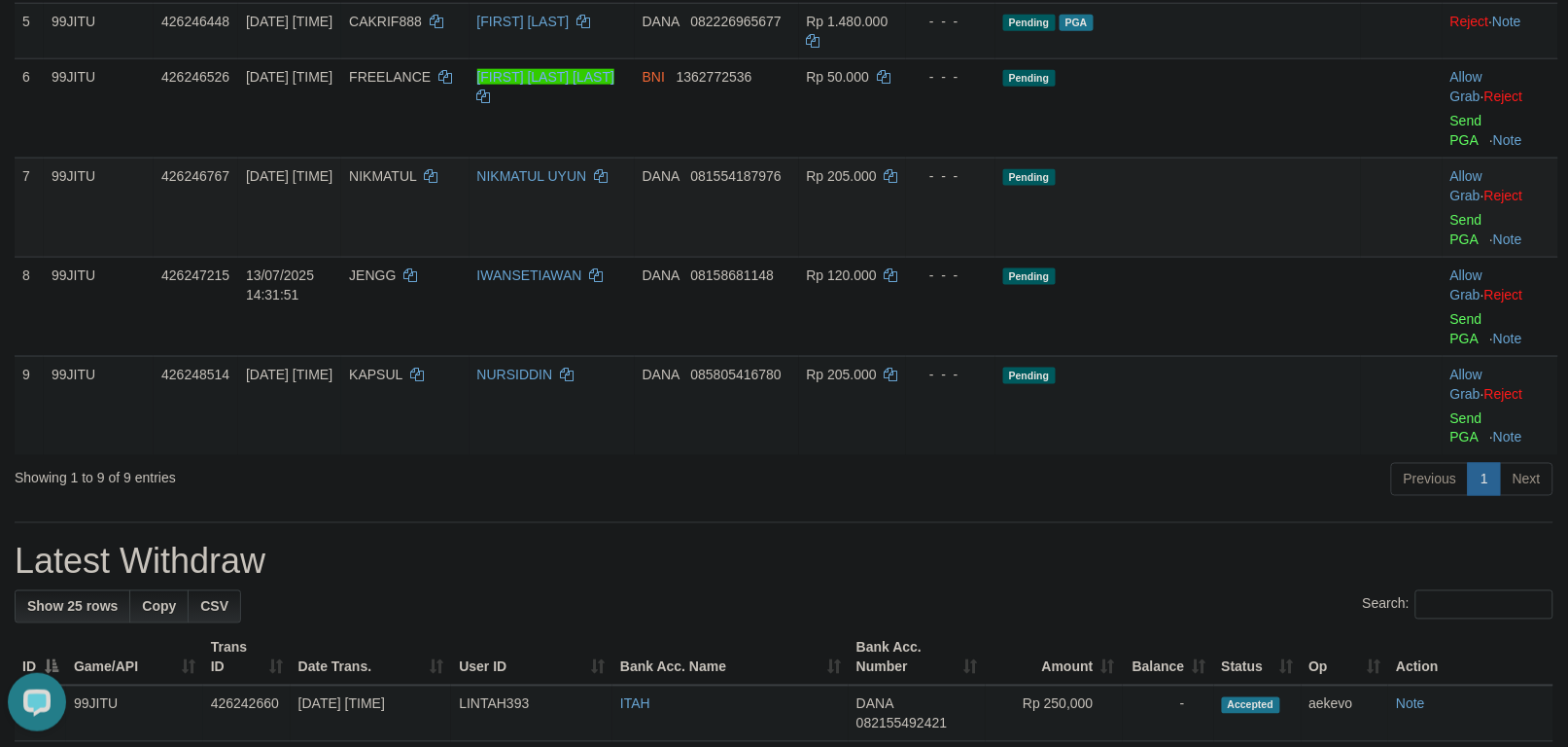 click on "NIKMATUL" at bounding box center (382, 176) 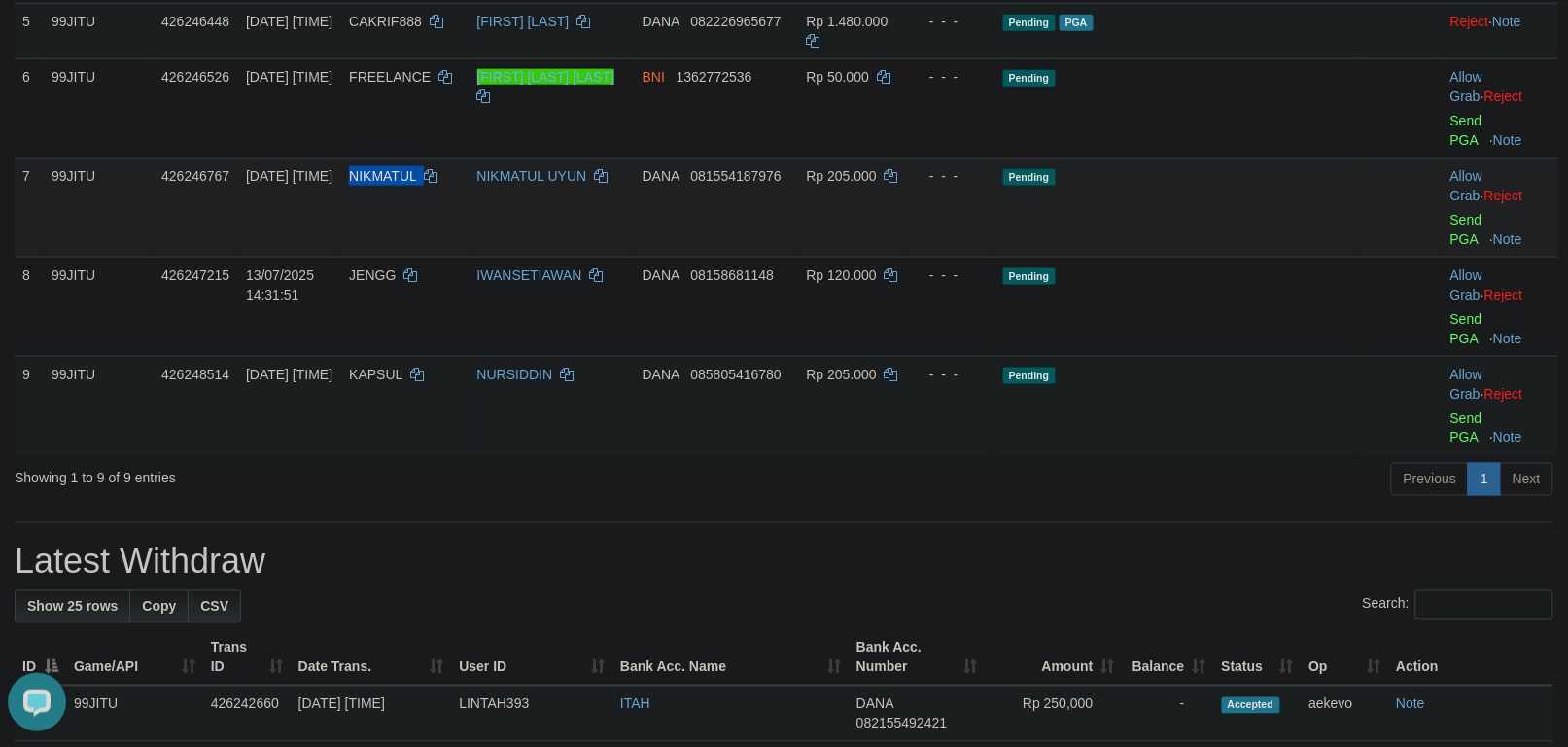 click on "NIKMATUL" at bounding box center (382, 176) 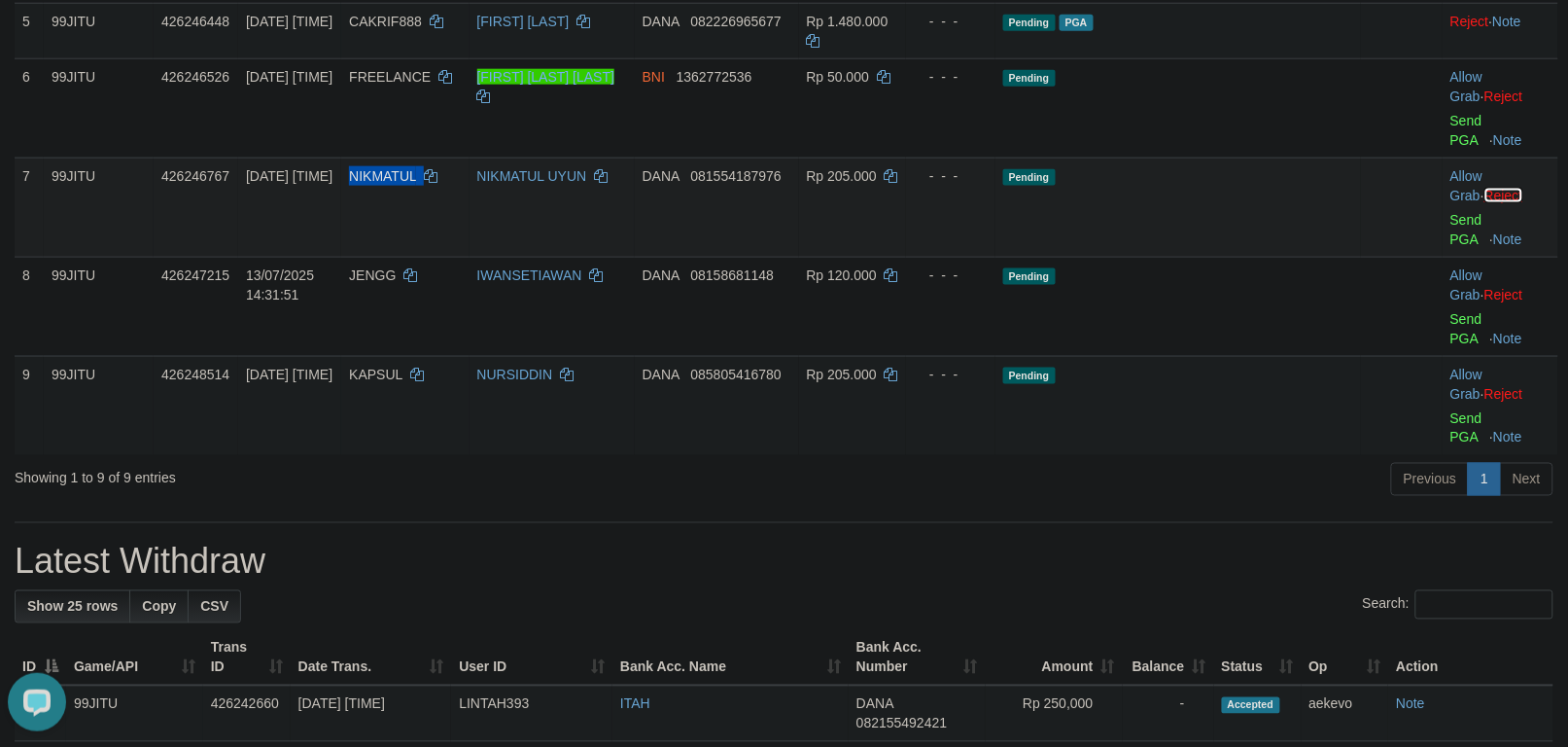 click on "Reject" at bounding box center [1504, 196] 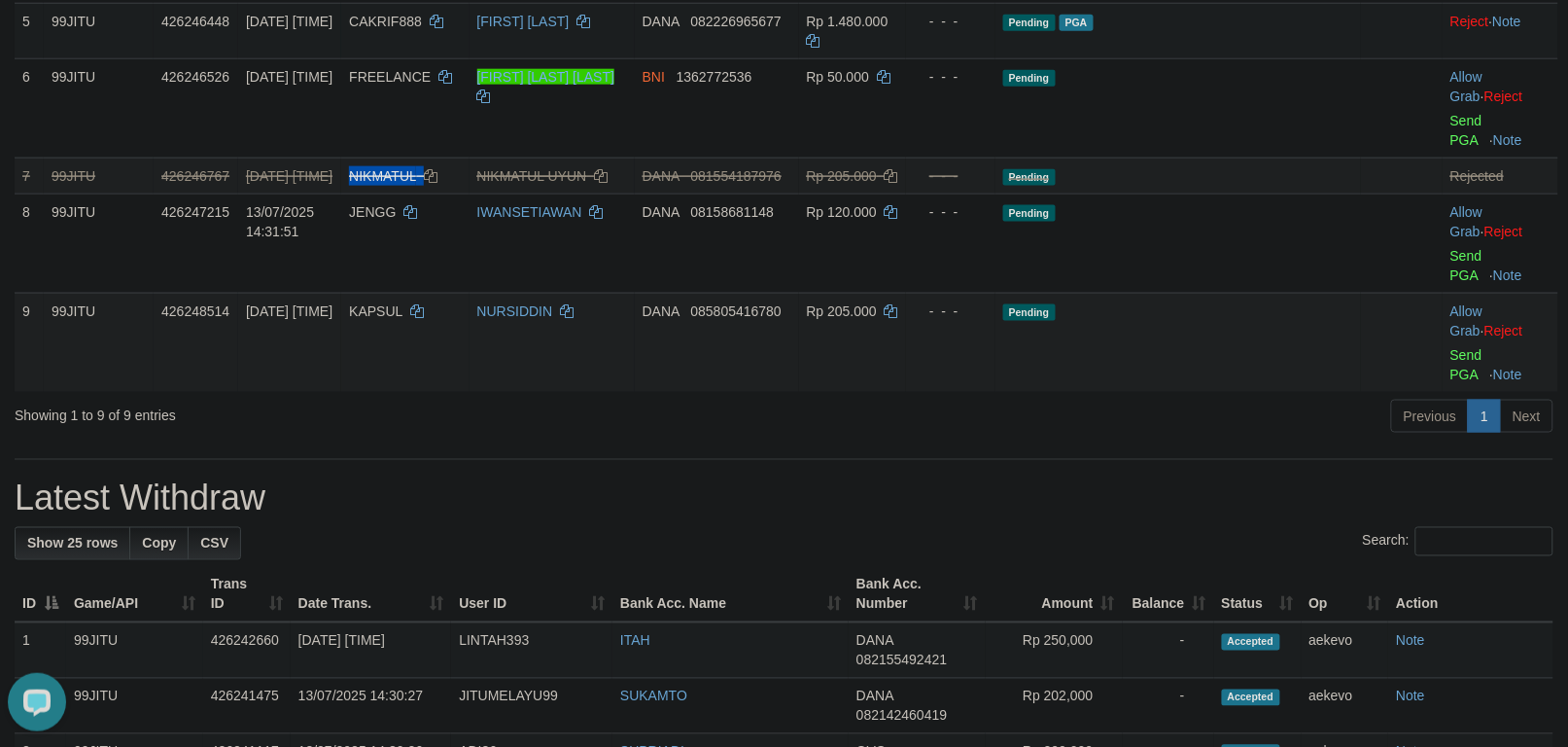 click on "KAPSUL" at bounding box center [404, 342] 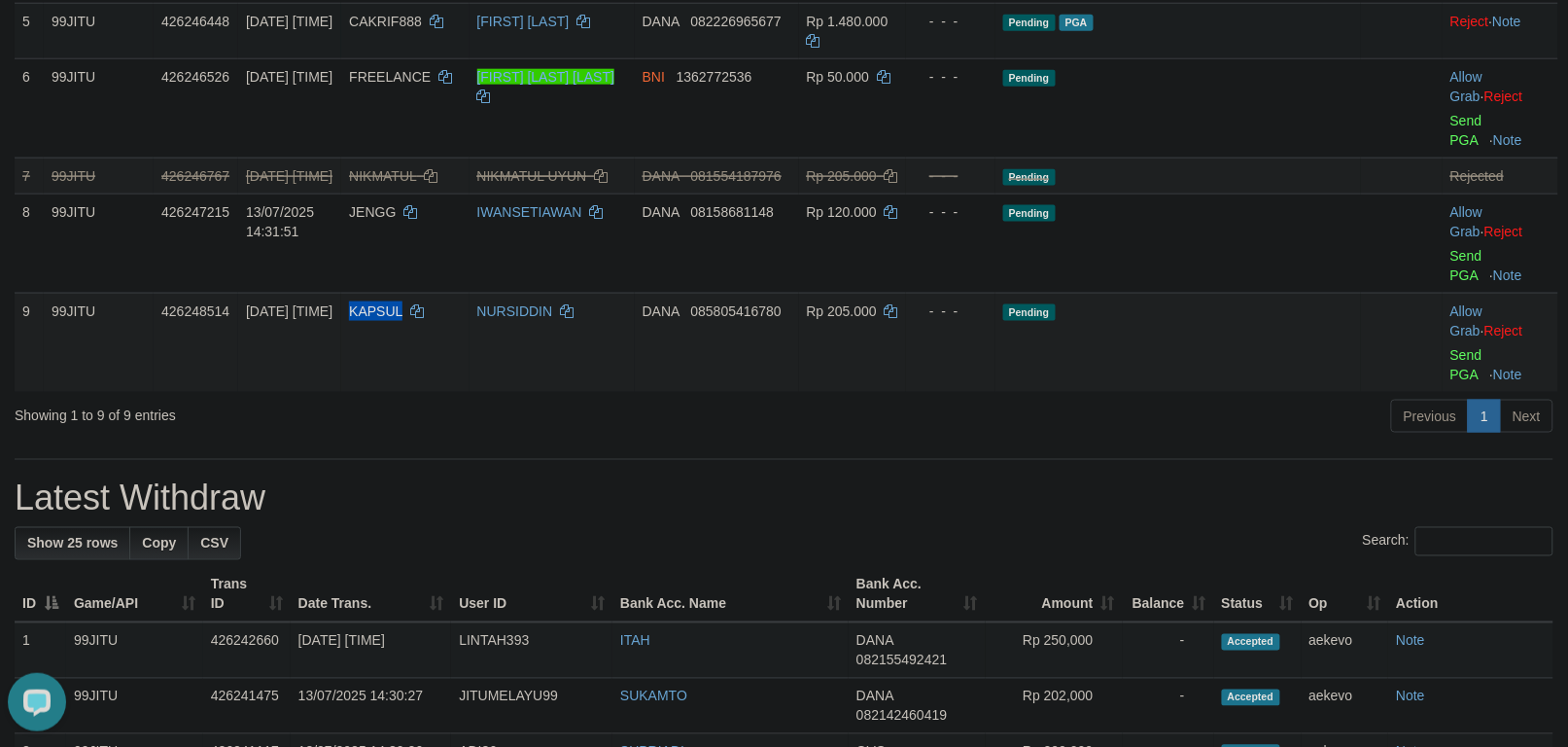click on "KAPSUL" at bounding box center [404, 342] 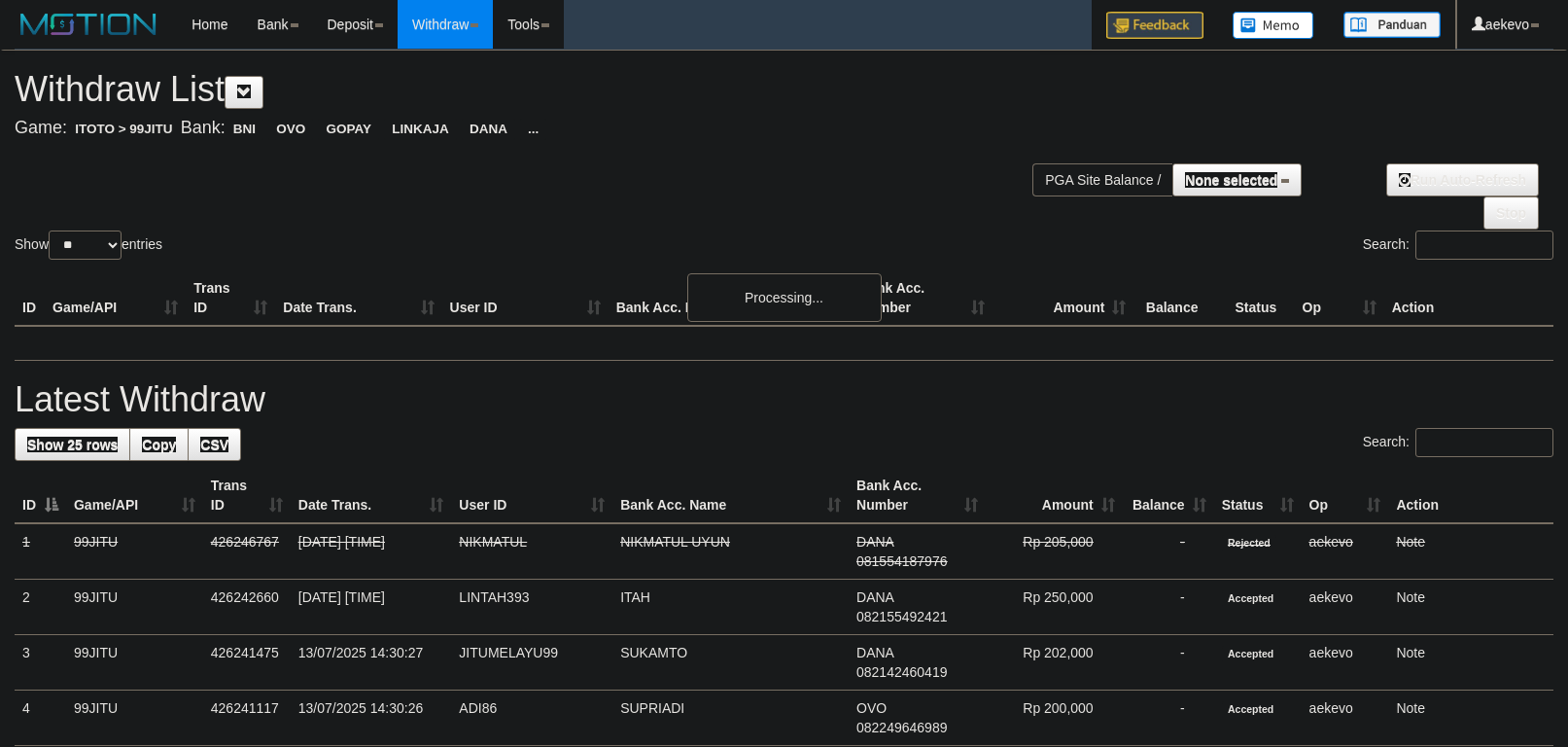 select 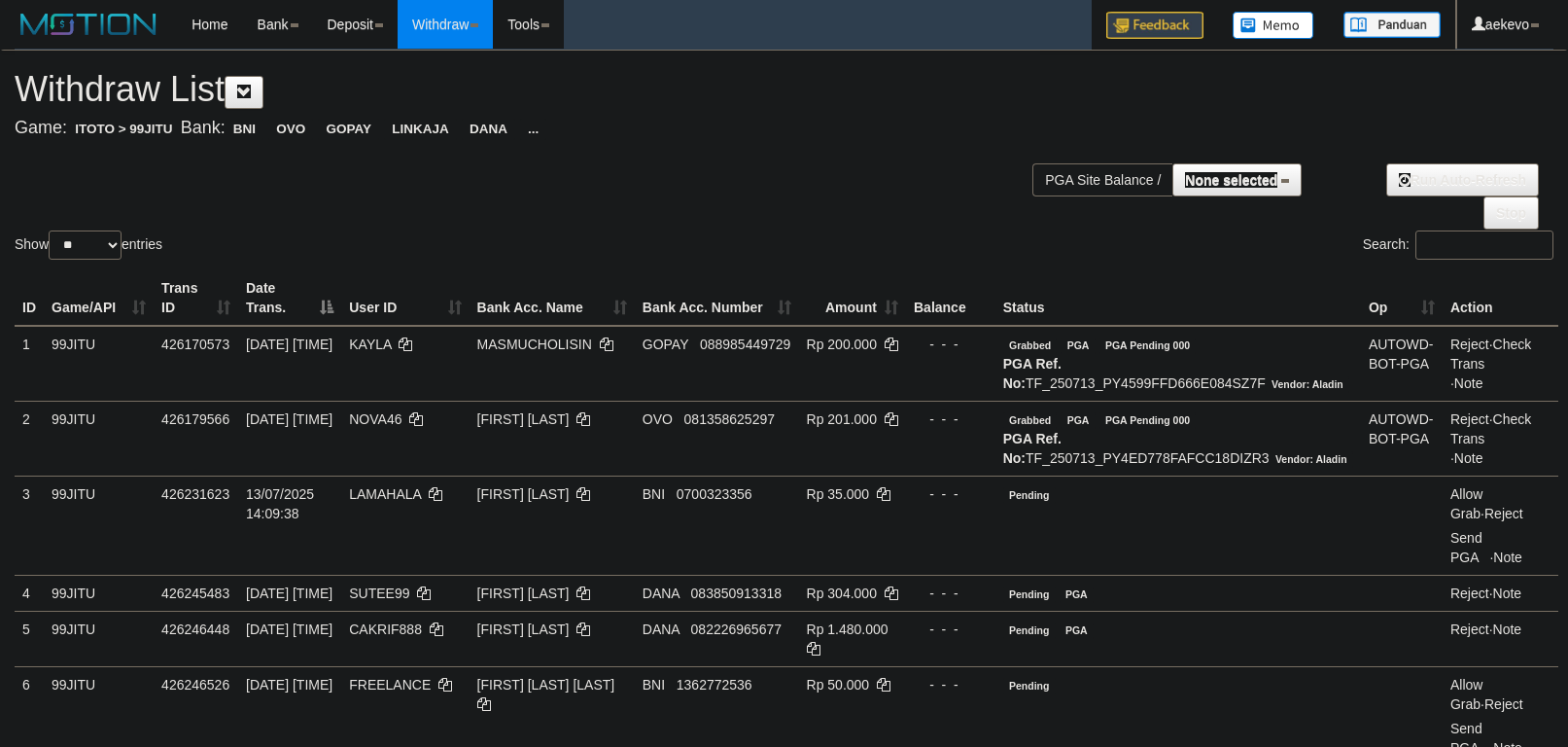 select 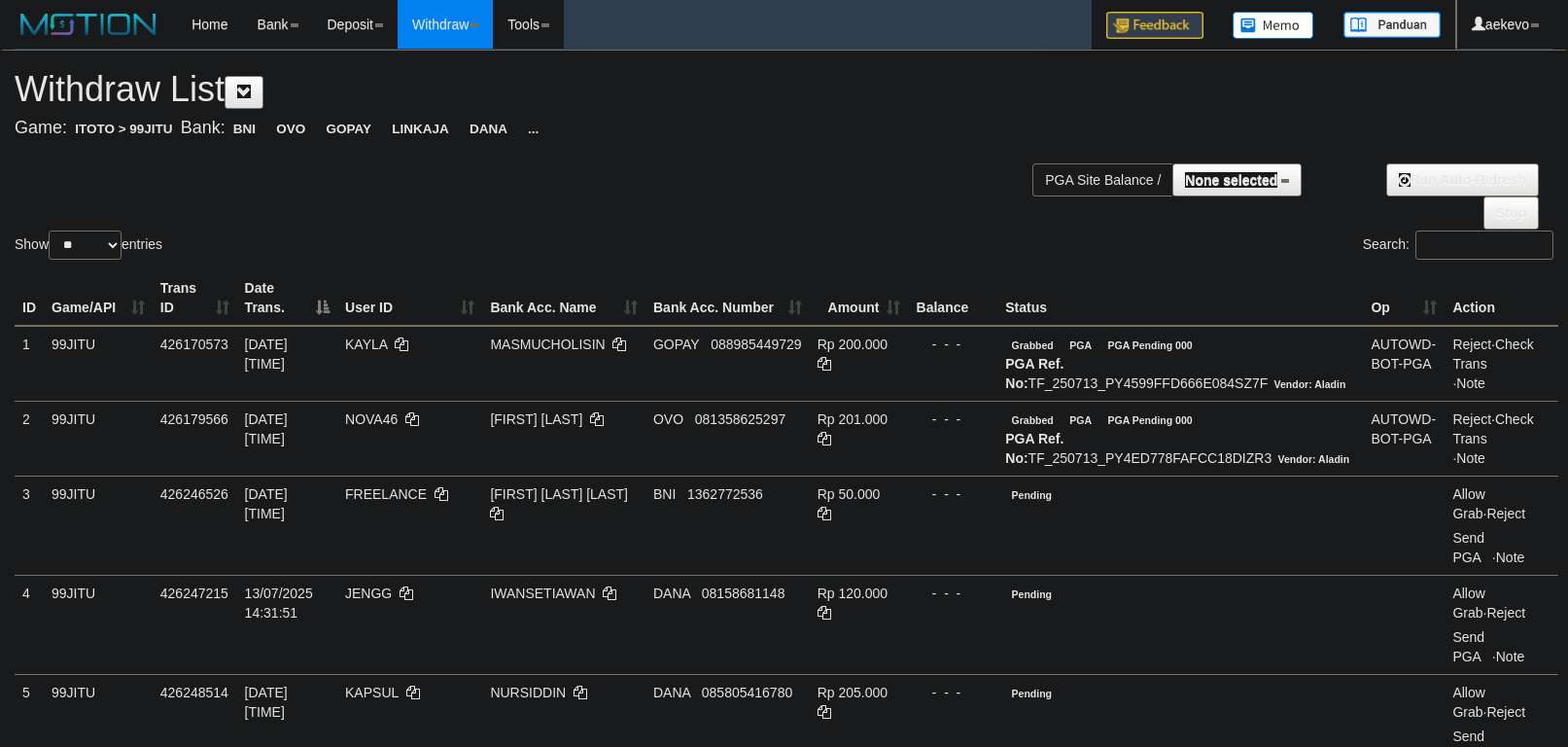 select 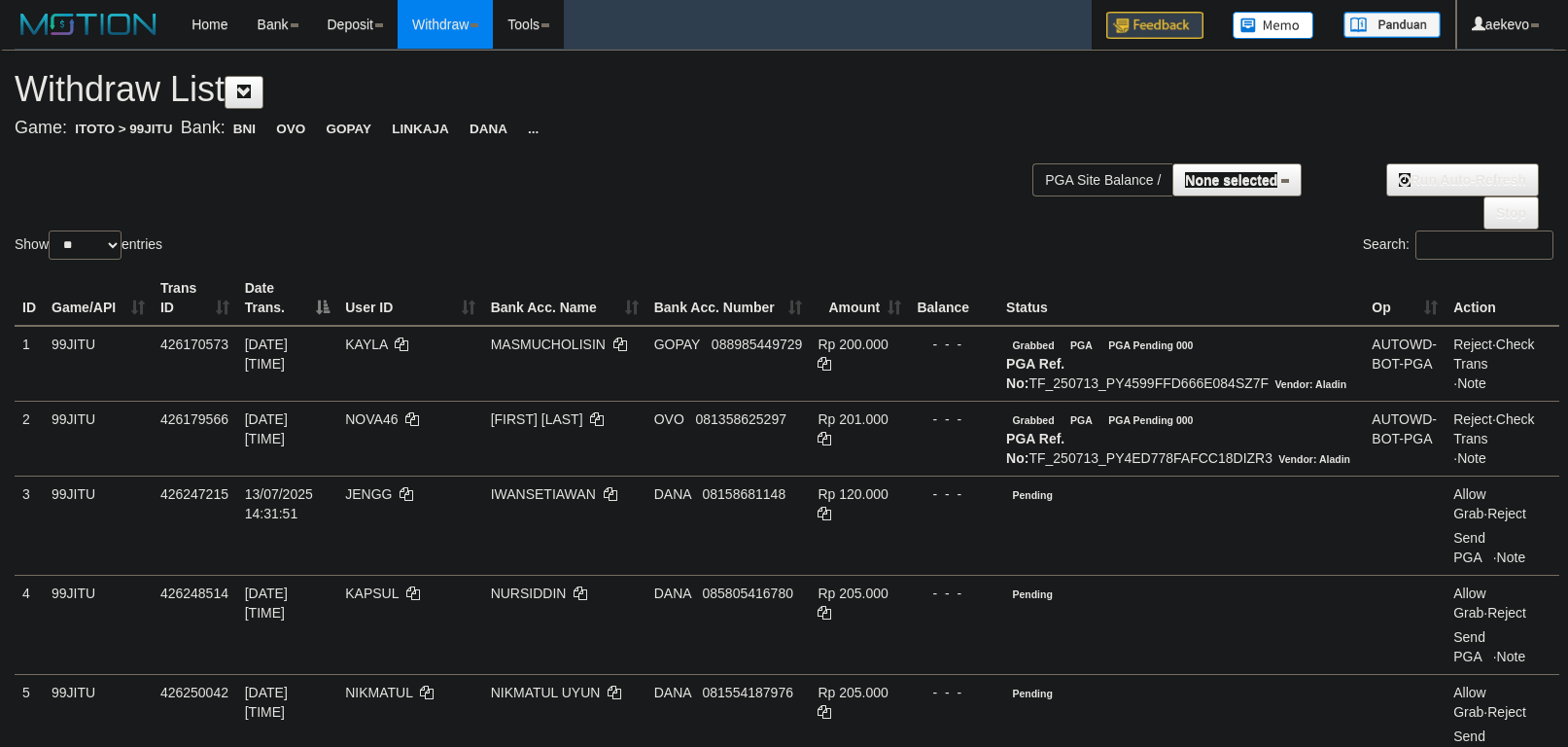 select 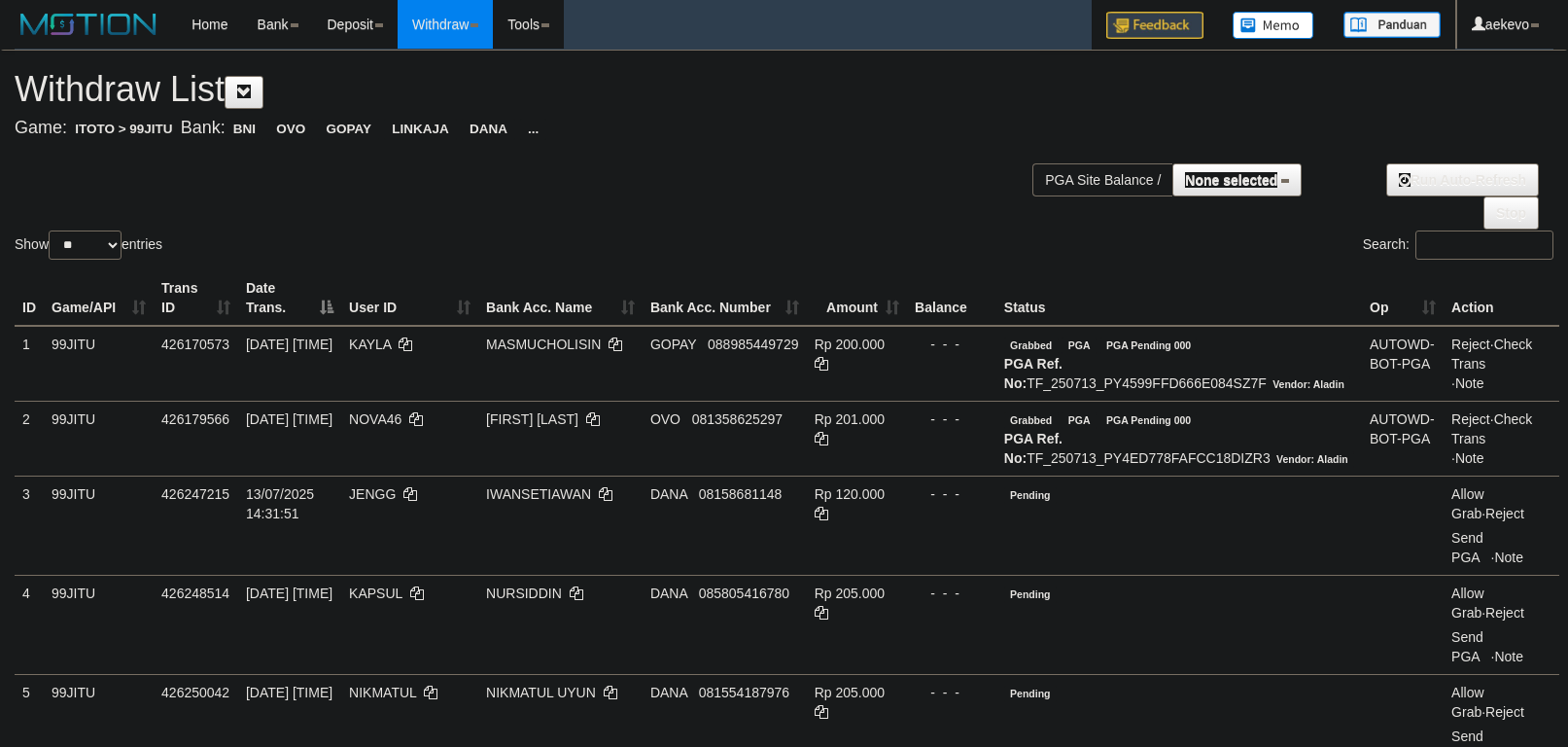 select 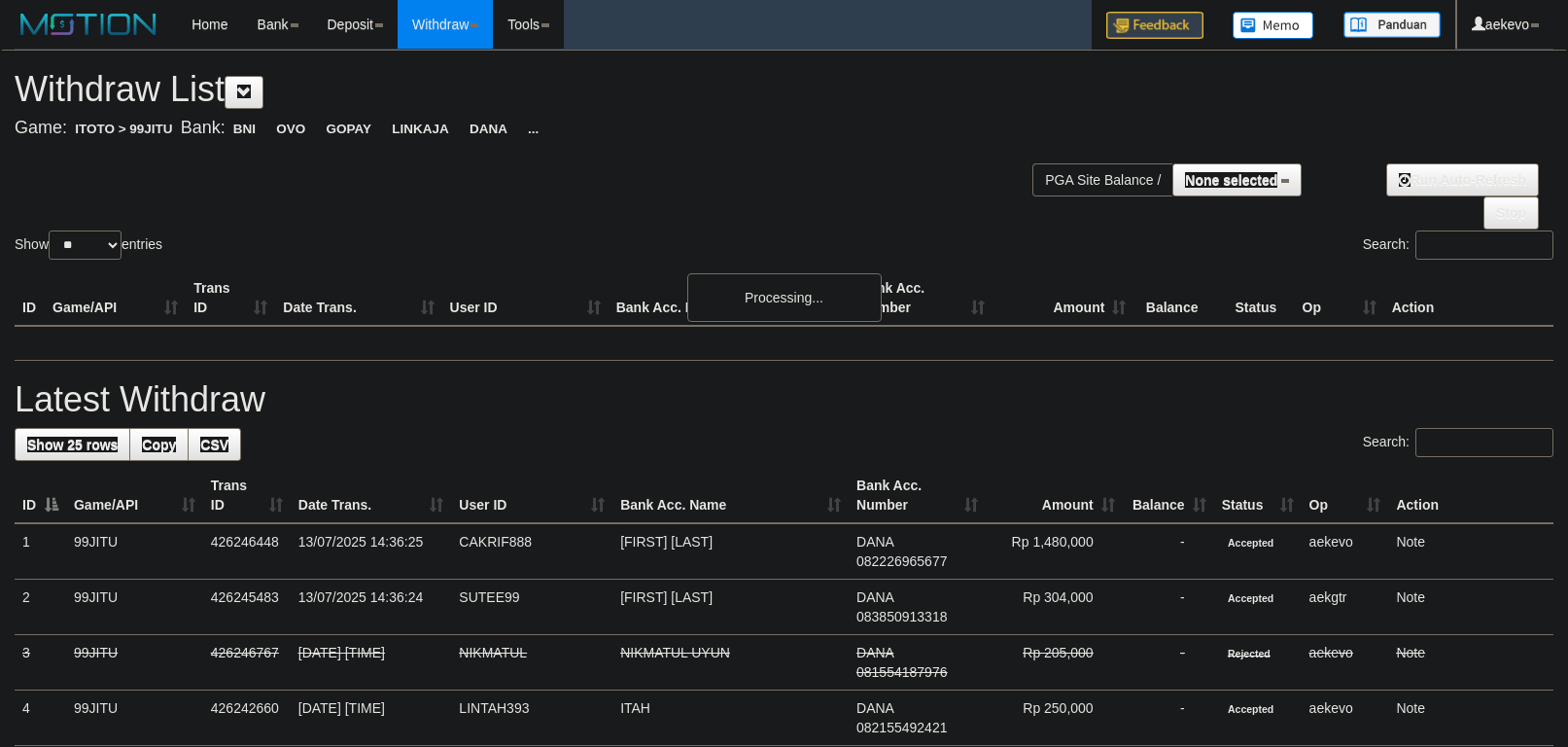 select 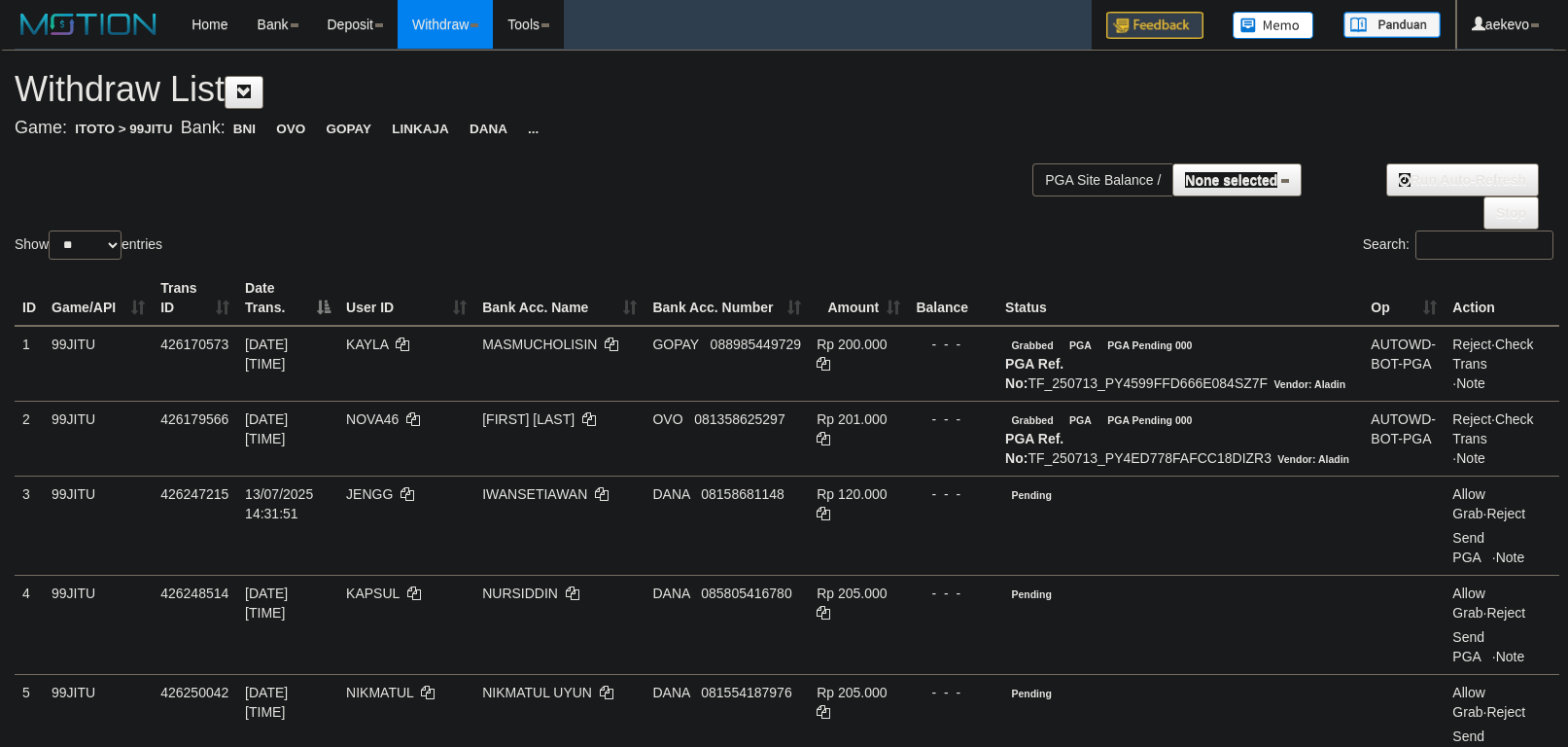 select 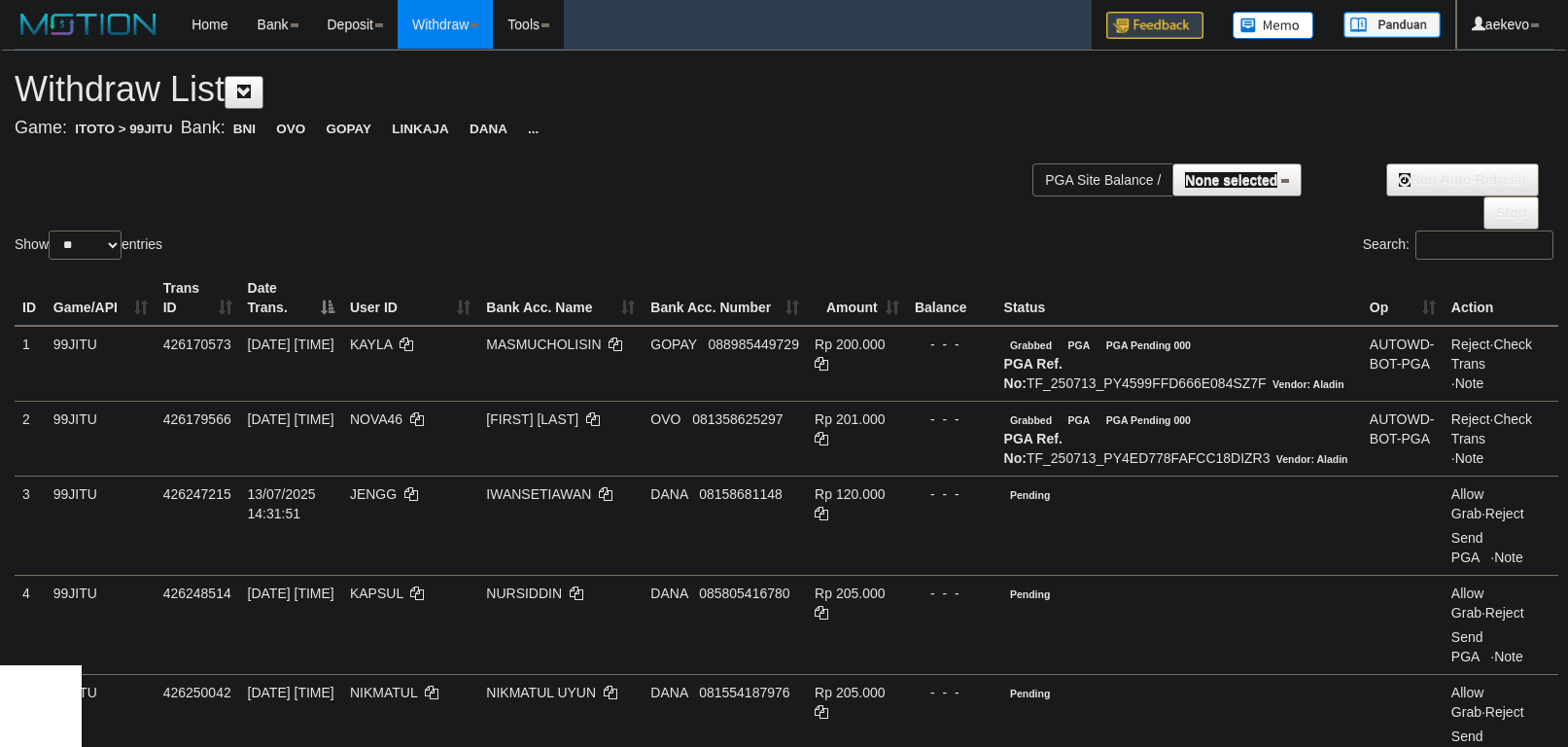select 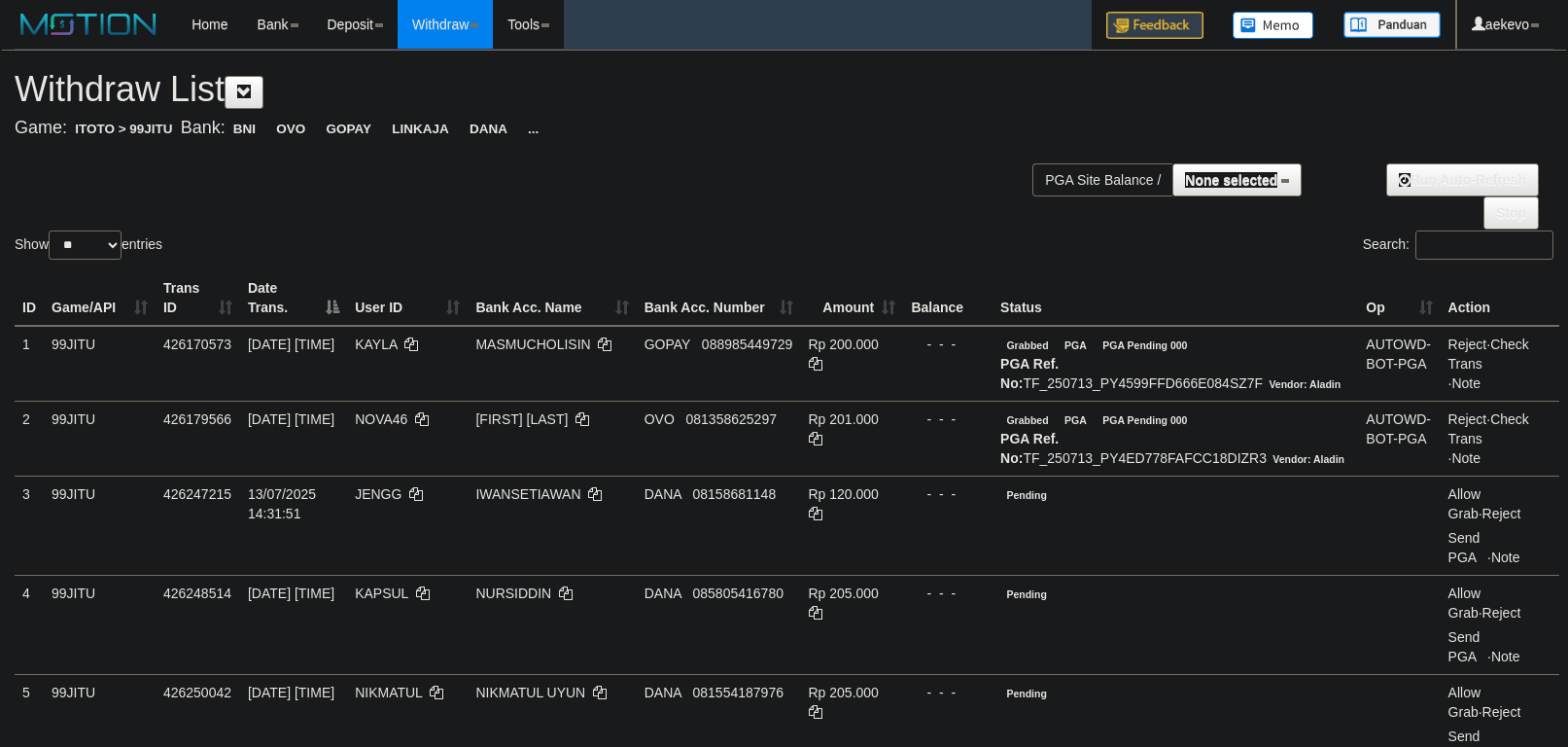 select 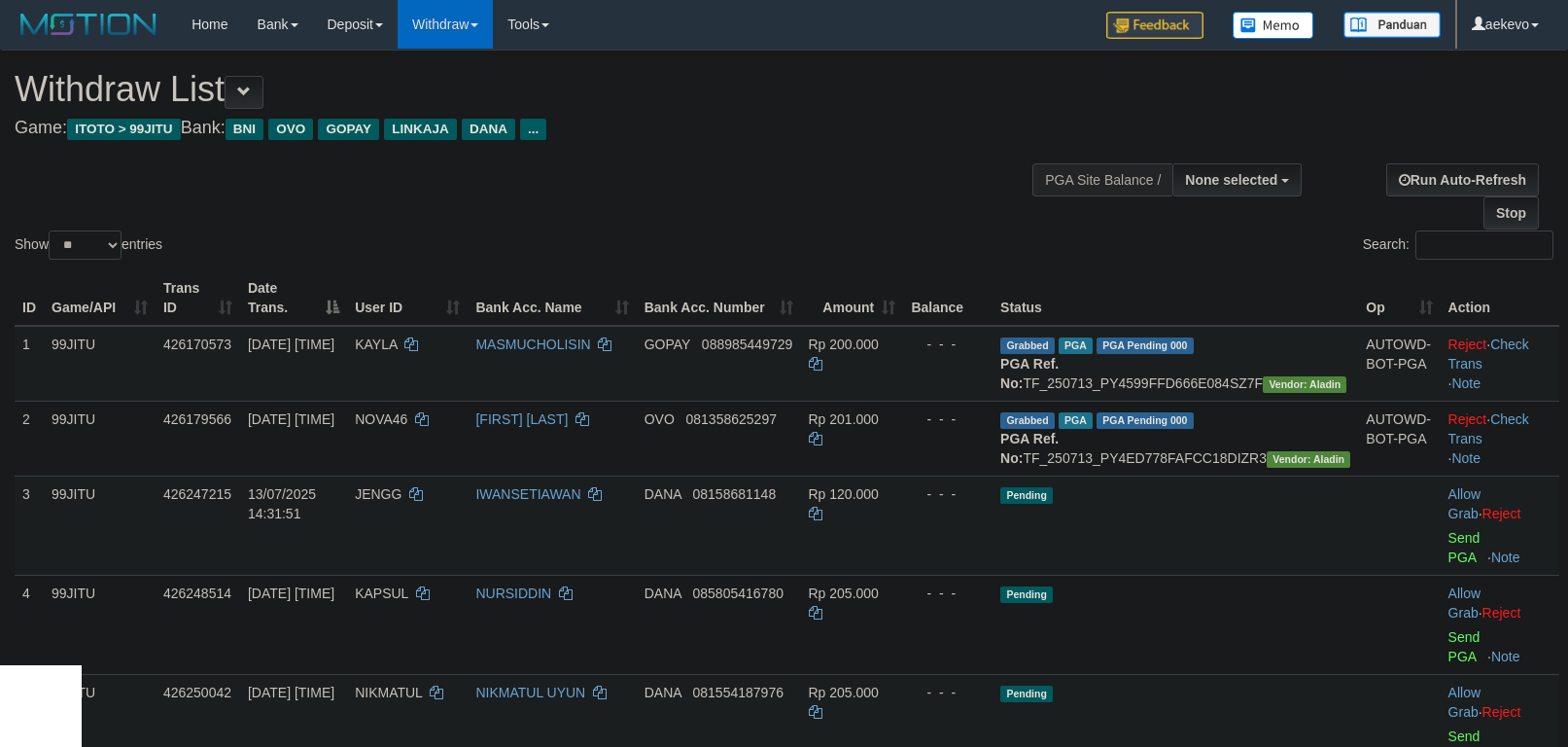 scroll, scrollTop: 608, scrollLeft: 0, axis: vertical 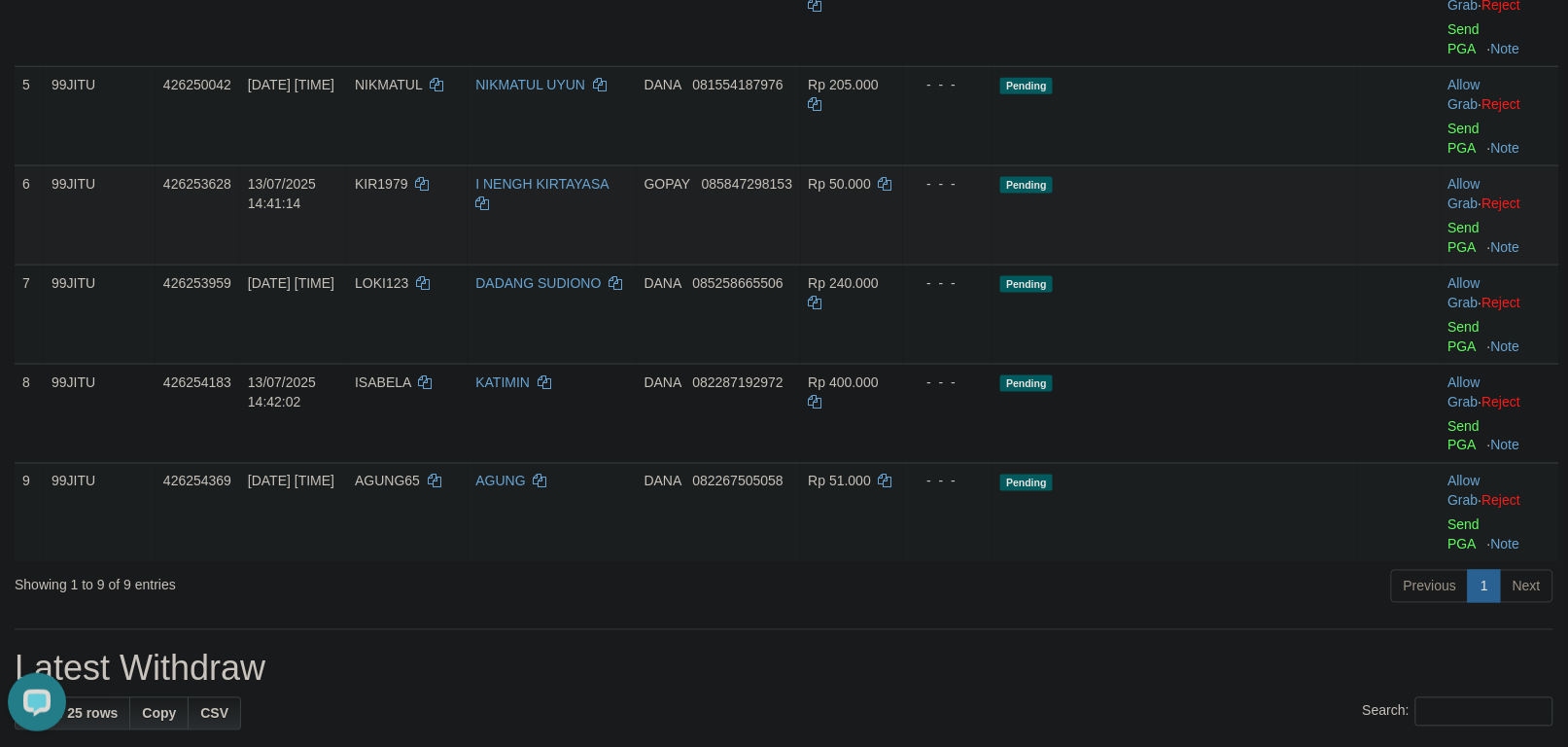 click on "Pending" at bounding box center (1027, 185) 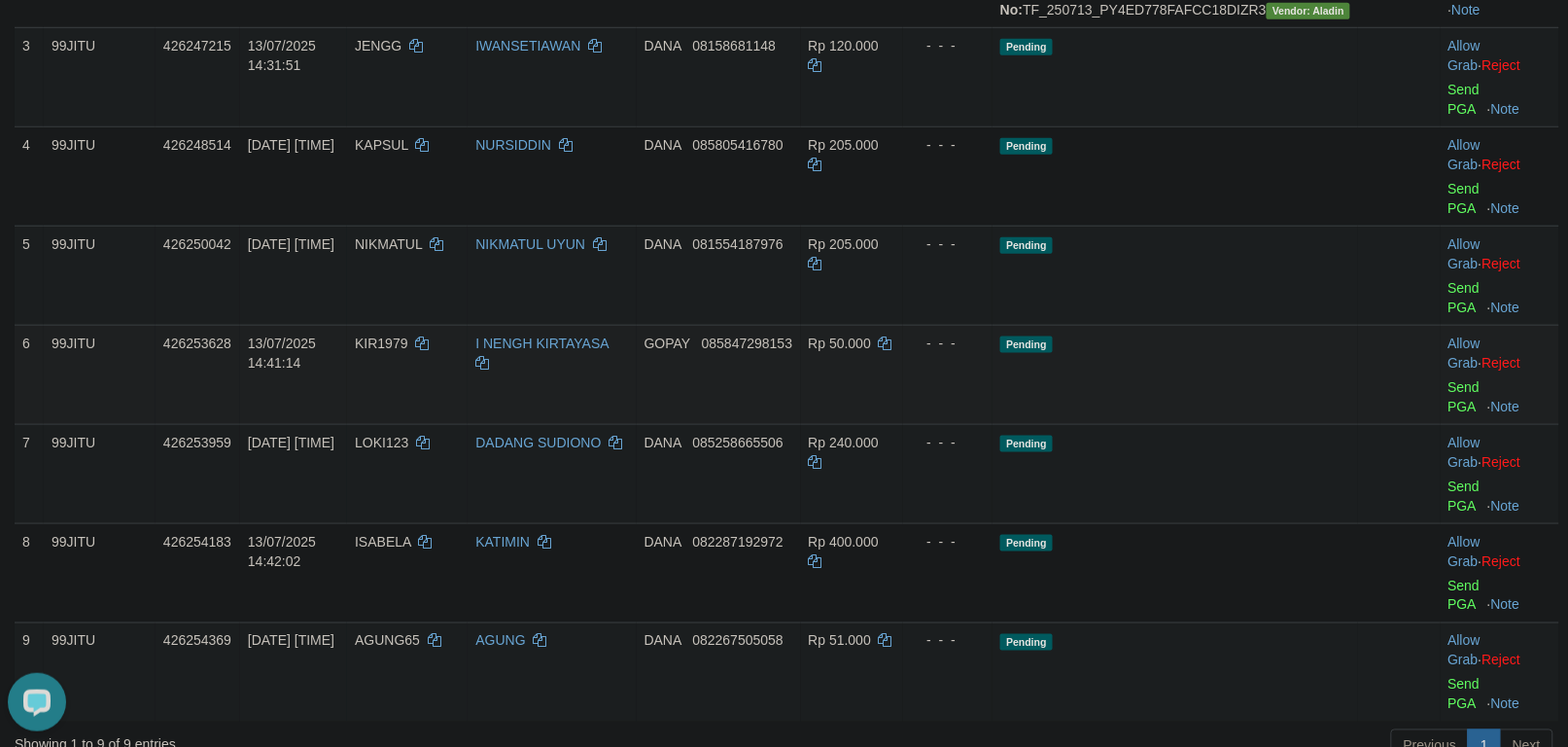 scroll, scrollTop: 202, scrollLeft: 0, axis: vertical 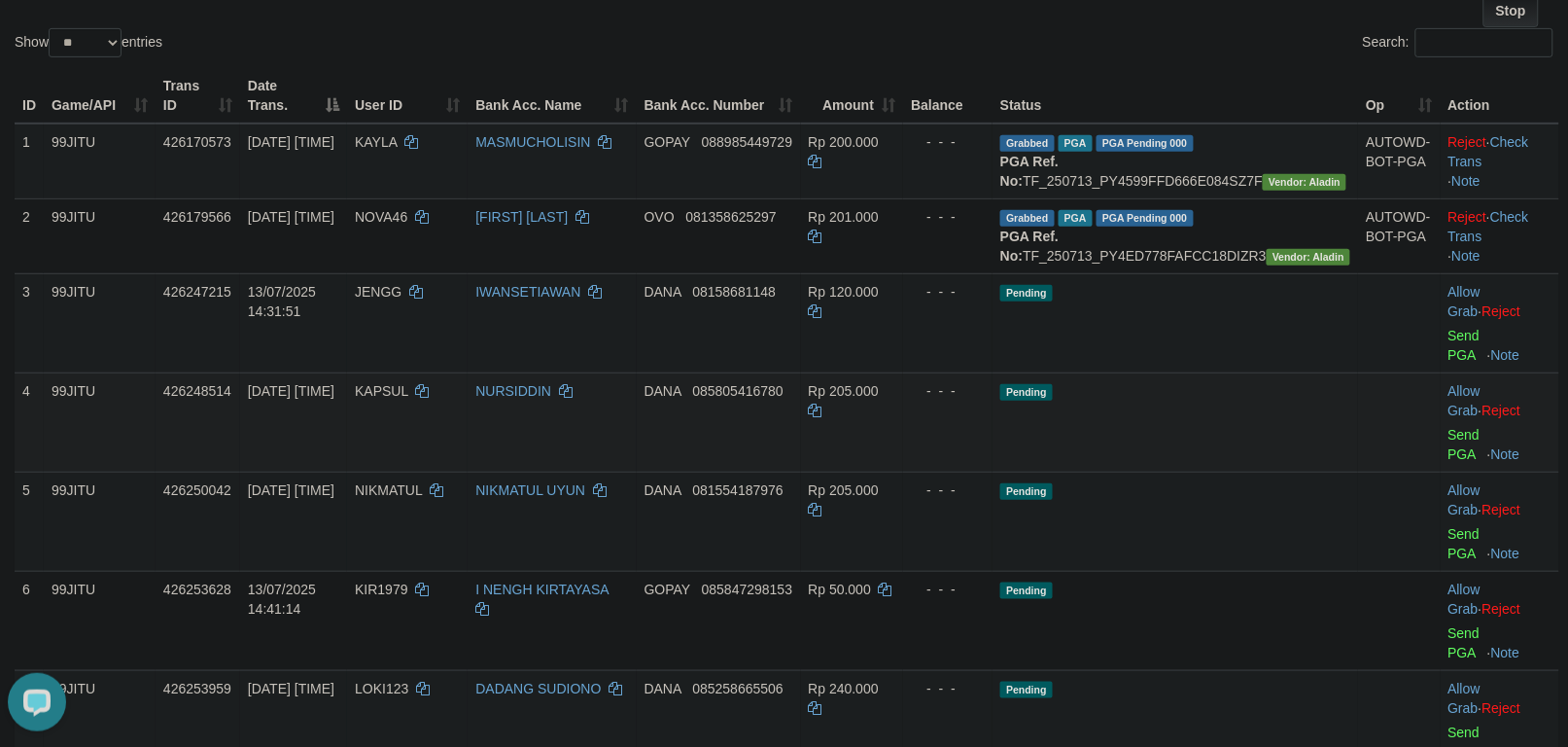 click on "KAPSUL" at bounding box center (407, 422) 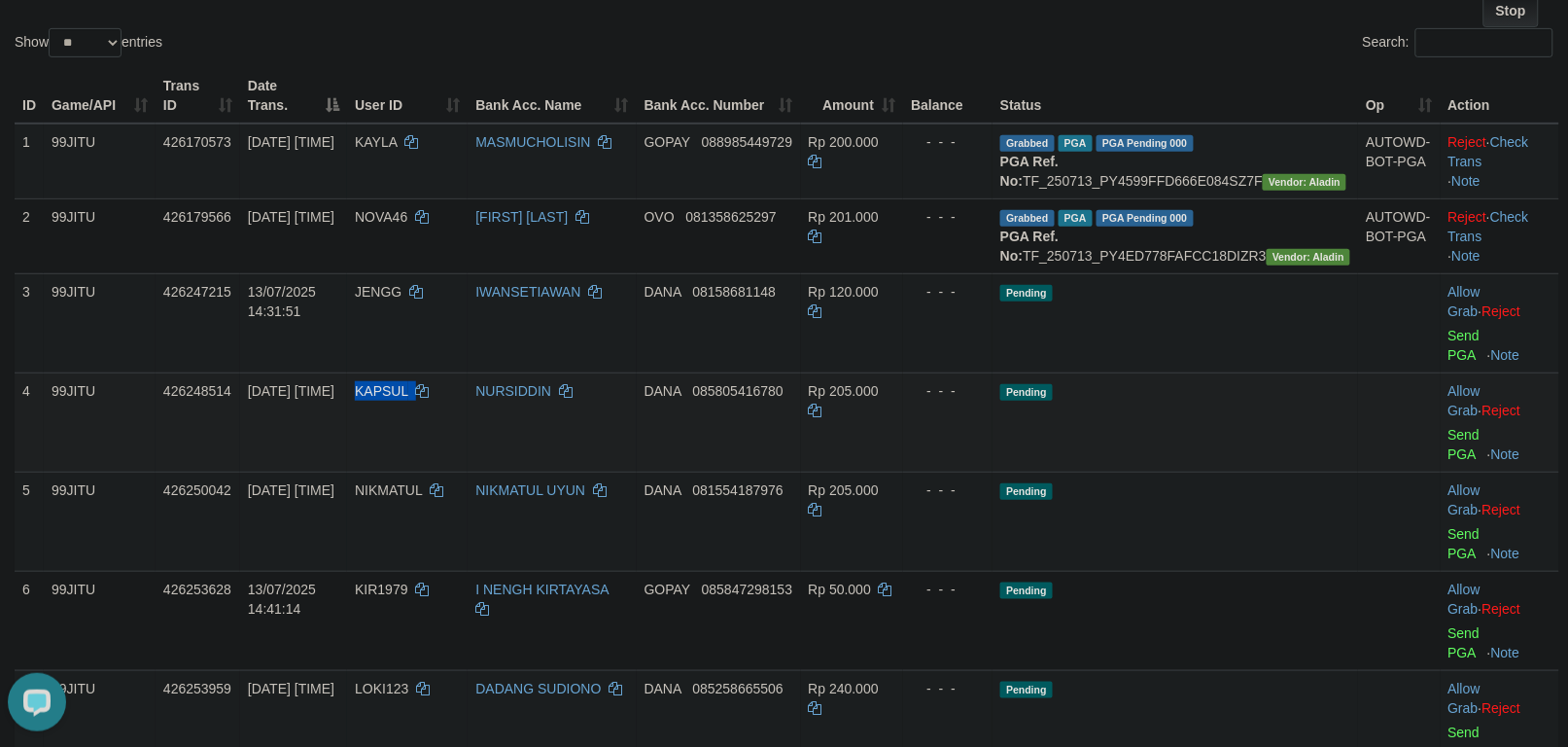 click on "KAPSUL" at bounding box center [407, 422] 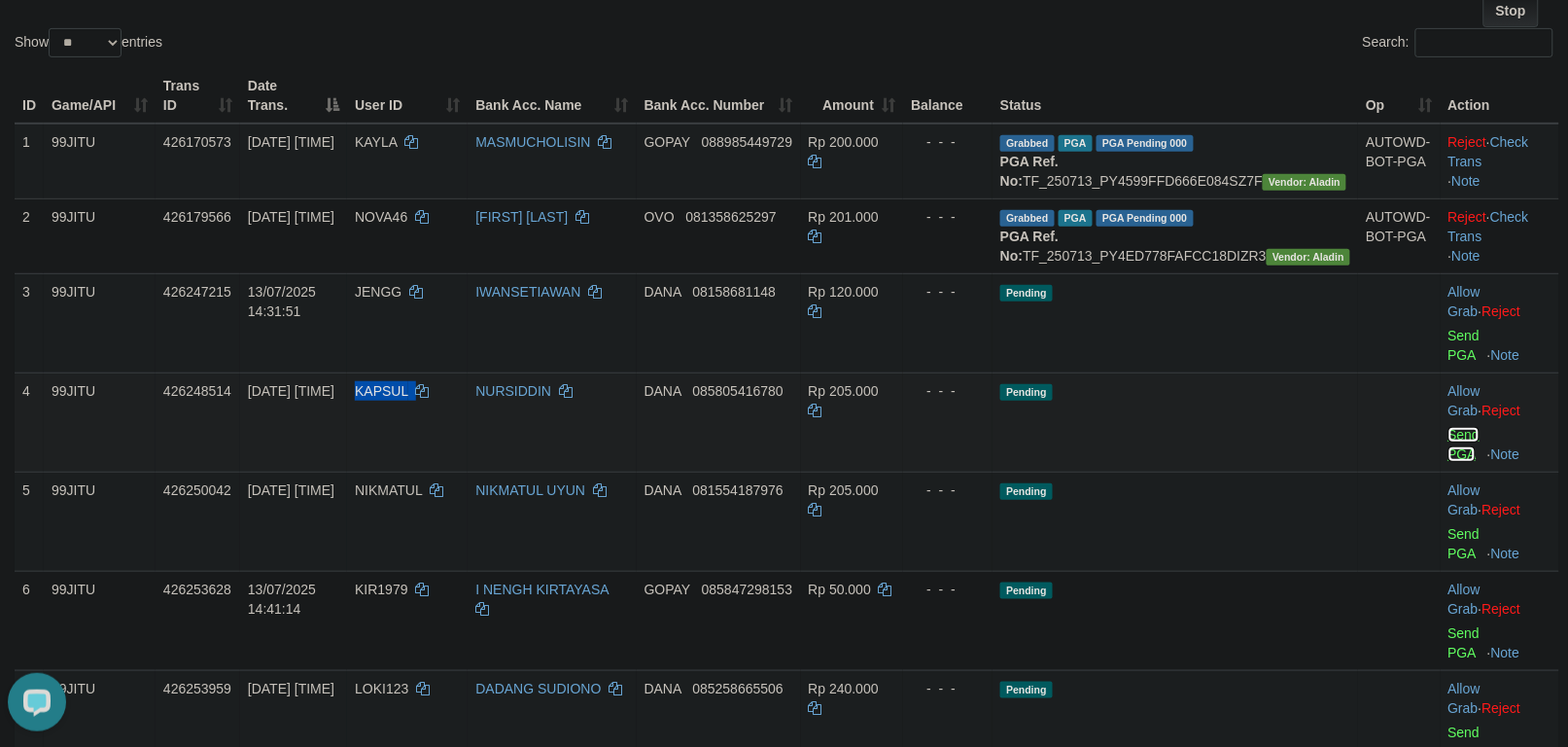click on "Send PGA" at bounding box center (1464, 445) 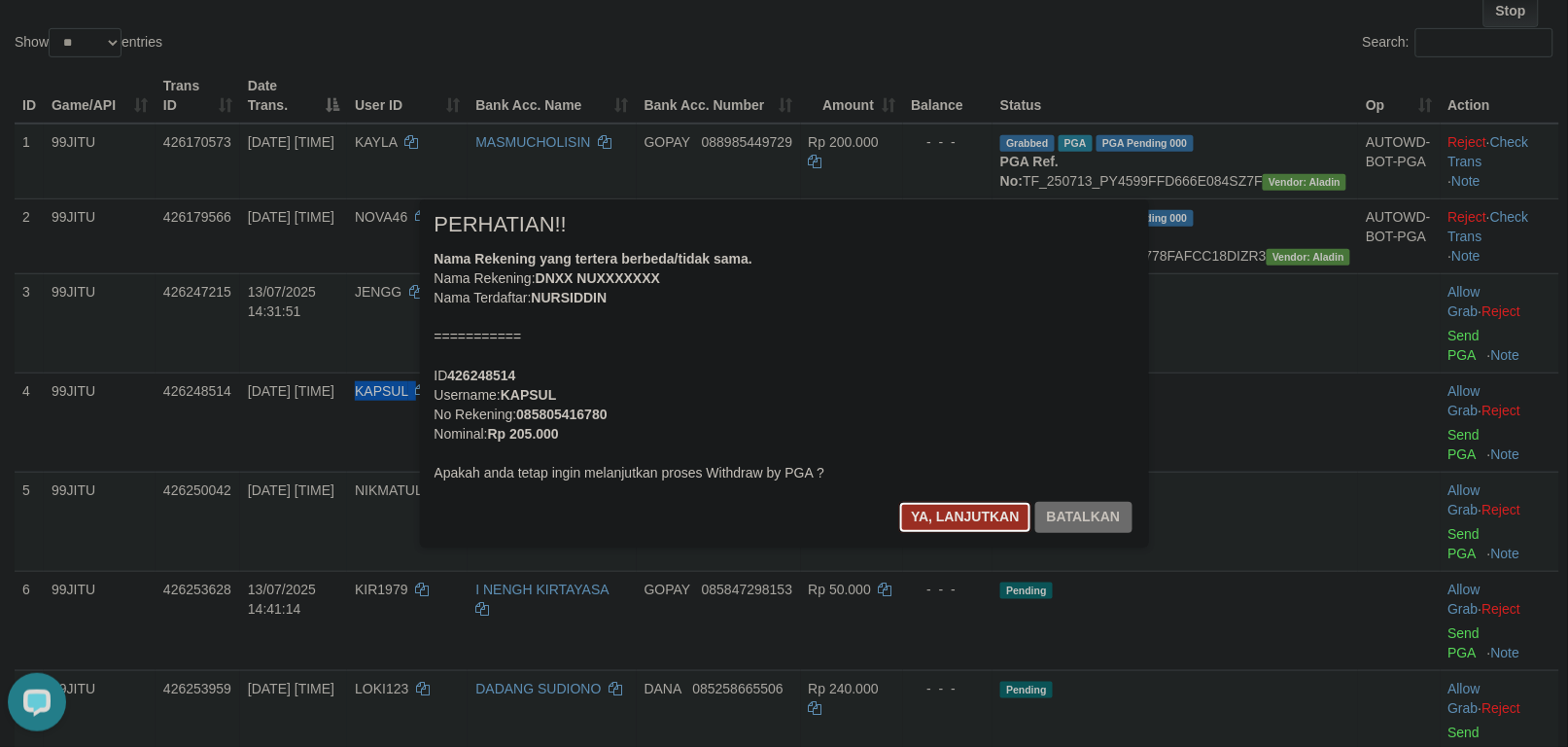 click on "Ya, lanjutkan" at bounding box center [965, 517] 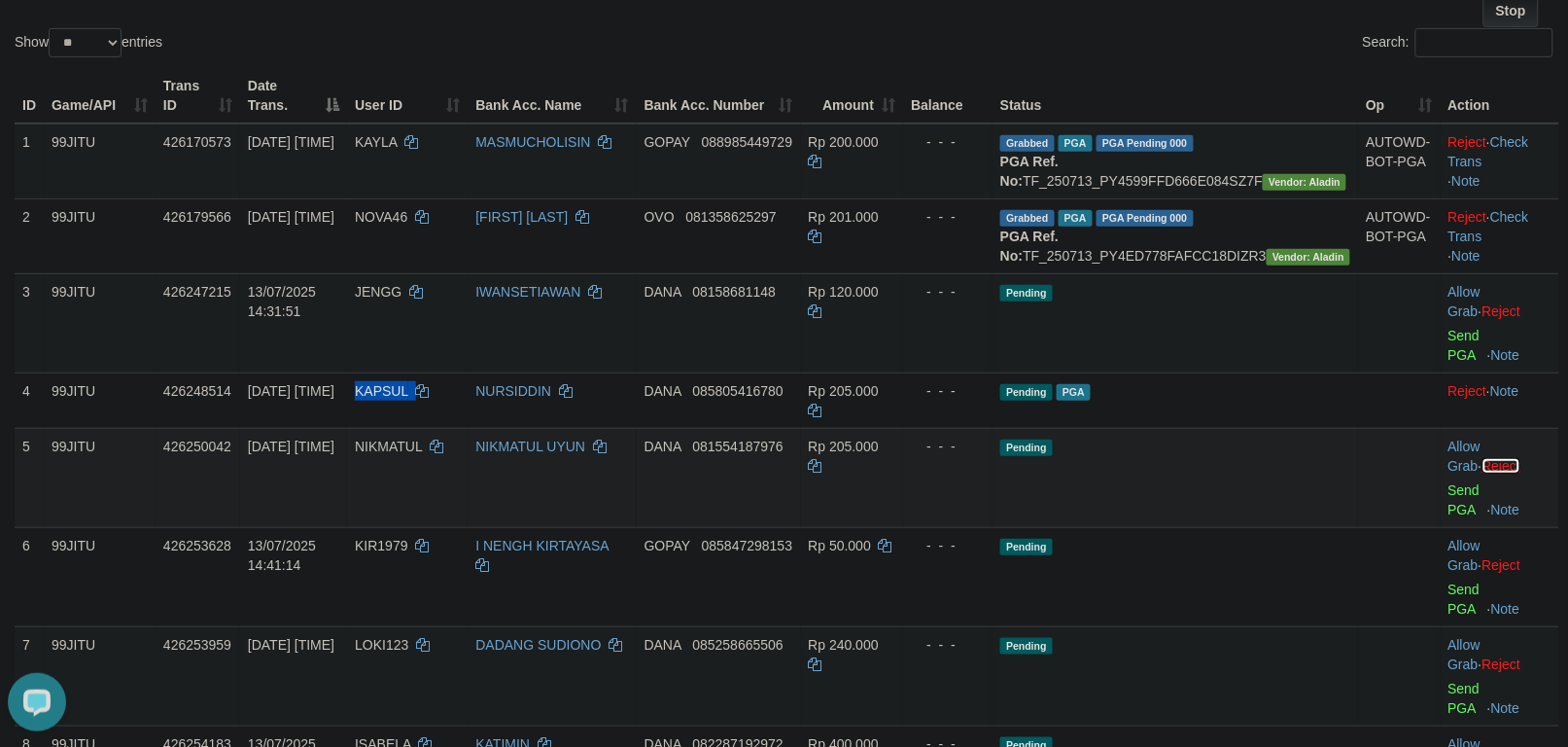 click on "Reject" at bounding box center (1502, 466) 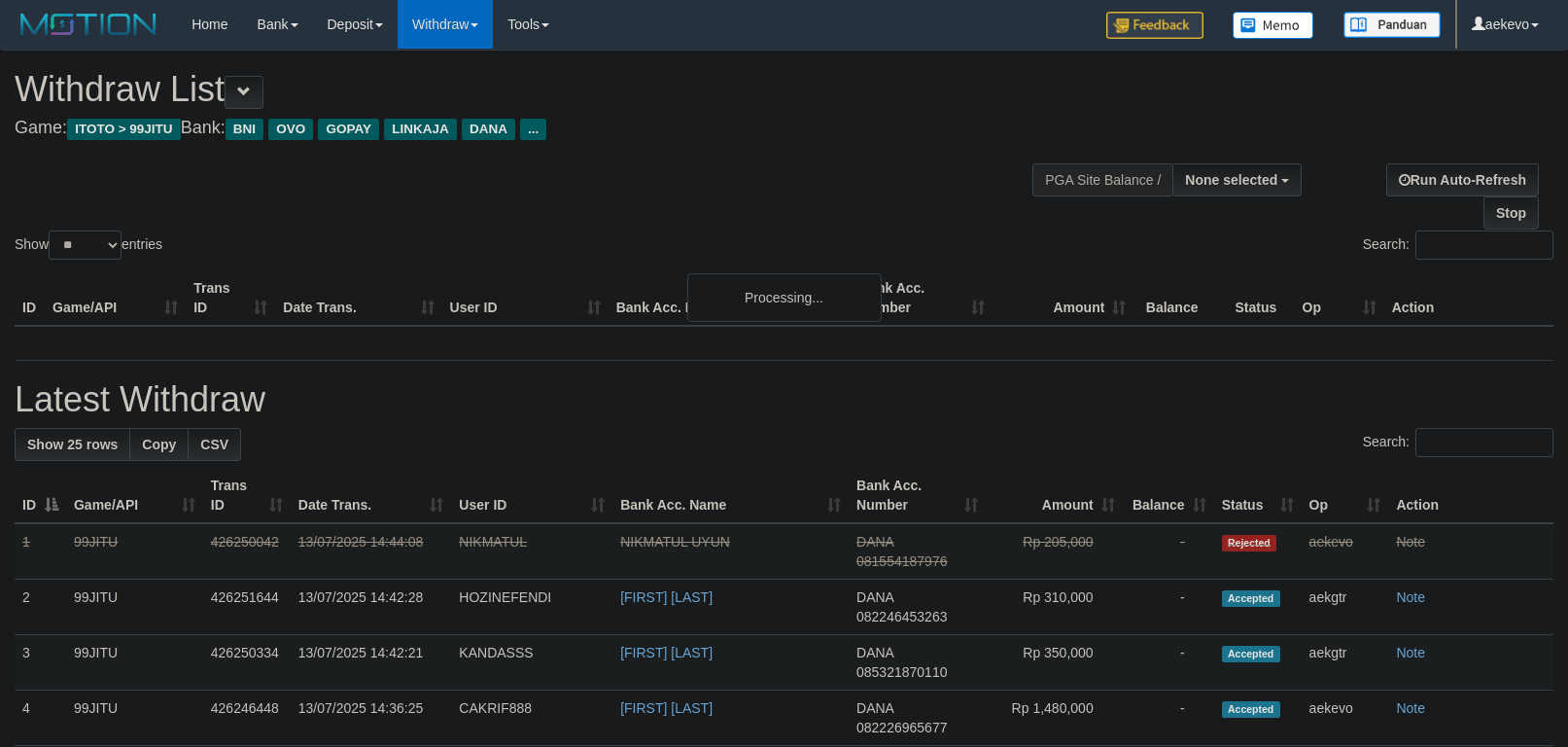 select 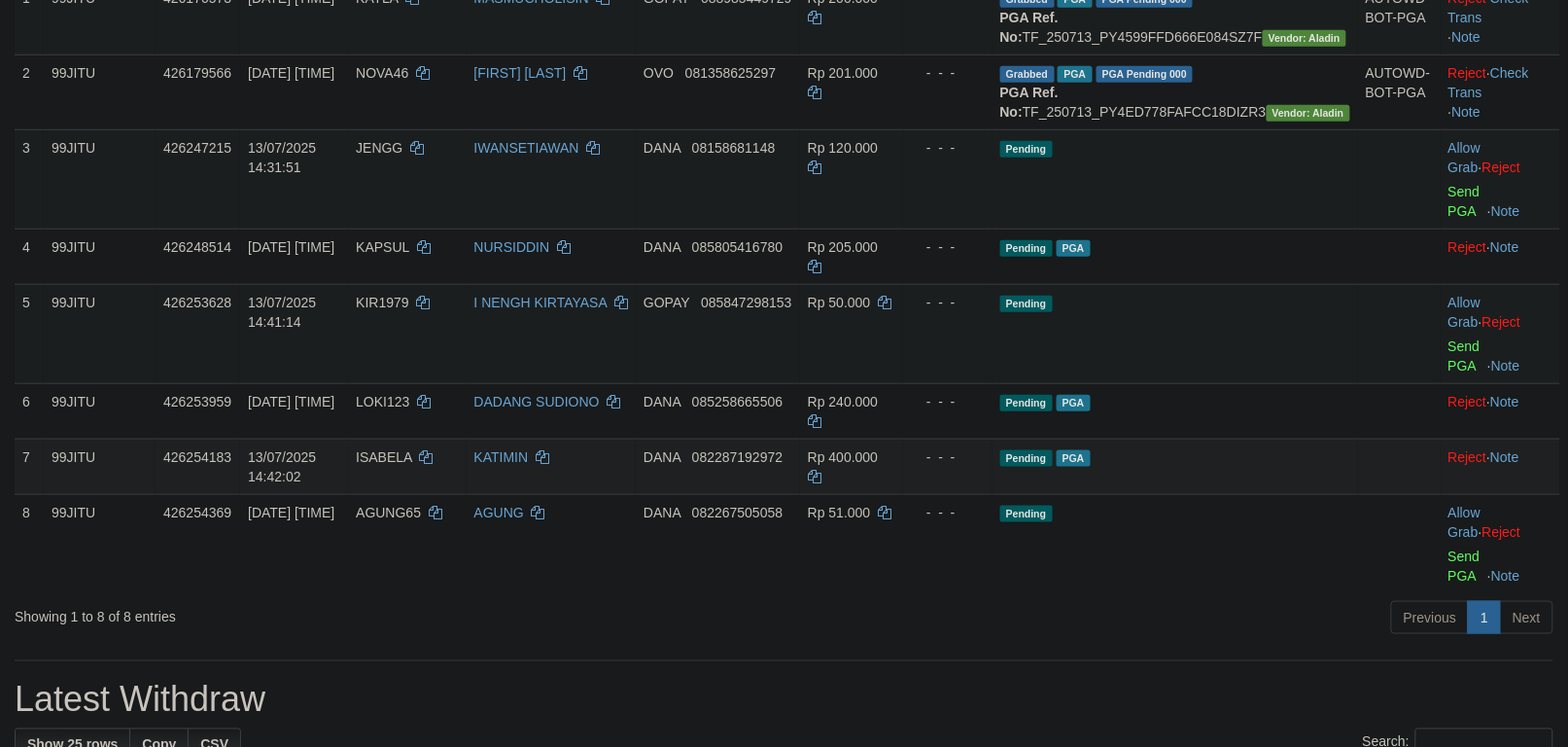 scroll, scrollTop: 406, scrollLeft: 0, axis: vertical 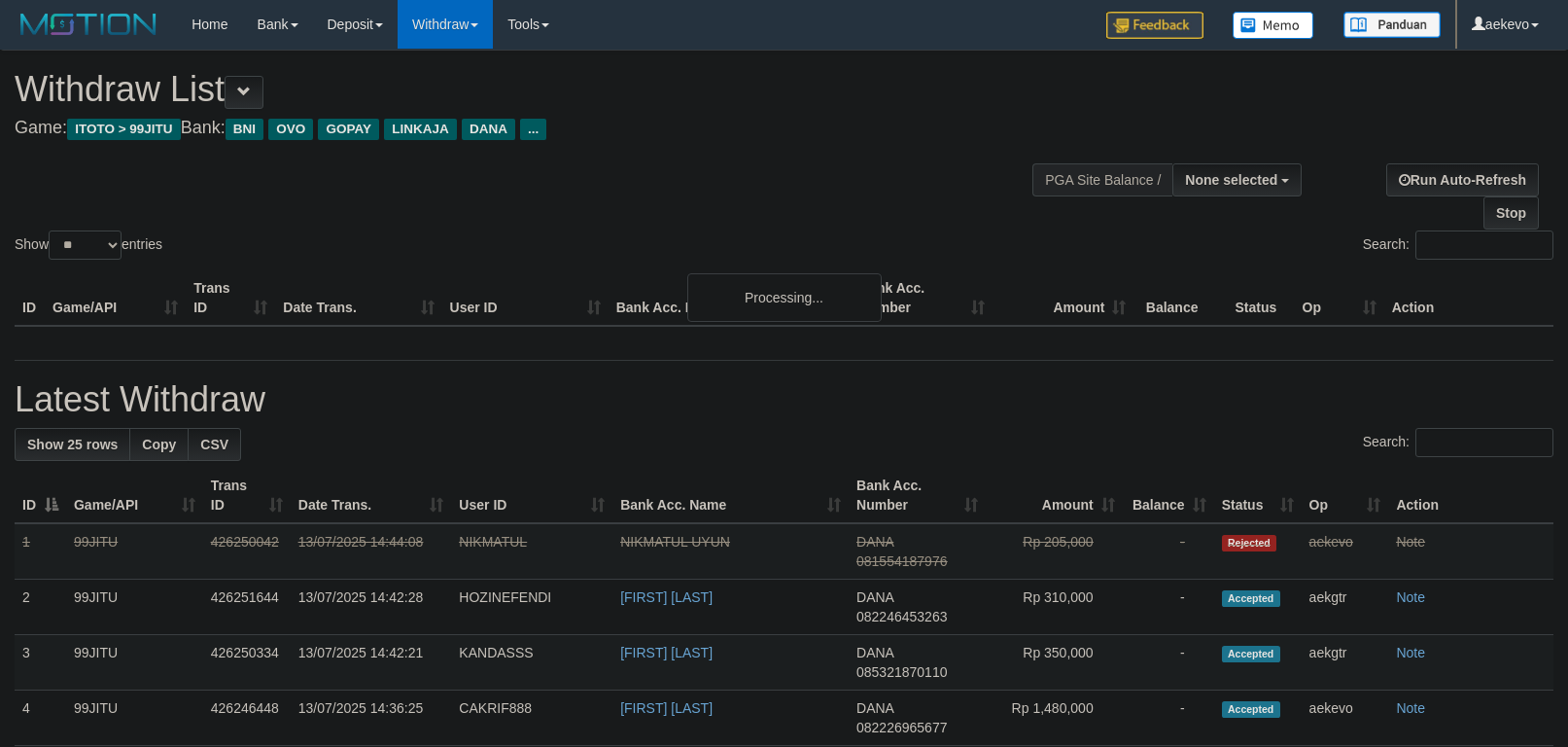 select 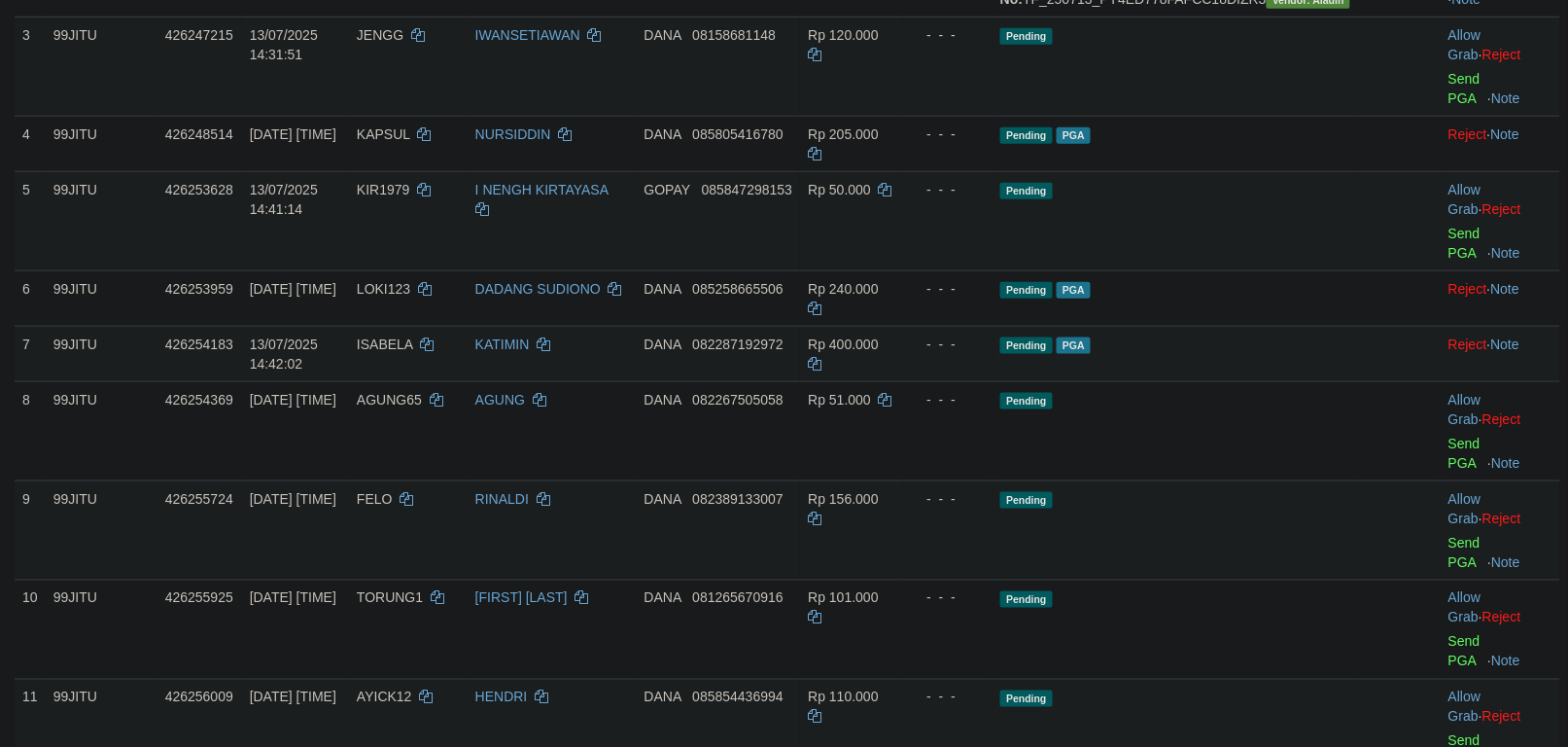 scroll, scrollTop: 406, scrollLeft: 0, axis: vertical 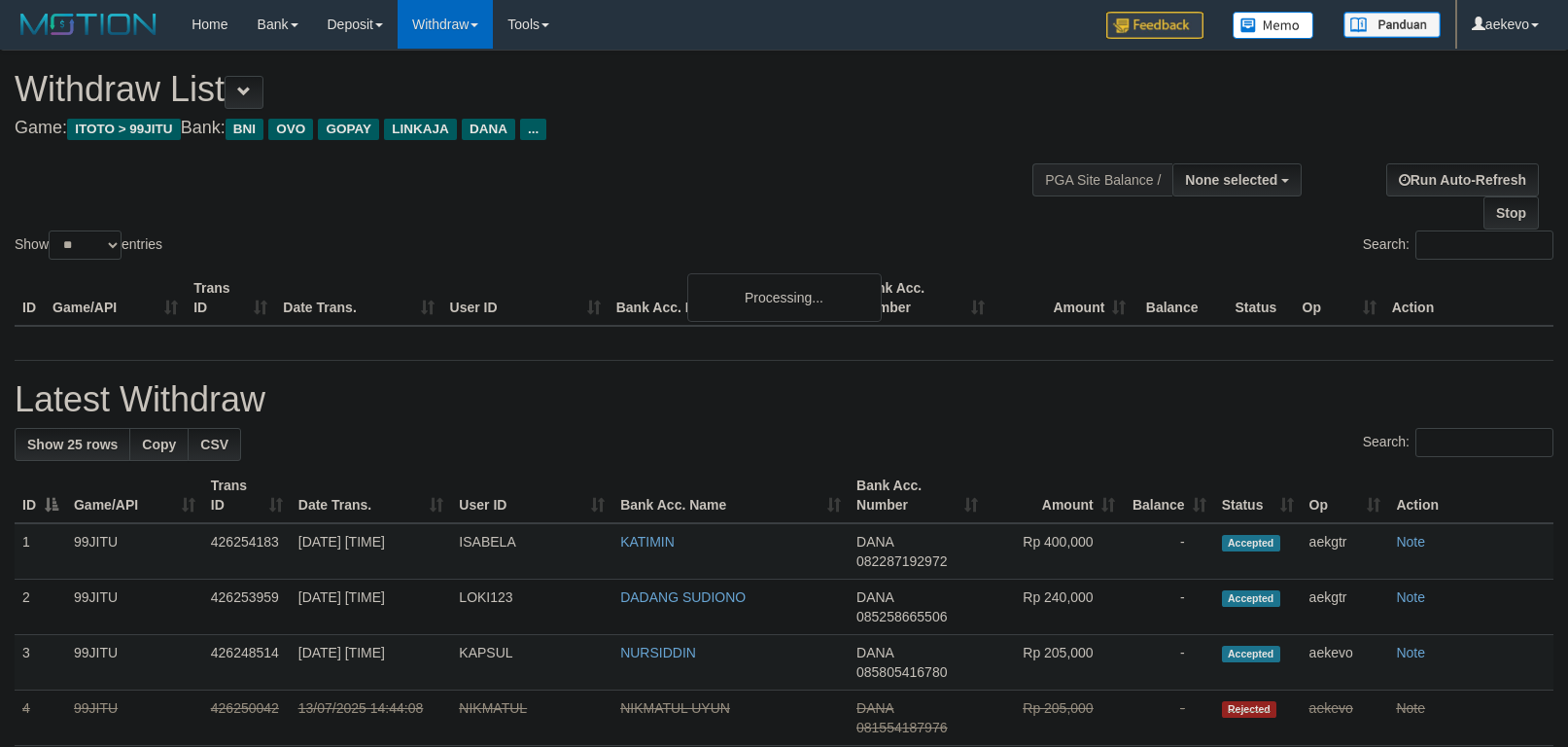 select 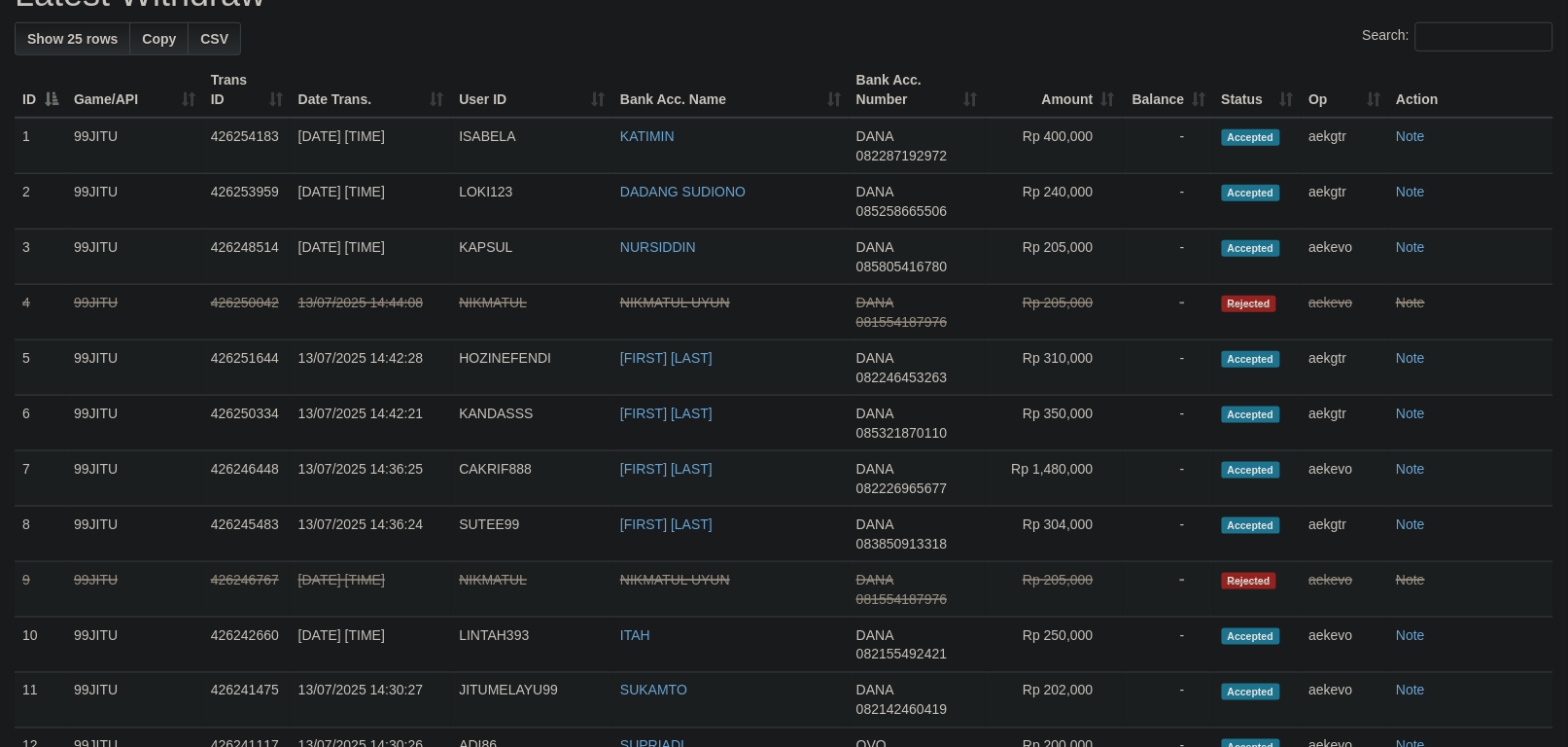 scroll, scrollTop: 1267, scrollLeft: 0, axis: vertical 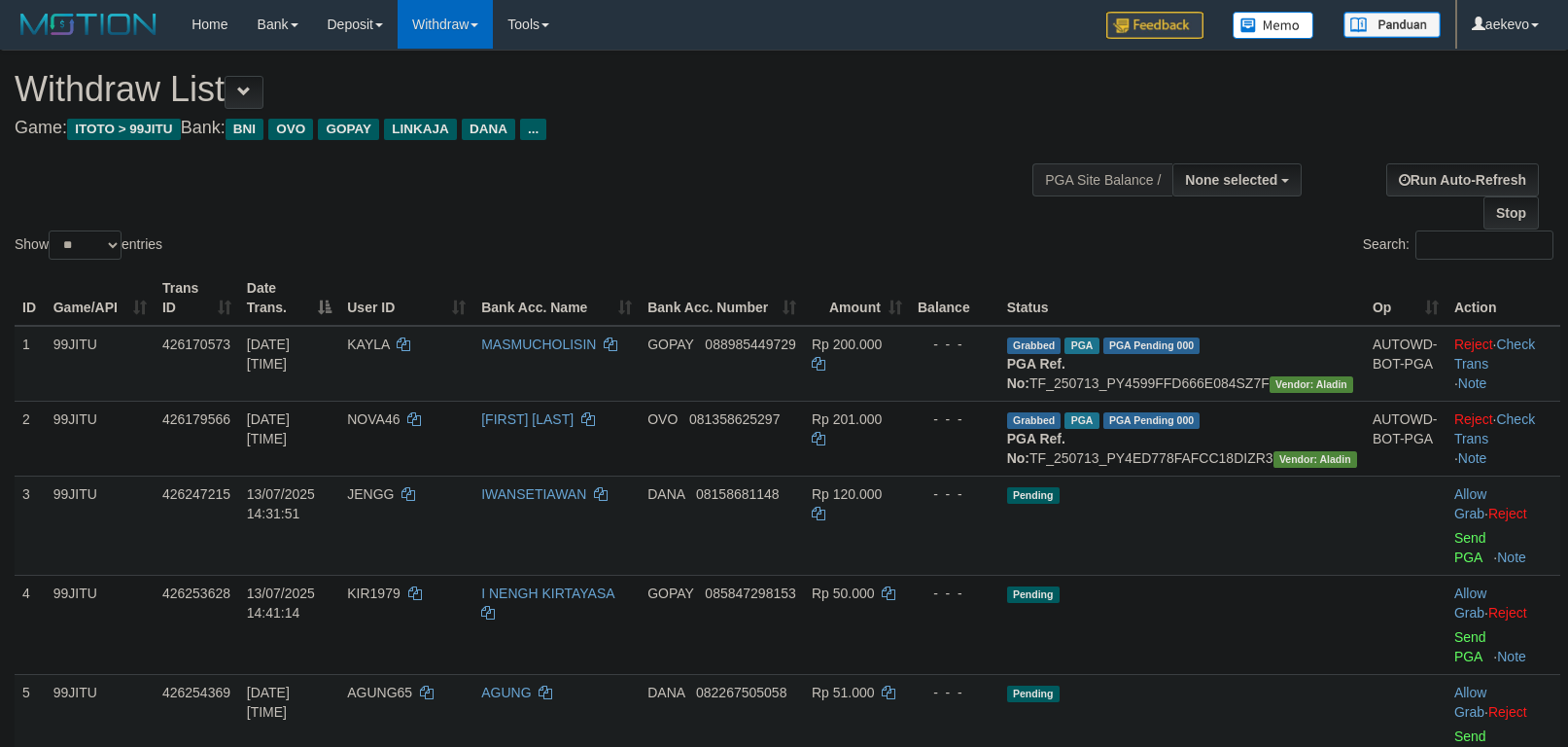 select 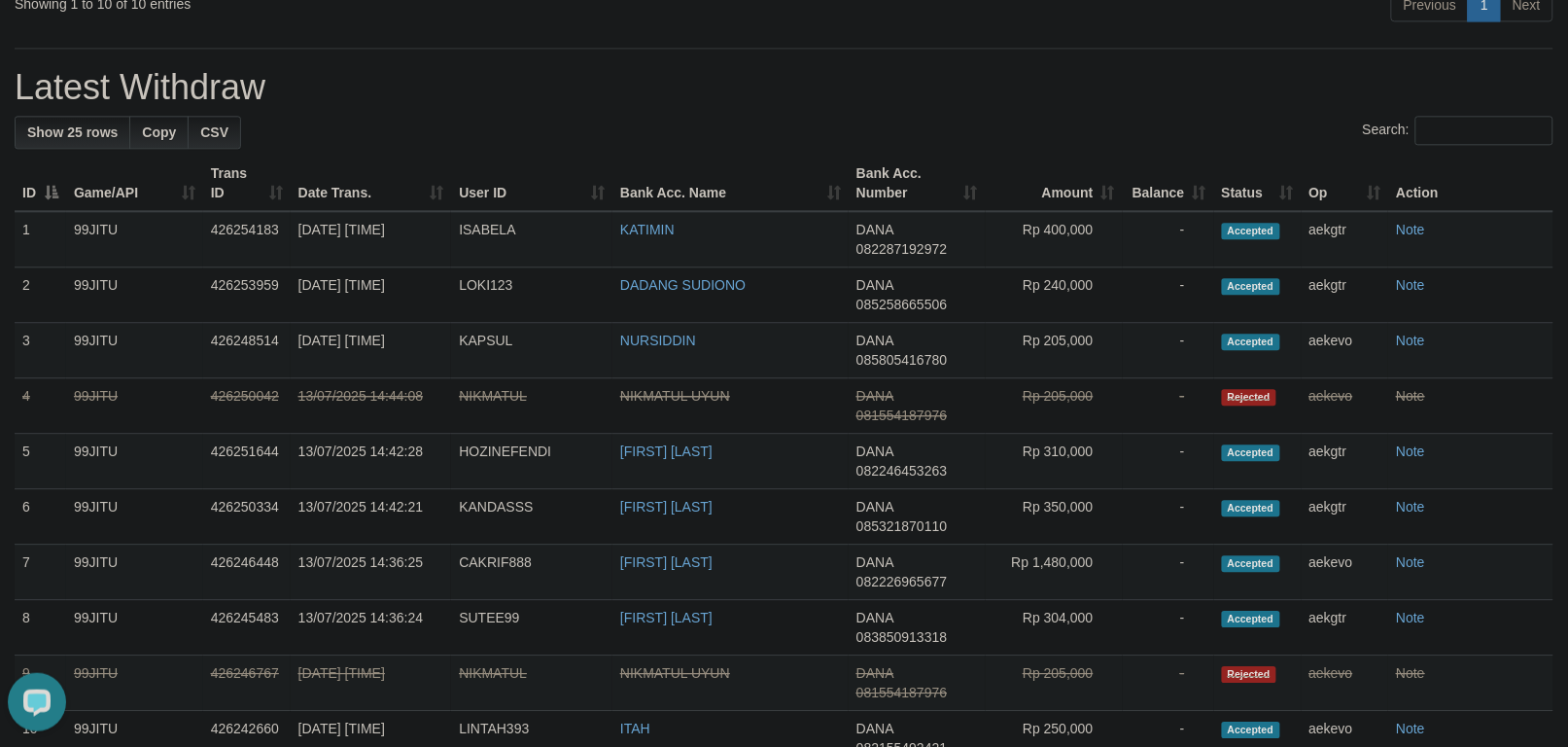 scroll, scrollTop: 0, scrollLeft: 0, axis: both 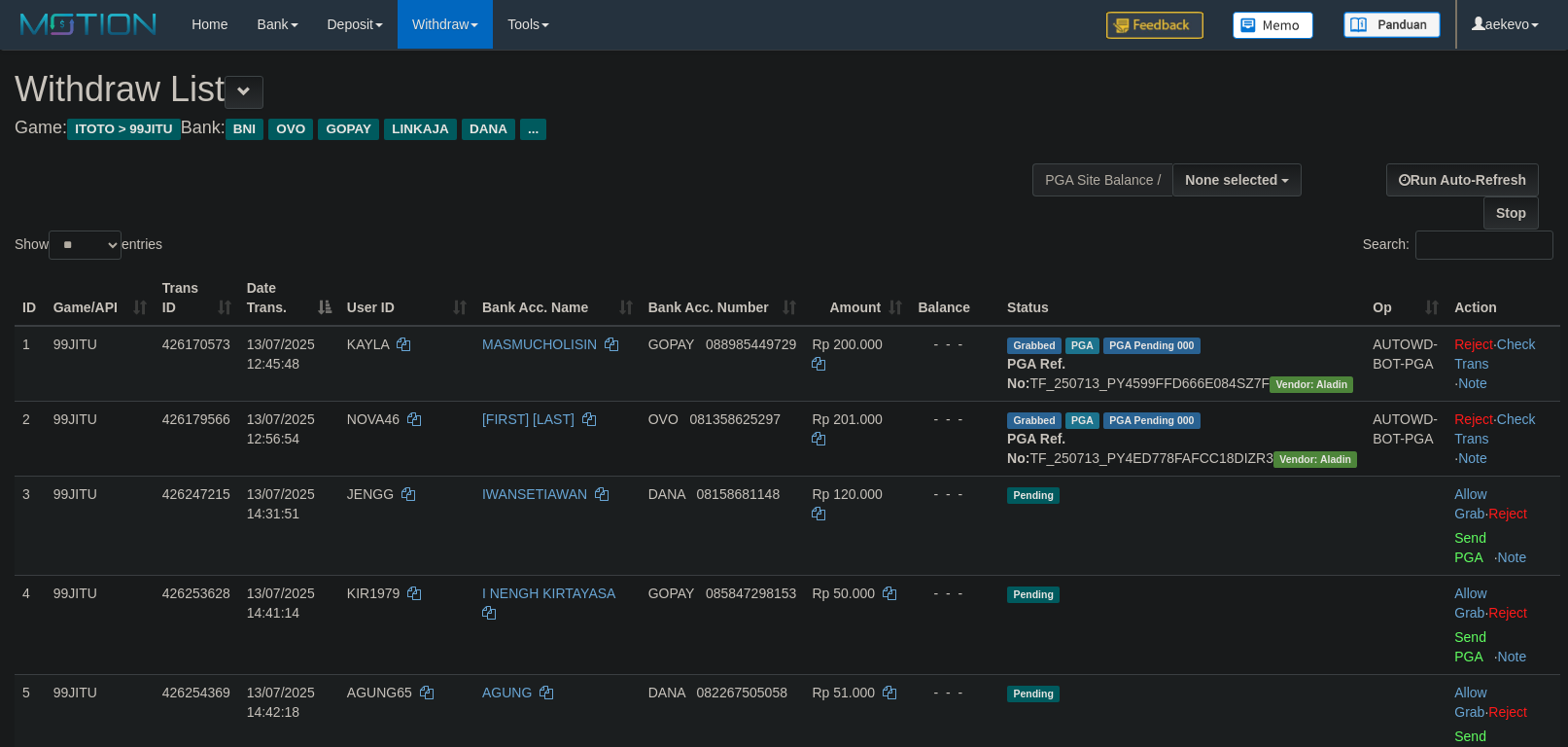 select 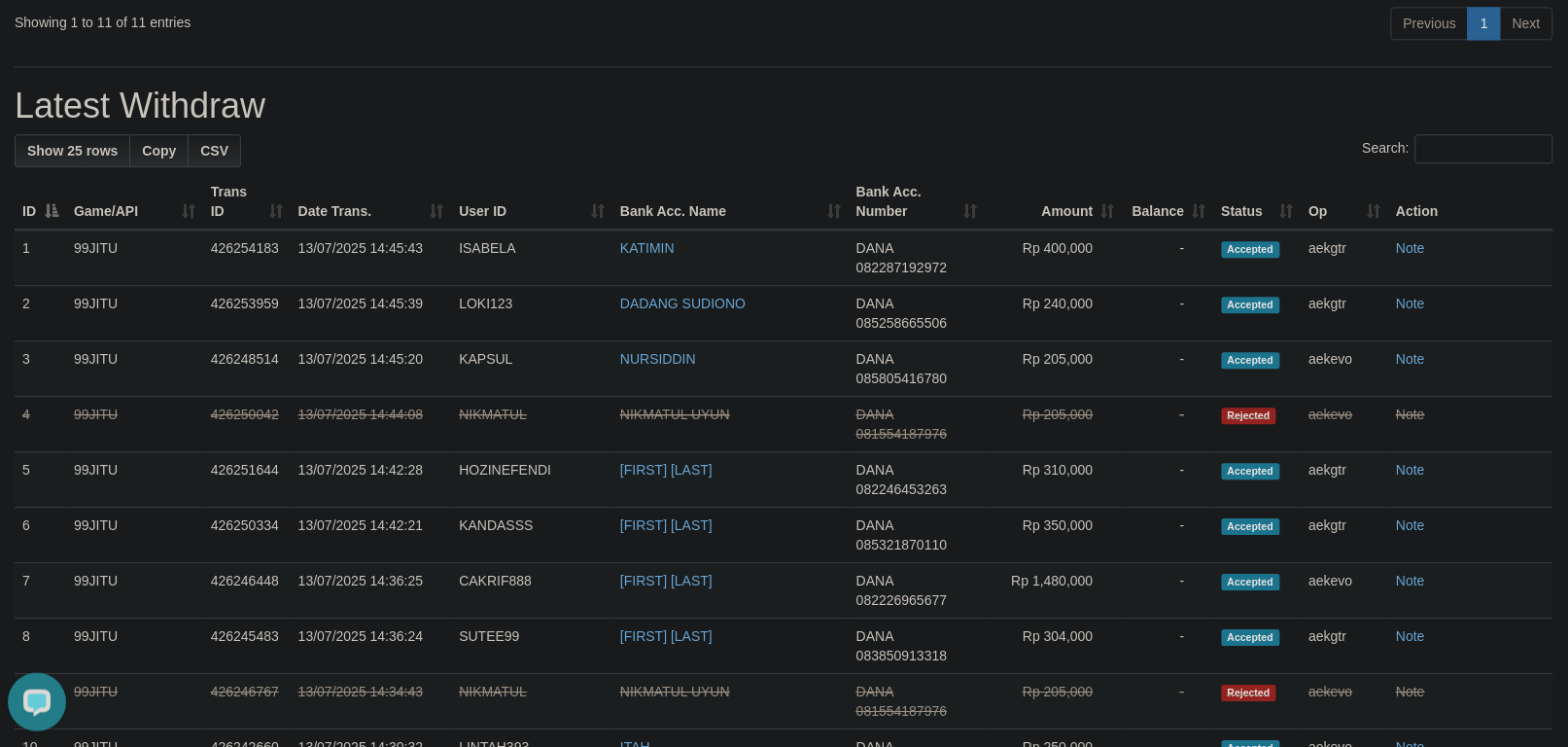 scroll, scrollTop: 0, scrollLeft: 0, axis: both 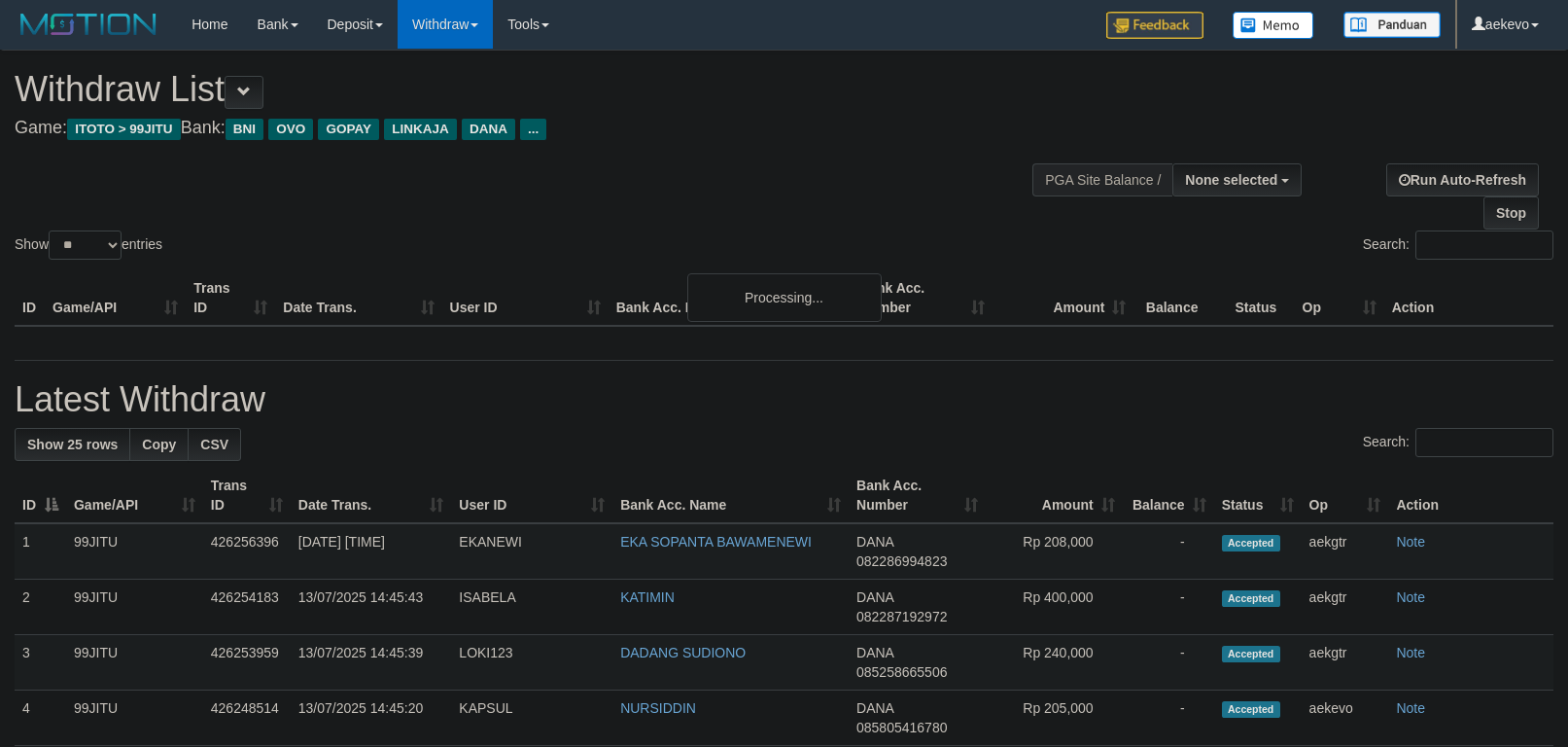 select 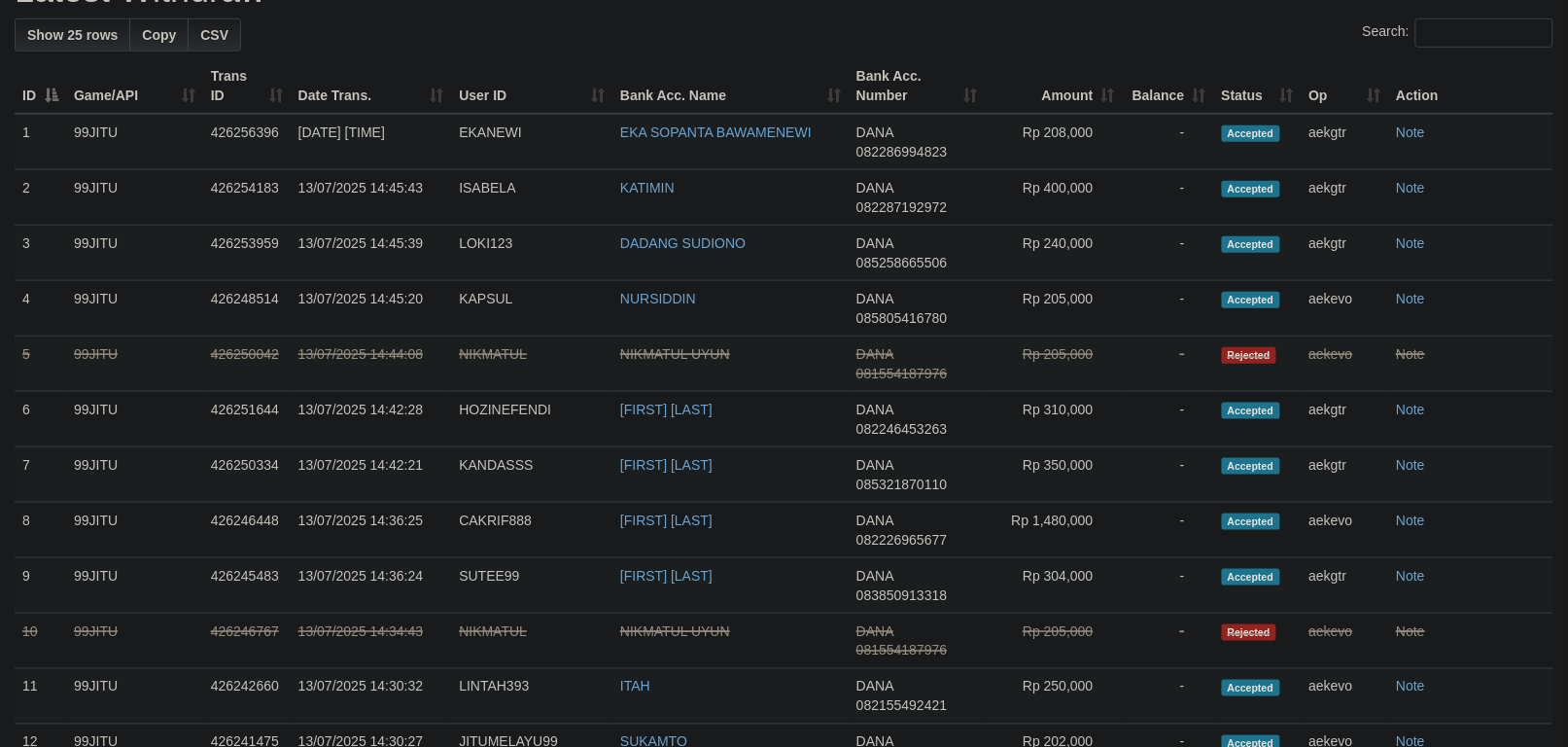 scroll, scrollTop: 1192, scrollLeft: 0, axis: vertical 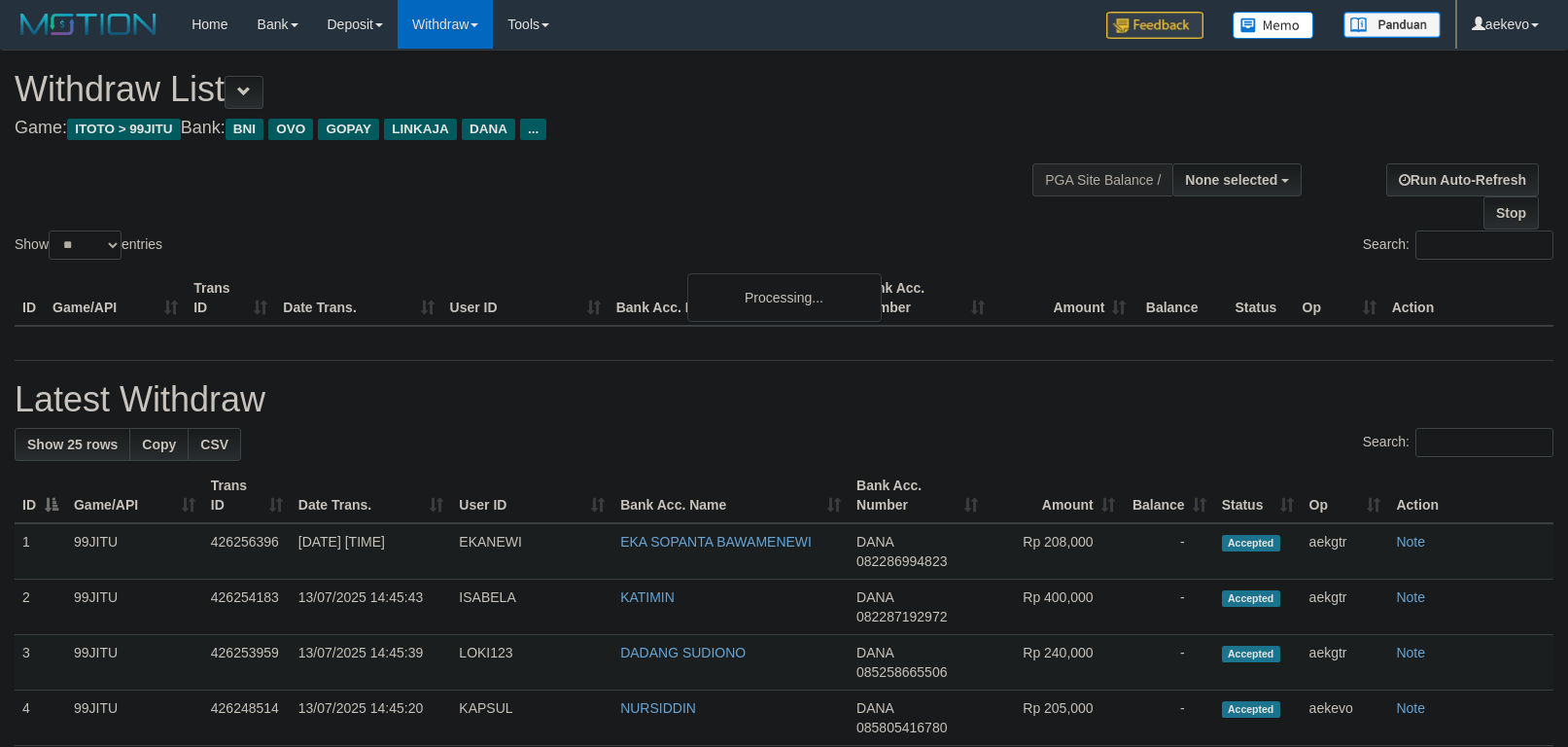 select 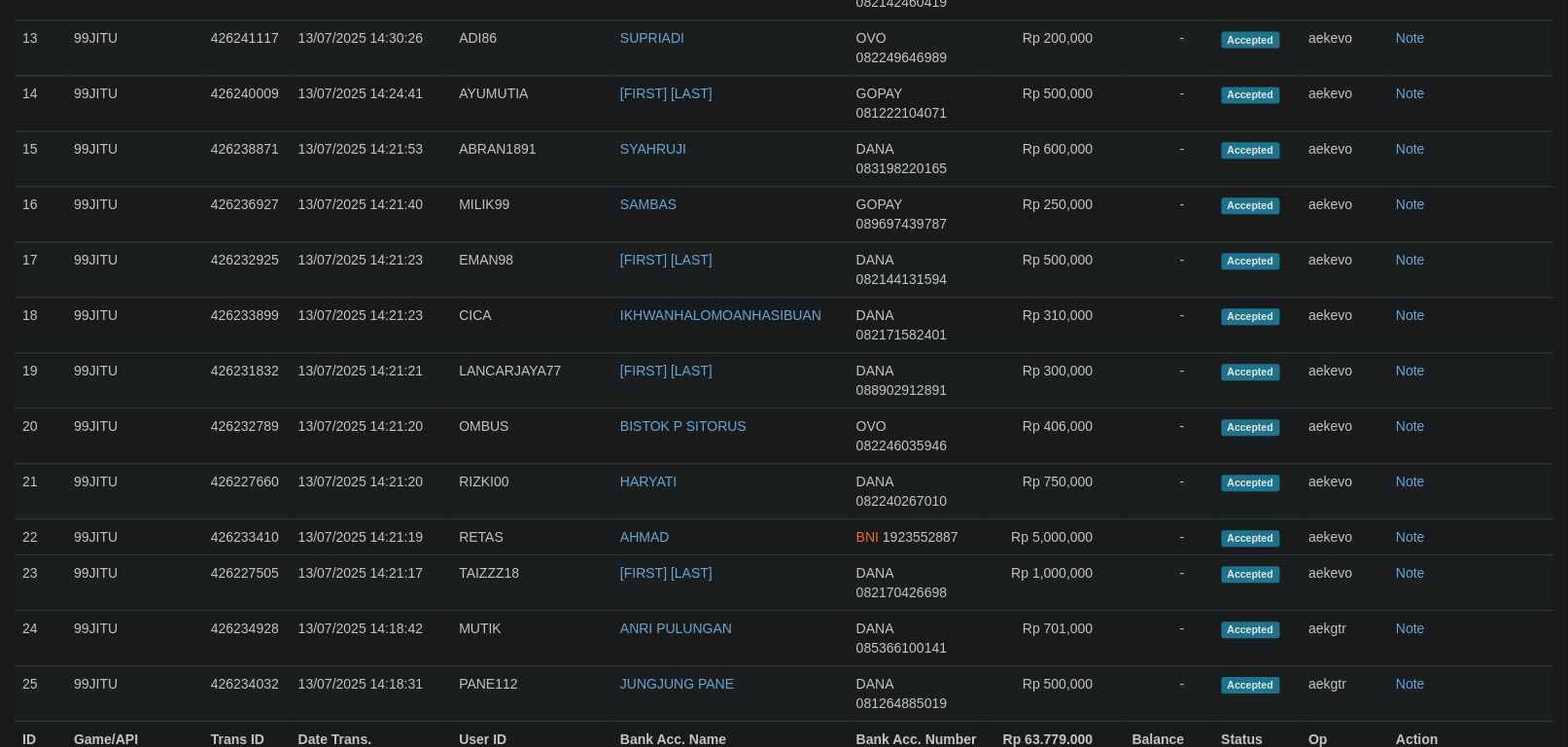 scroll, scrollTop: 1169, scrollLeft: 0, axis: vertical 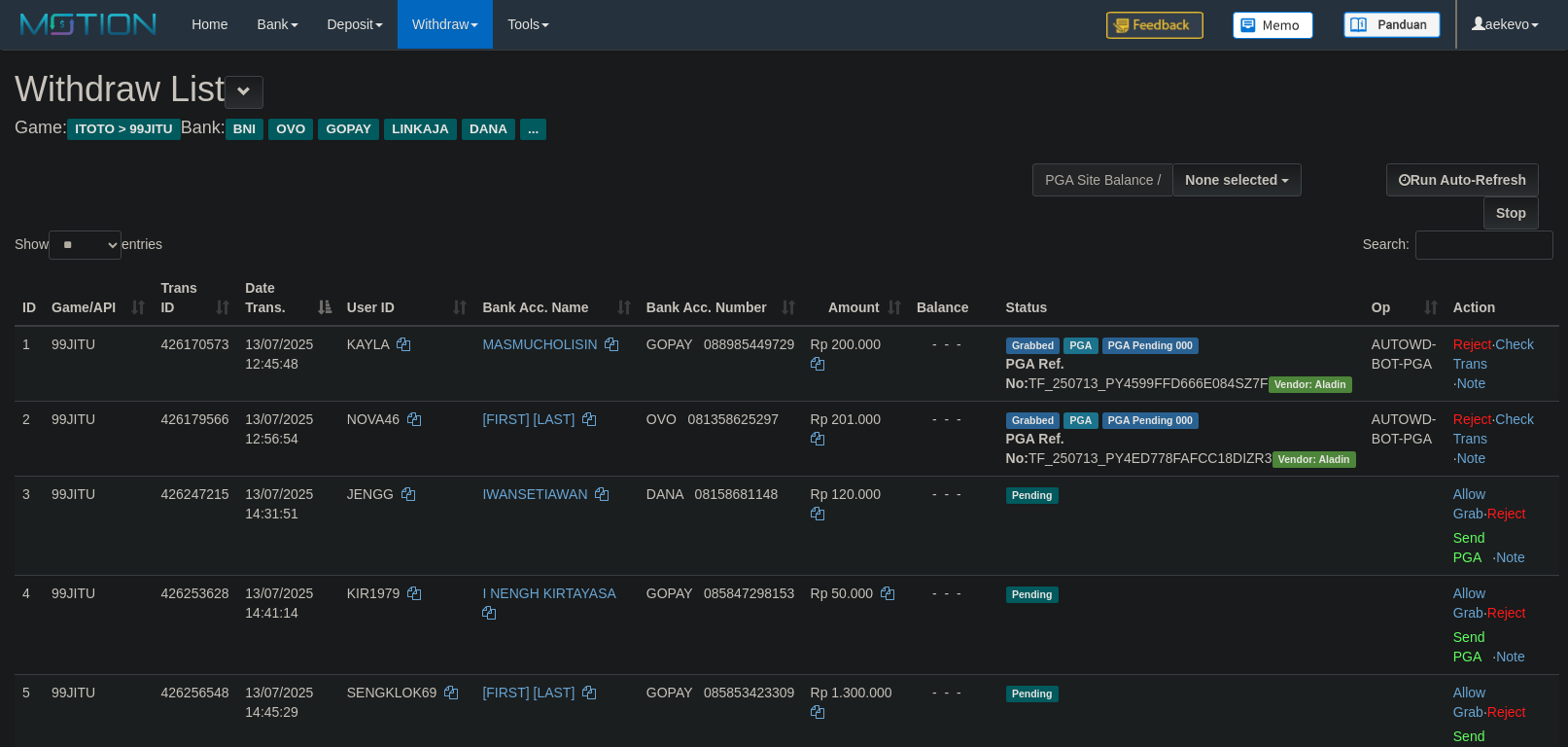 select 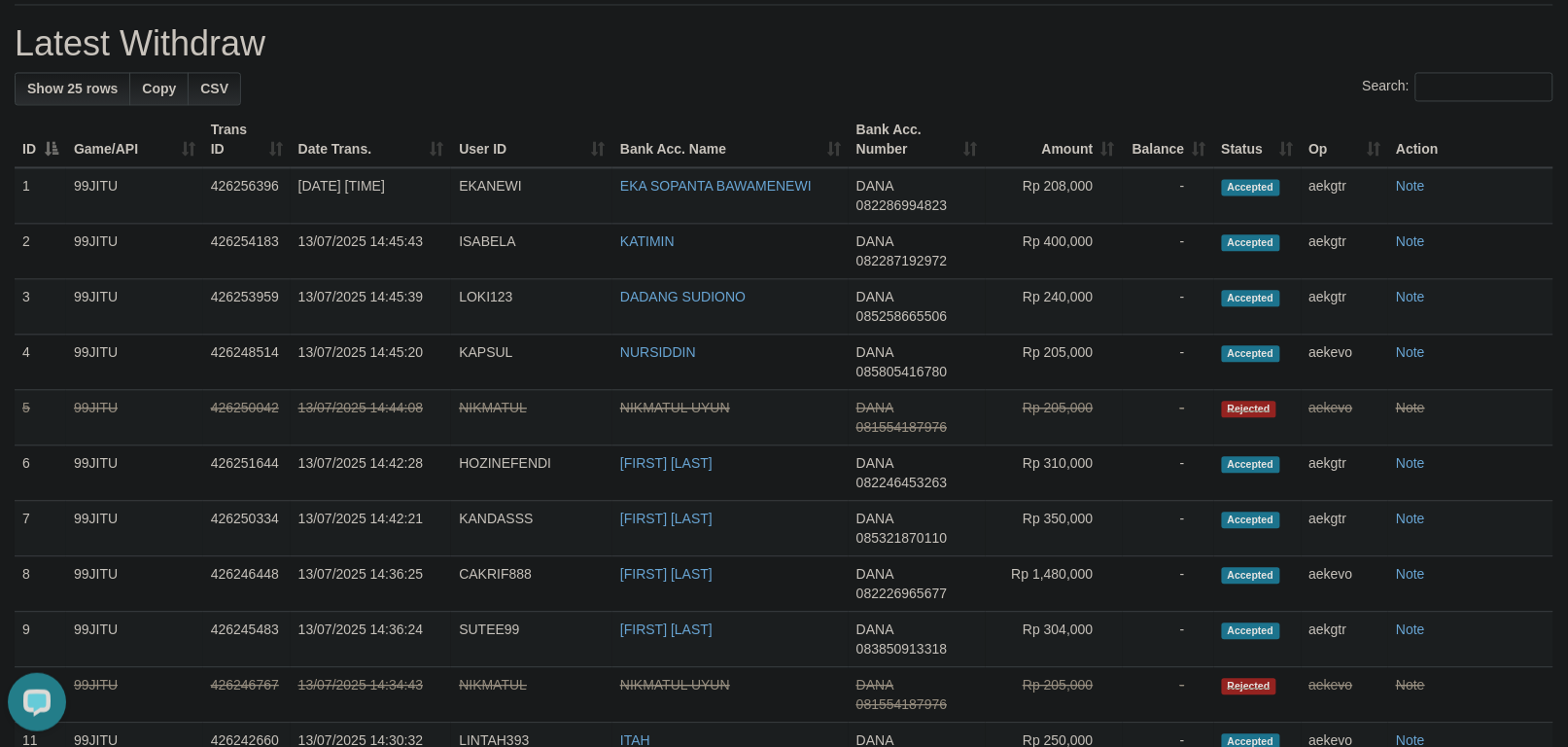 scroll, scrollTop: 0, scrollLeft: 0, axis: both 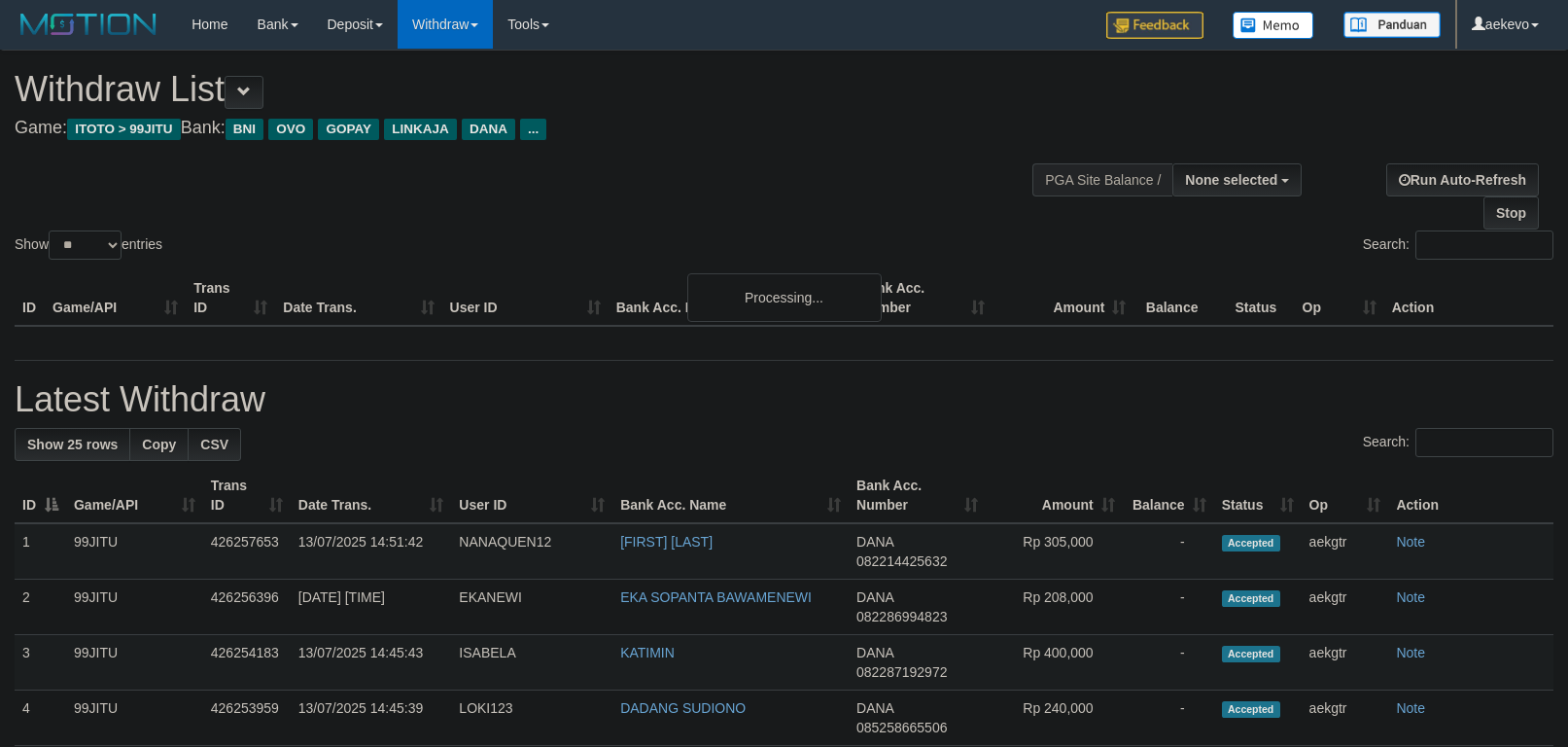 select 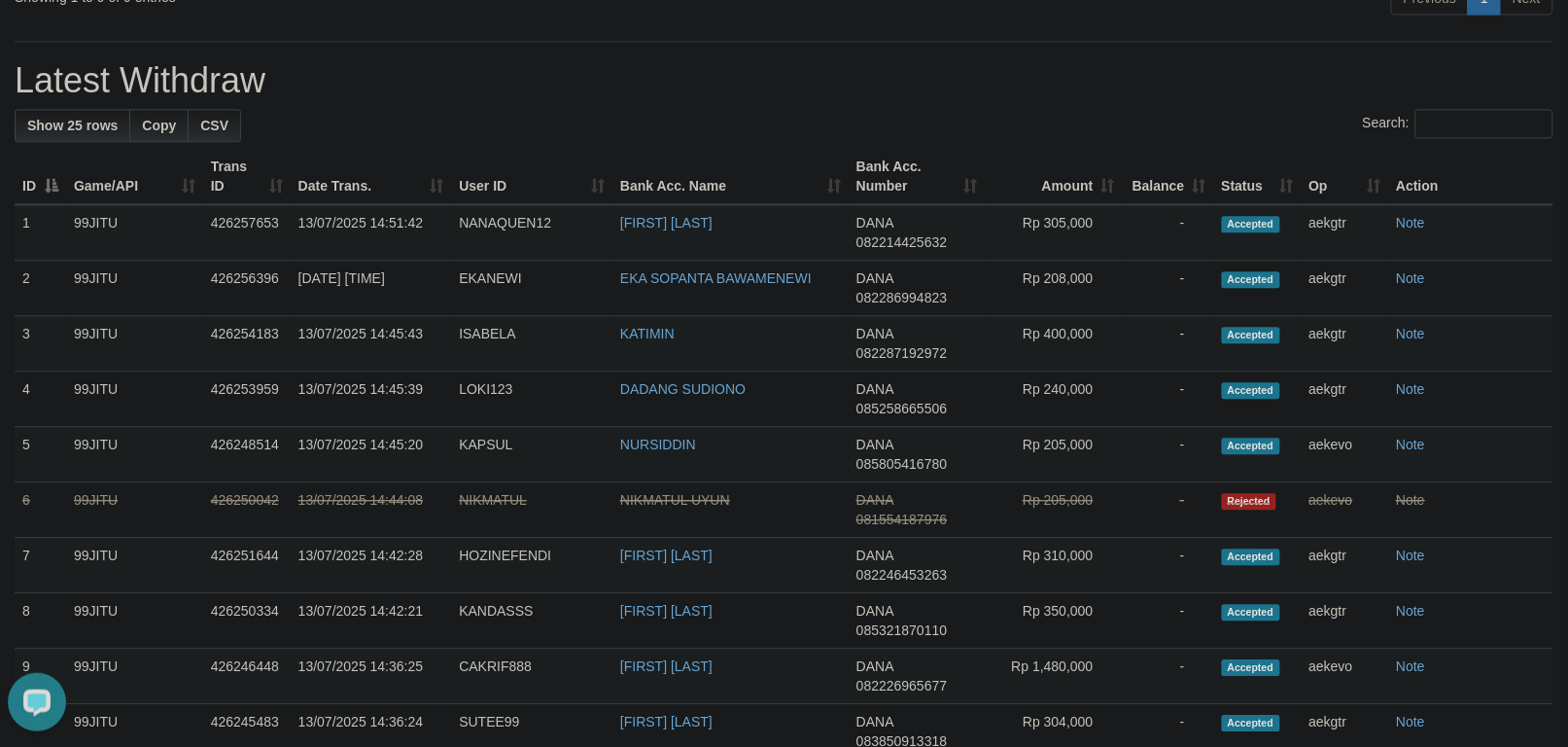 scroll, scrollTop: 0, scrollLeft: 0, axis: both 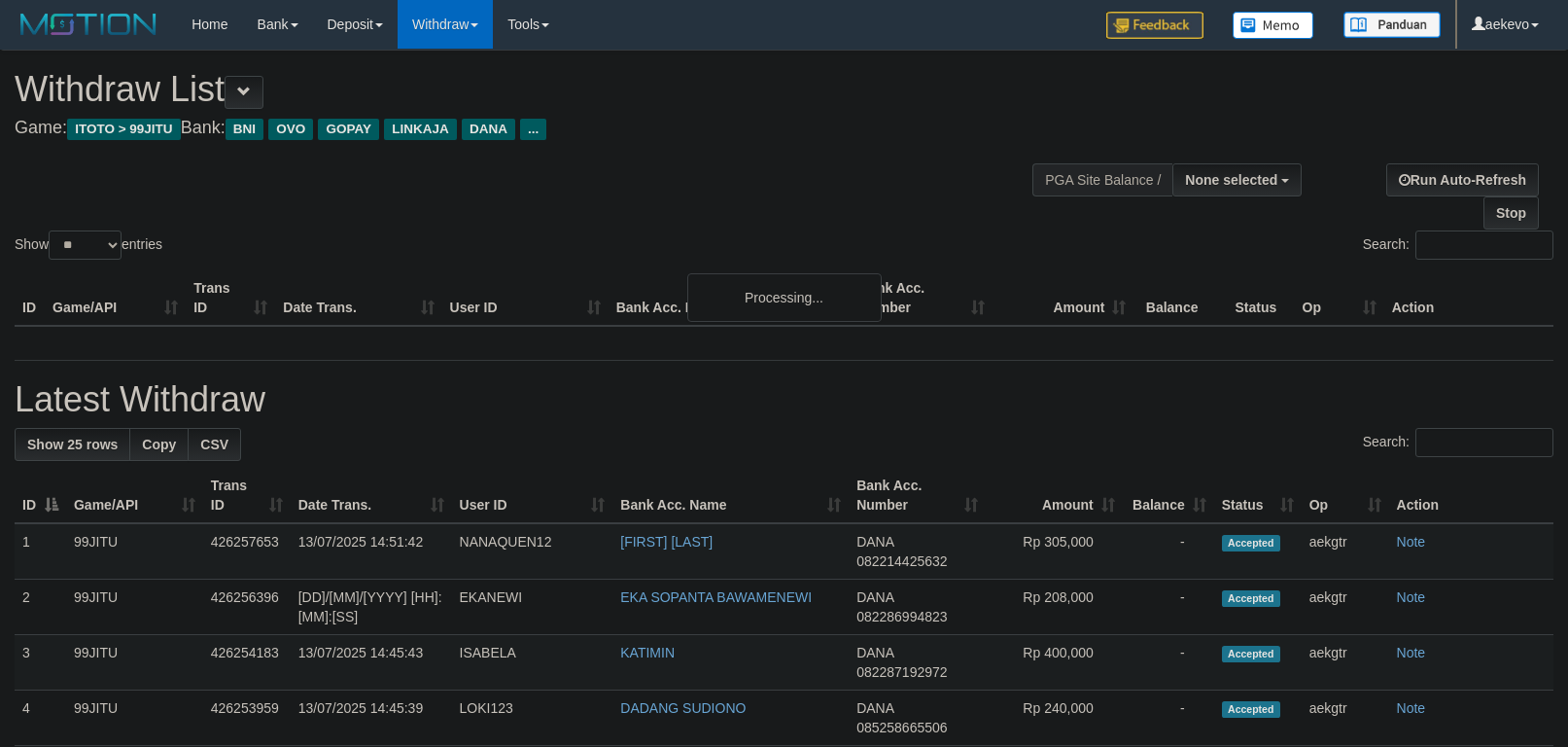 select 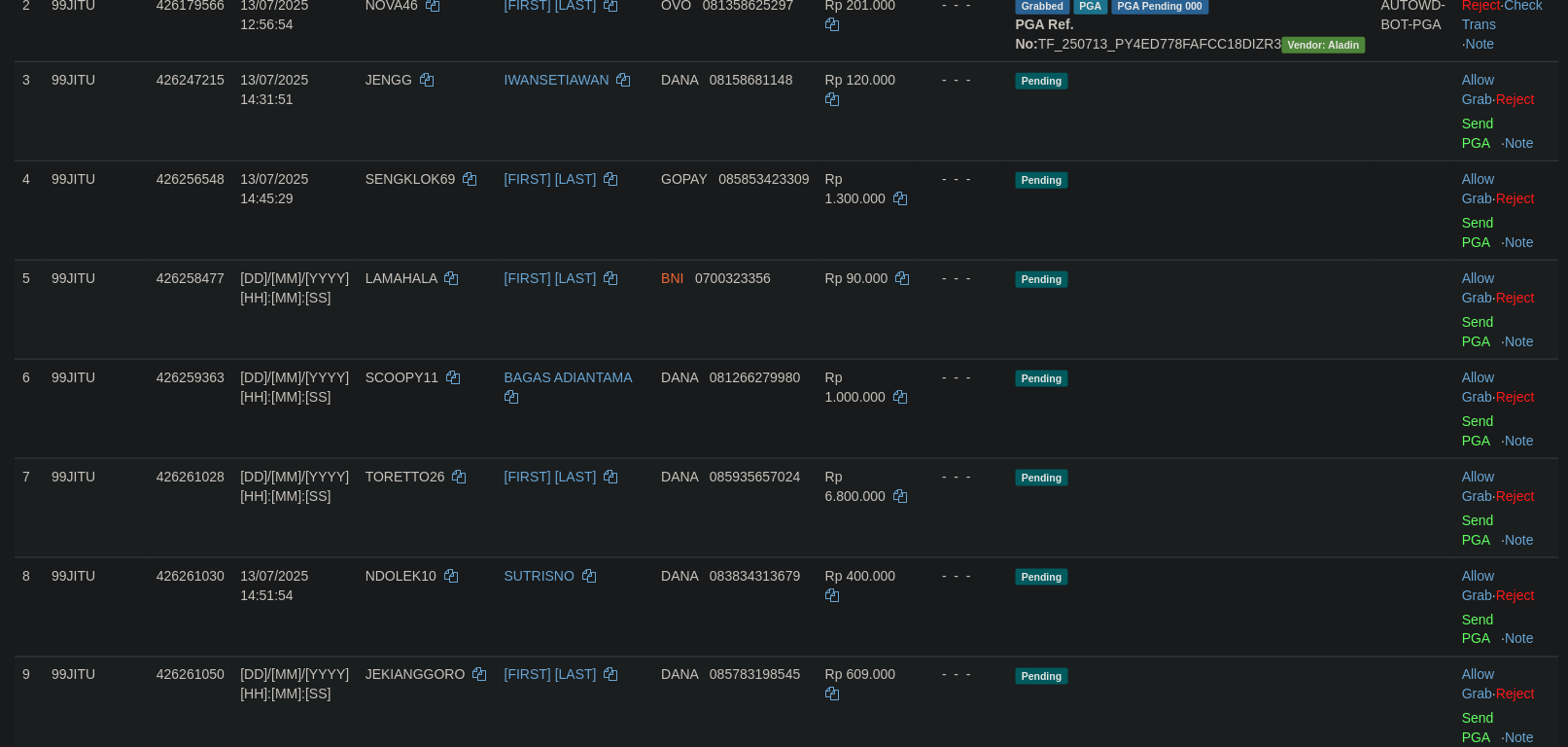 scroll, scrollTop: 1197, scrollLeft: 0, axis: vertical 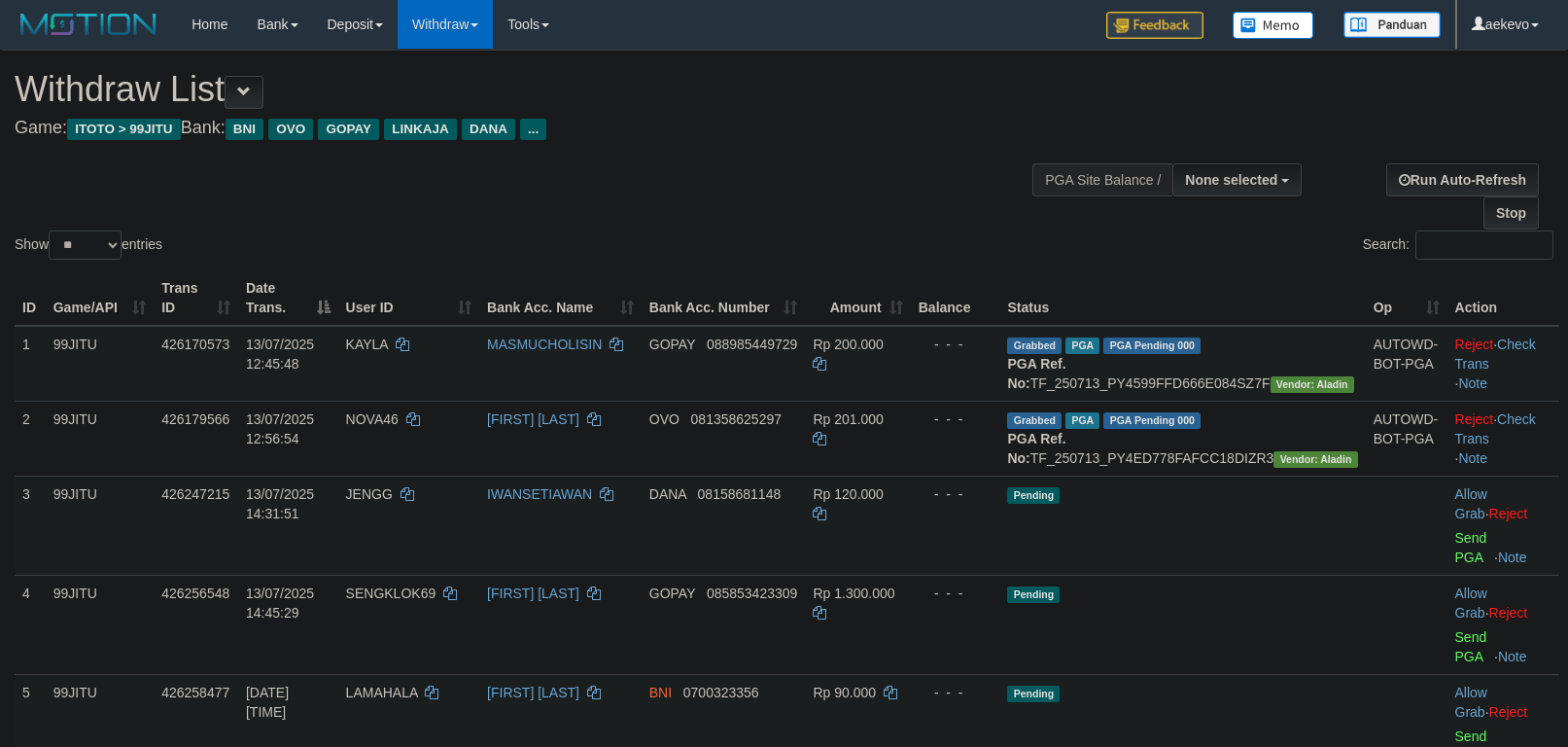 select 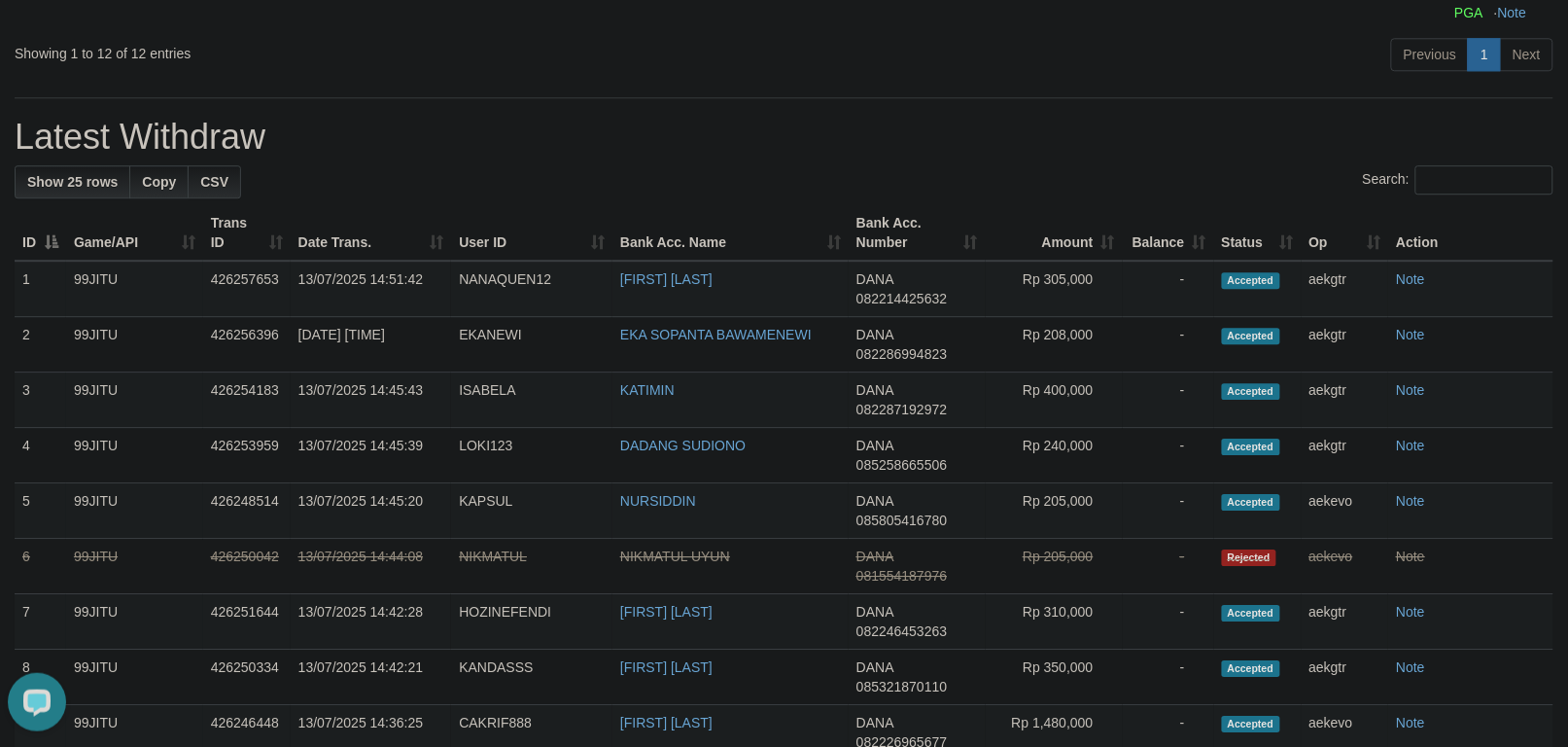 scroll, scrollTop: 0, scrollLeft: 0, axis: both 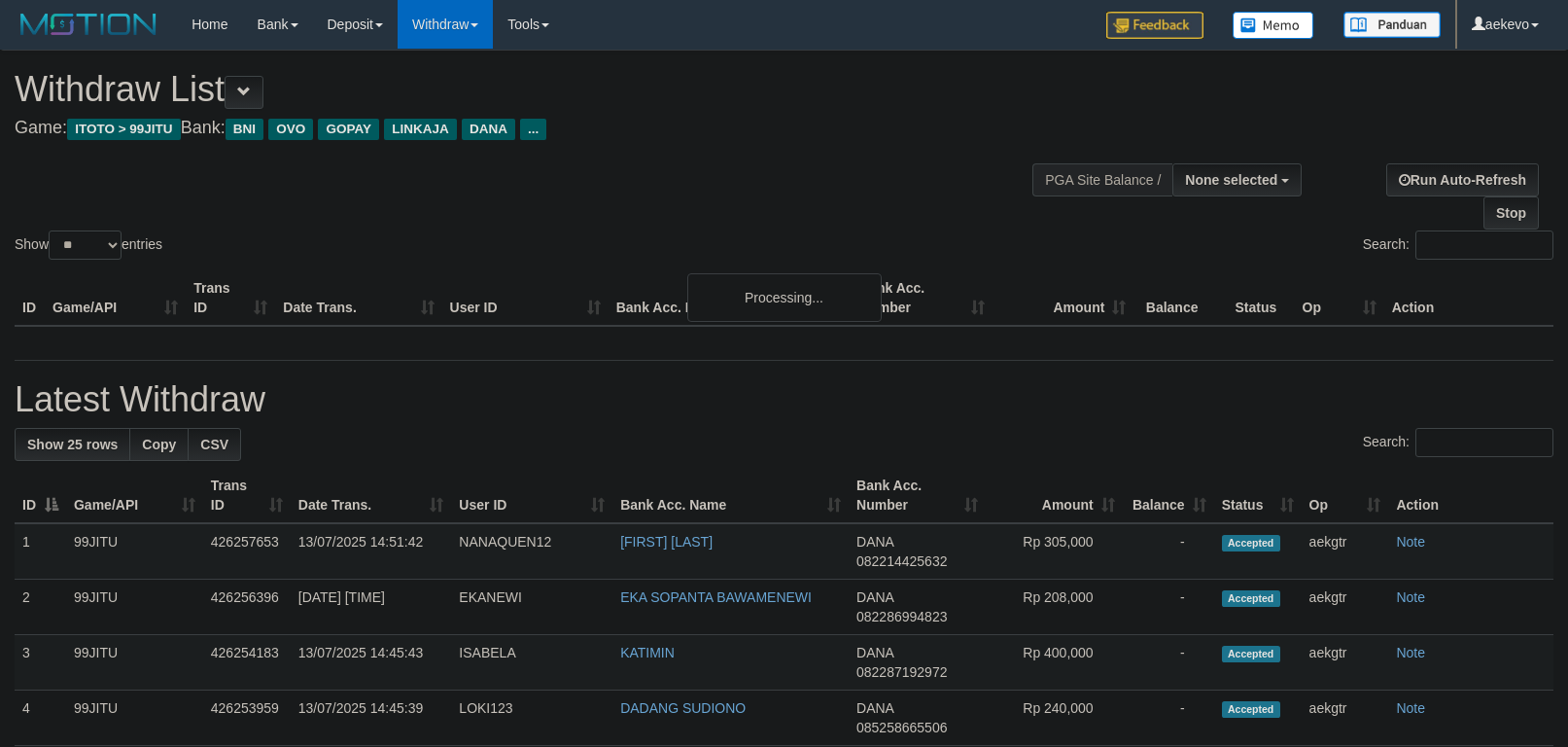select 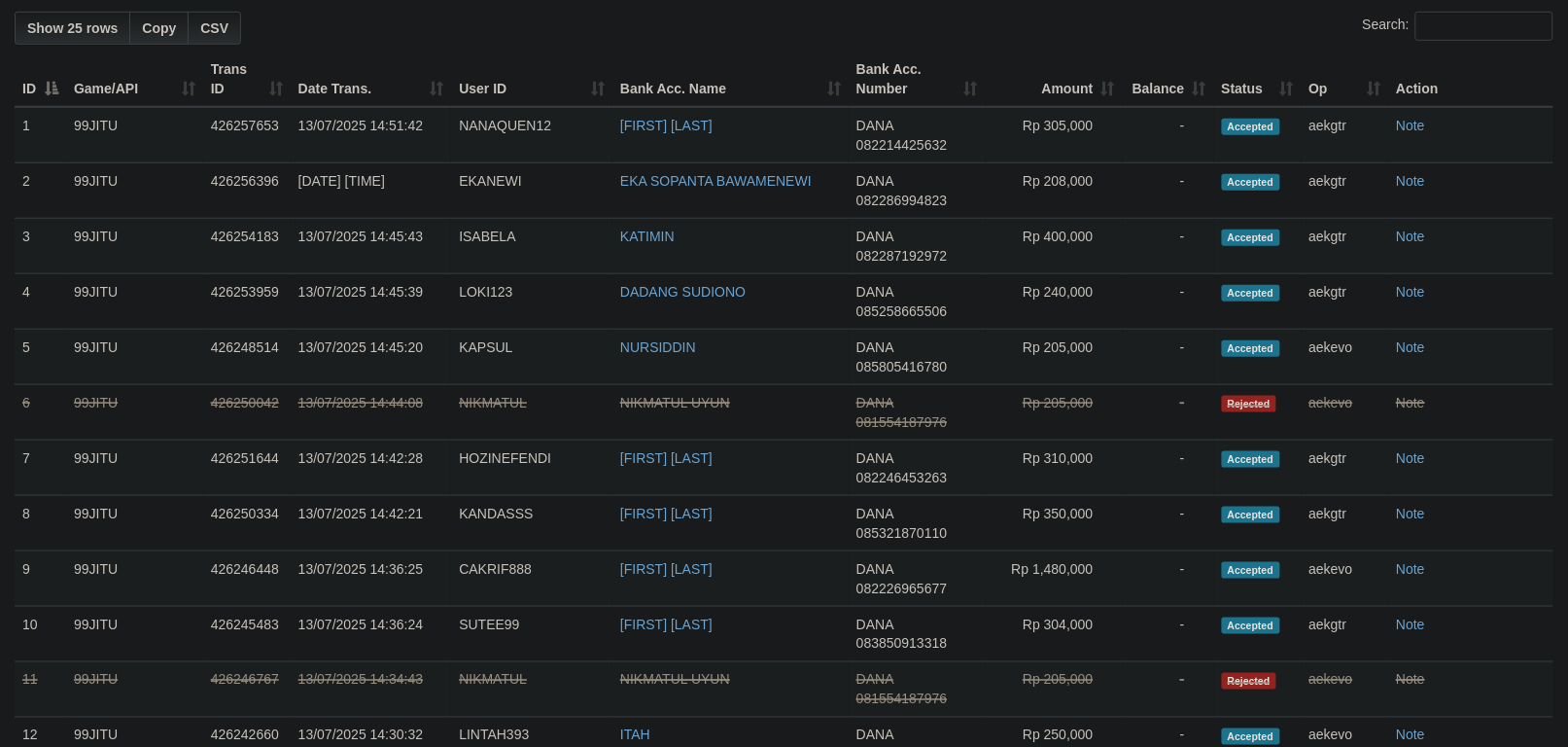 scroll, scrollTop: 1519, scrollLeft: 0, axis: vertical 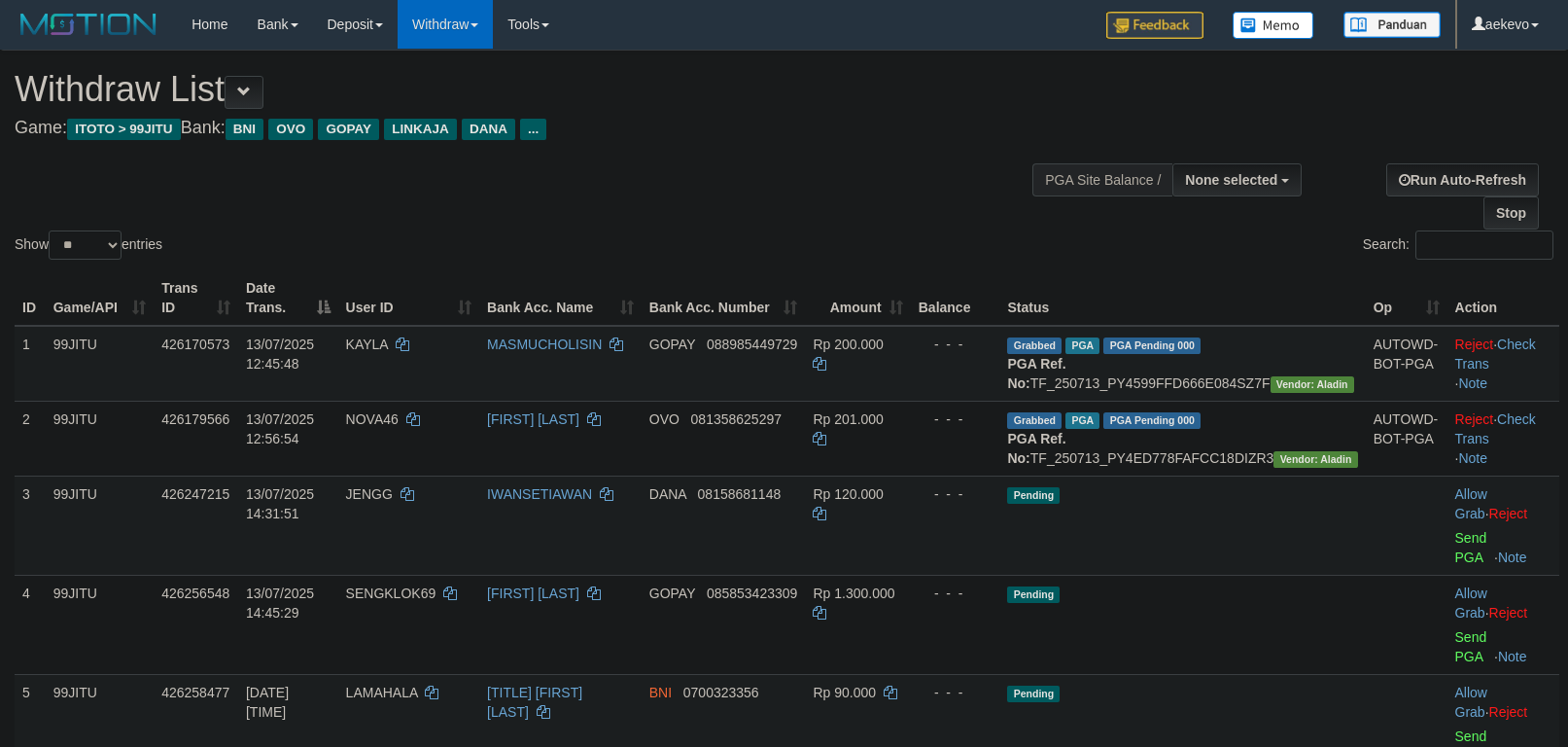 select 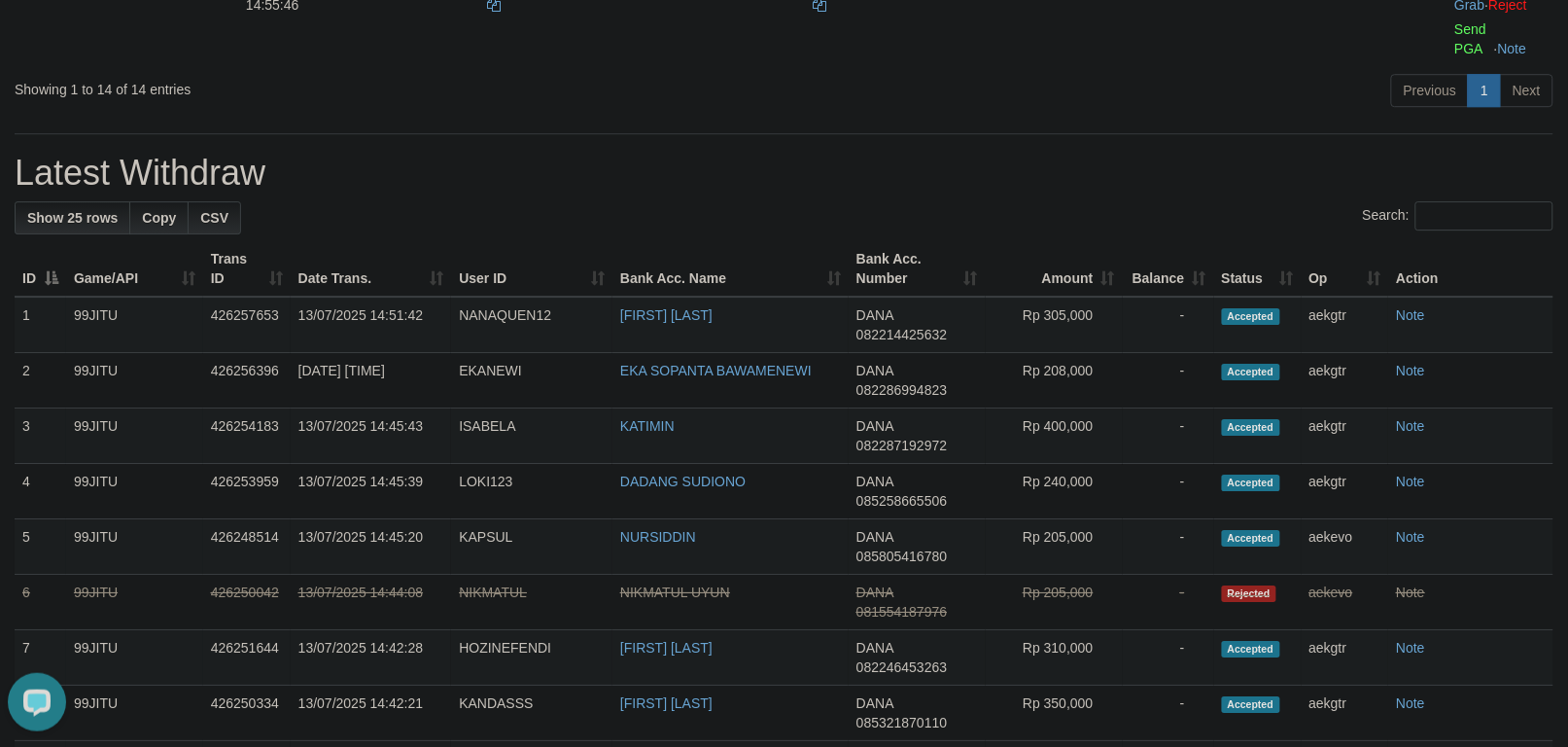 scroll, scrollTop: 0, scrollLeft: 0, axis: both 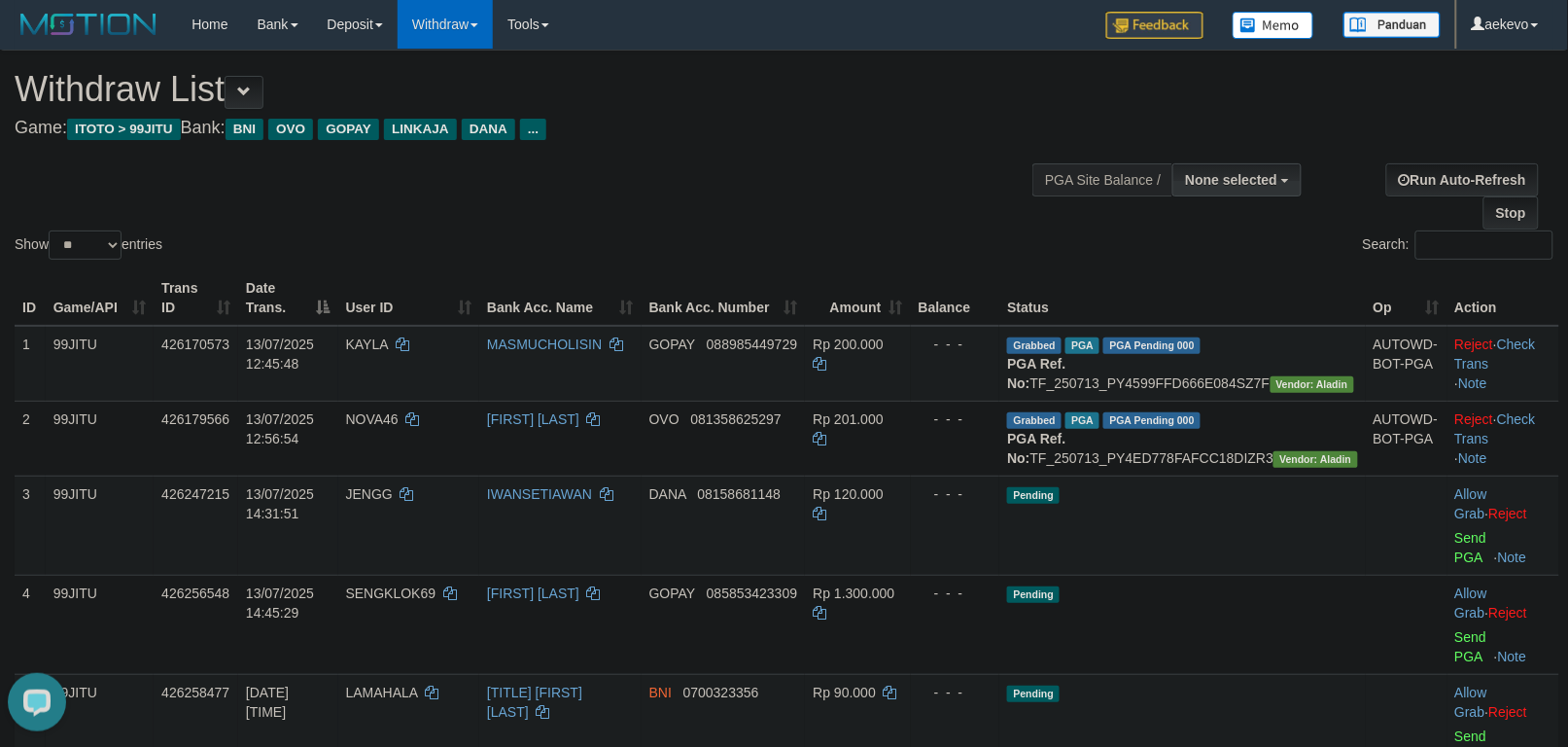 click on "None selected" at bounding box center (1237, 180) 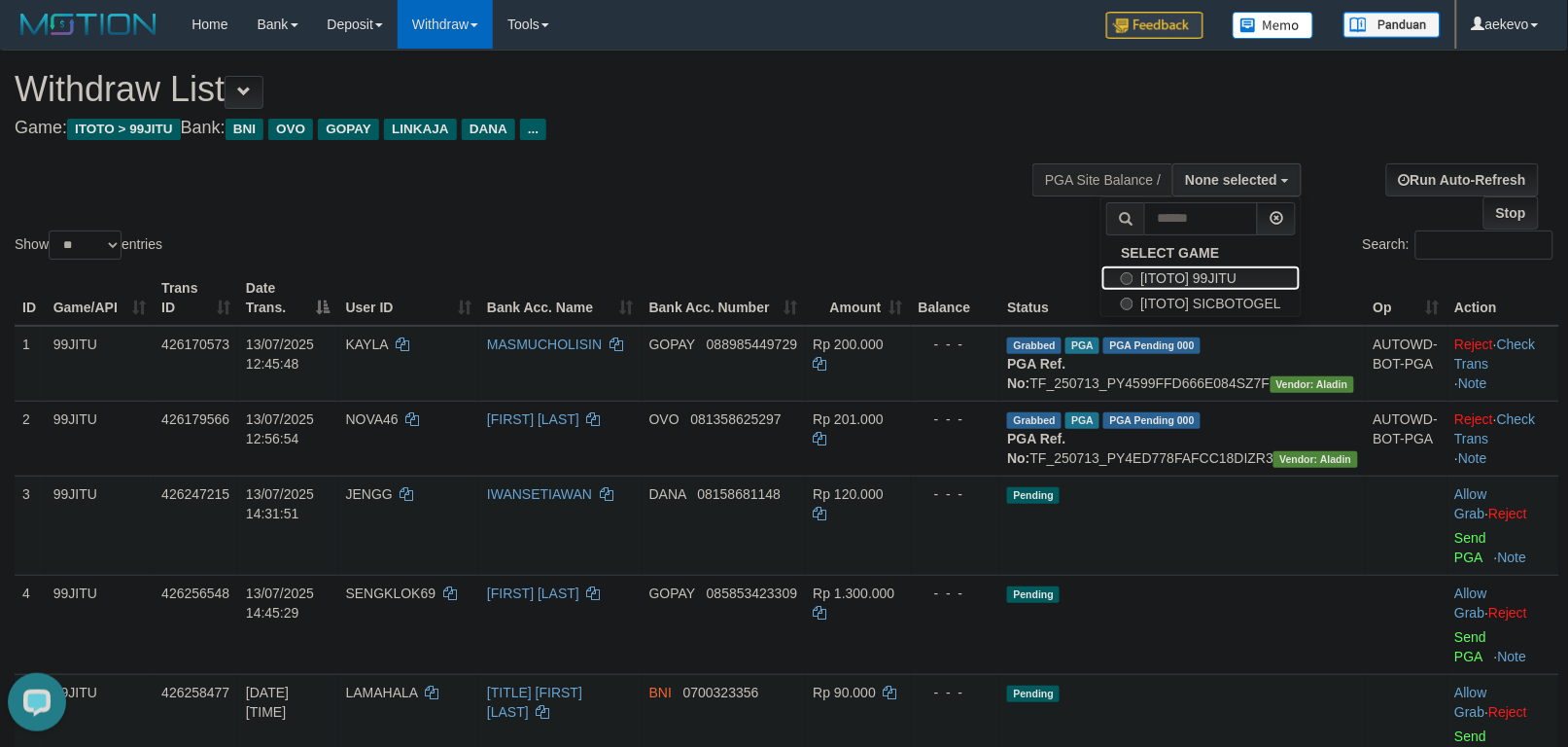 click on "[ITOTO] 99JITU" at bounding box center (1201, 278) 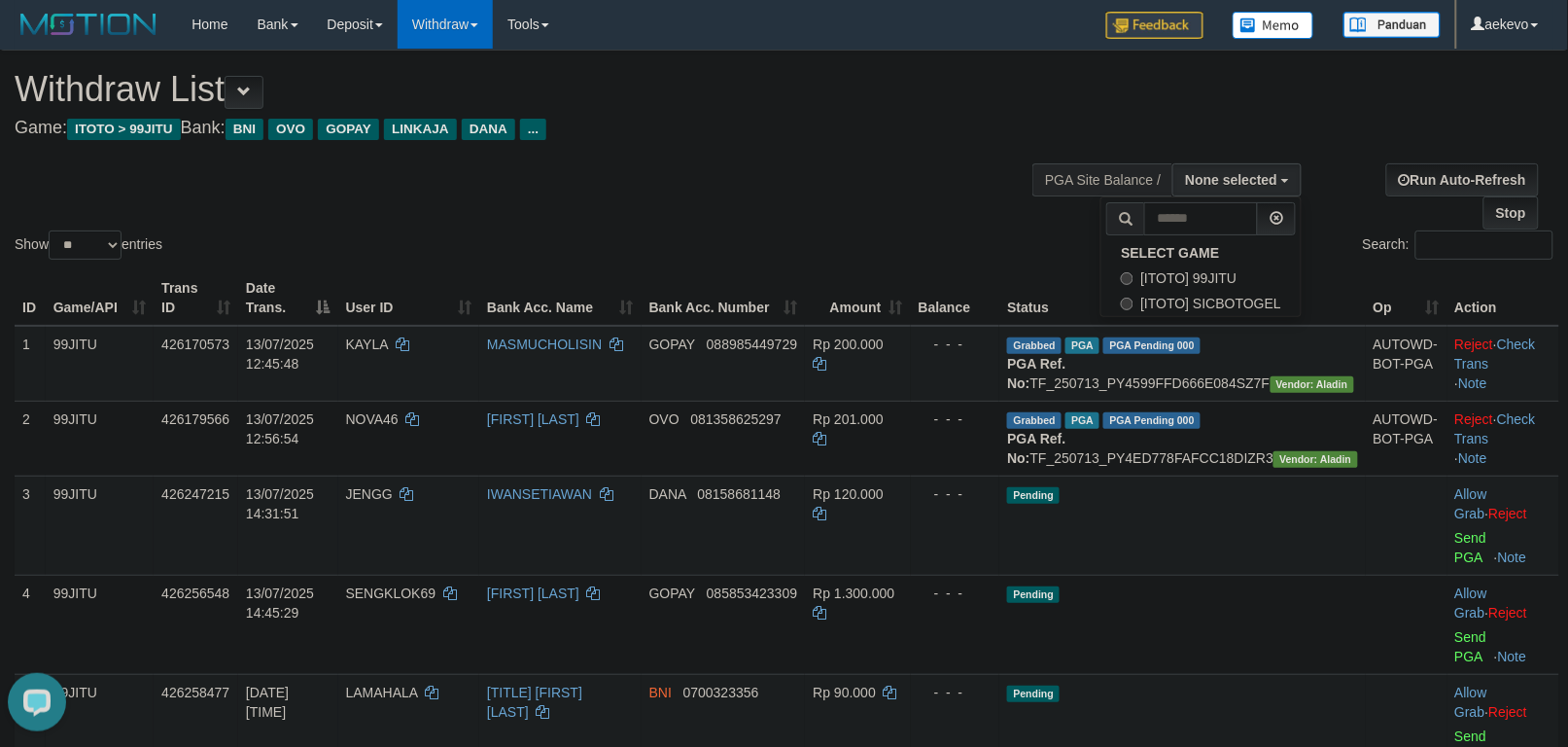 select on "***" 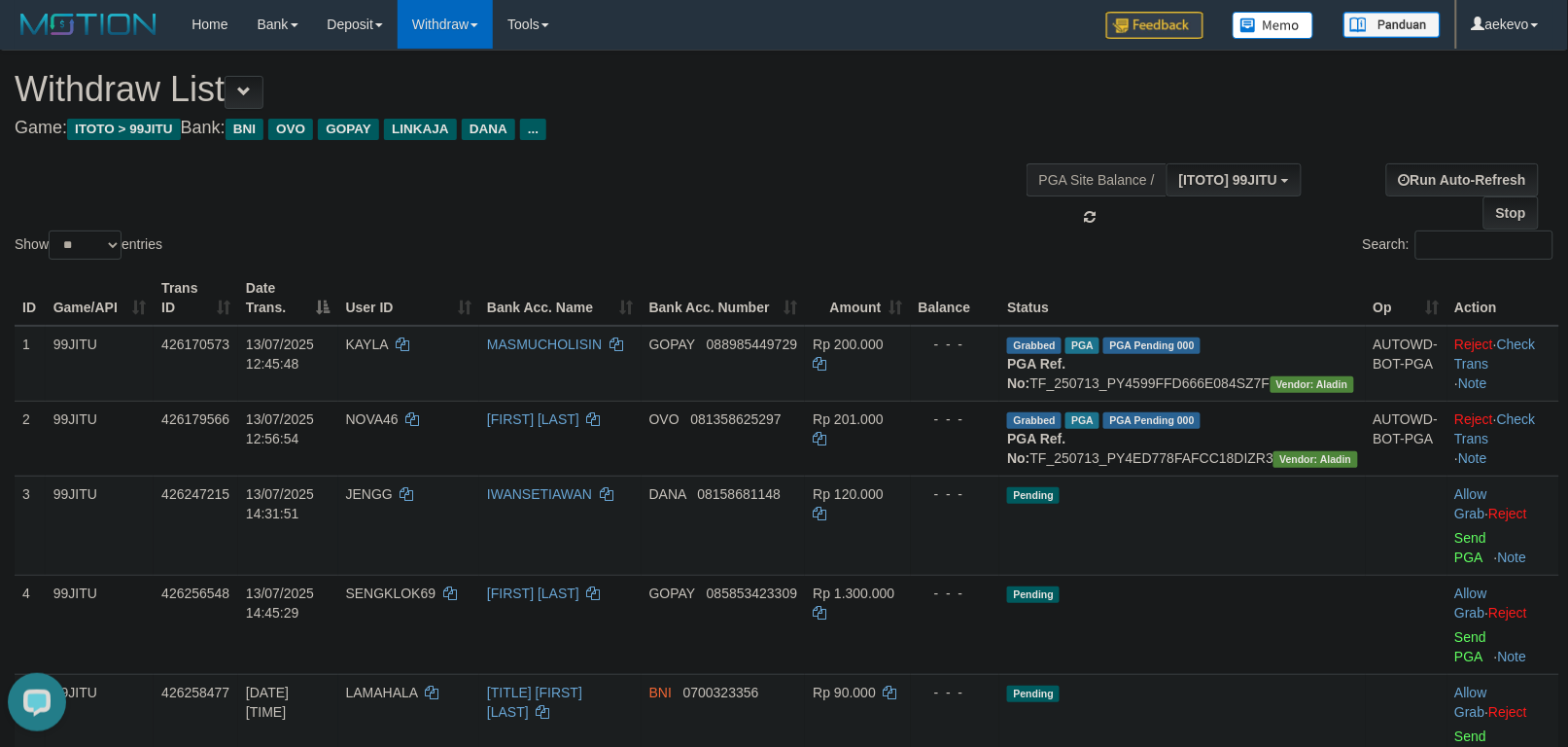 scroll, scrollTop: 17, scrollLeft: 0, axis: vertical 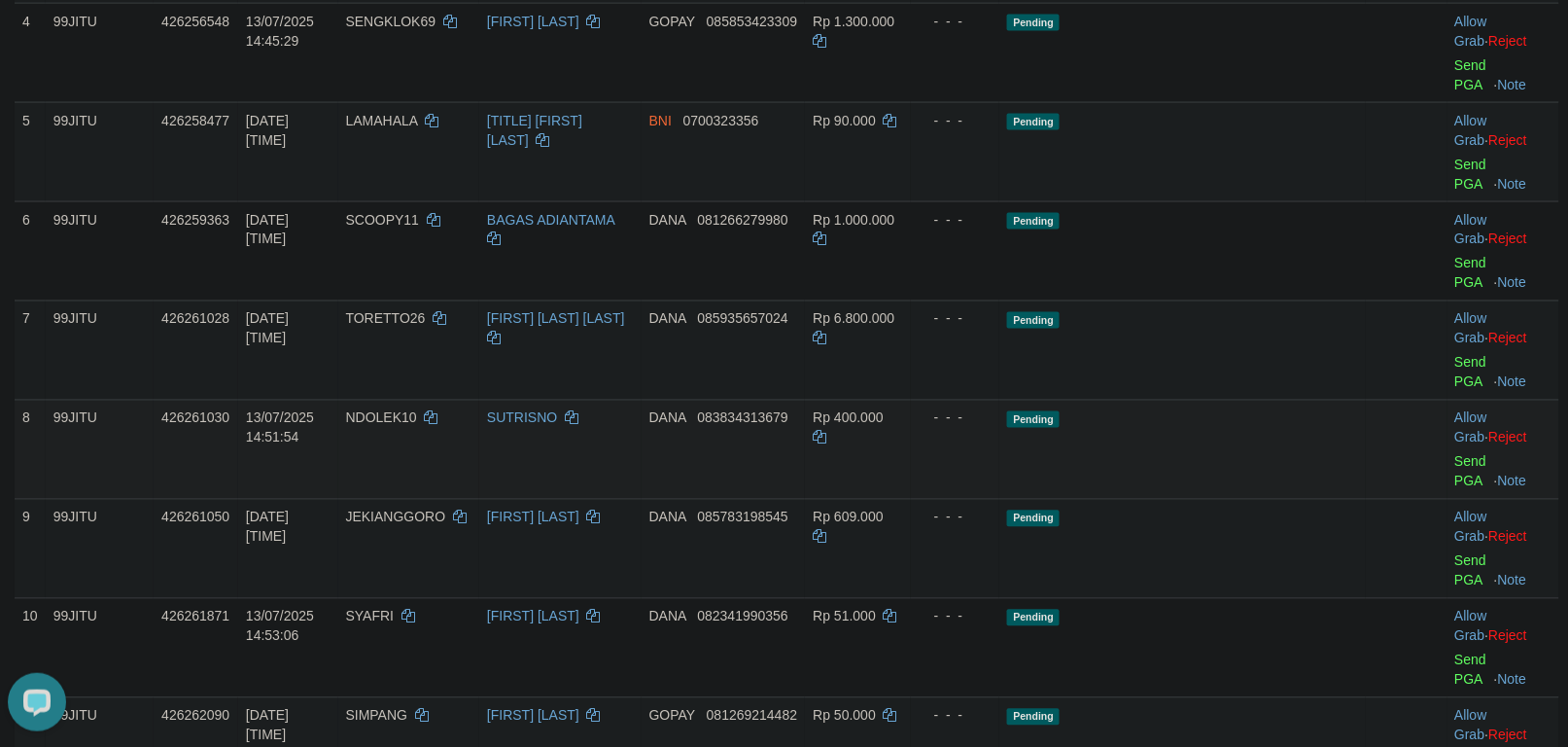 click on "NDOLEK10" at bounding box center [381, 418] 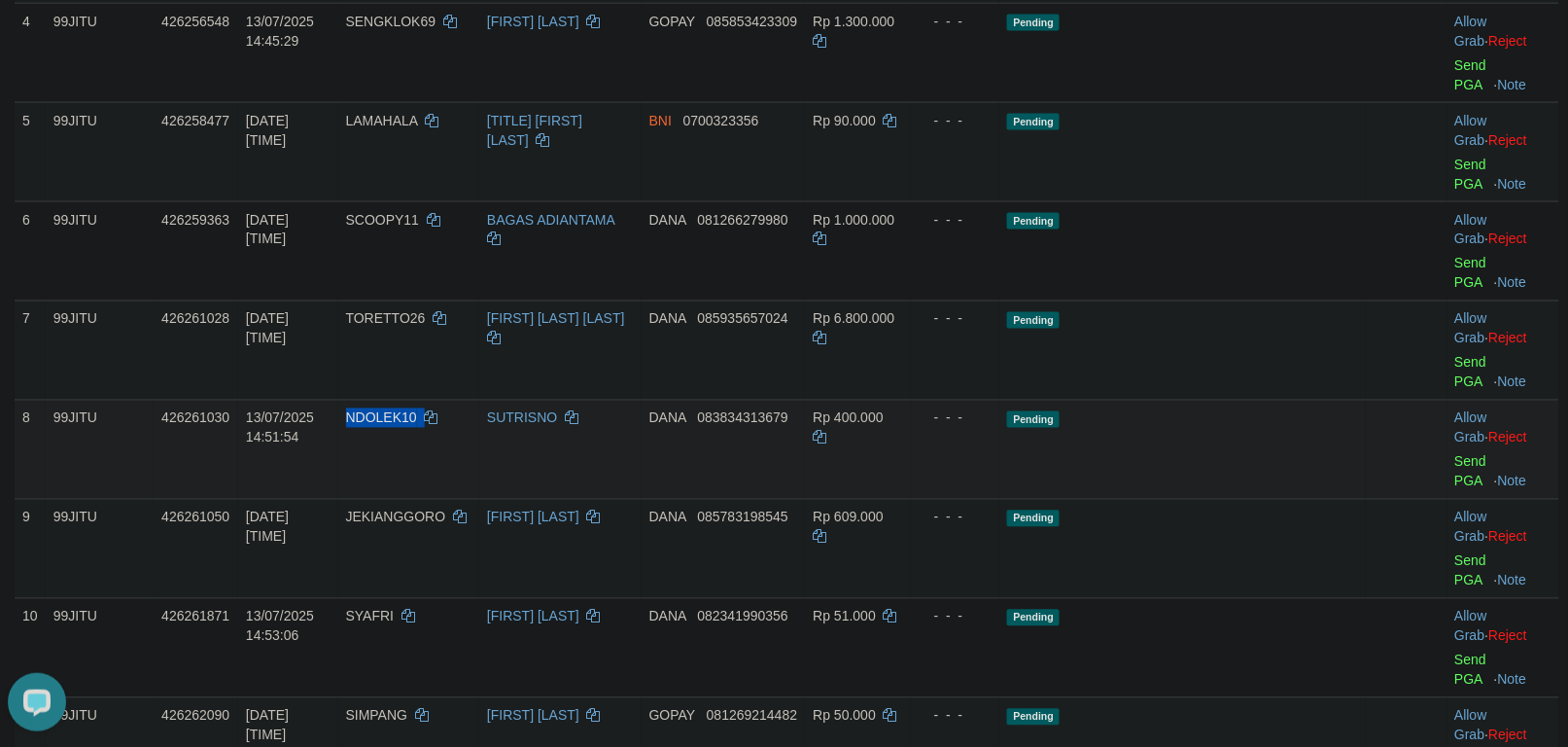 click on "NDOLEK10" at bounding box center (381, 418) 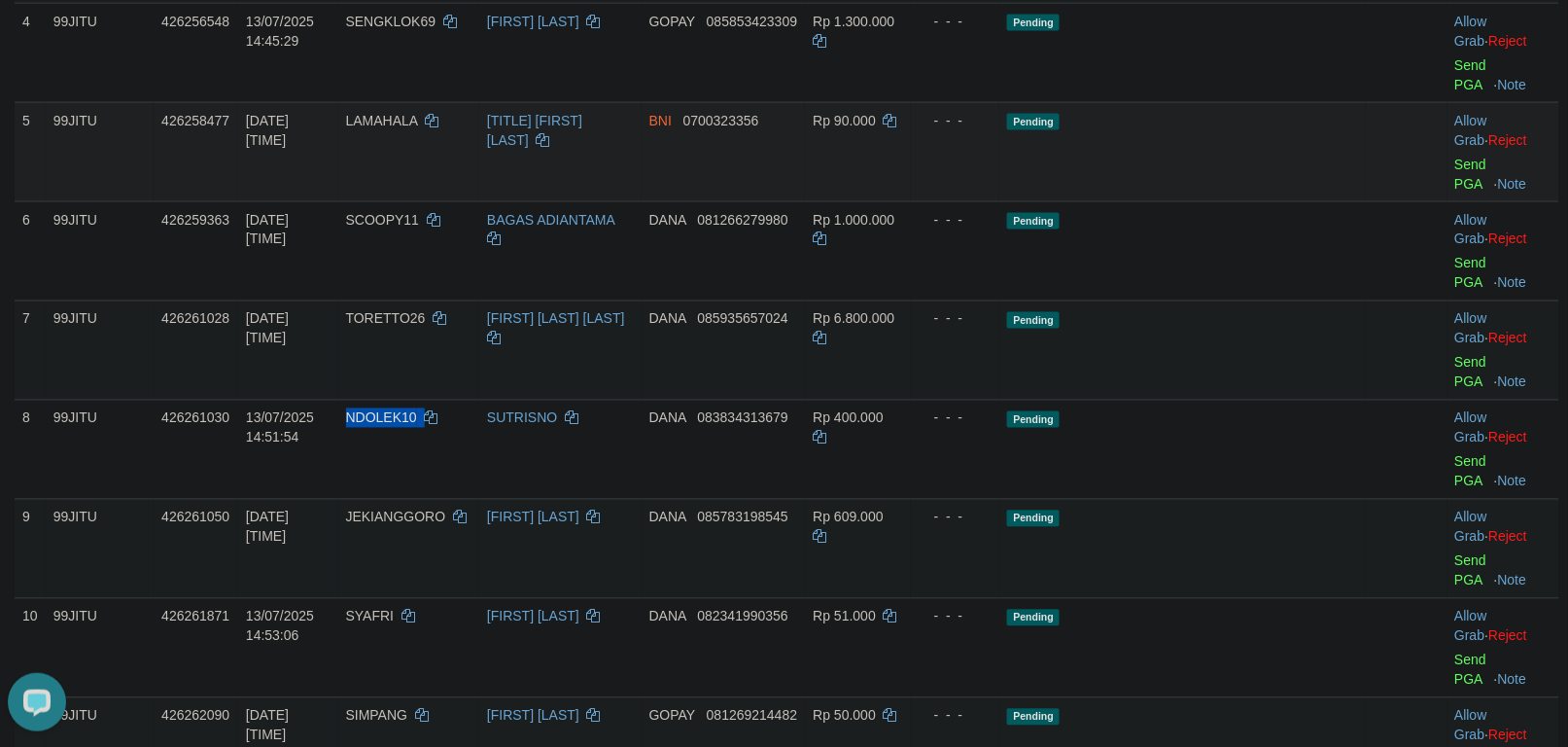 copy on "NDOLEK10" 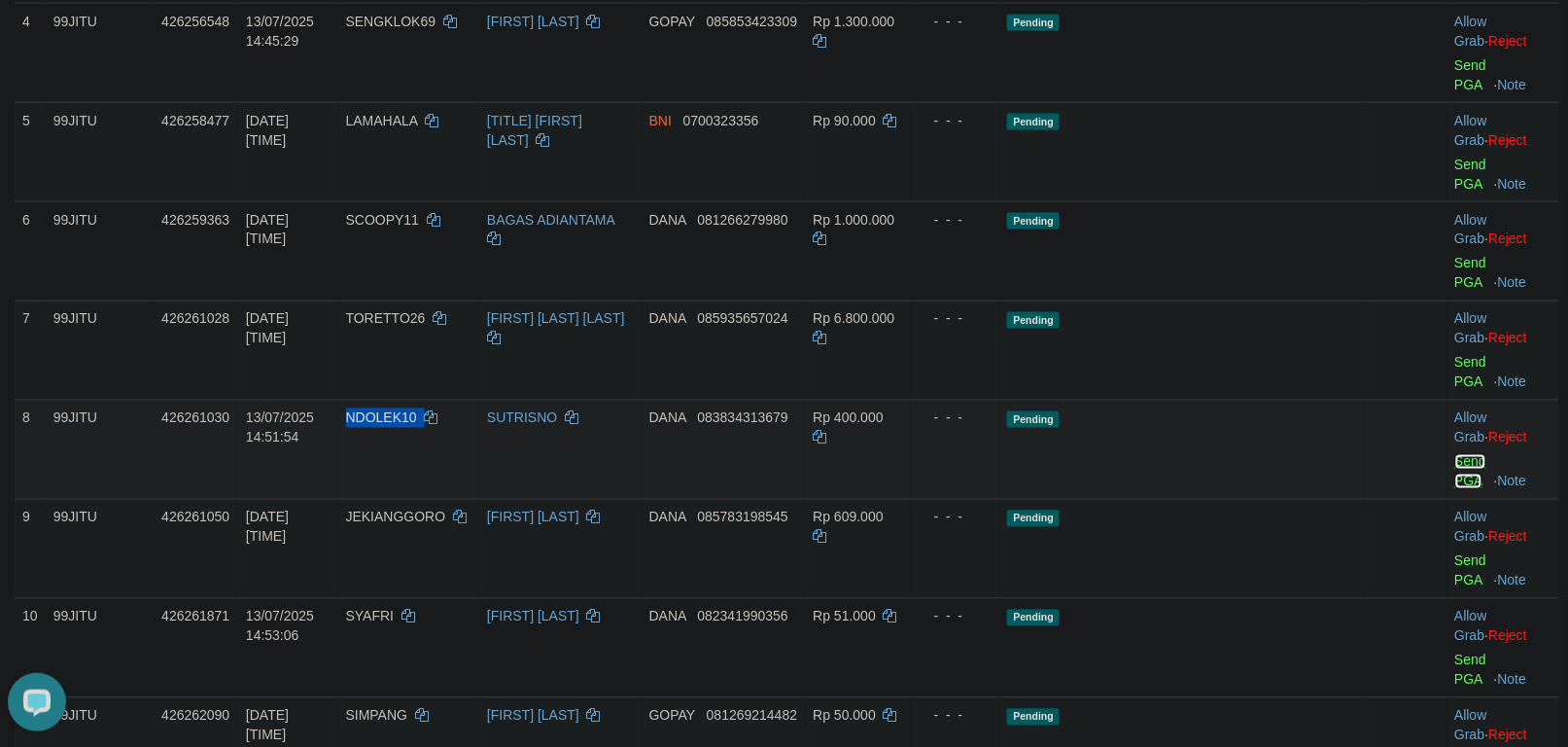 click on "Send PGA" at bounding box center (1471, 472) 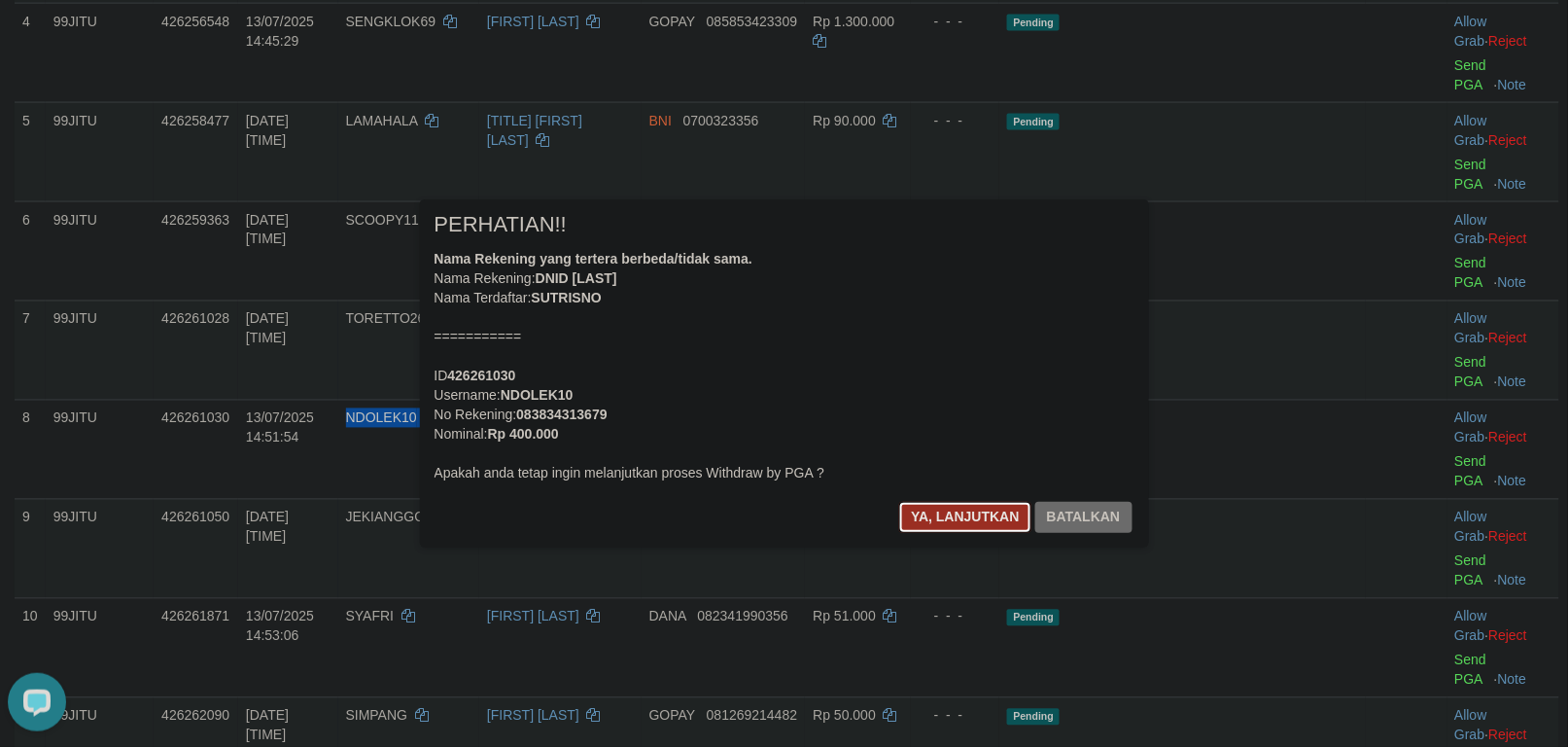 click on "Ya, lanjutkan" at bounding box center (965, 517) 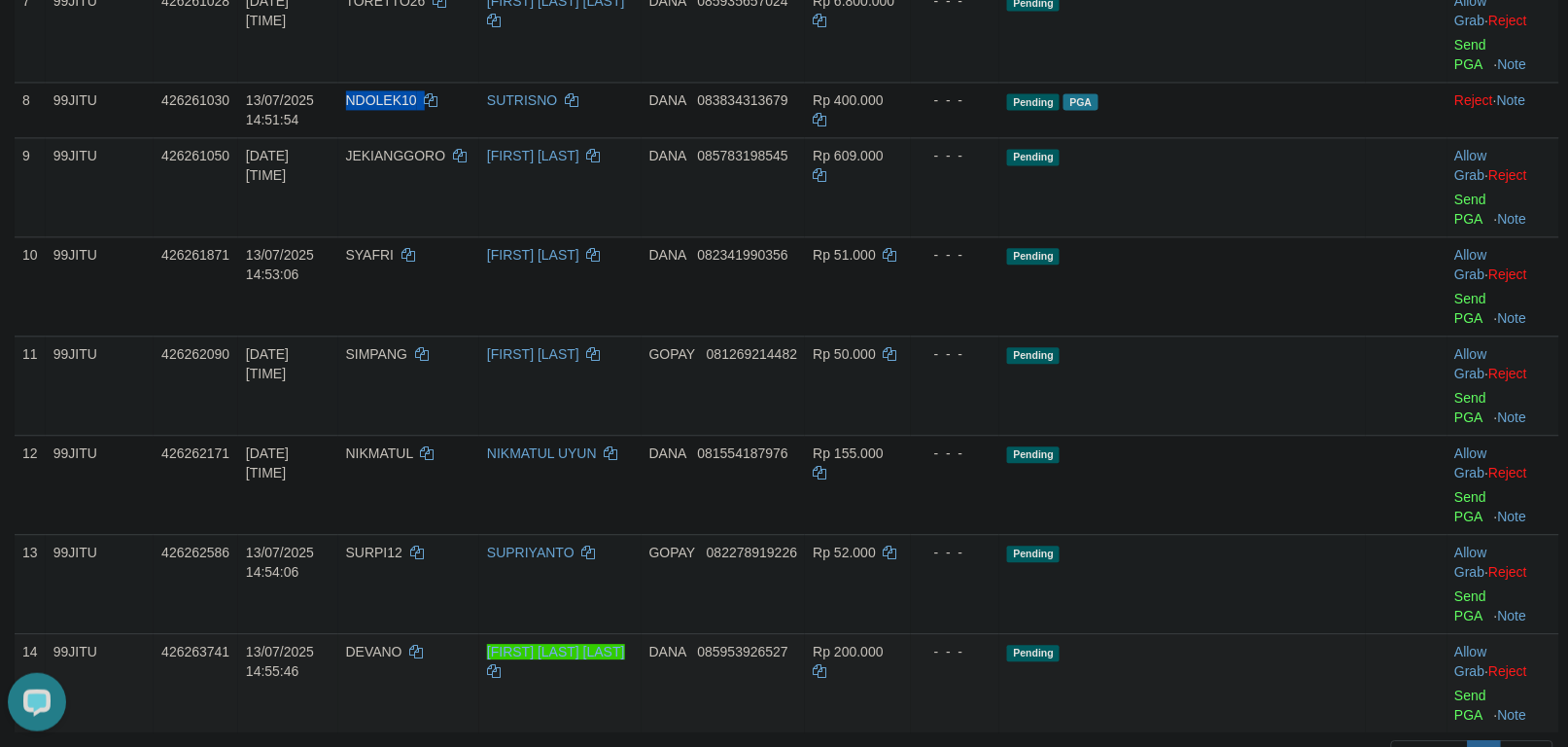 scroll, scrollTop: 1216, scrollLeft: 0, axis: vertical 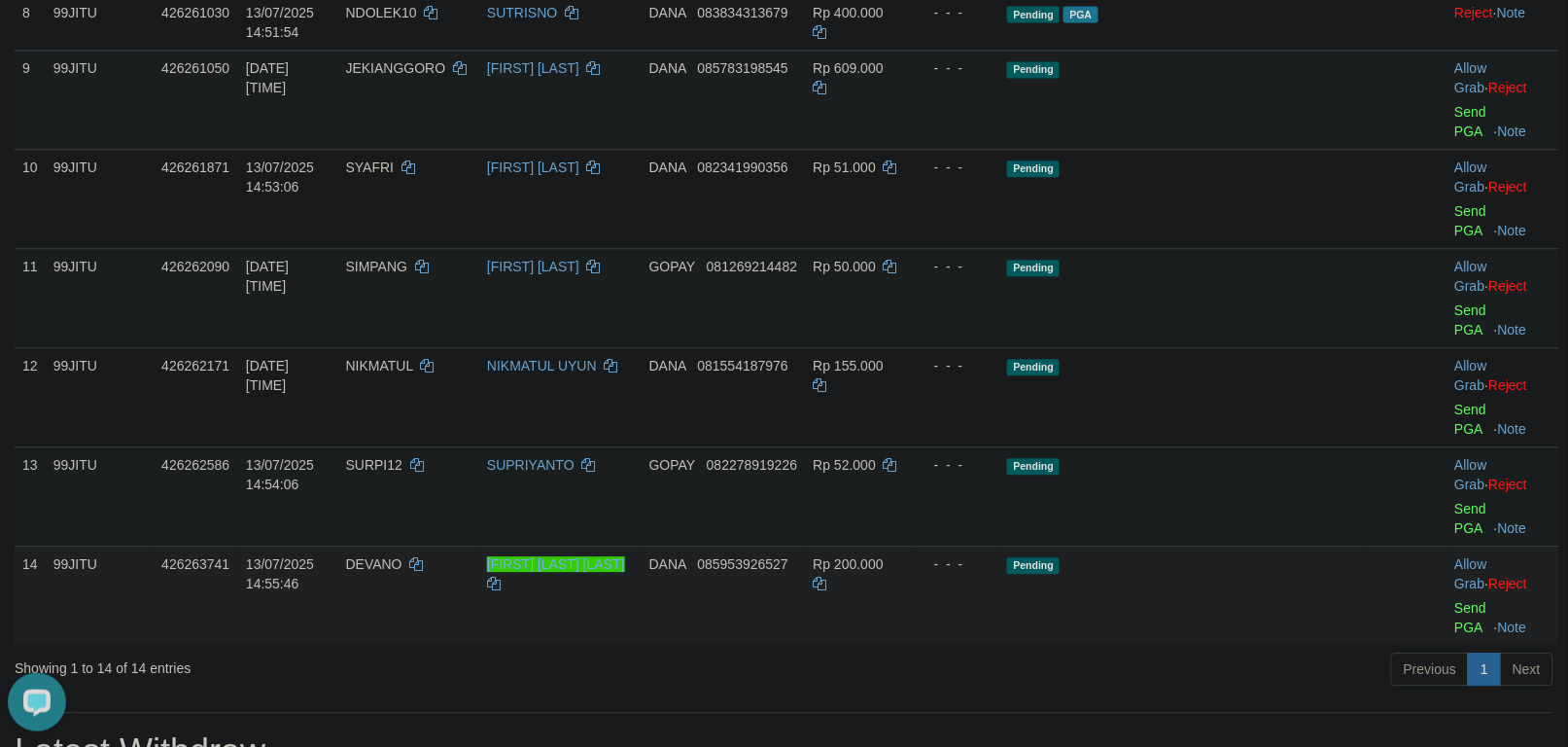 click on "DEVANO" at bounding box center (408, 595) 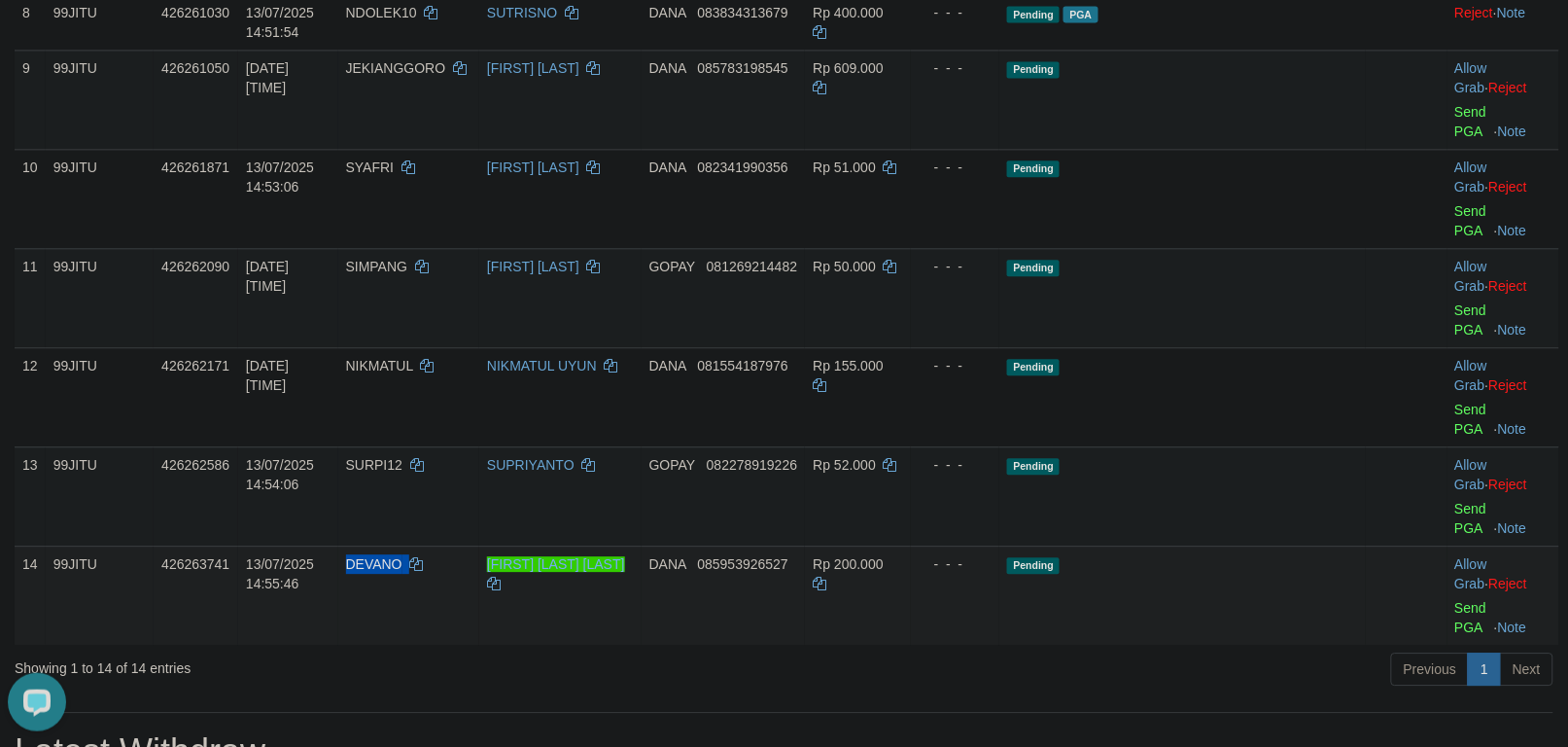 click on "DEVANO" at bounding box center (408, 595) 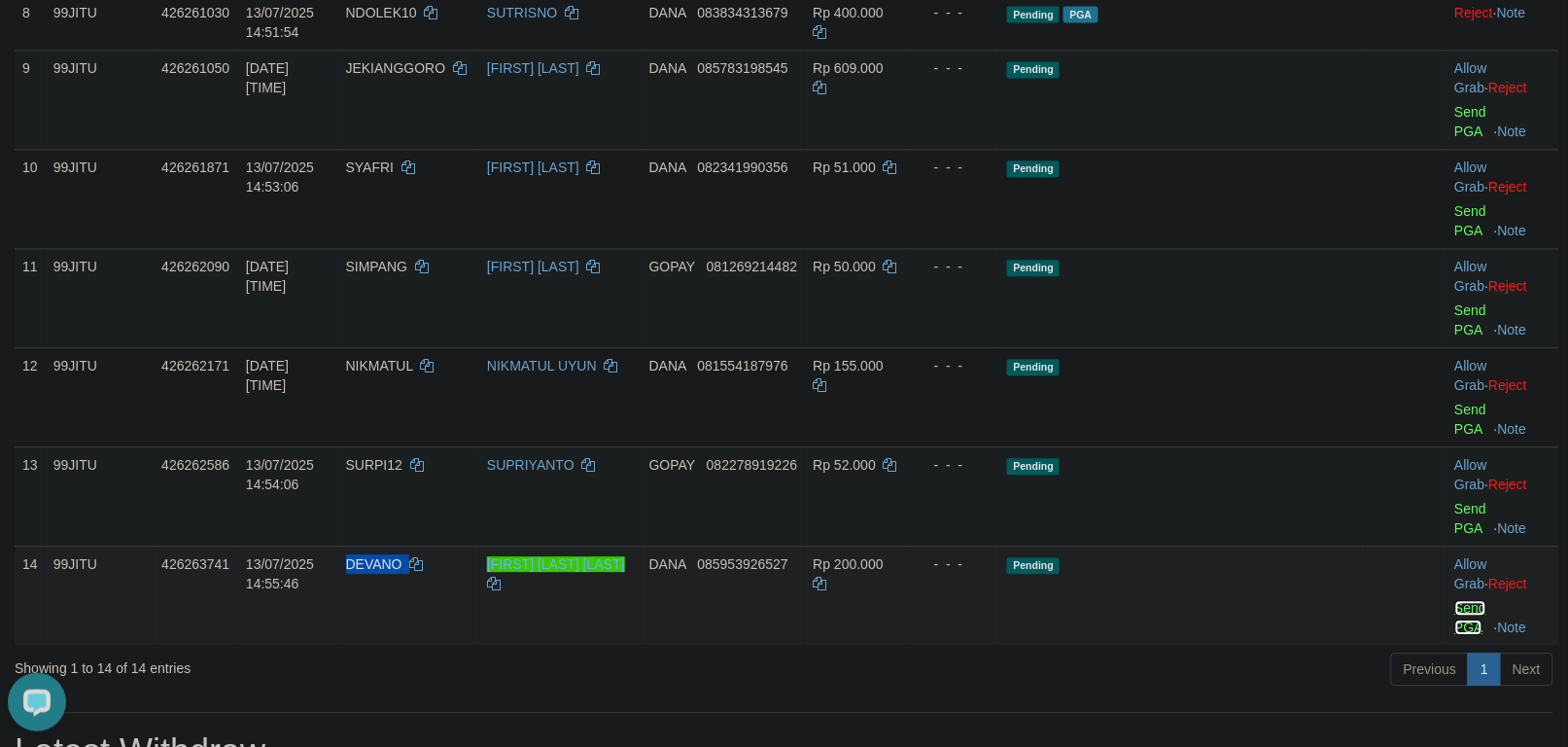 click on "Send PGA" at bounding box center (1471, 618) 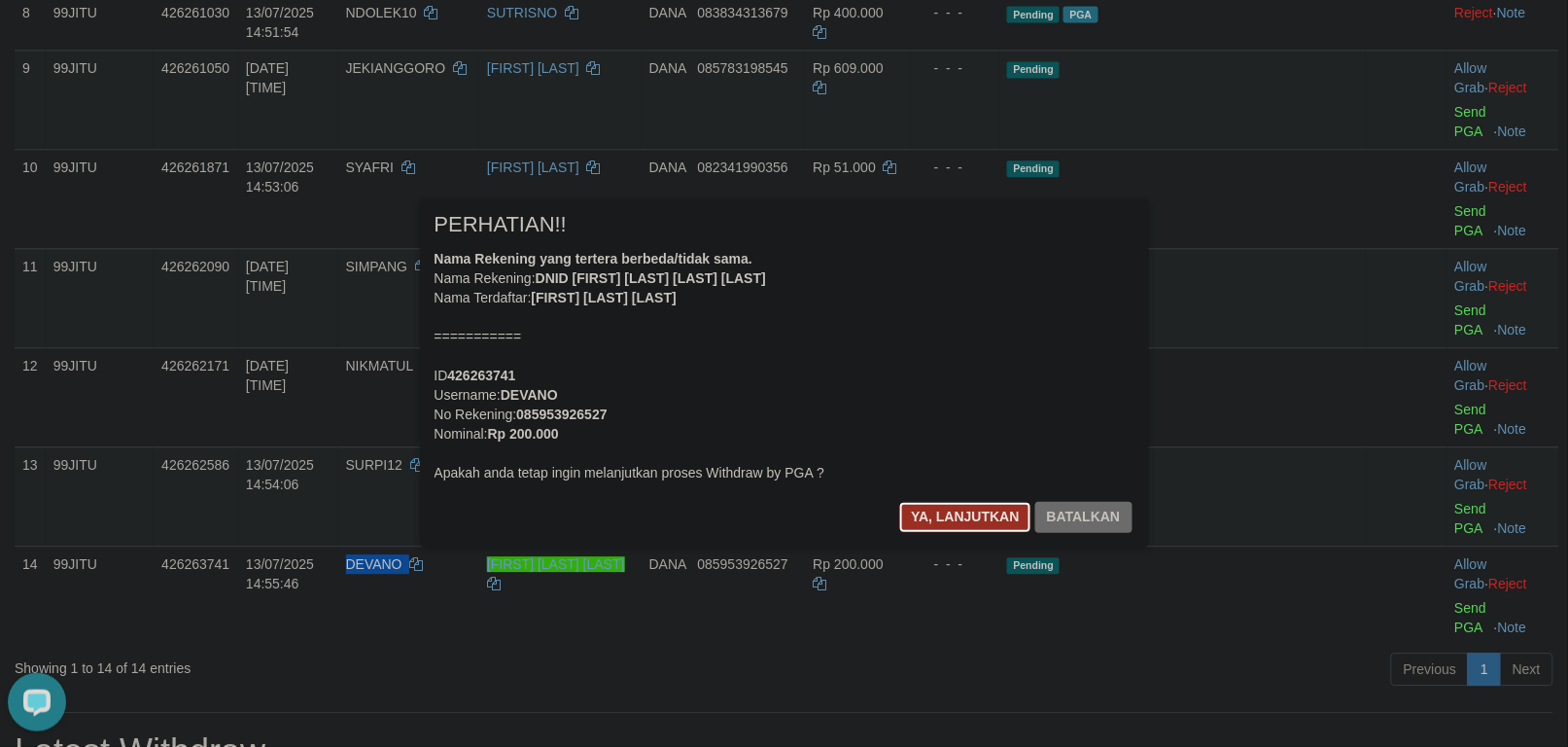 click on "Ya, lanjutkan" at bounding box center (965, 517) 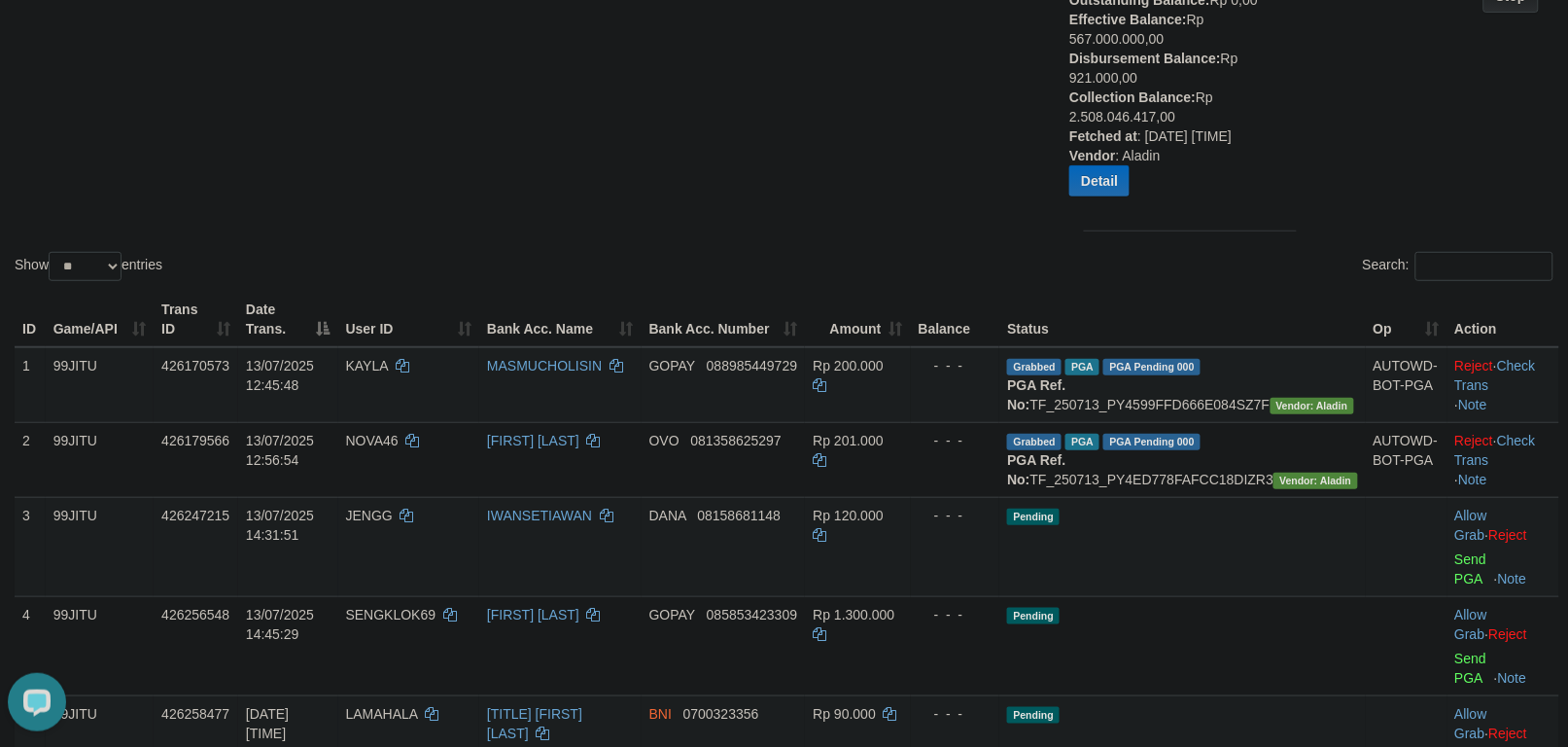 scroll, scrollTop: 0, scrollLeft: 0, axis: both 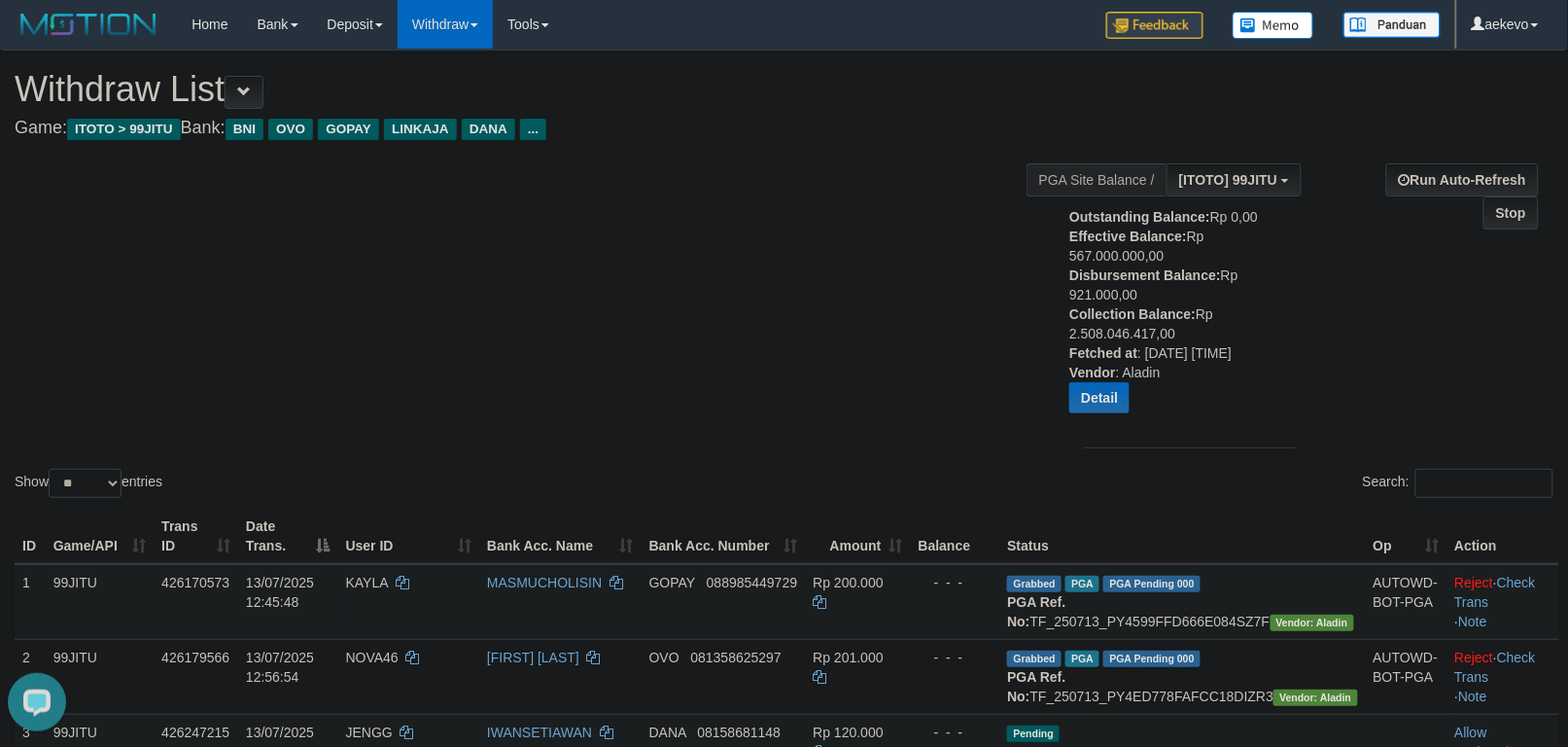 click on "Show  ** ** ** ***  entries Search:" at bounding box center (784, 276) 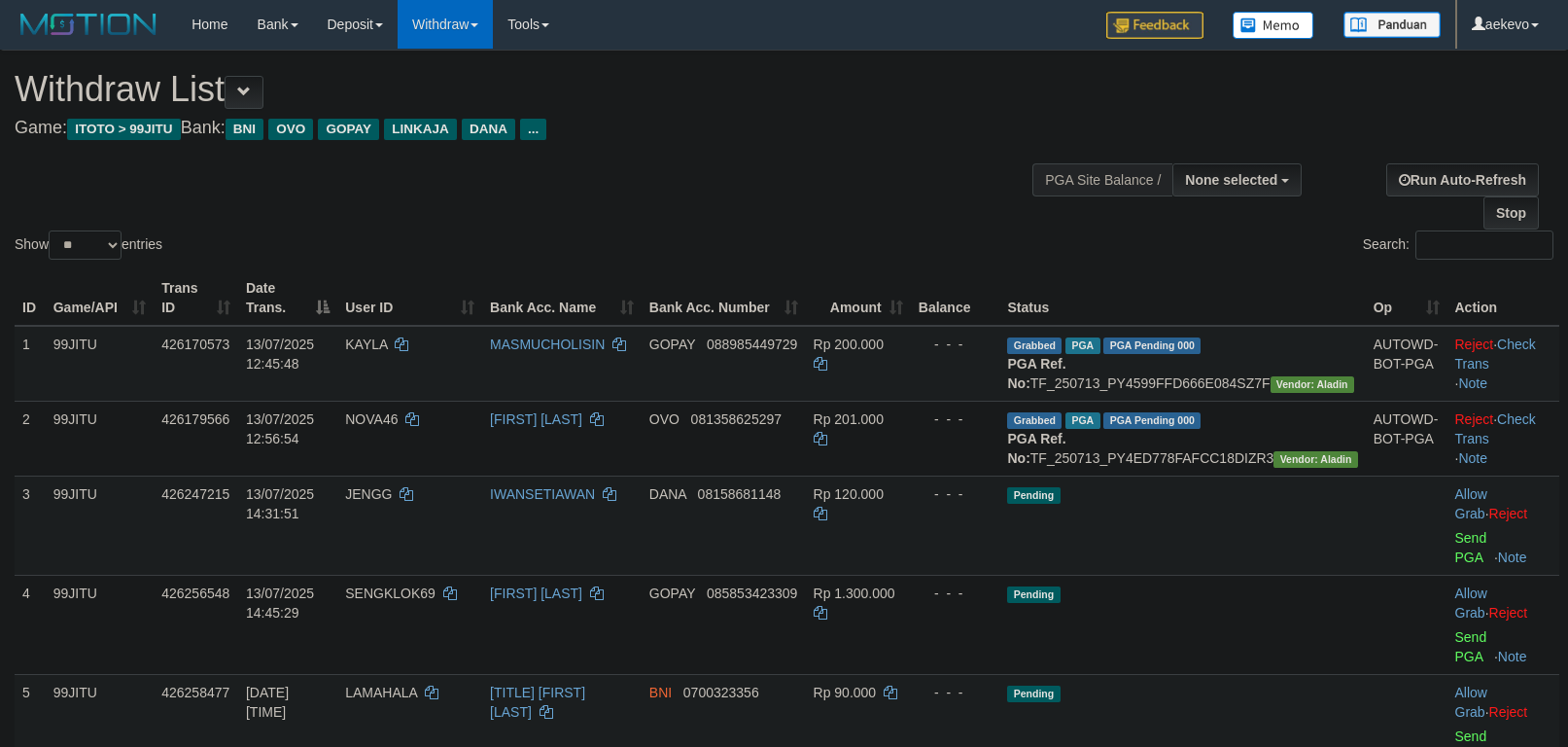 select 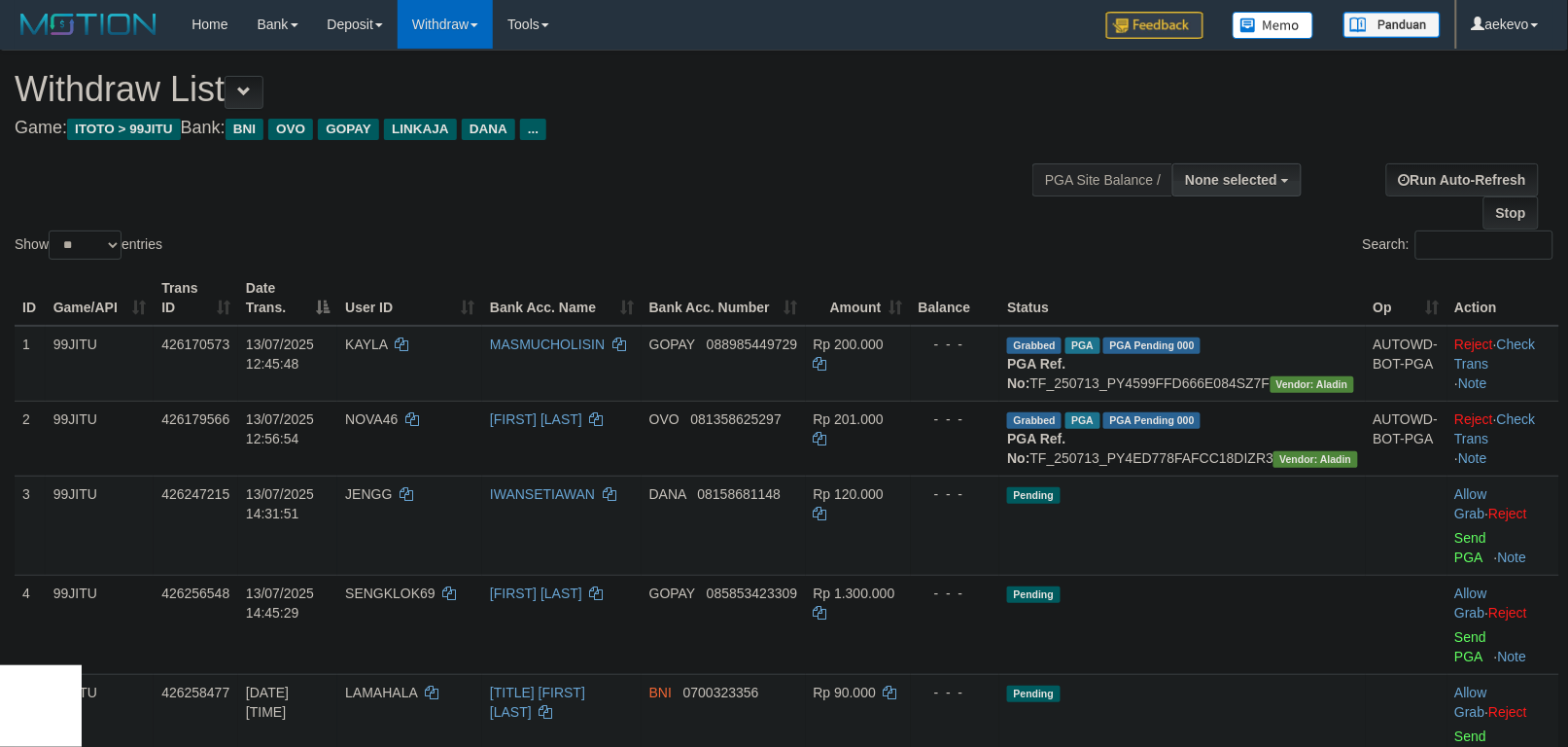 click on "None selected" at bounding box center [1237, 180] 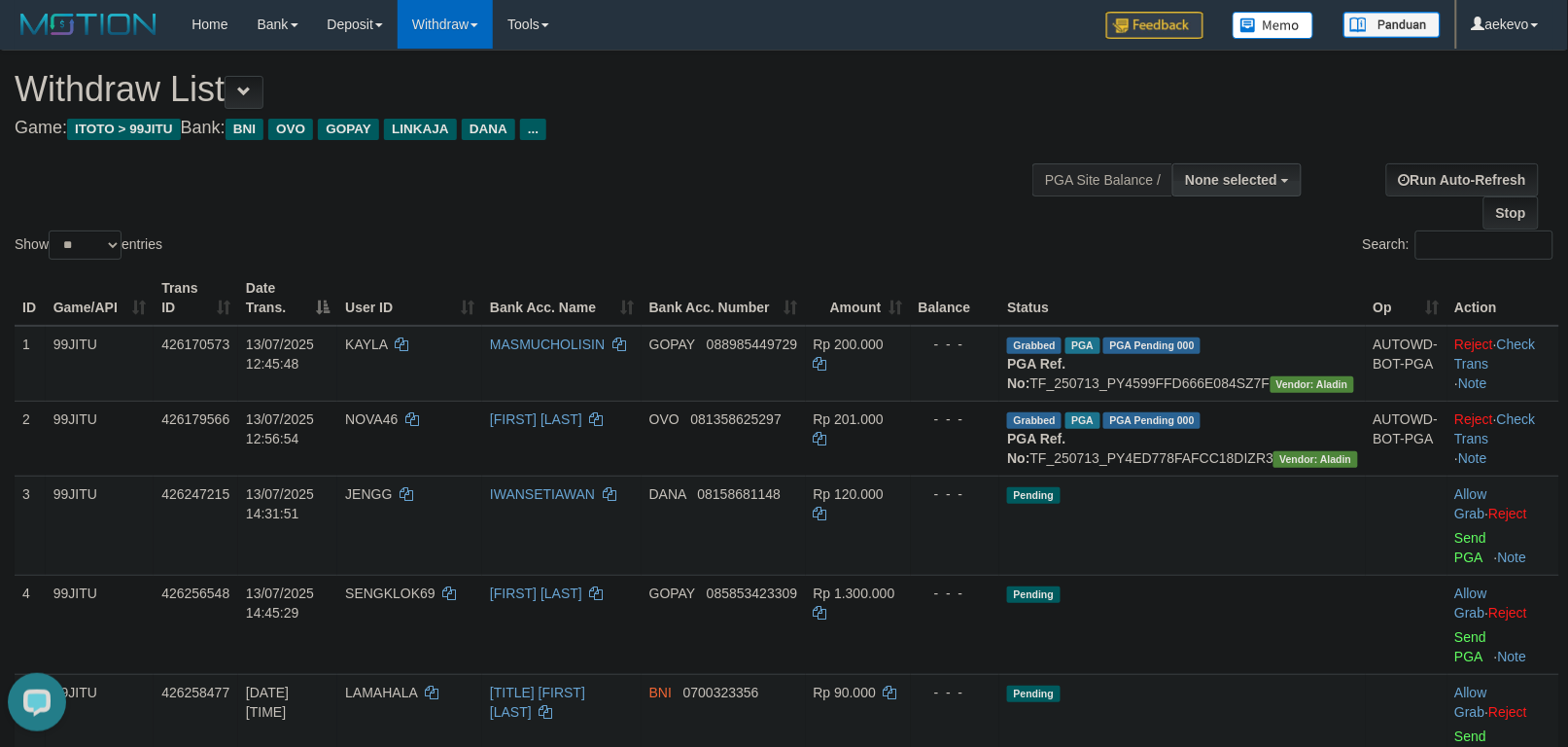 scroll, scrollTop: 0, scrollLeft: 0, axis: both 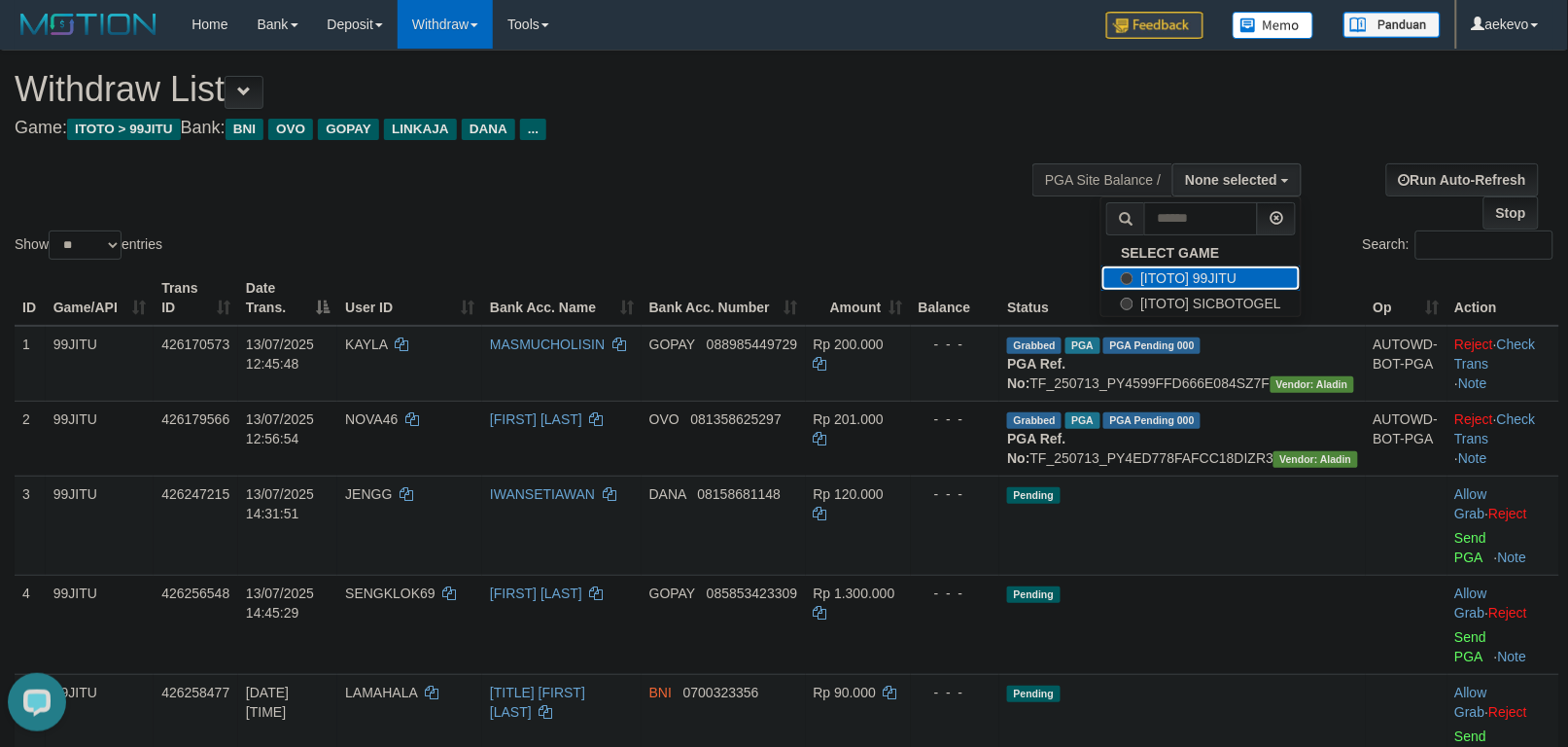 click on "[ITOTO] 99JITU" at bounding box center (1201, 278) 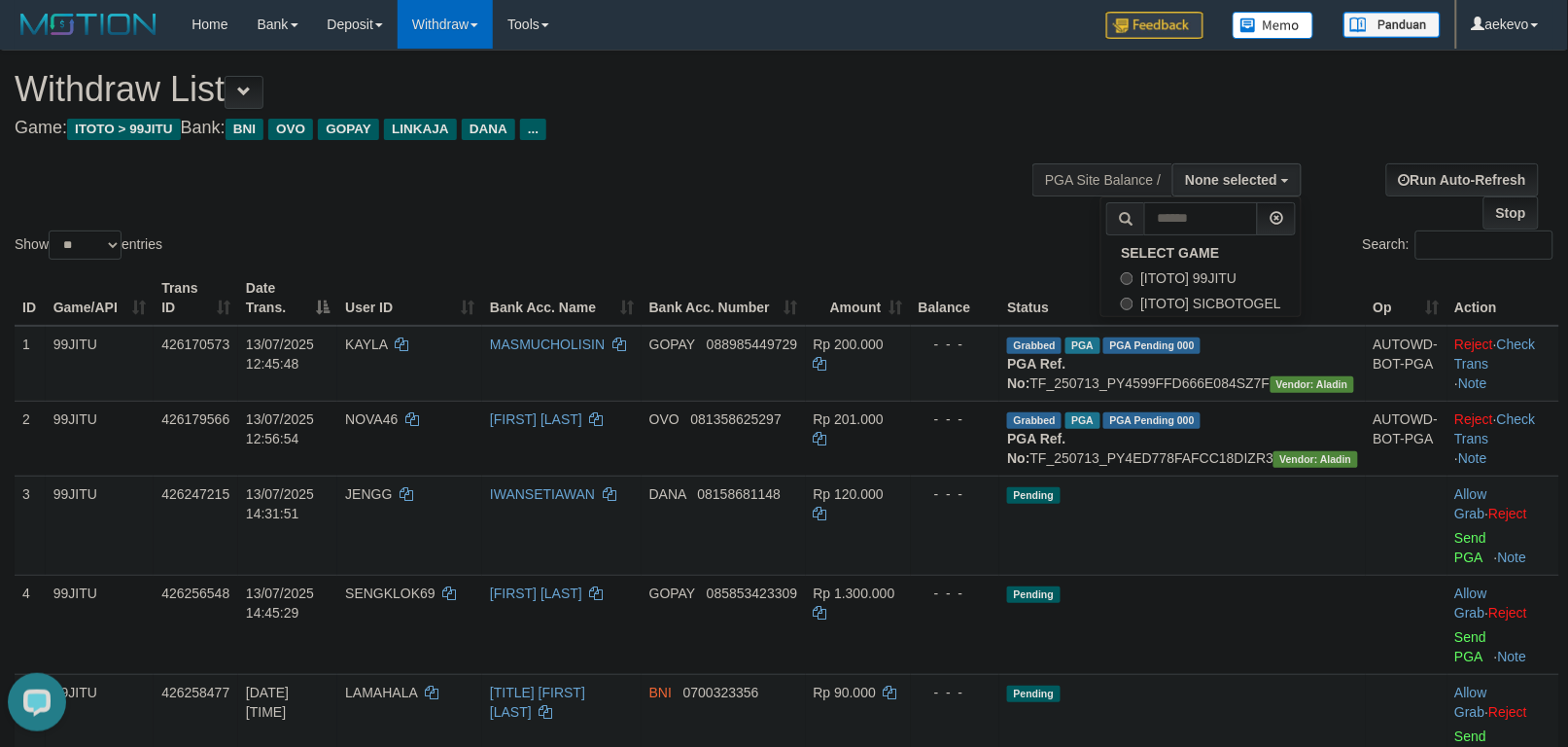 select on "***" 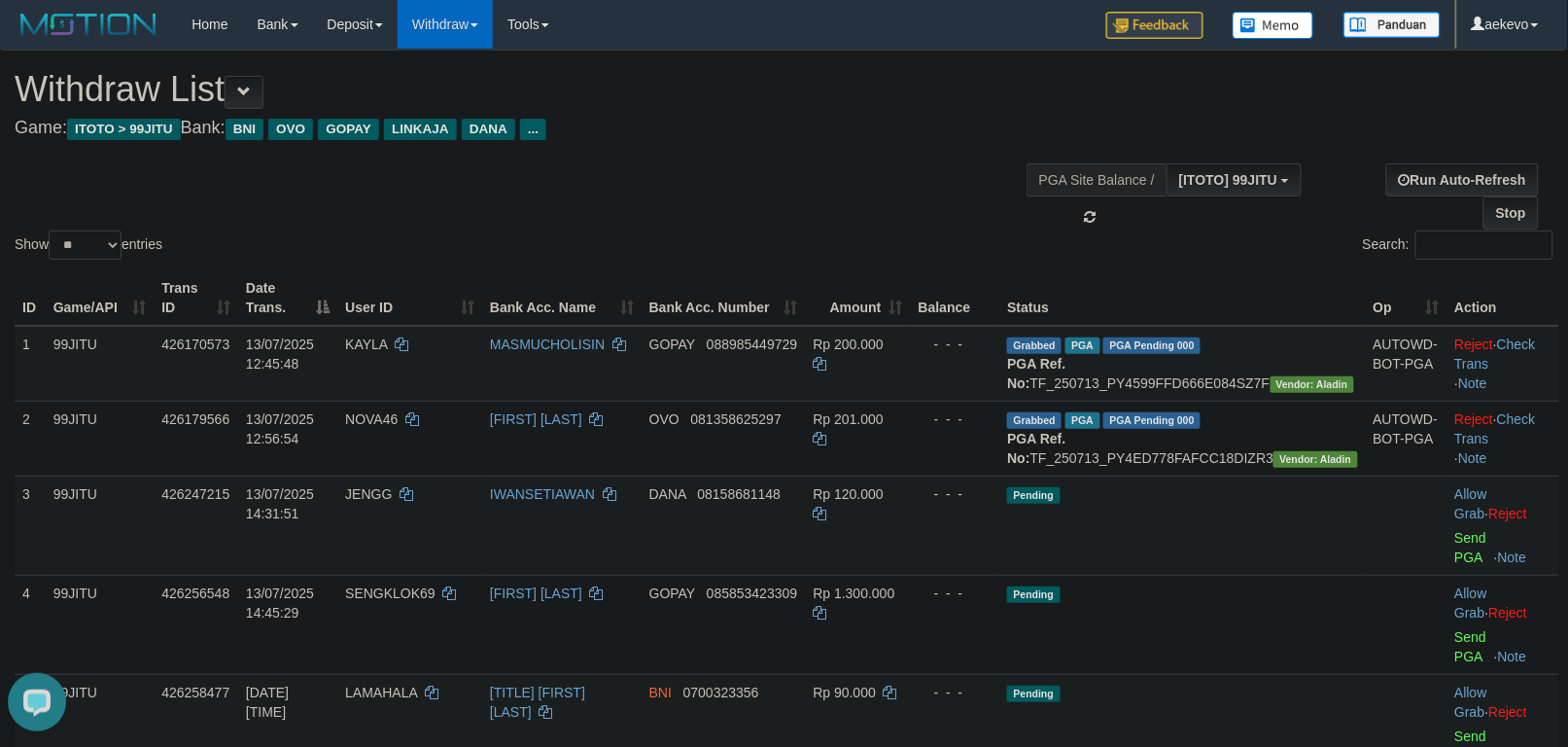 scroll, scrollTop: 17, scrollLeft: 0, axis: vertical 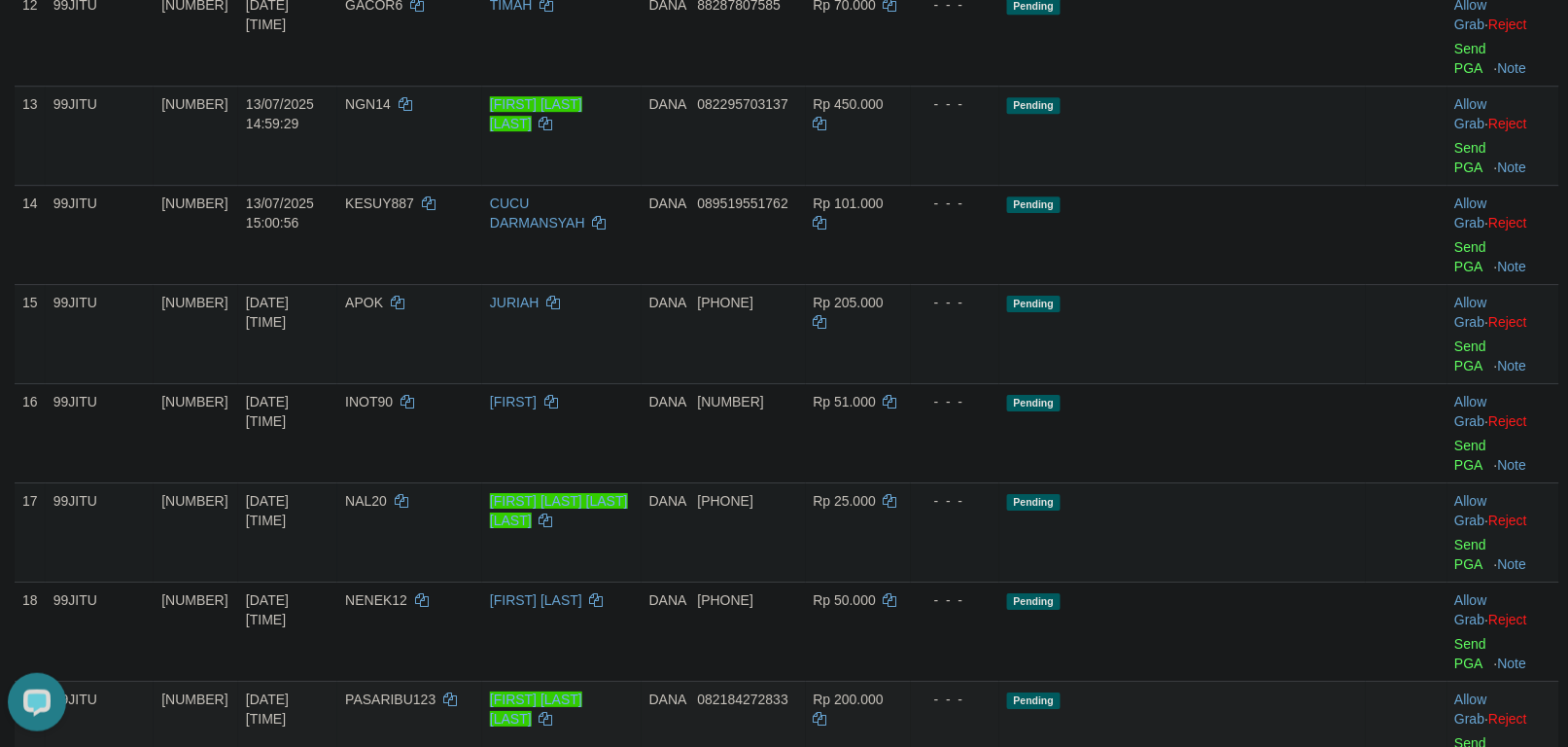 click on "PASARIBU123" at bounding box center (390, 699) 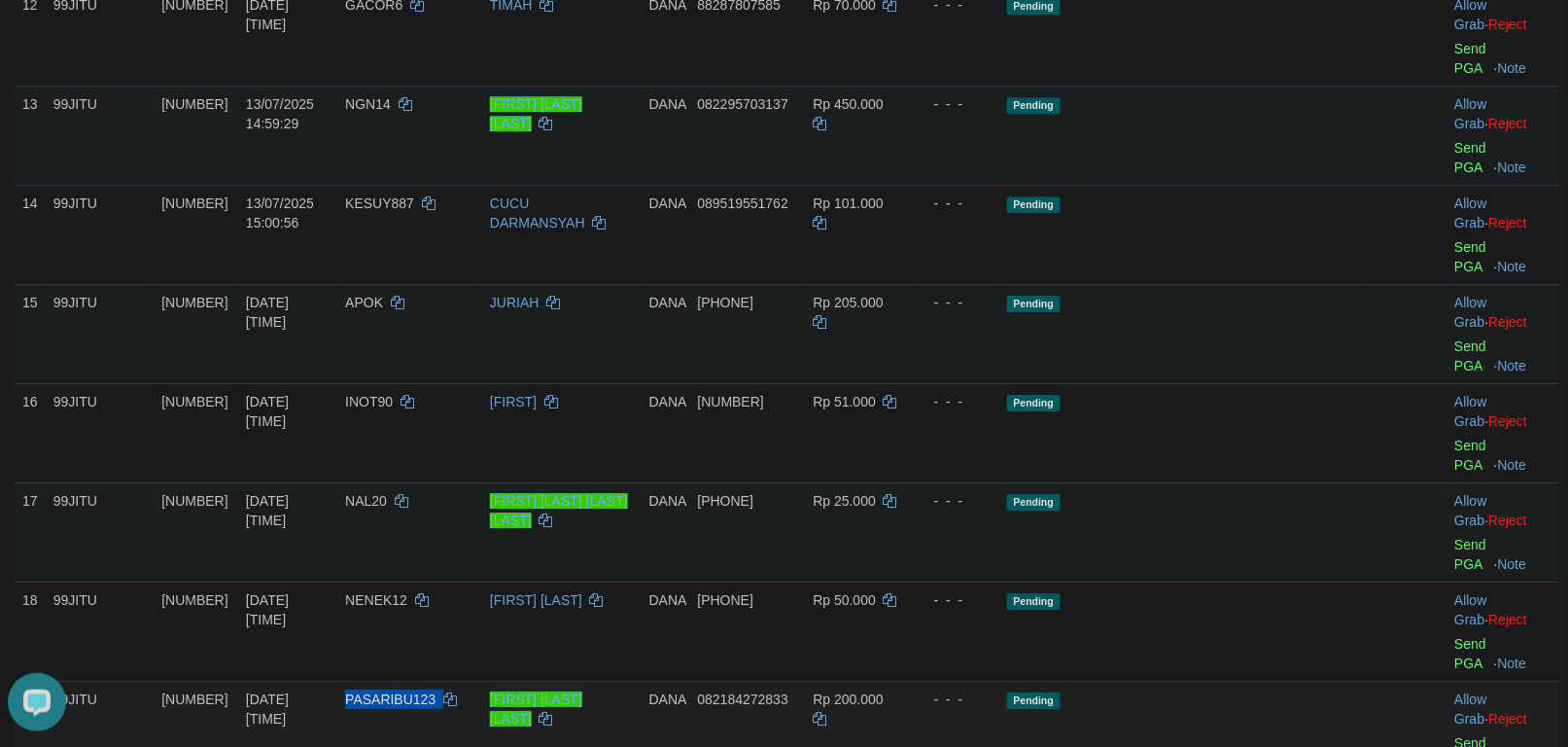 click on "PASARIBU123" at bounding box center (390, 699) 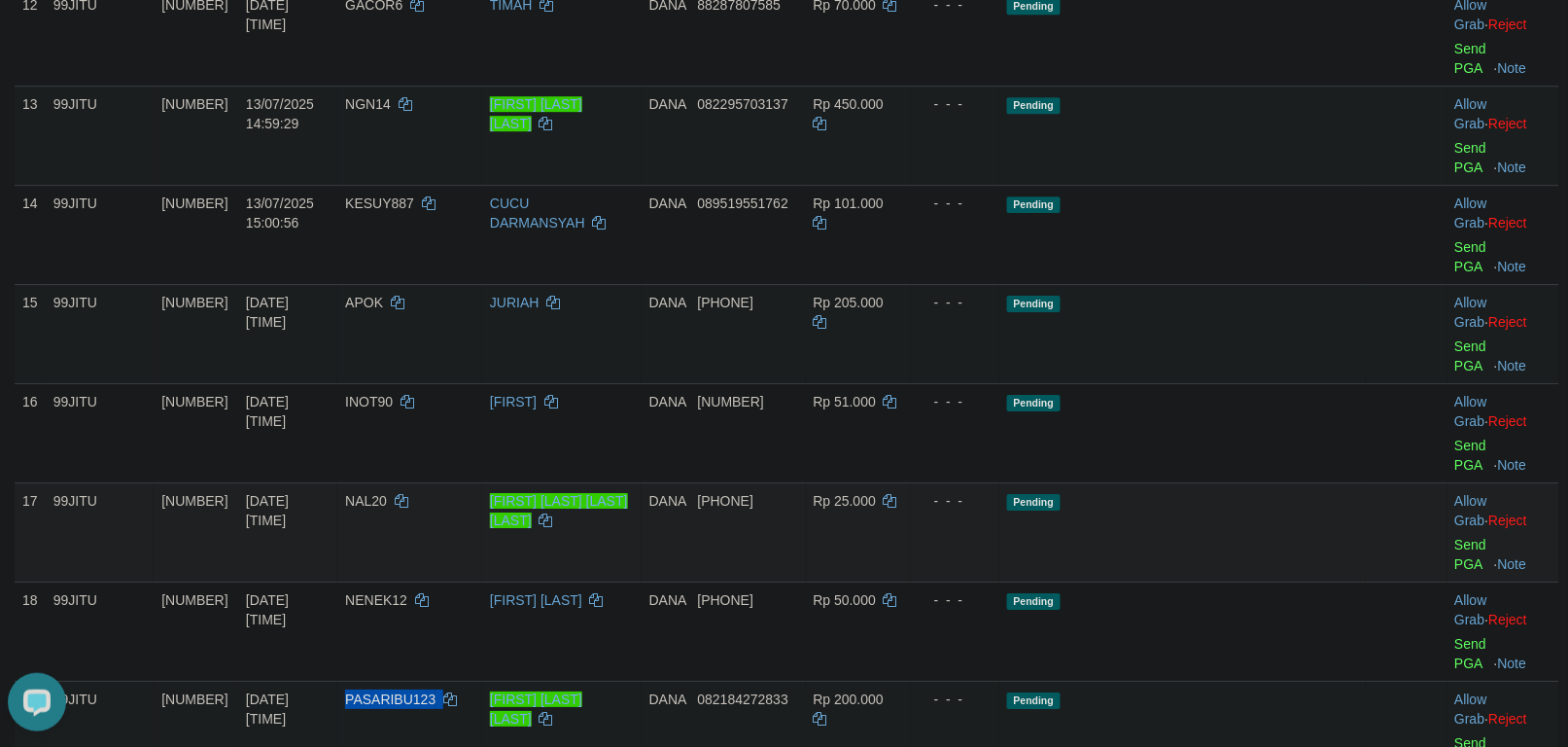 copy on "PASARIBU123" 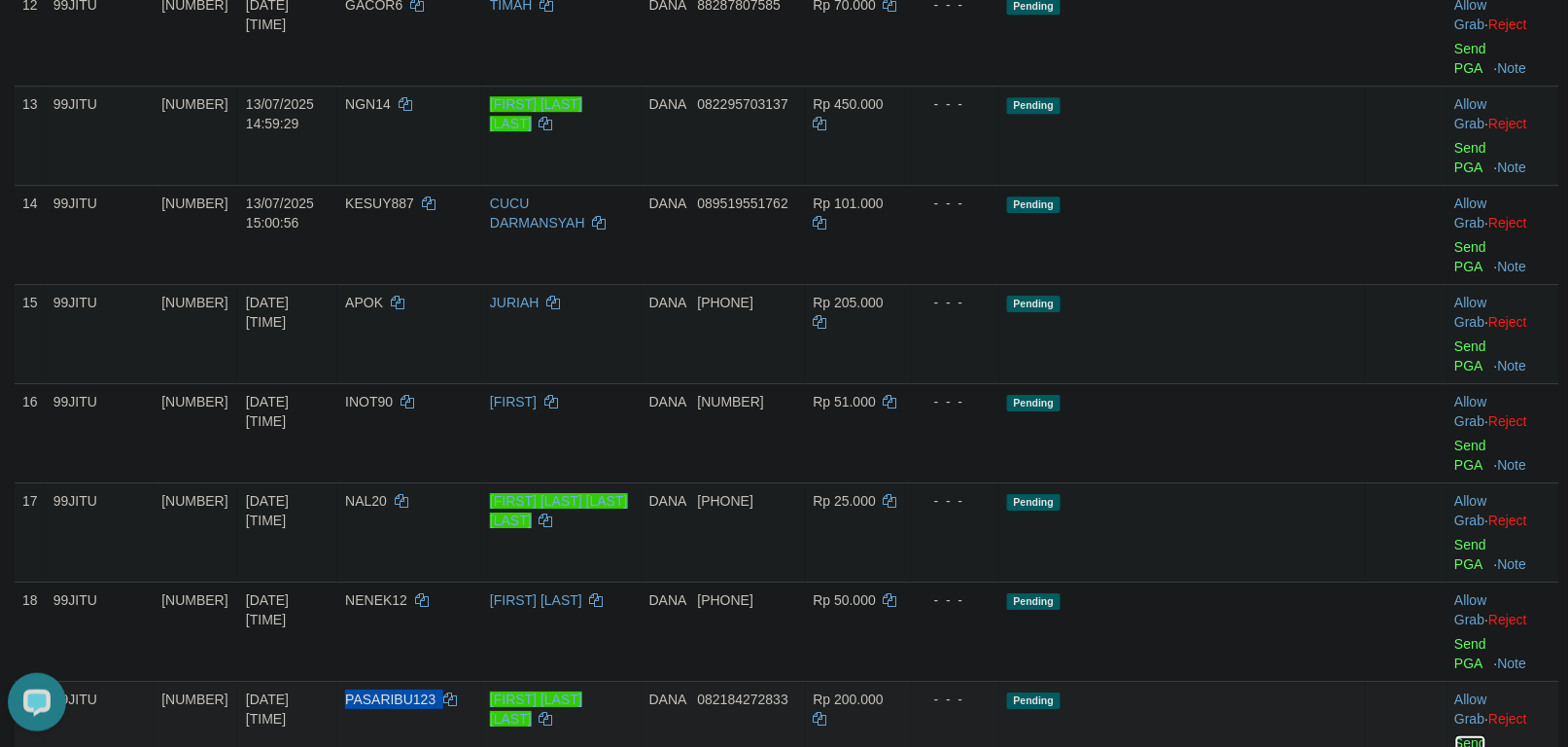 click on "Send PGA" at bounding box center (1471, 753) 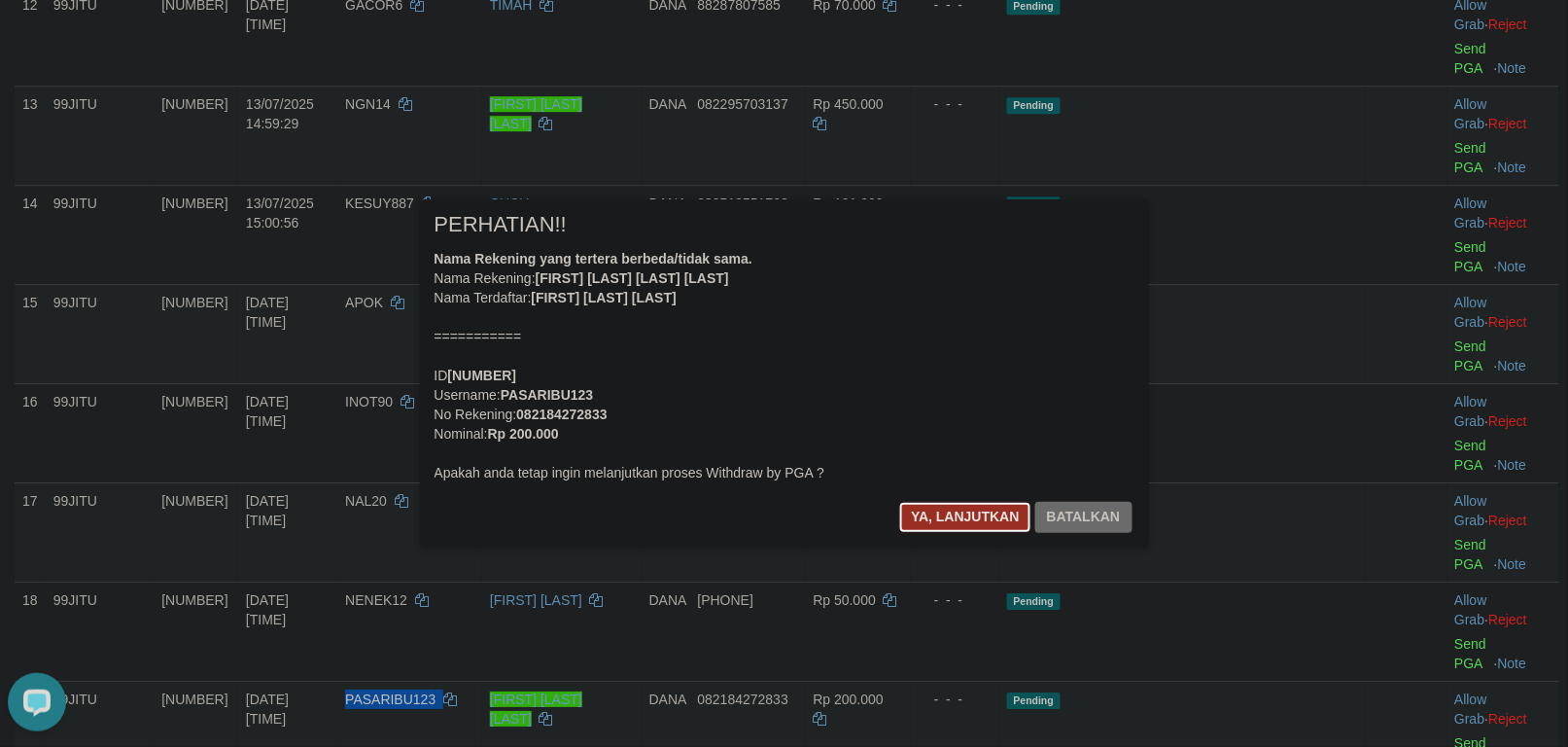 click on "Ya, lanjutkan" at bounding box center (965, 517) 